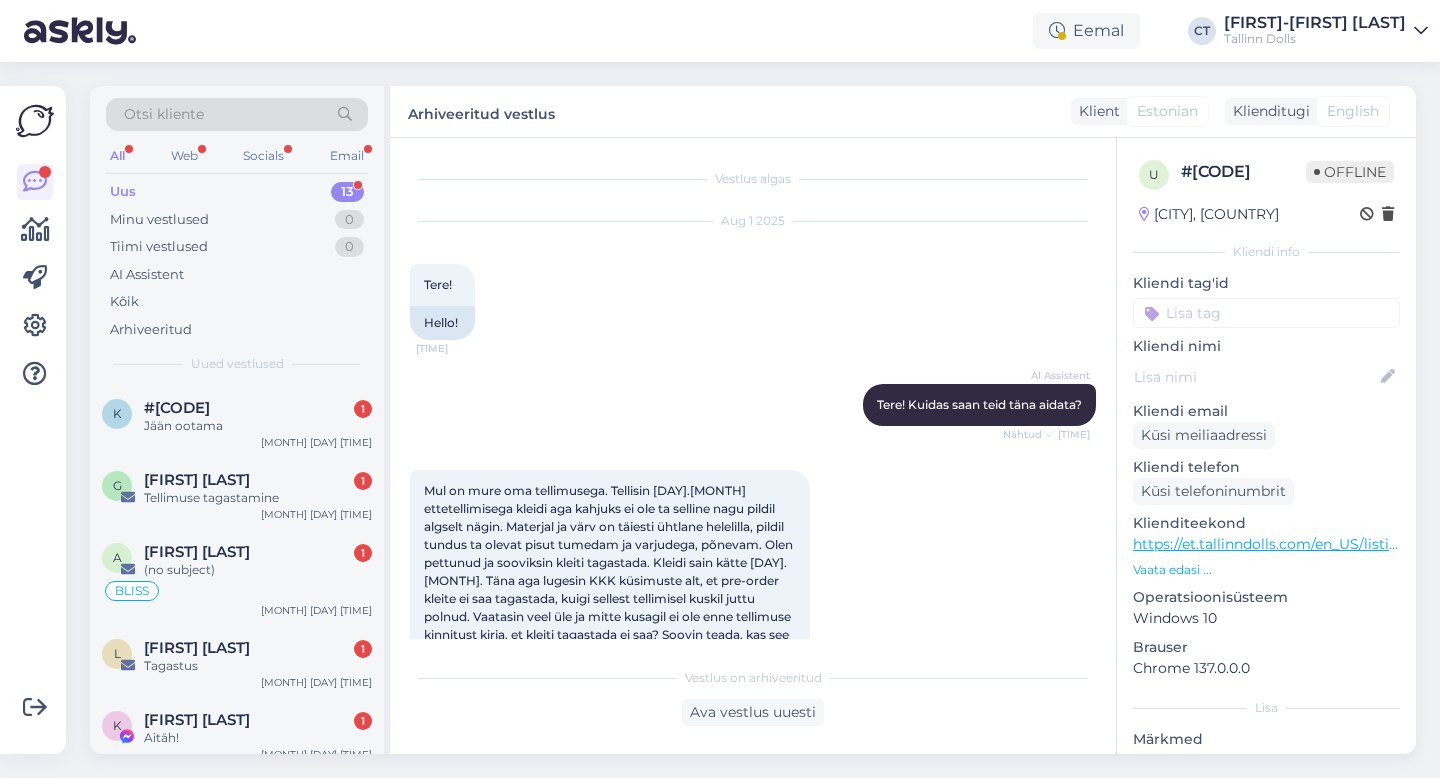 scroll, scrollTop: 0, scrollLeft: 0, axis: both 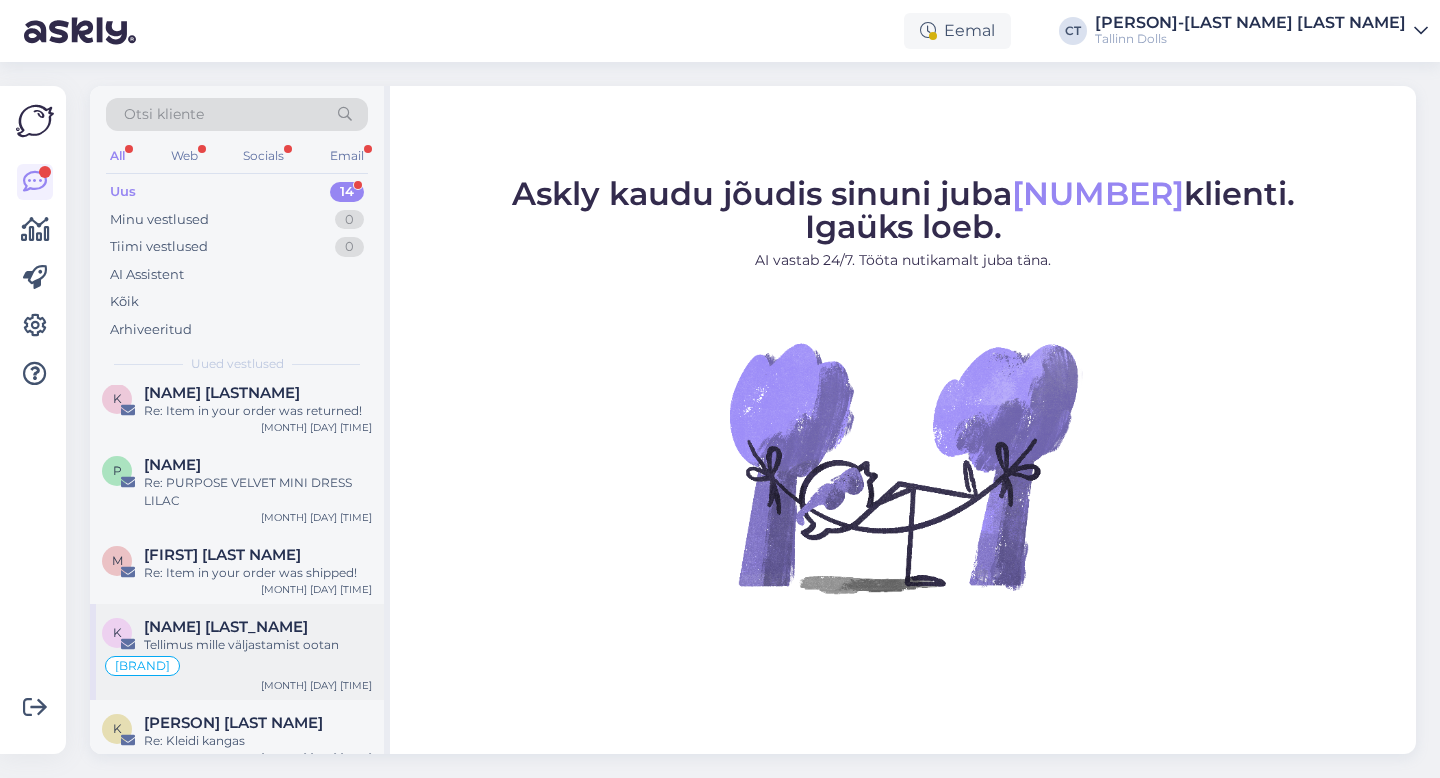 click on "Tellimus mille väljastamist ootan" at bounding box center [258, 645] 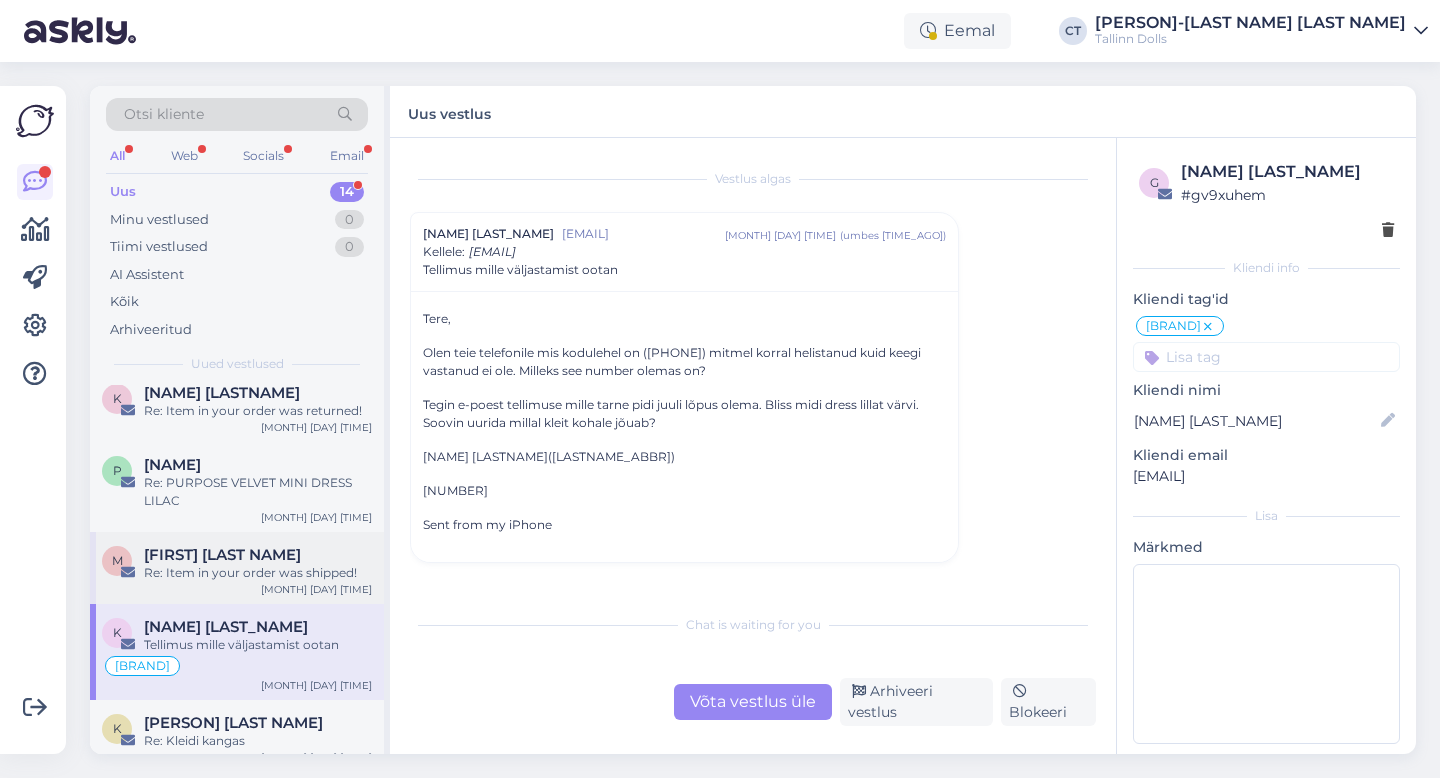 click on "[FIRST] [LAST NAME]" at bounding box center [222, 555] 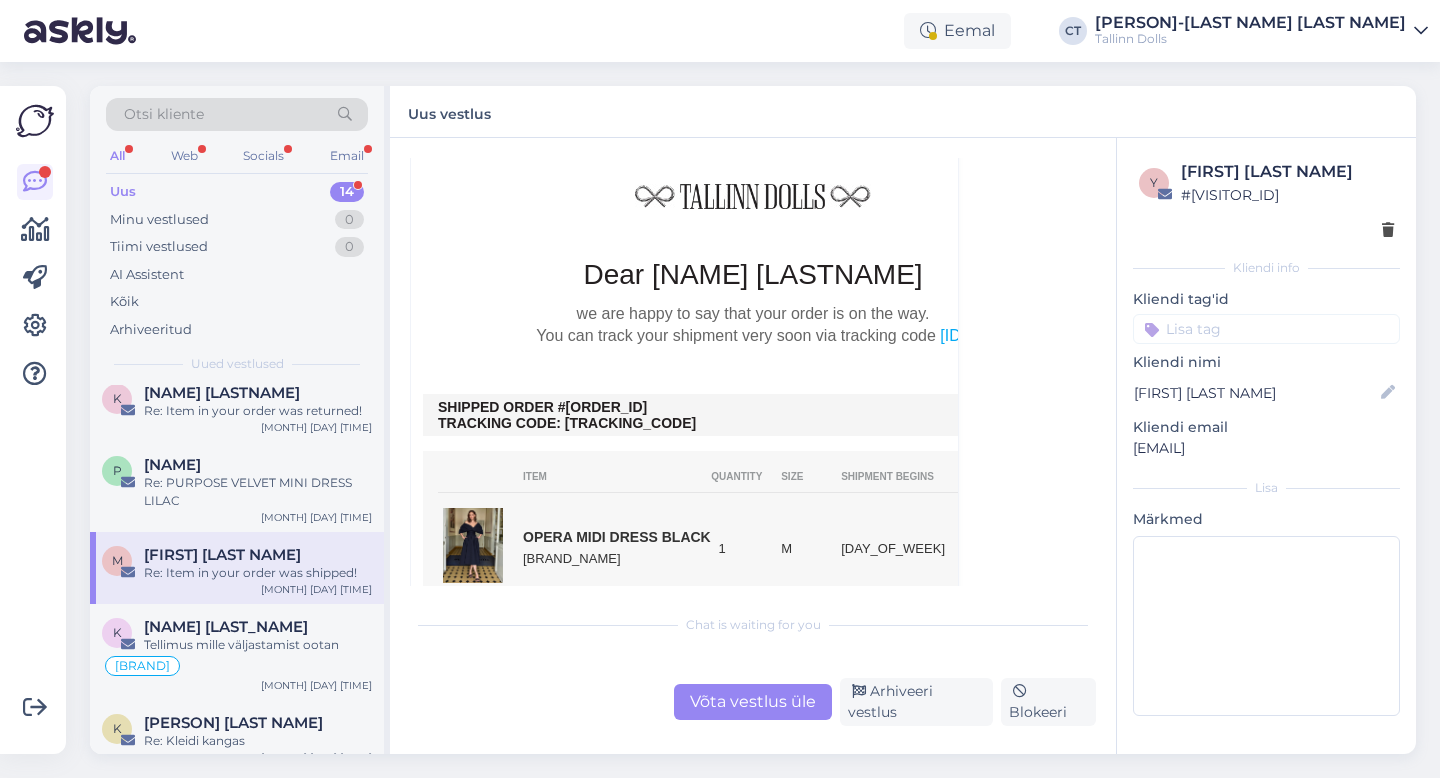 scroll, scrollTop: 632, scrollLeft: 0, axis: vertical 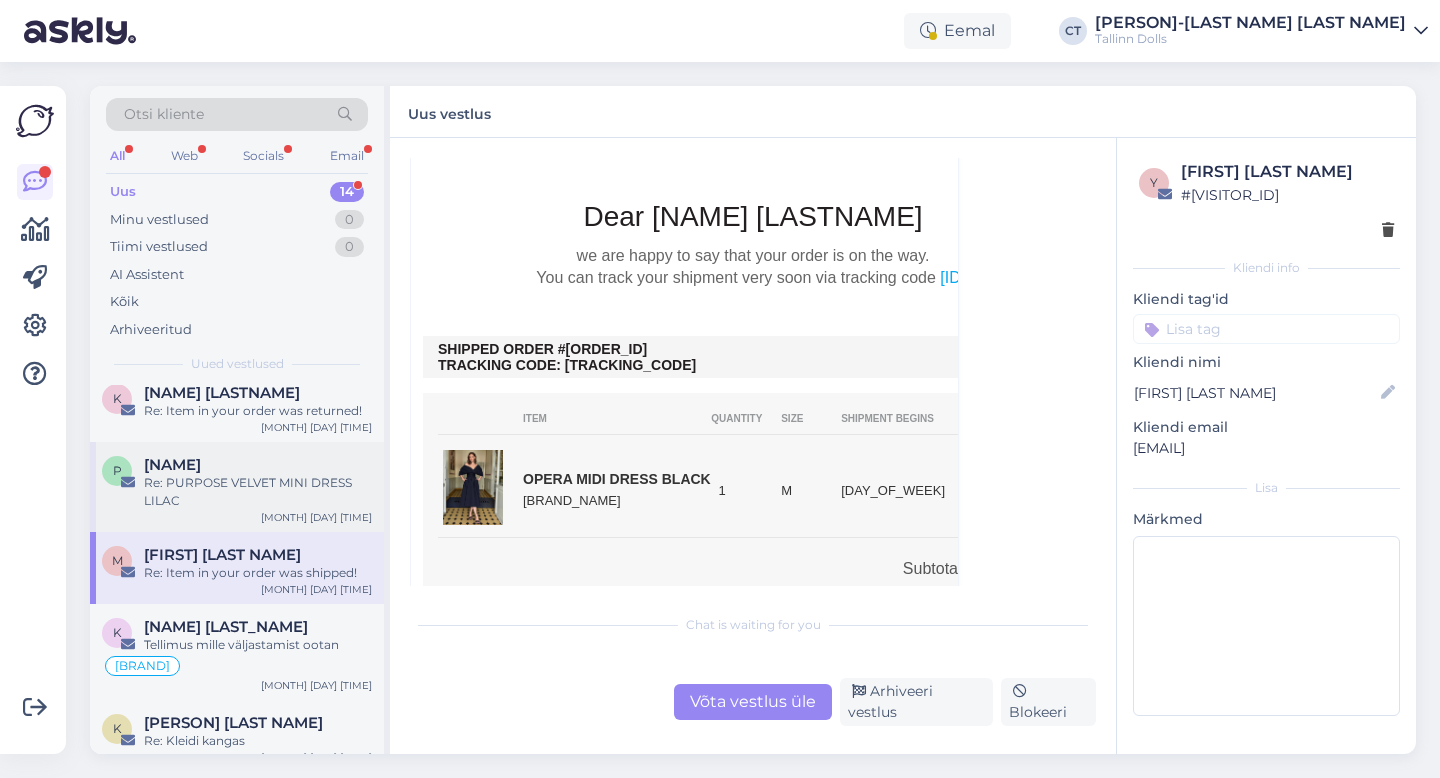 click on "Re: PURPOSE VELVET MINI DRESS LILAC" at bounding box center [258, 492] 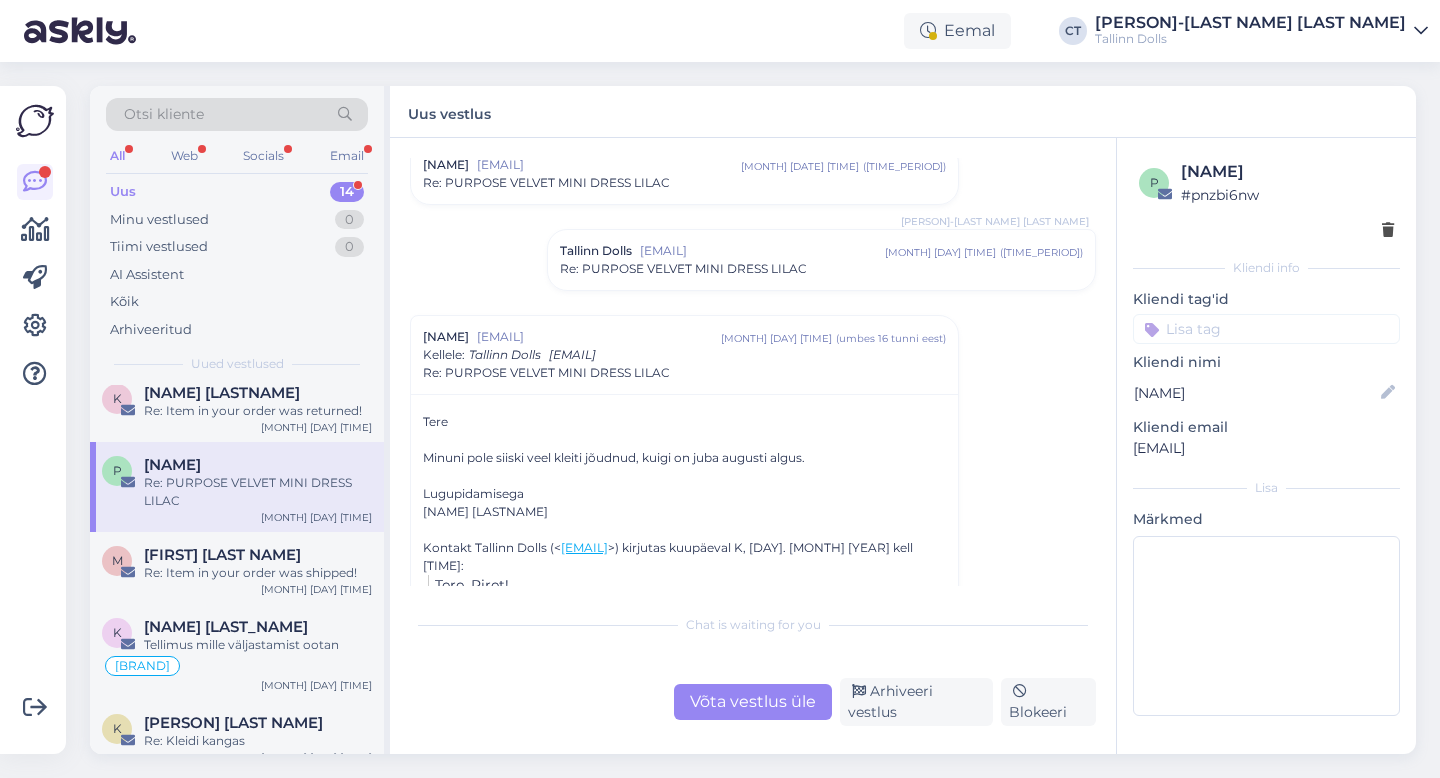 scroll, scrollTop: 68, scrollLeft: 0, axis: vertical 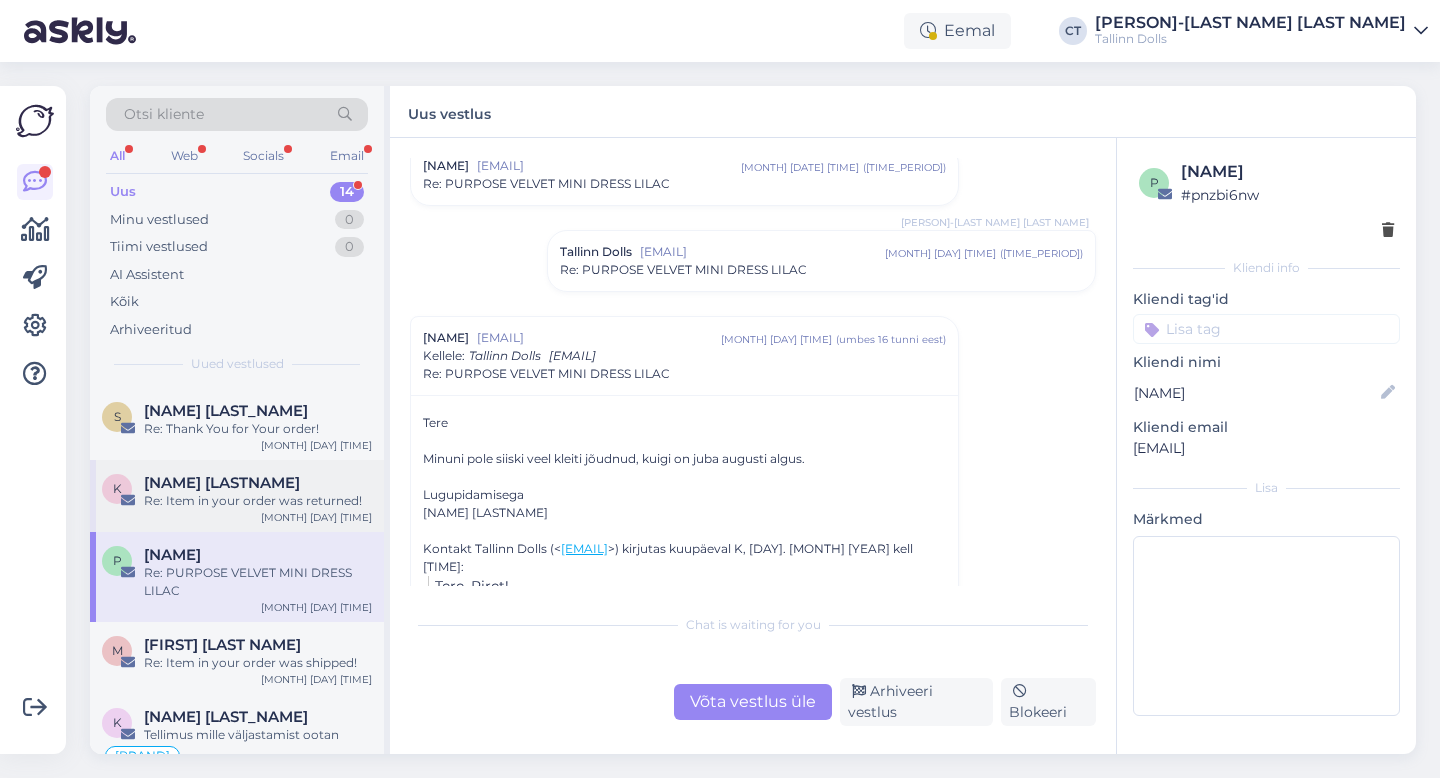 click on "[NAME] [LASTNAME] Re: Item in your order was returned! [MONTH] [DAY] [TIME]" at bounding box center [237, 496] 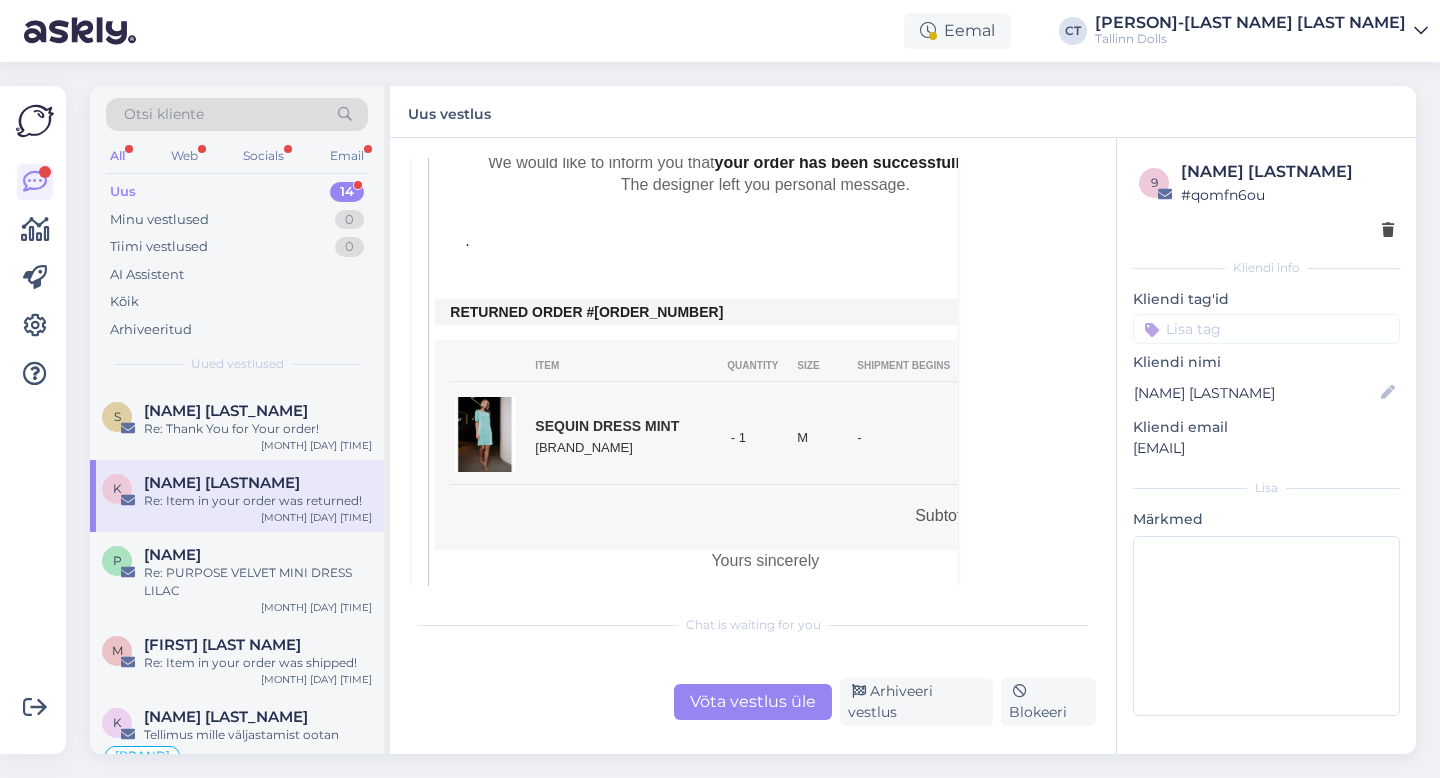 scroll, scrollTop: 487, scrollLeft: 0, axis: vertical 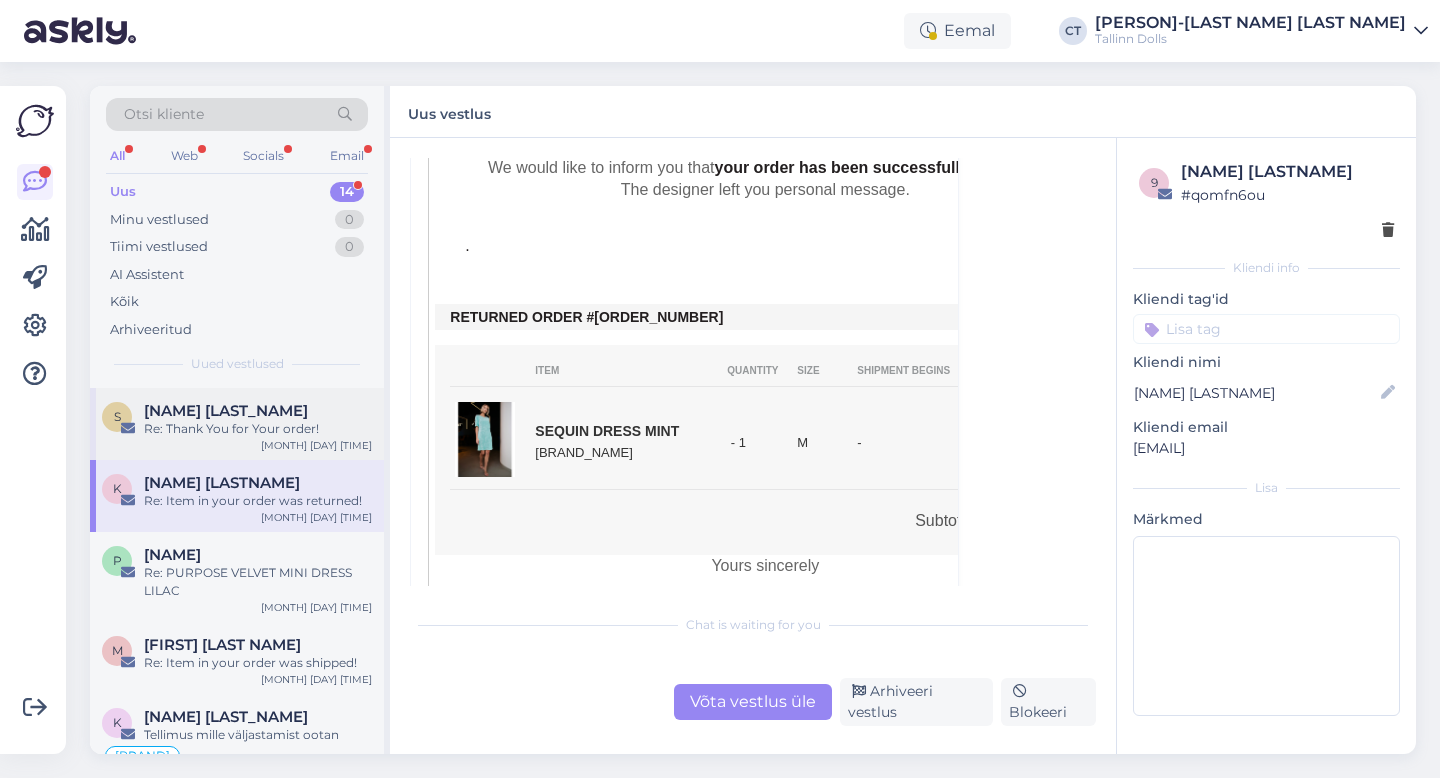 click on "Re: Thank You for Your order!" at bounding box center [258, 429] 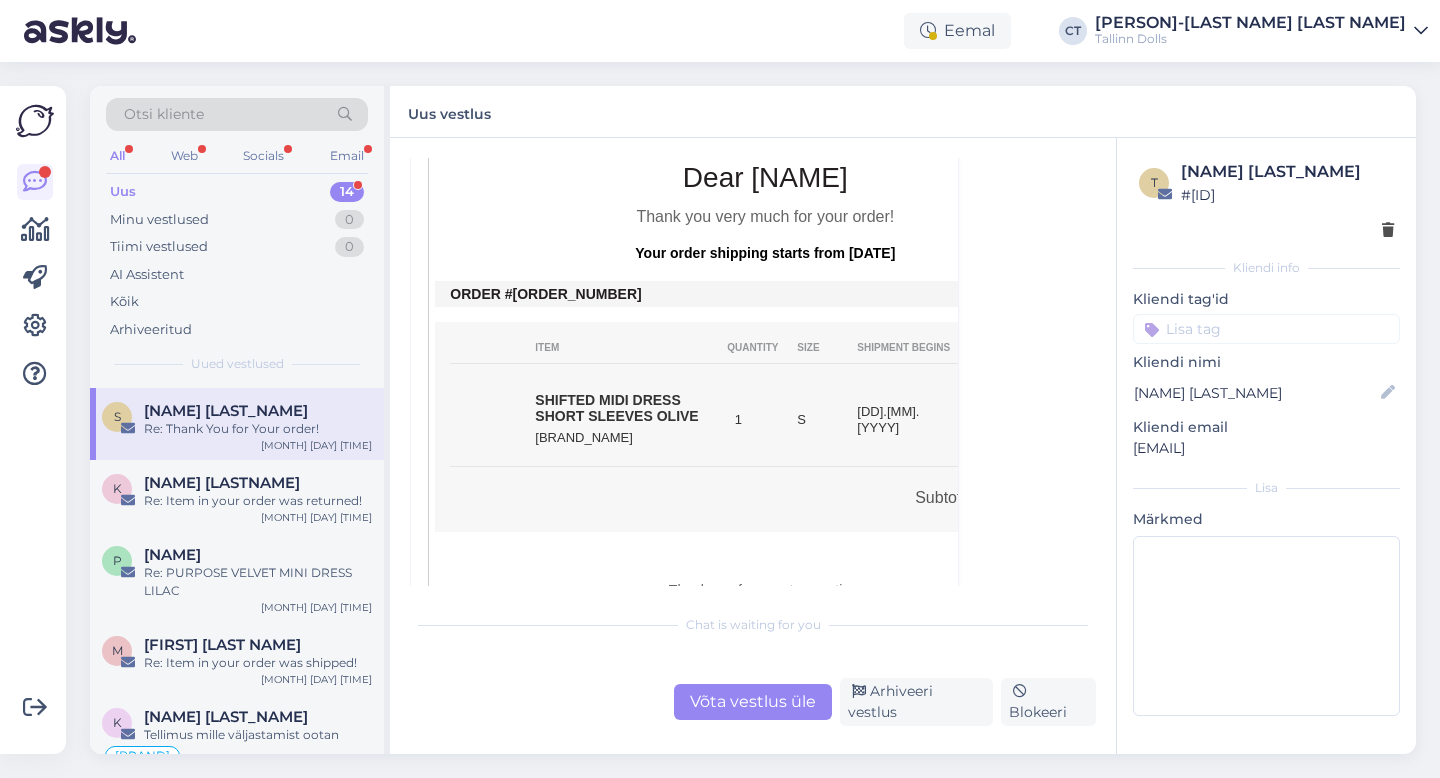 scroll, scrollTop: 407, scrollLeft: 0, axis: vertical 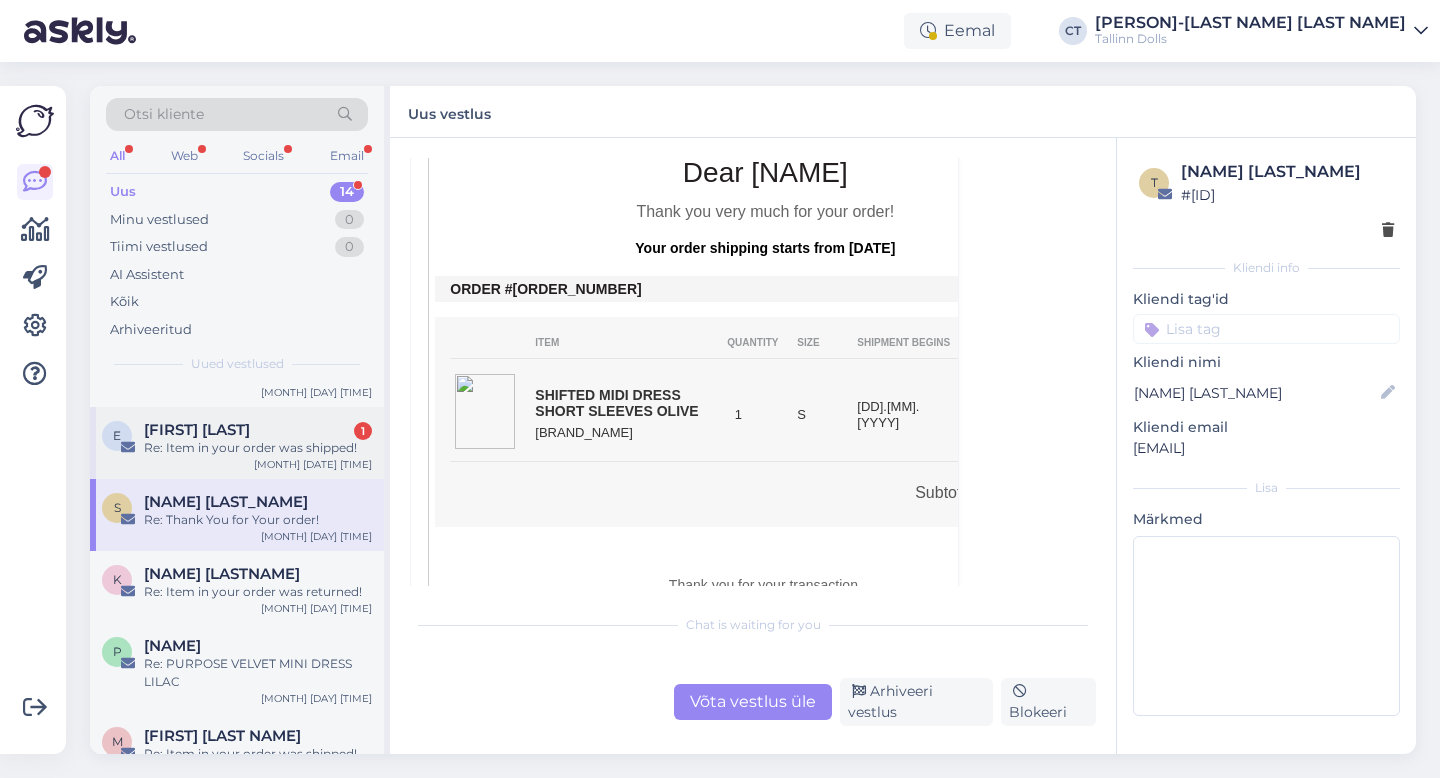 click on "[PERSON] [LAST NAME] 1 Re: Item in your order was shipped! [MONTH] [DAY] [TIME]" at bounding box center (237, 443) 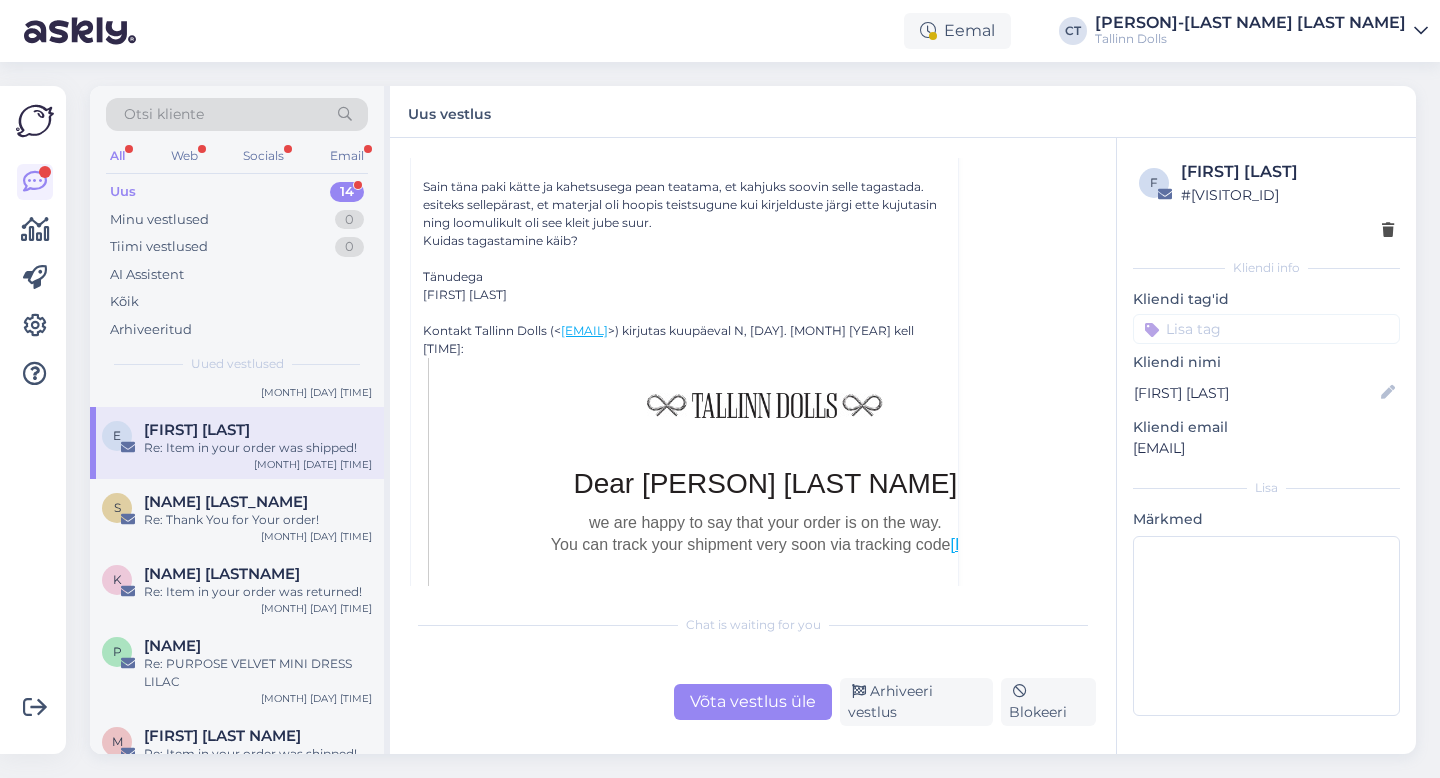 scroll, scrollTop: 161, scrollLeft: 0, axis: vertical 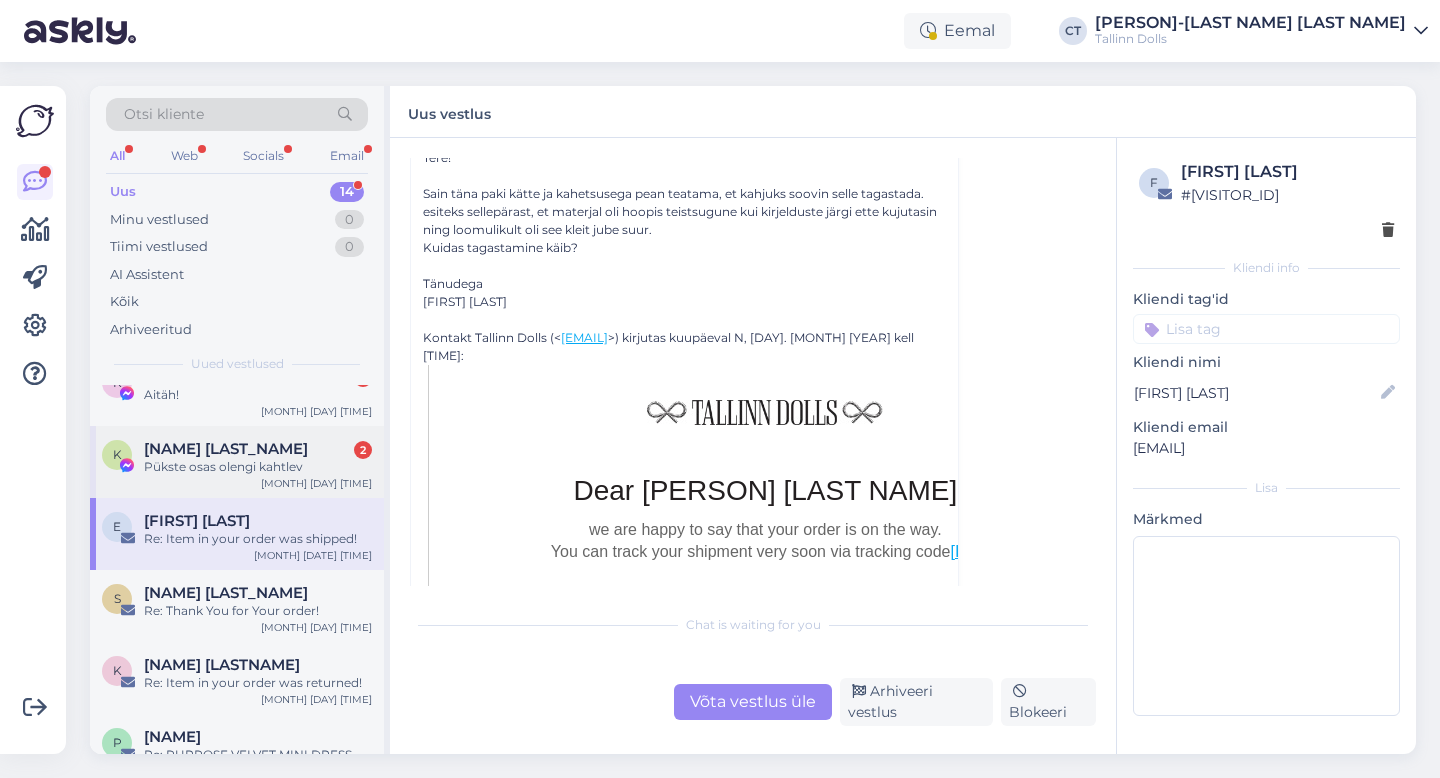 click on "Pükste osas olengi kahtlev" at bounding box center (258, 467) 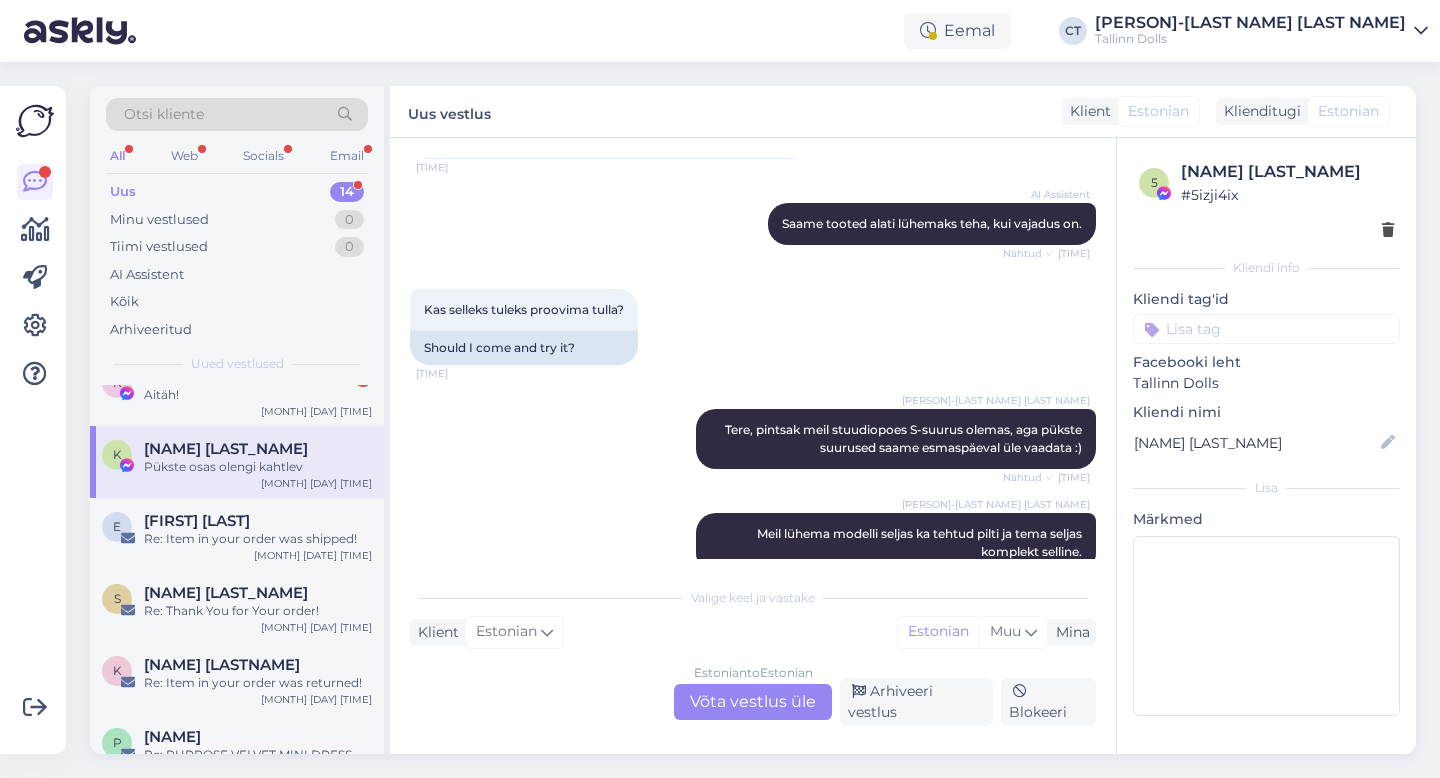 scroll, scrollTop: 557, scrollLeft: 0, axis: vertical 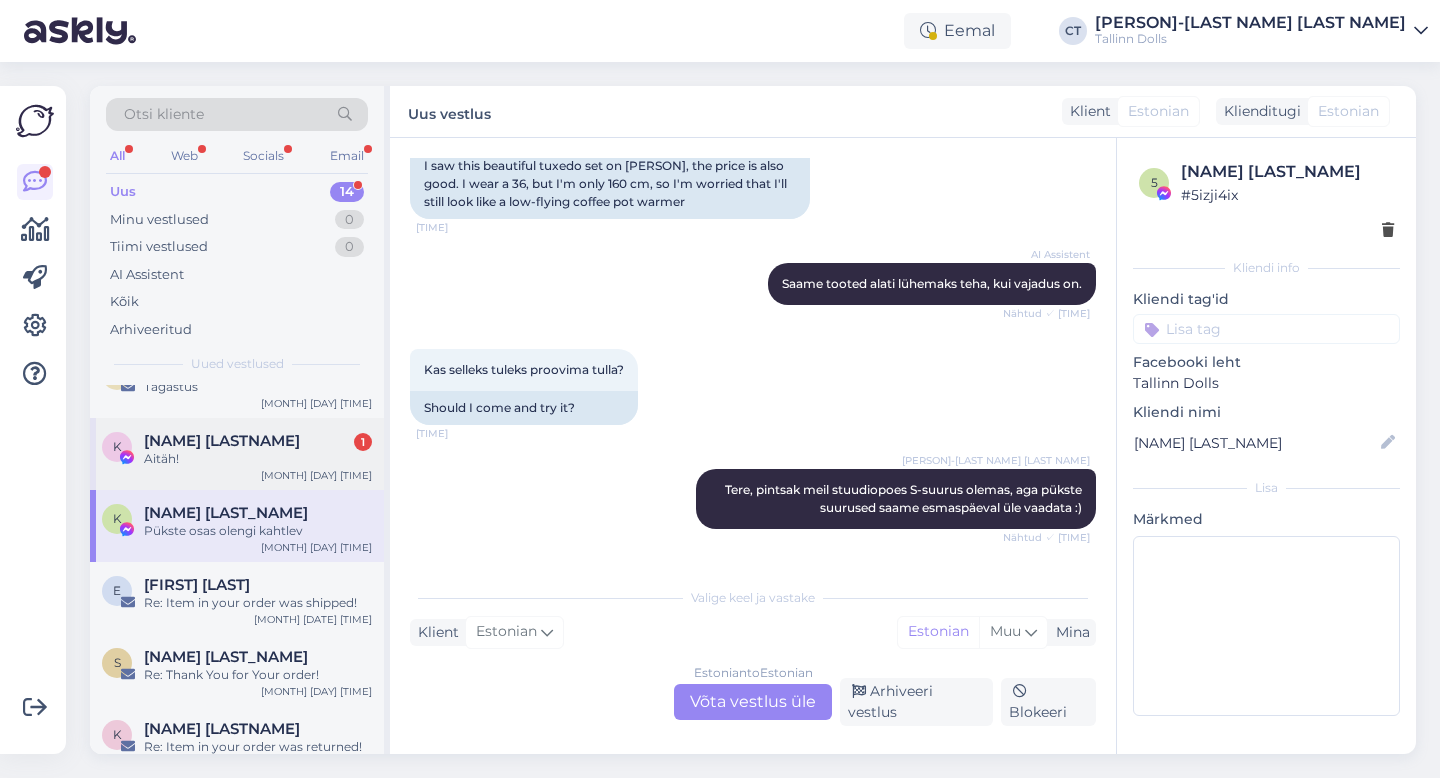 click on "K [NAME] [LASTNAME] [DATE] [TIME]" at bounding box center (237, 454) 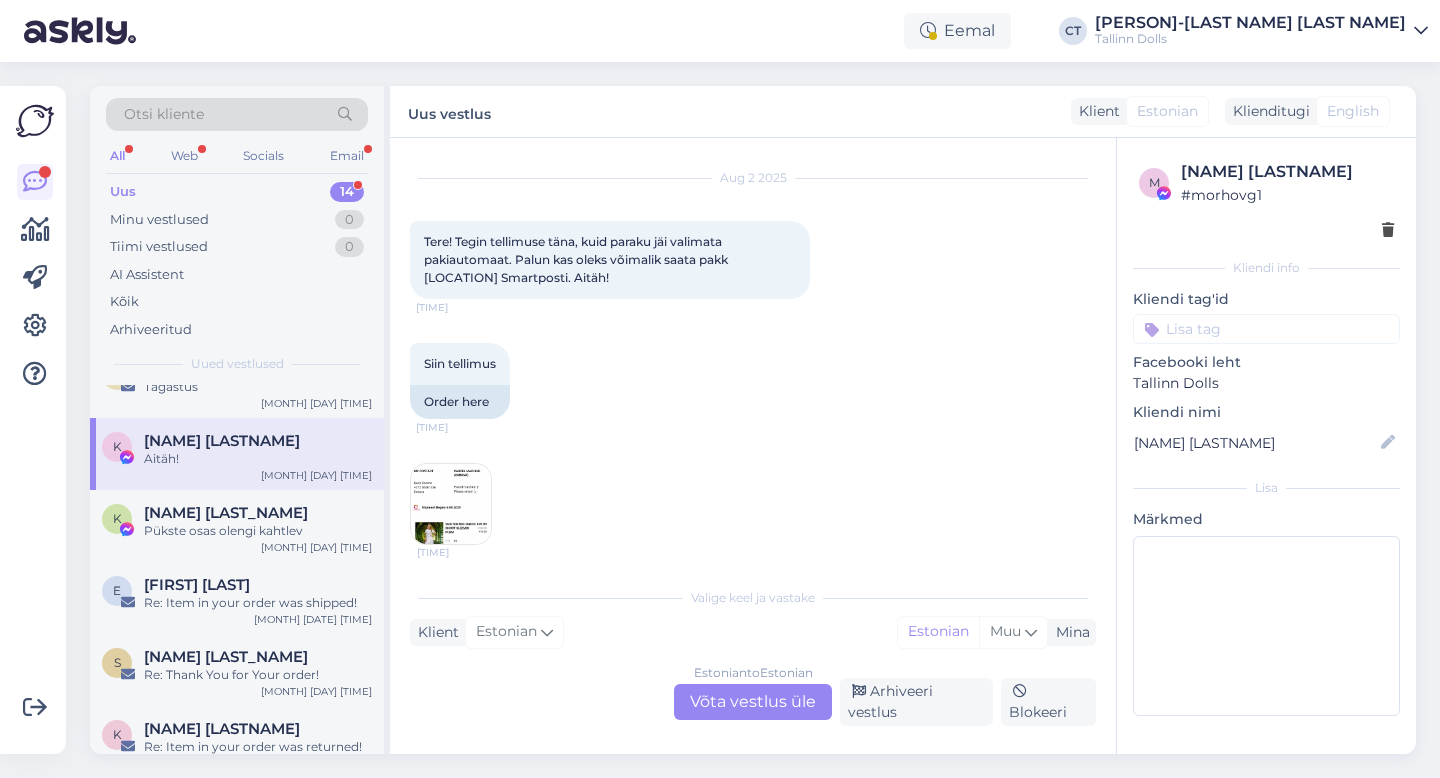 scroll, scrollTop: 40, scrollLeft: 0, axis: vertical 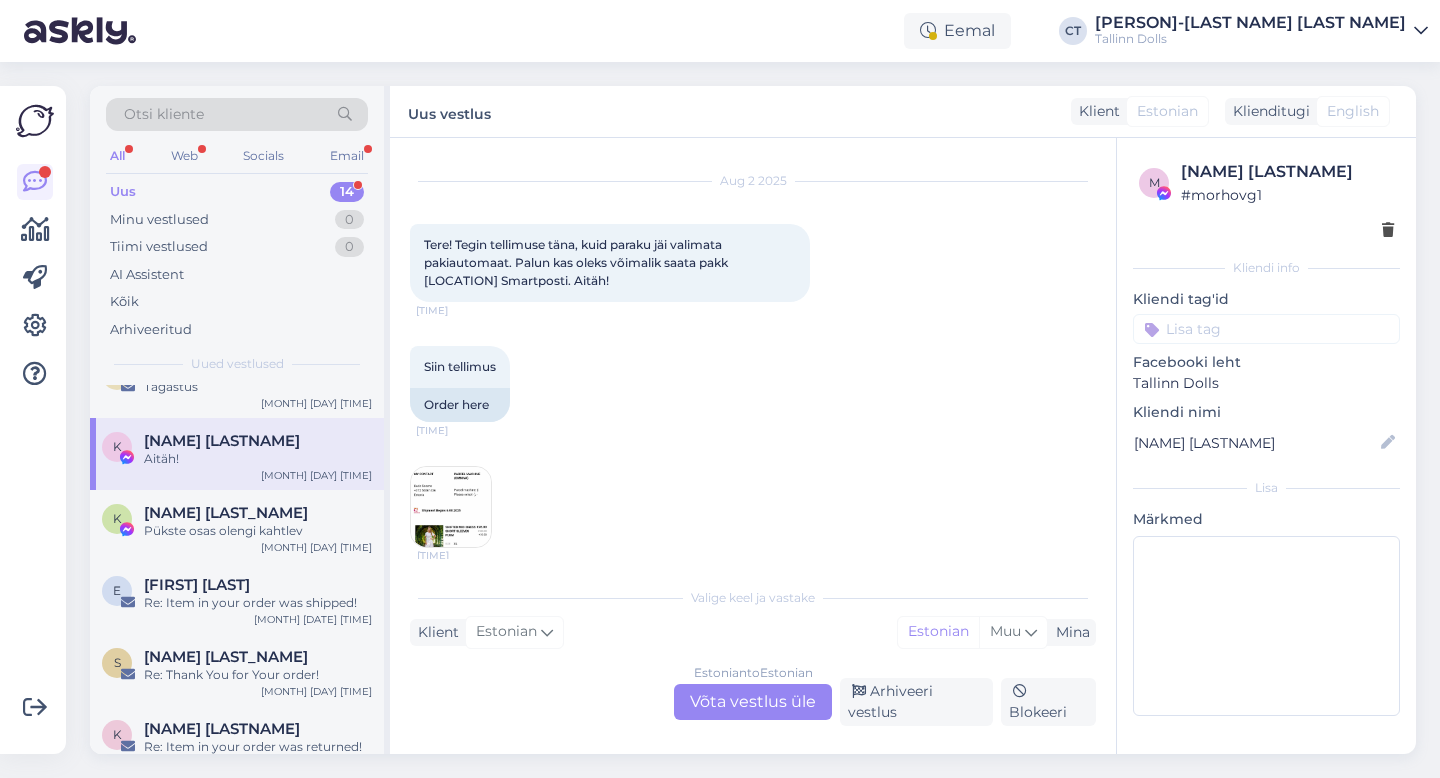 click on "Estonian  to  Estonian Võta vestlus üle" at bounding box center [753, 702] 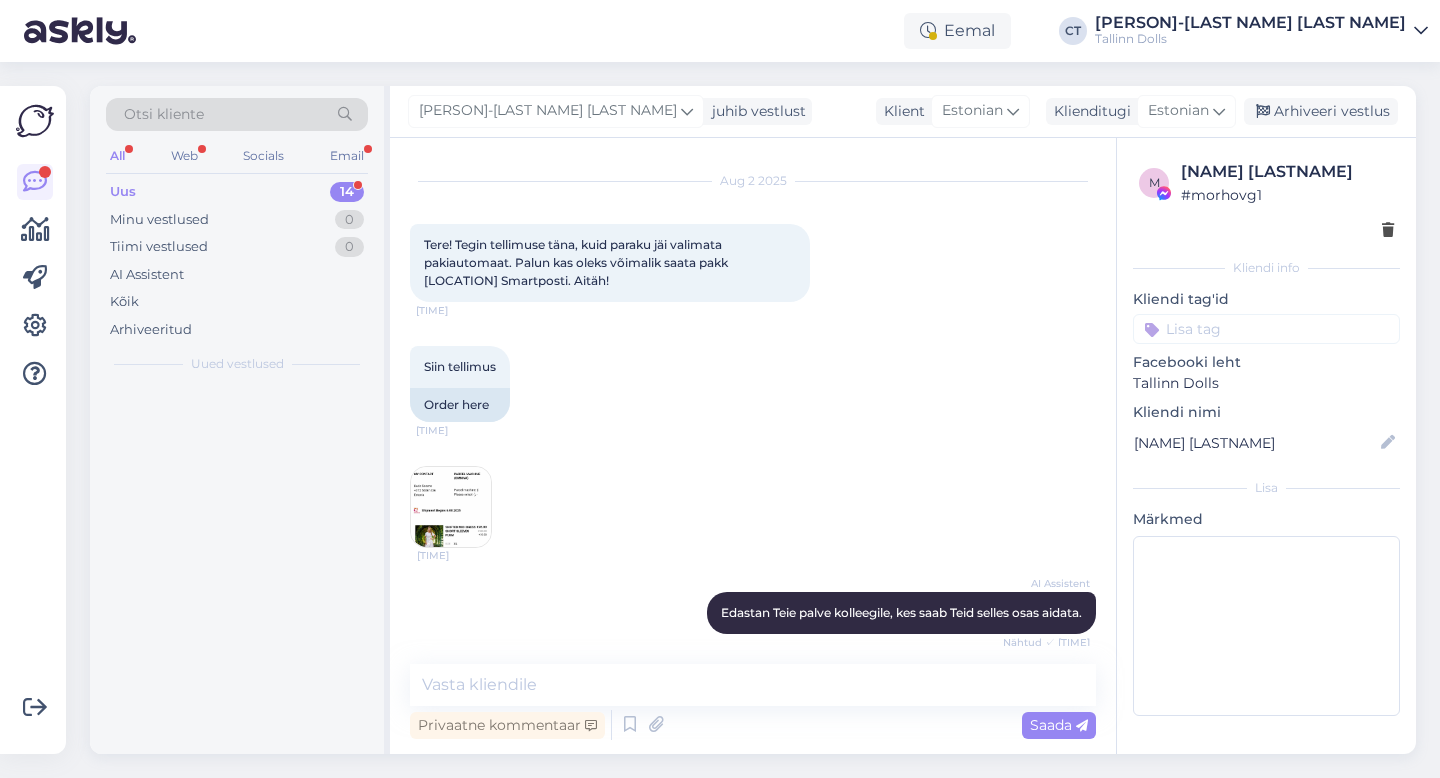 scroll, scrollTop: 0, scrollLeft: 0, axis: both 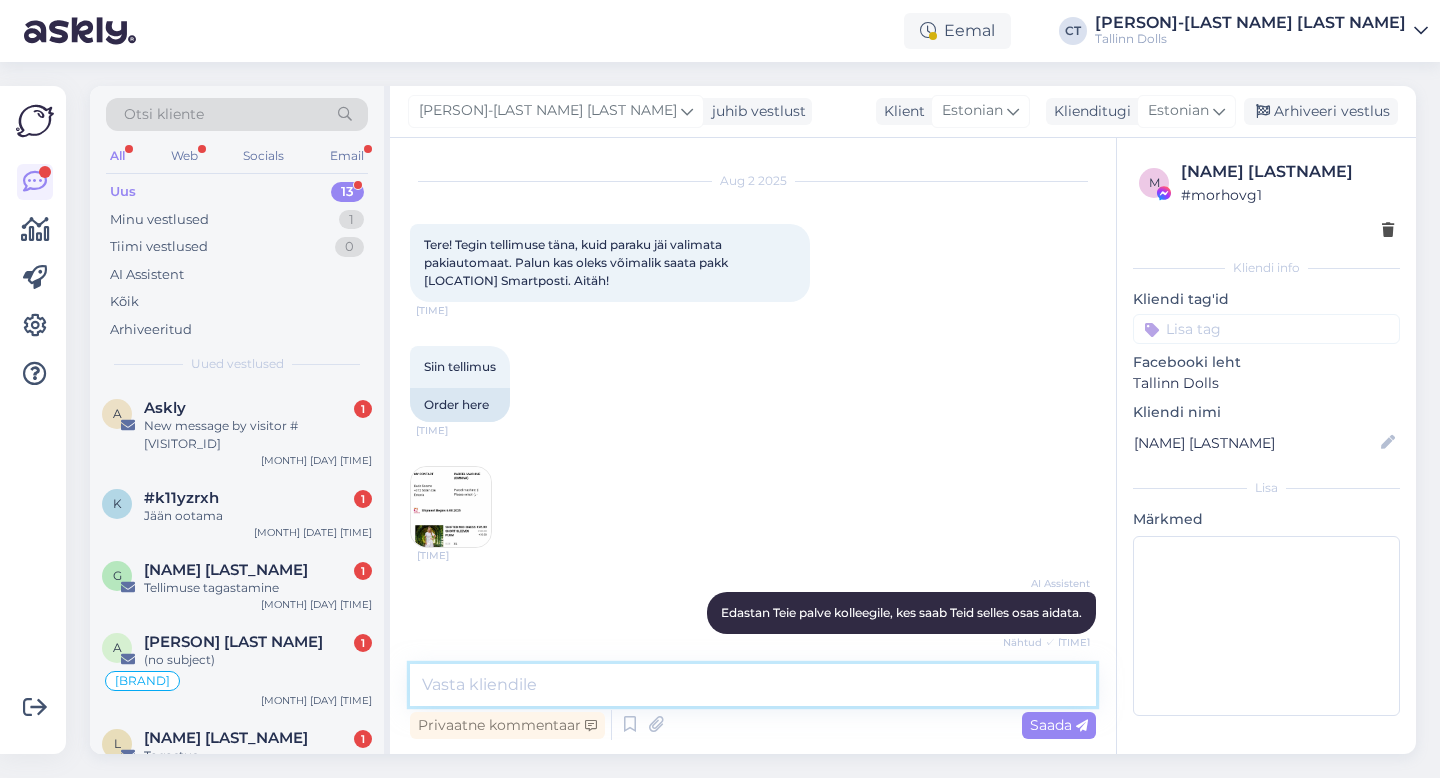 click at bounding box center [753, 685] 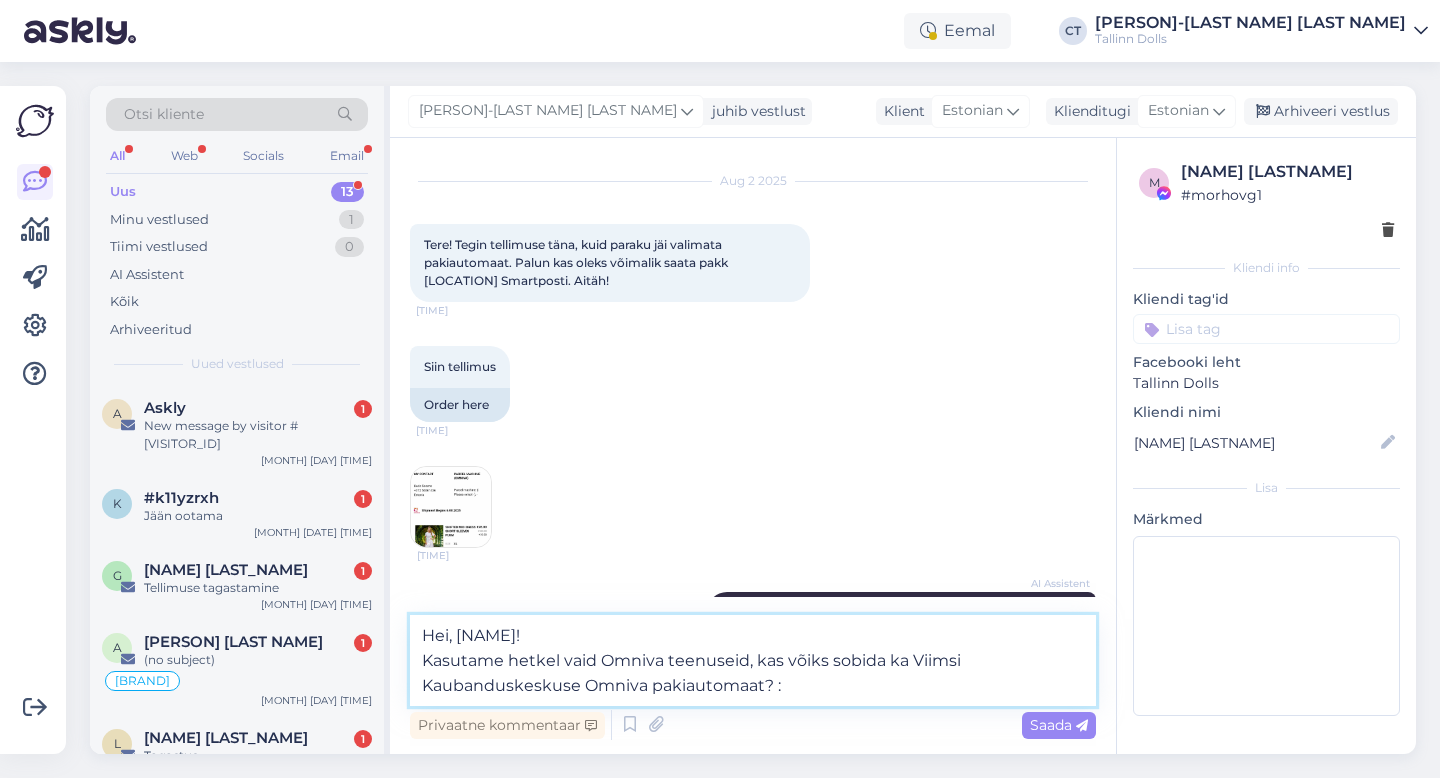 type on "Hei, [PERSON]!
Kasutame hetkel vaid Omniva teenuseid, kas võiks sobida ka Viimsi Kaubanduskeskuse Omniva pakiautomaat? :)" 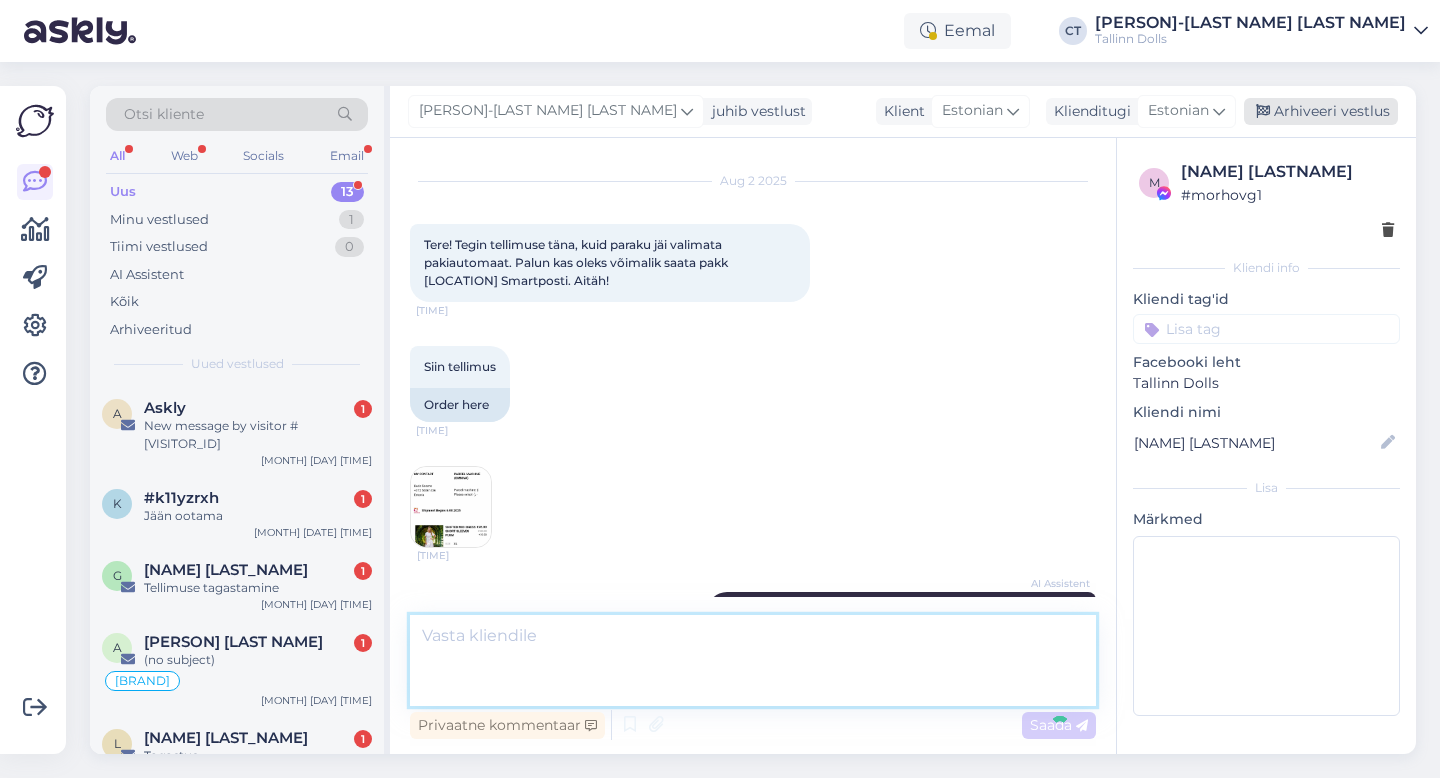 scroll, scrollTop: 292, scrollLeft: 0, axis: vertical 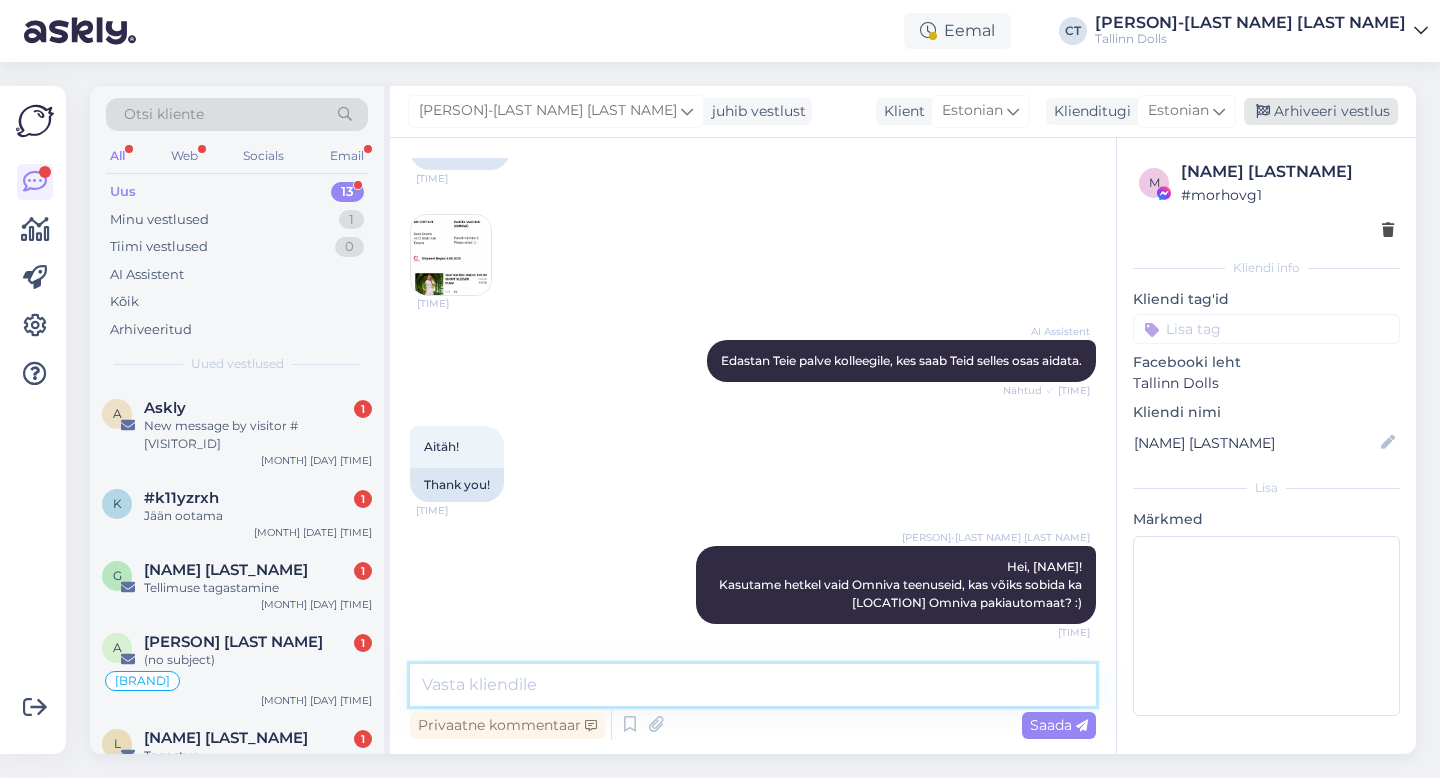type 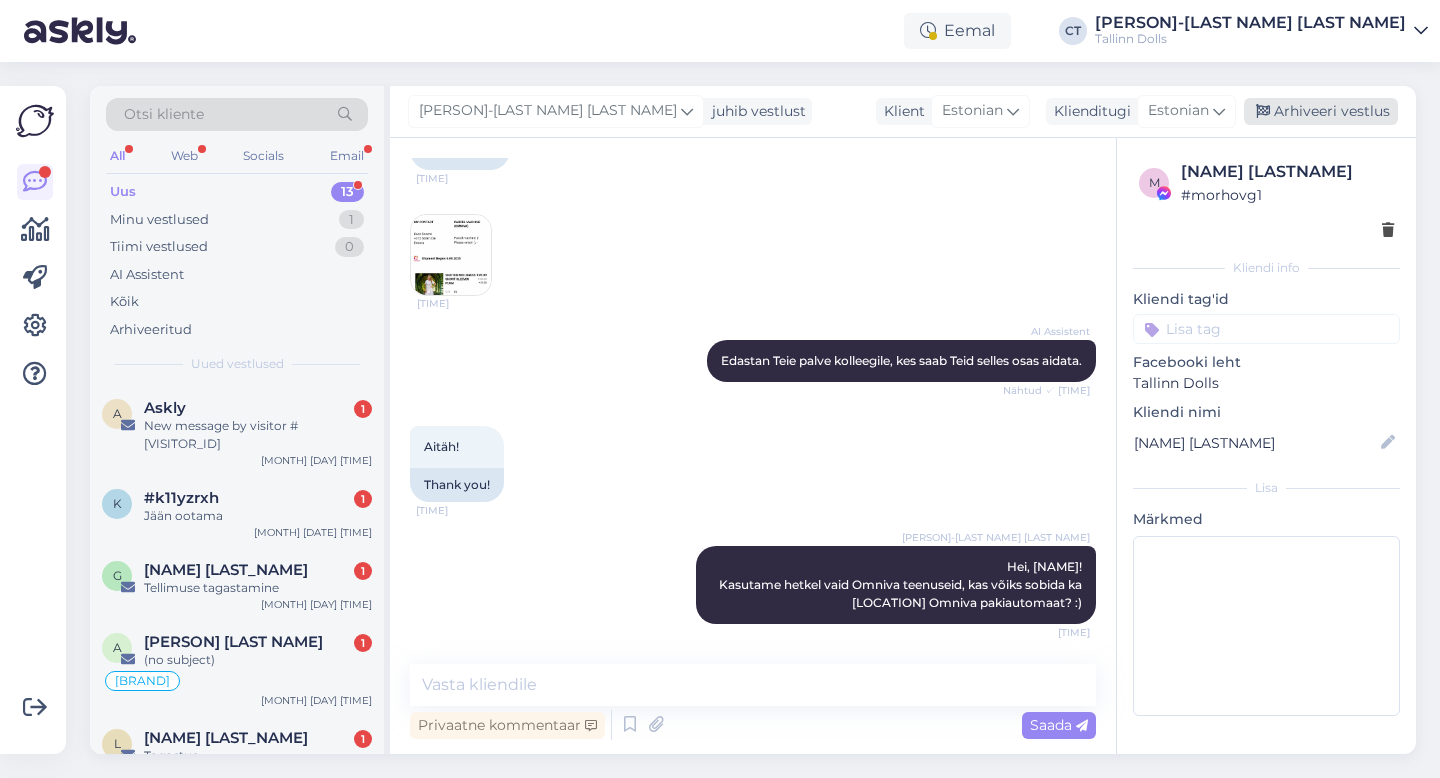 click on "Arhiveeri vestlus" at bounding box center [1321, 111] 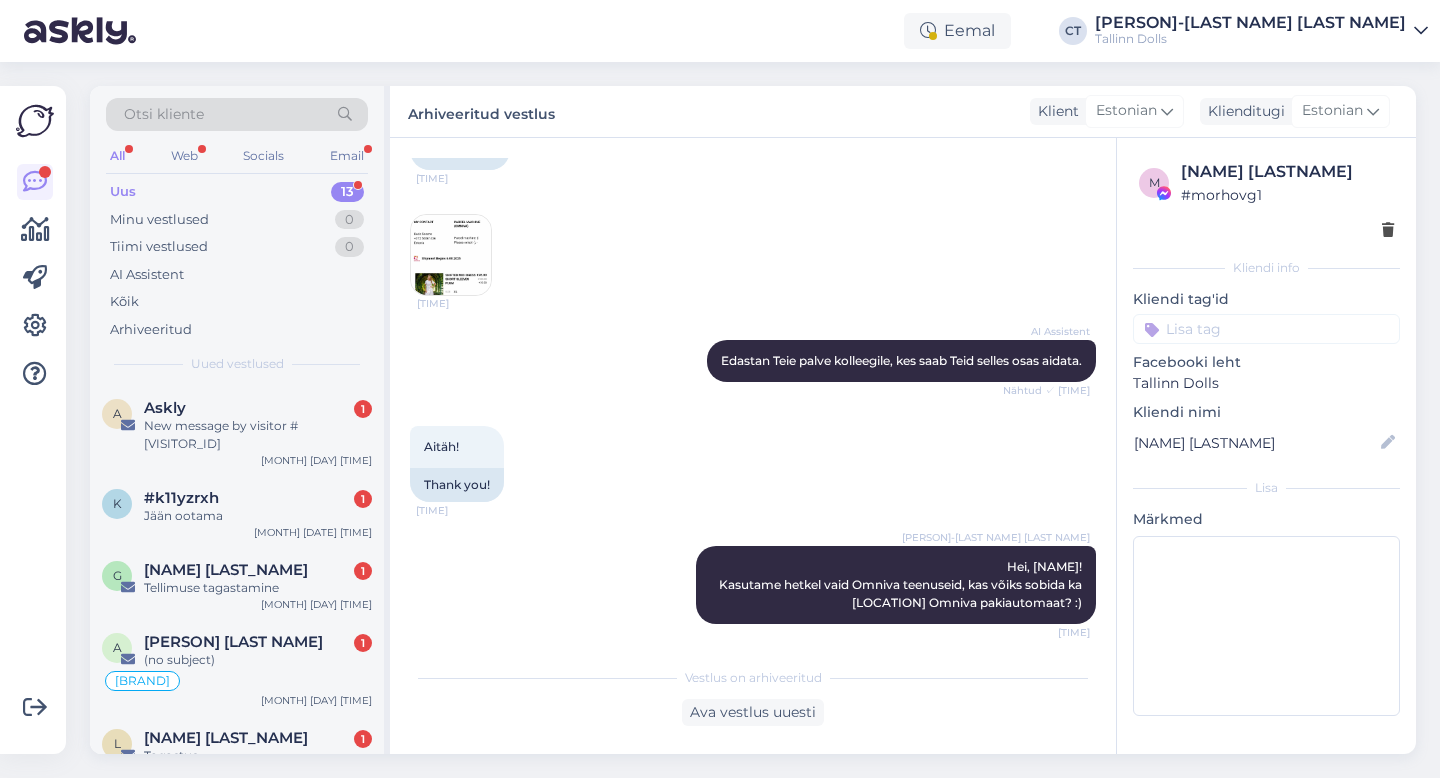 scroll, scrollTop: 299, scrollLeft: 0, axis: vertical 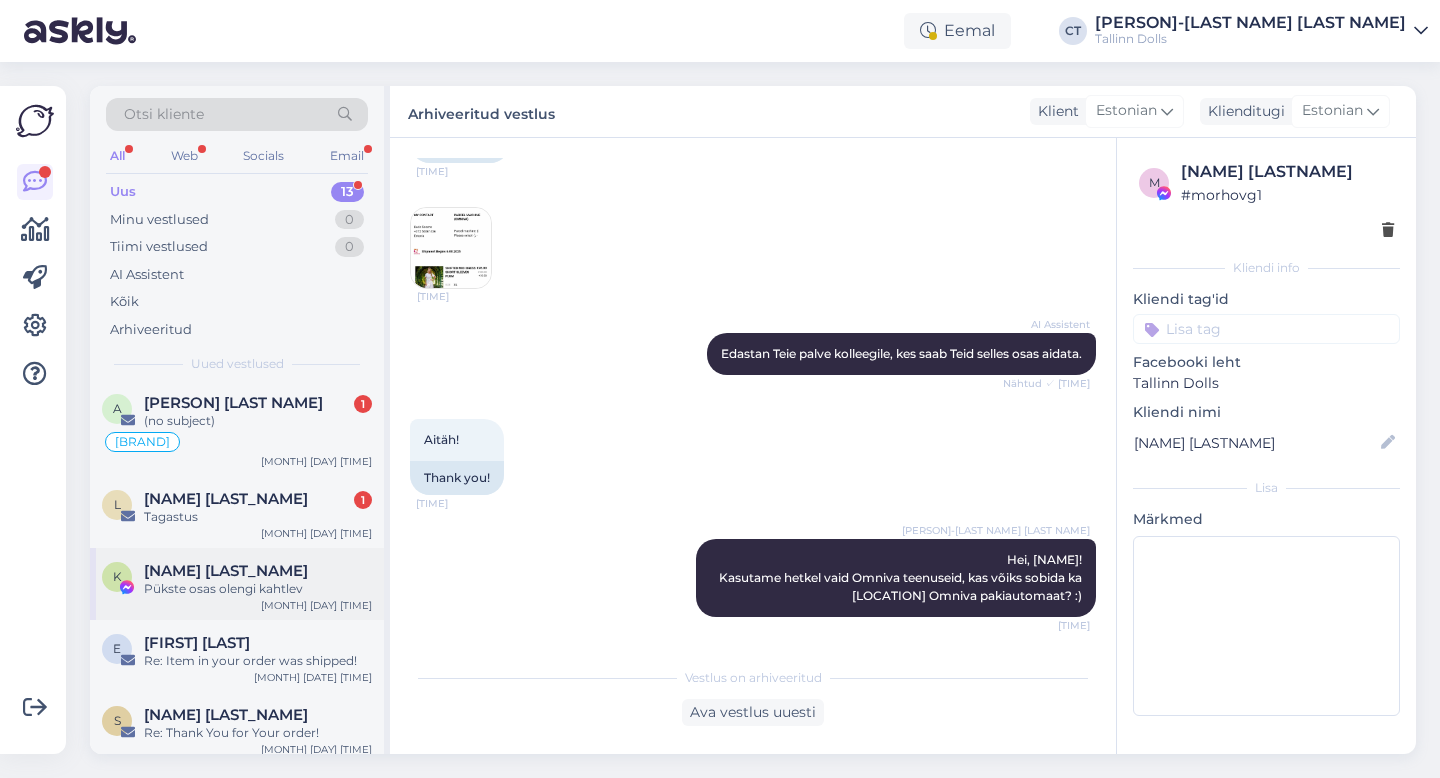 click on "[NAME] [LAST_NAME]" at bounding box center [258, 571] 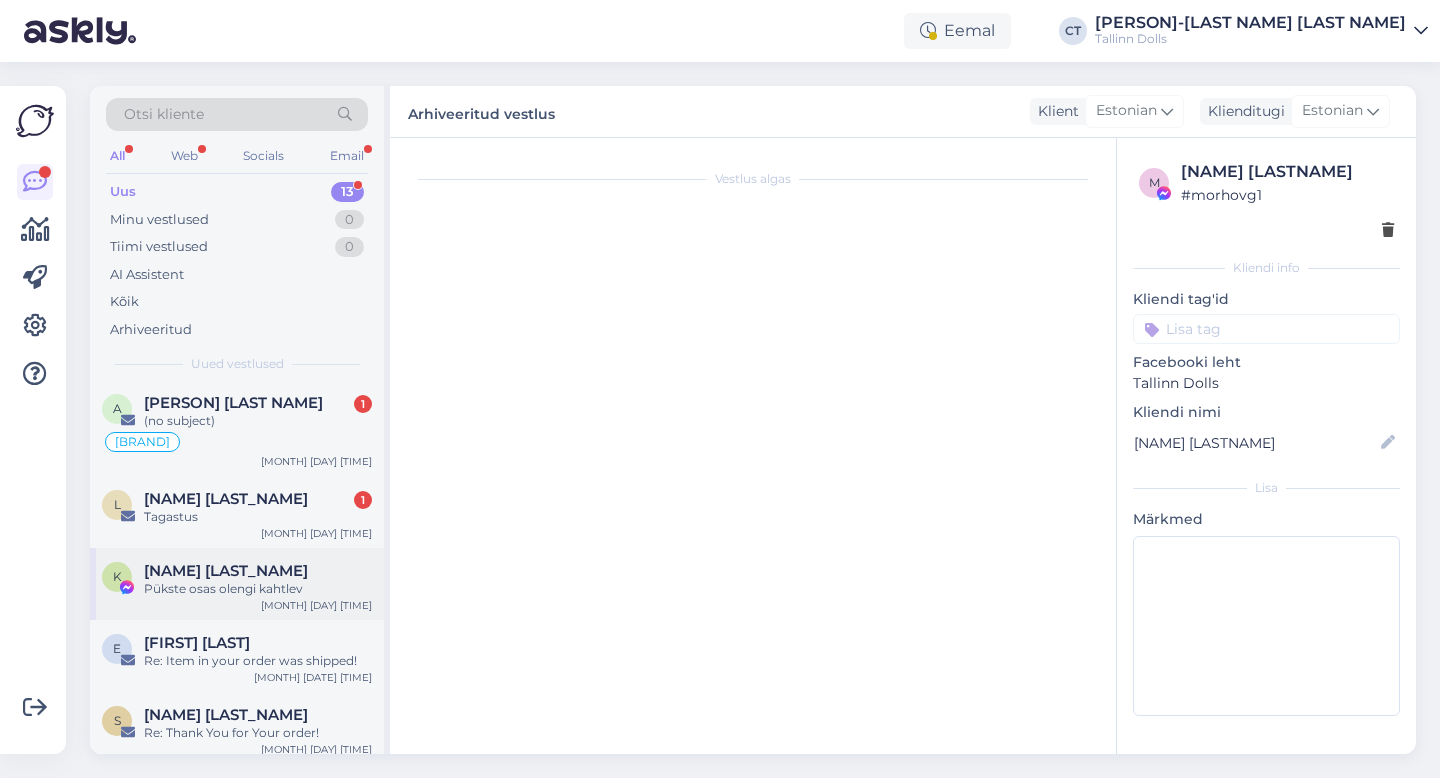 scroll, scrollTop: 939, scrollLeft: 0, axis: vertical 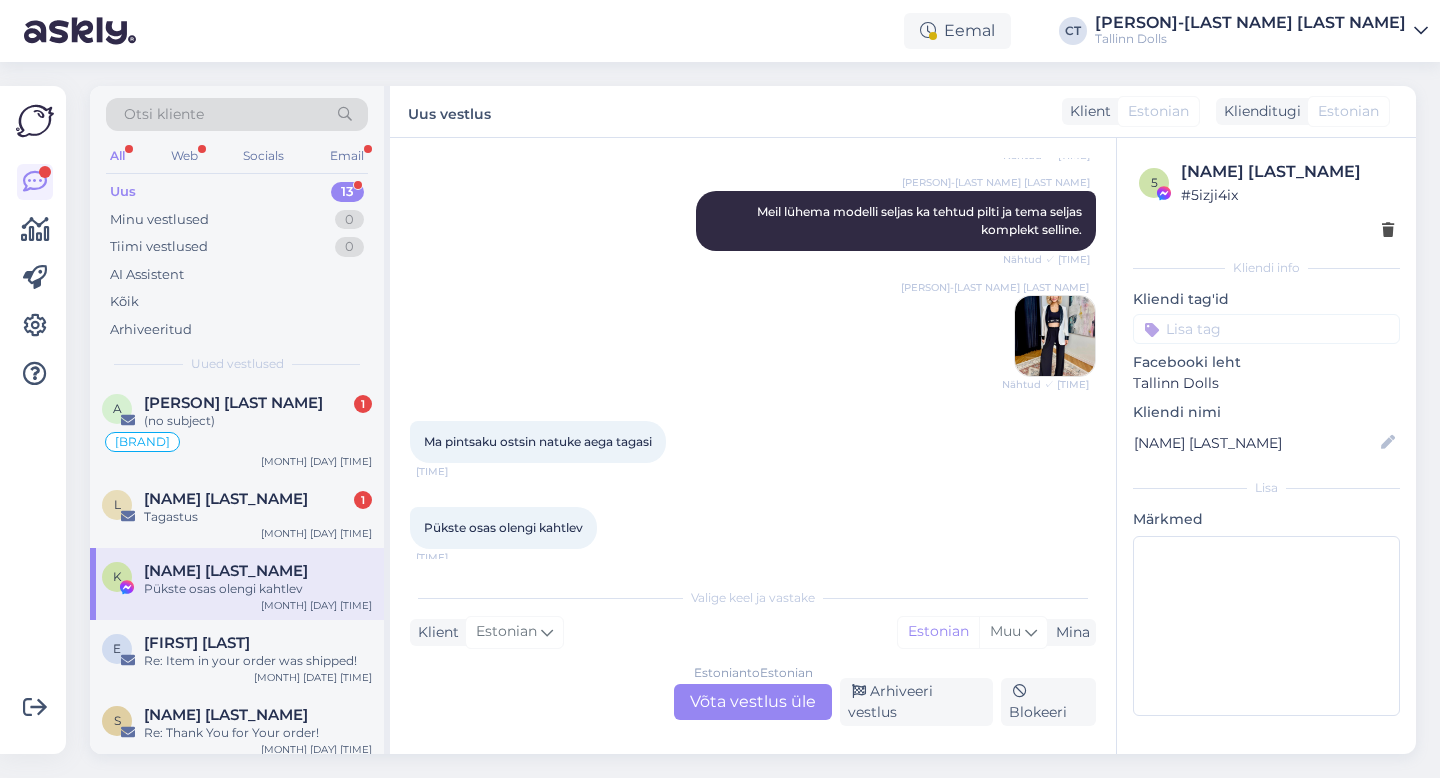 click on "Estonian  to  Estonian Võta vestlus üle" at bounding box center (753, 702) 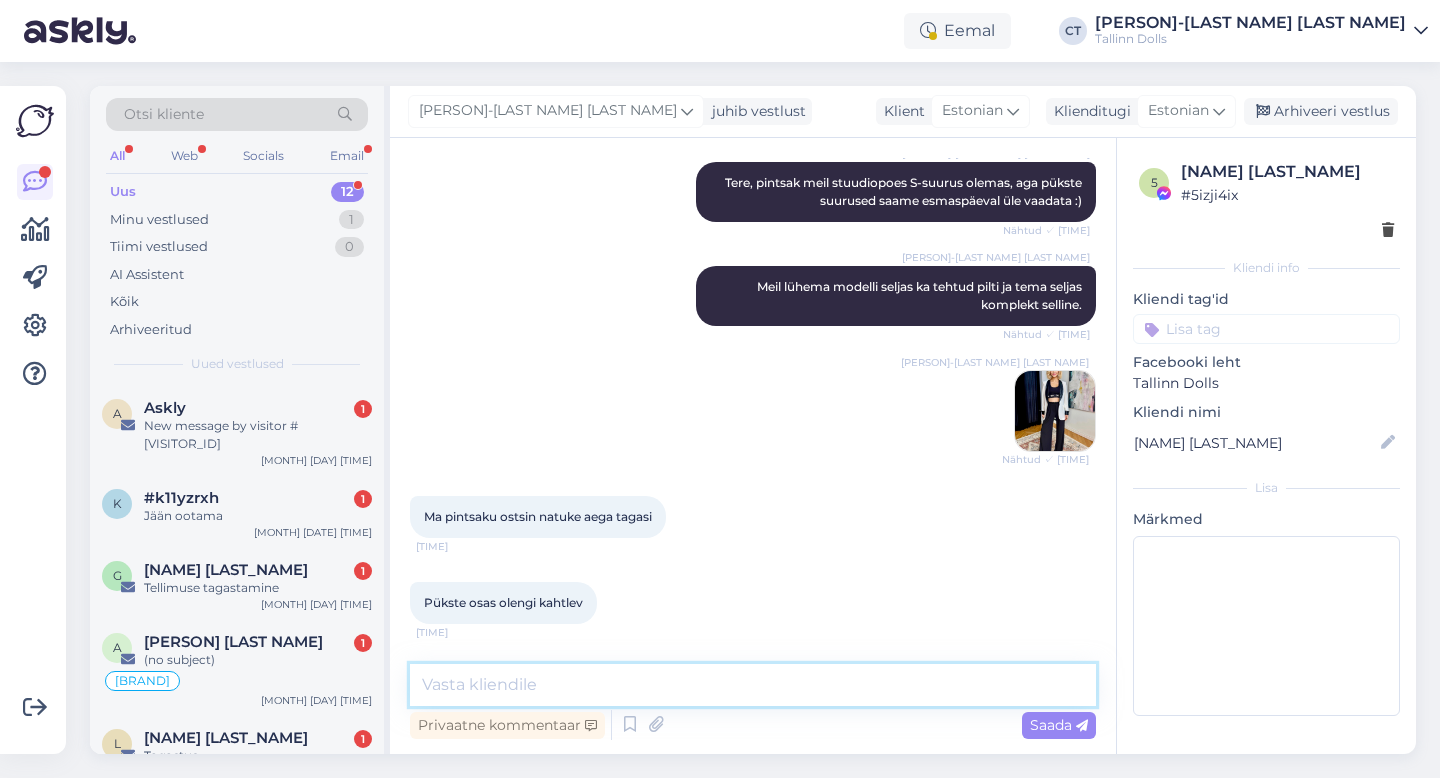 click at bounding box center [753, 685] 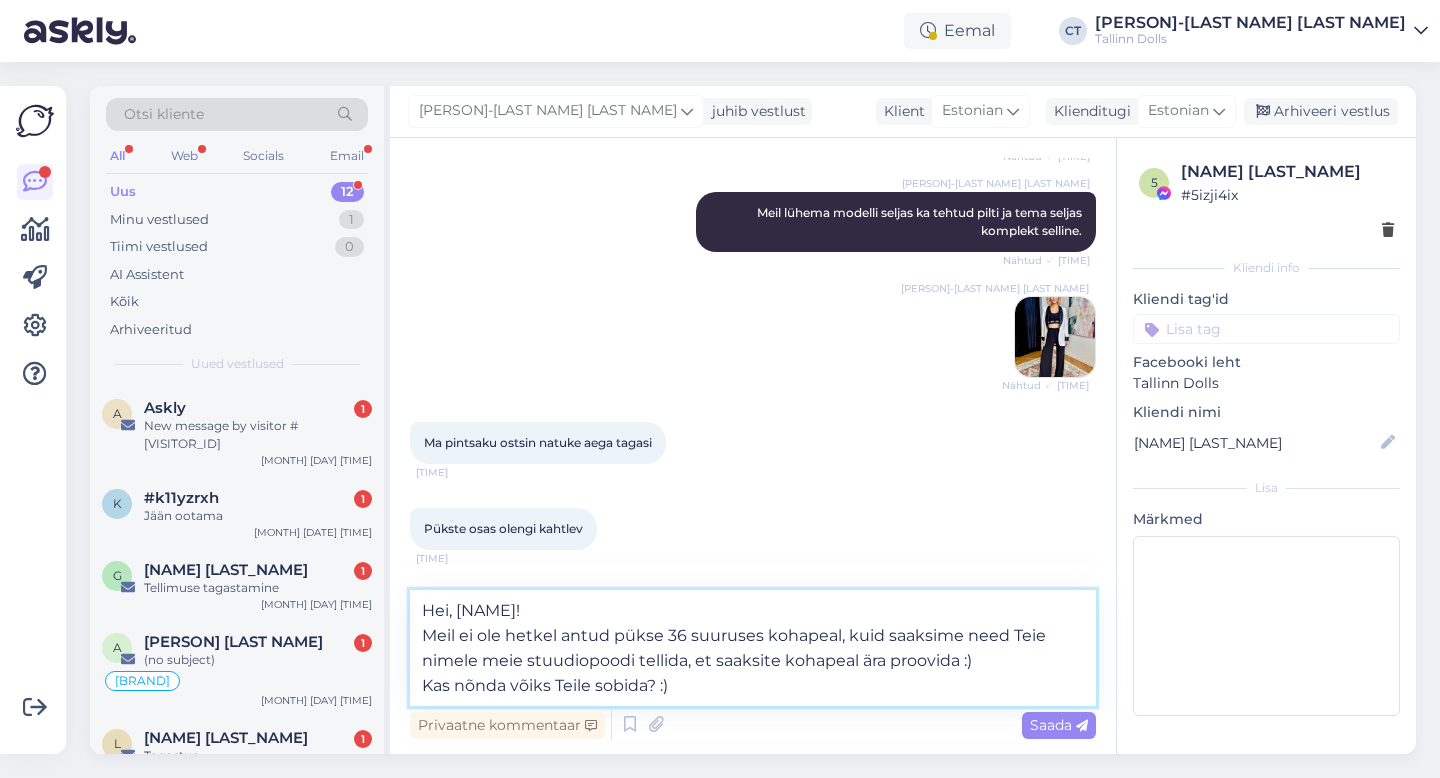 scroll, scrollTop: 939, scrollLeft: 0, axis: vertical 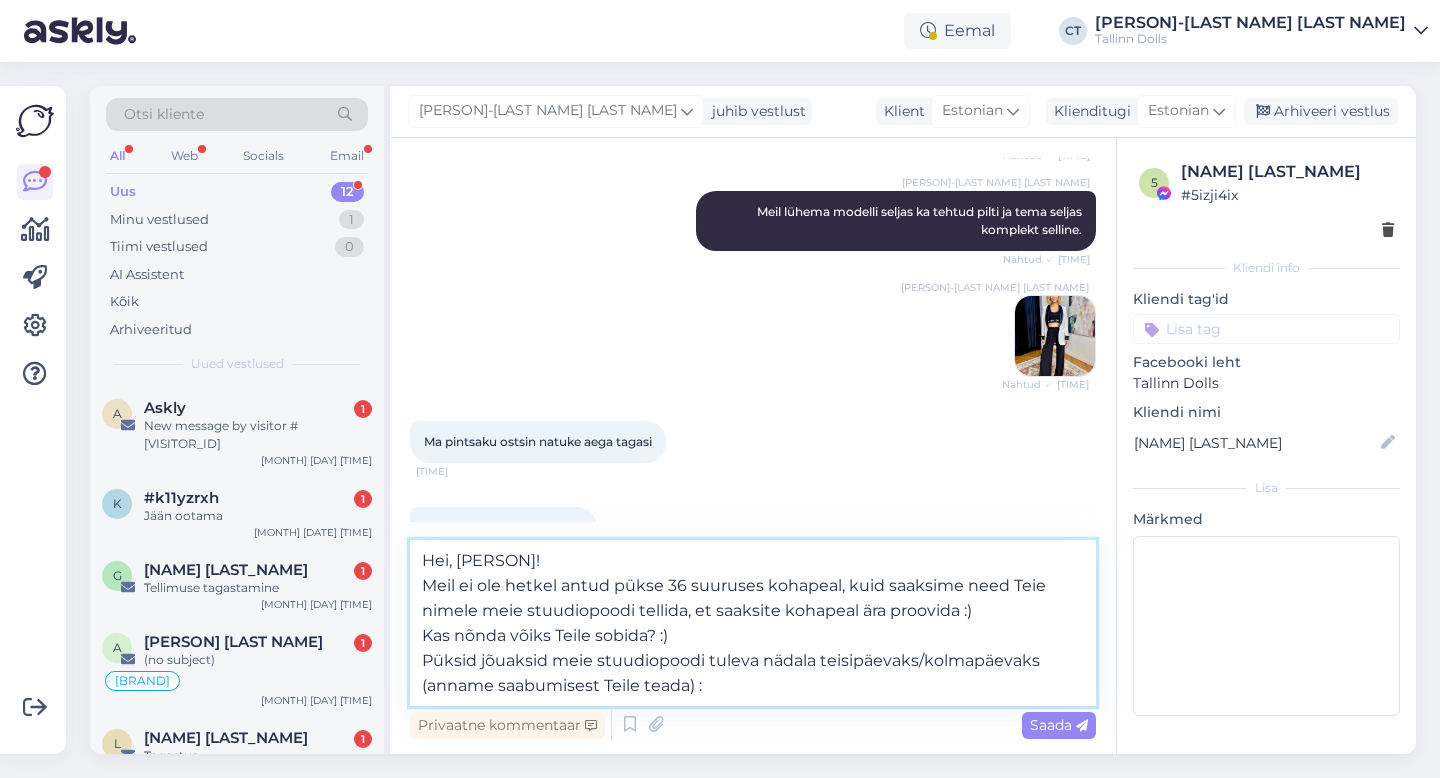 type on "Hei, [NAME]!
Meil ei ole hetkel antud pükse 36 suuruses kohapeal, kuid saaksime need Teie nimele meie stuudiopoodi tellida, et saaksite kohapeal ära proovida :)
Kas nõnda võiks Teile sobida? :)
Püksid jõuaksid meie stuudiopoodi tuleva nädala teisipäevaks/kolmapäevaks (anname saabumisest Teile teada) :)" 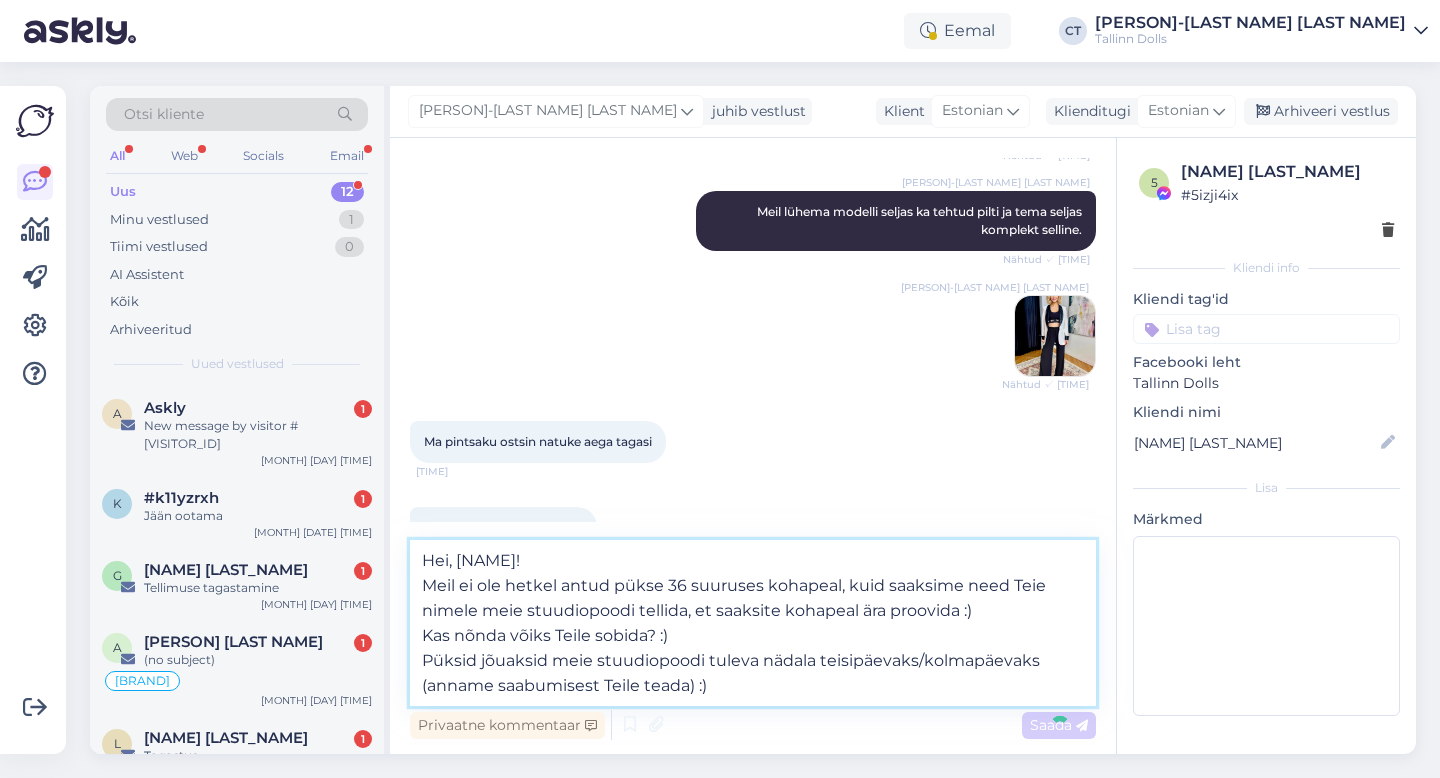 type 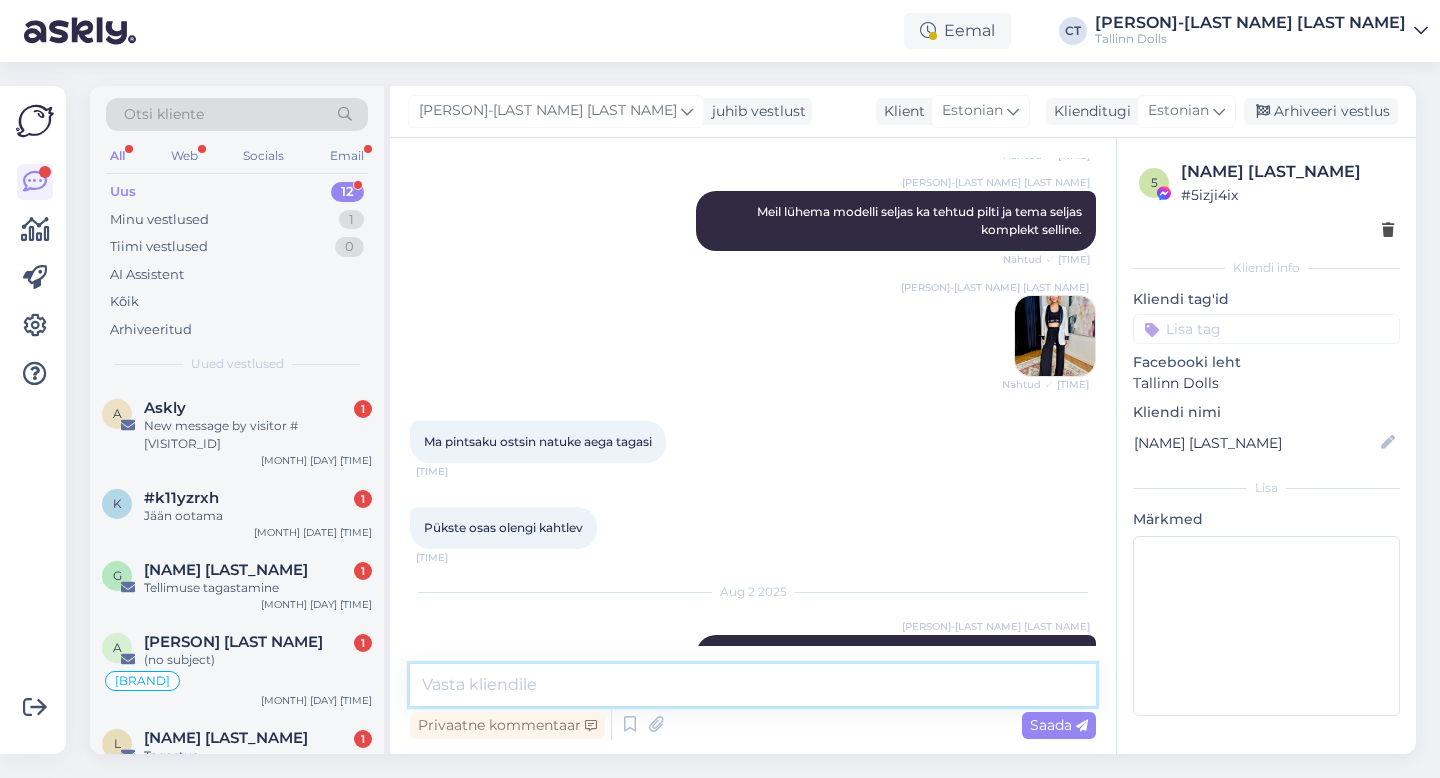 scroll, scrollTop: 1118, scrollLeft: 0, axis: vertical 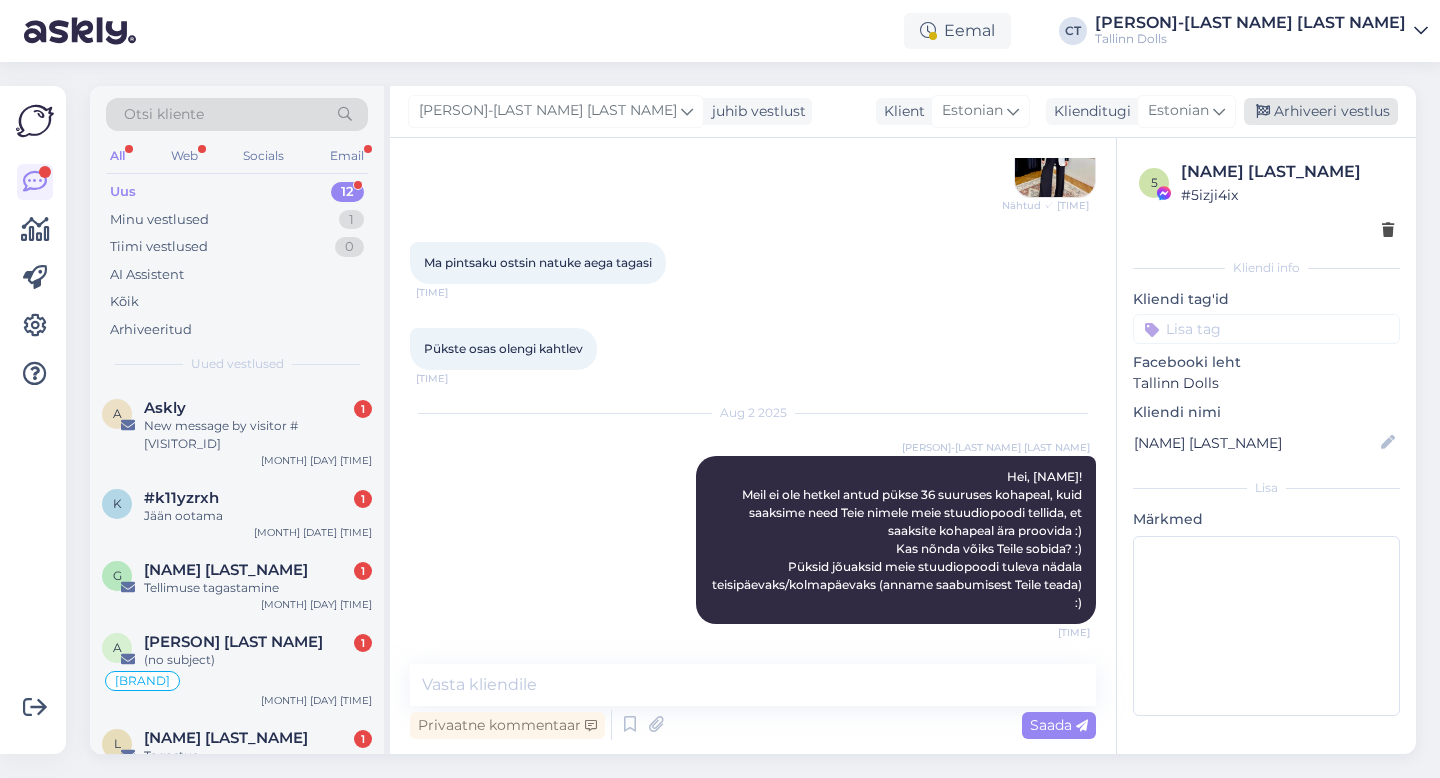 click on "Arhiveeri vestlus" at bounding box center (1321, 111) 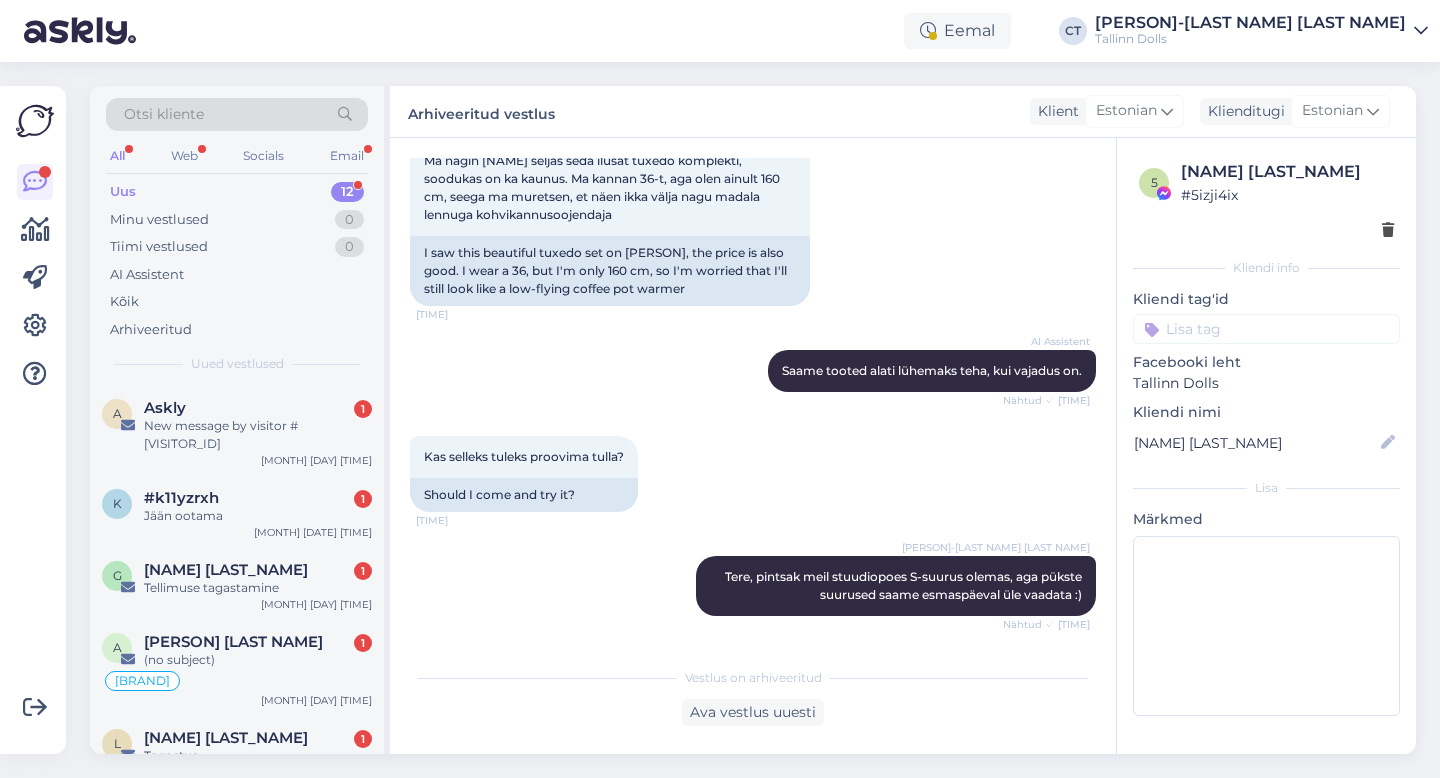 scroll, scrollTop: 361, scrollLeft: 0, axis: vertical 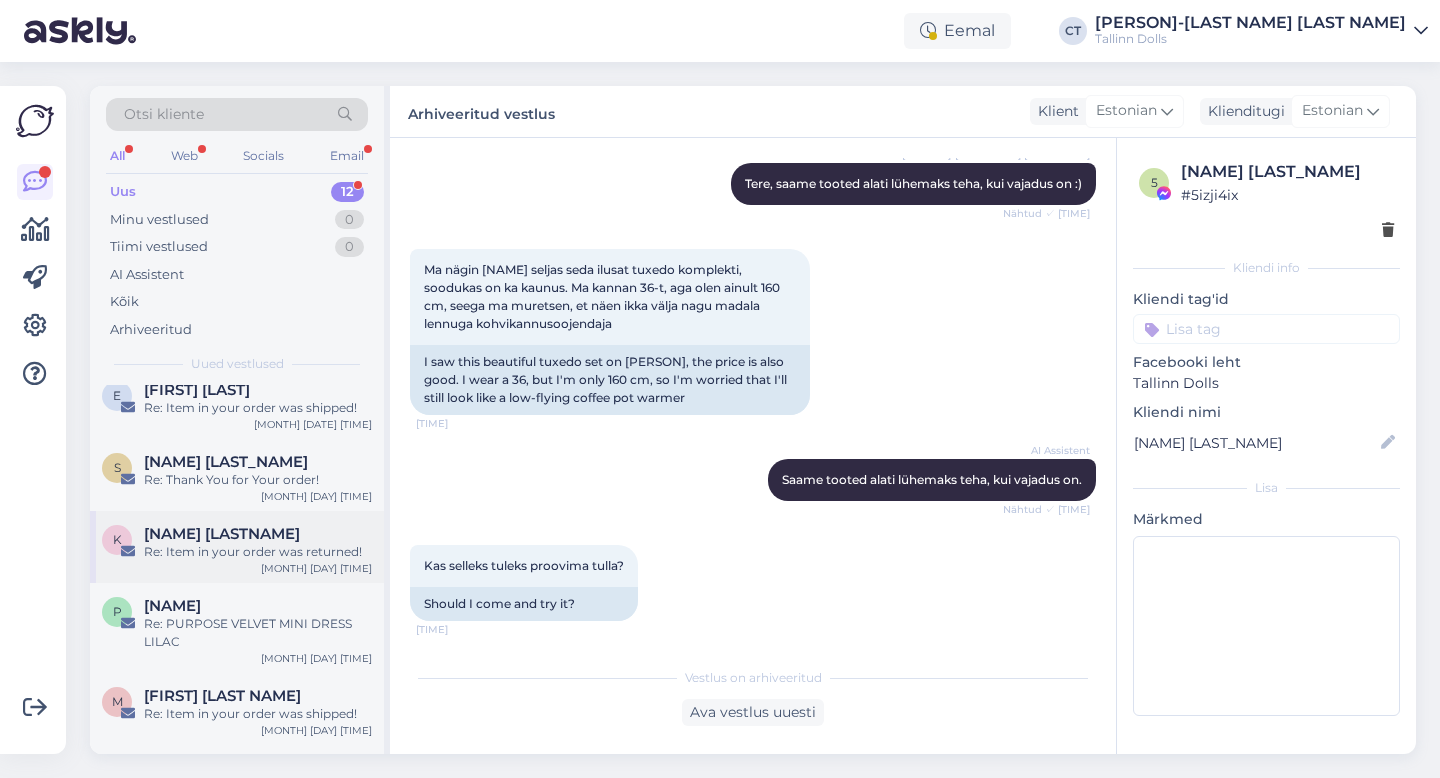 click on "[NAME] [LASTNAME] Re: Item in your order was returned! [MONTH] [DAY] [TIME]" at bounding box center [237, 547] 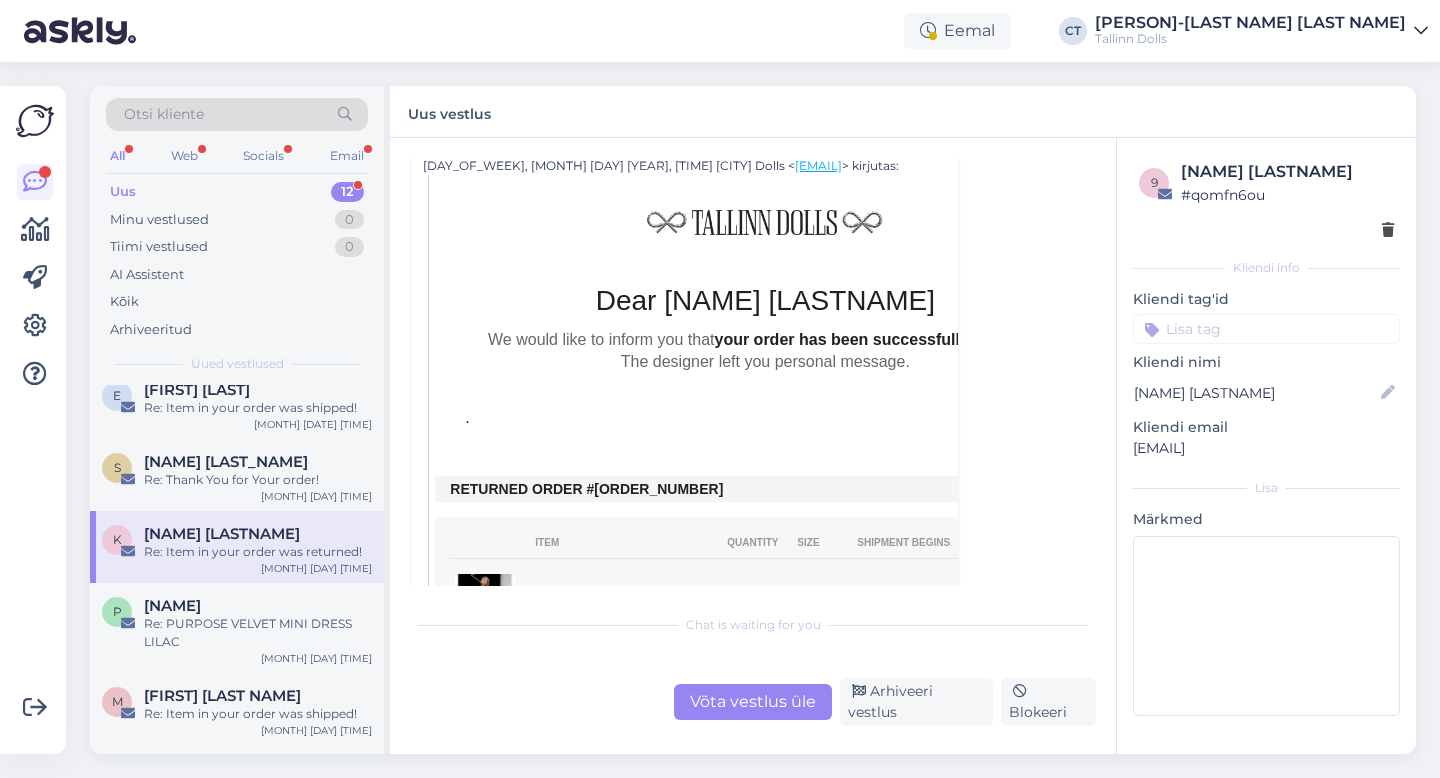scroll, scrollTop: 318, scrollLeft: 0, axis: vertical 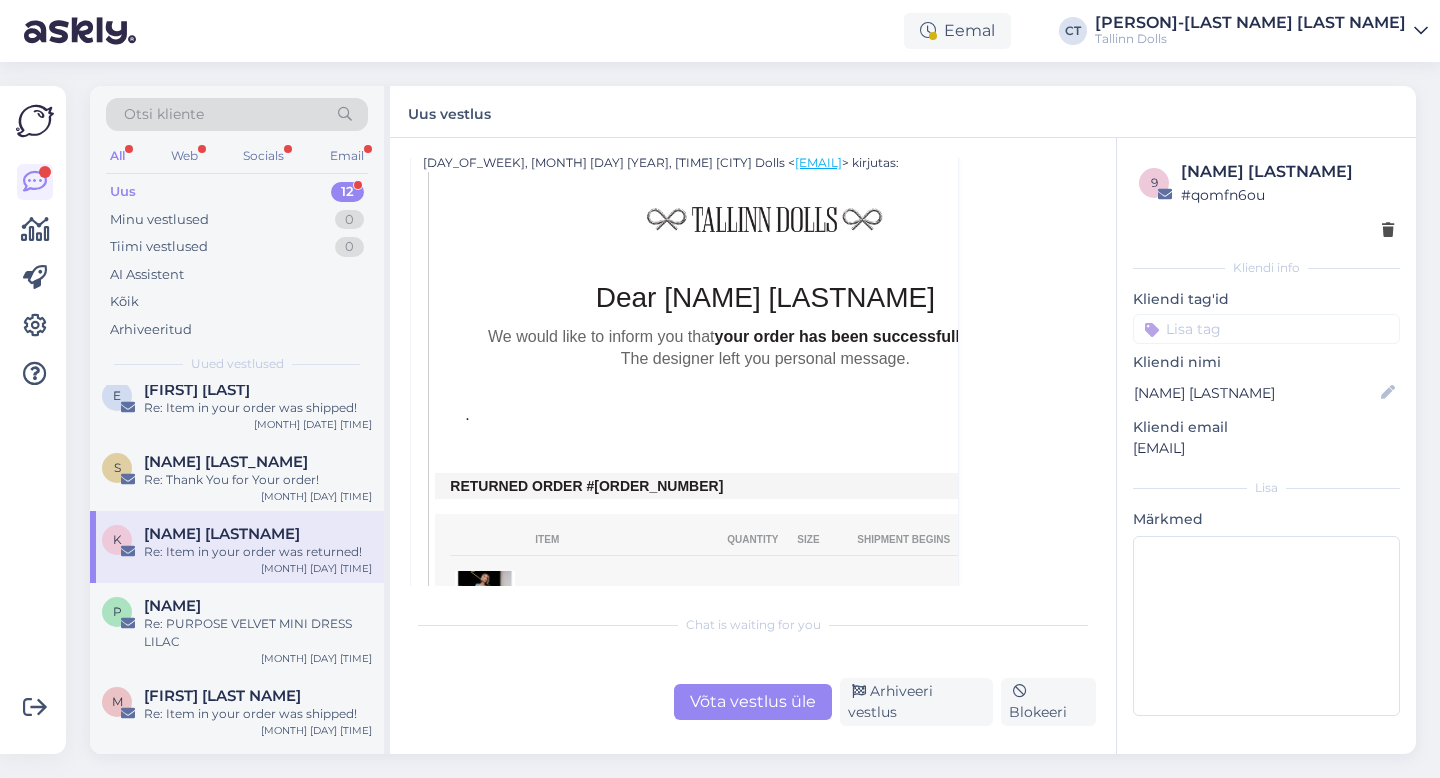 drag, startPoint x: 672, startPoint y: 487, endPoint x: 611, endPoint y: 480, distance: 61.400326 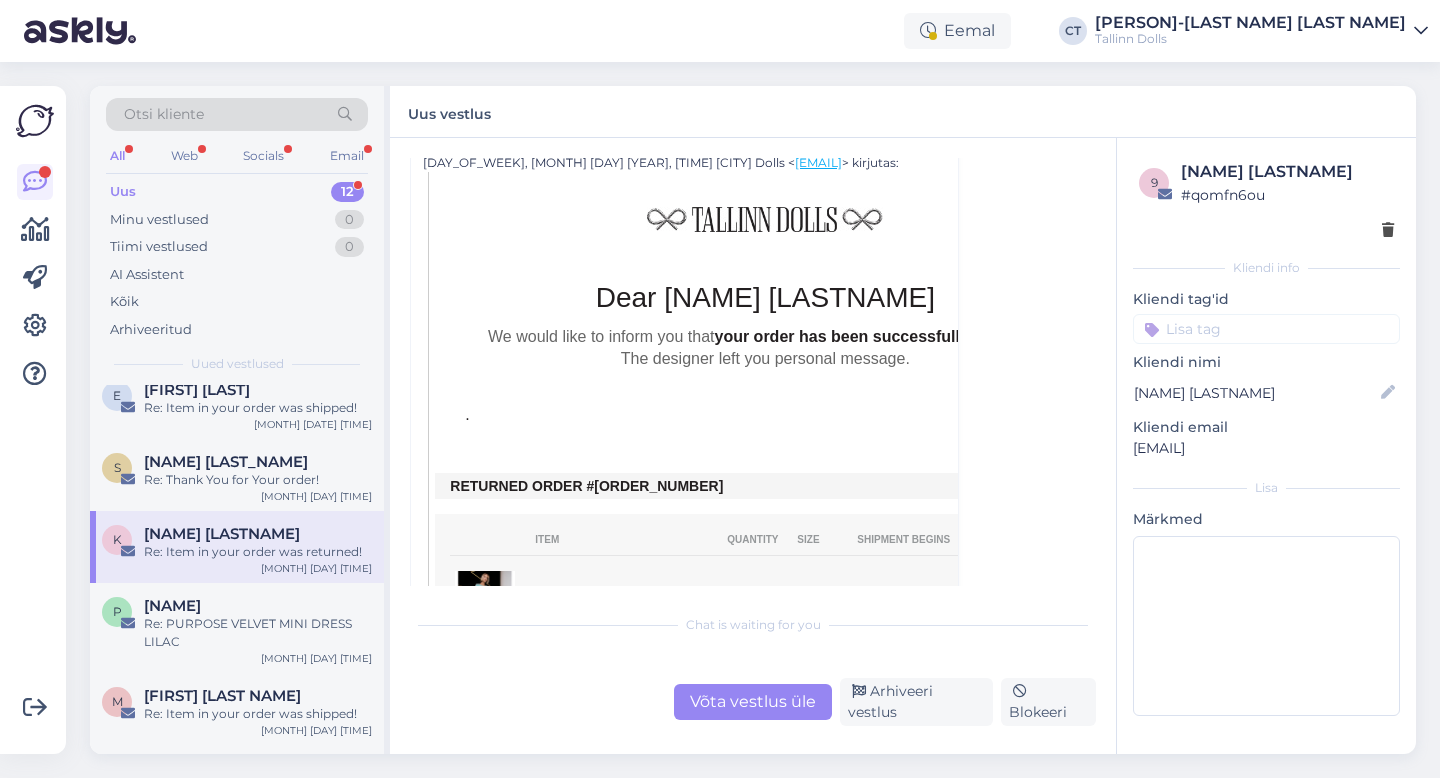 click on "RETURNED ORDER #[ORDER_NUMBER]" at bounding box center (765, 486) 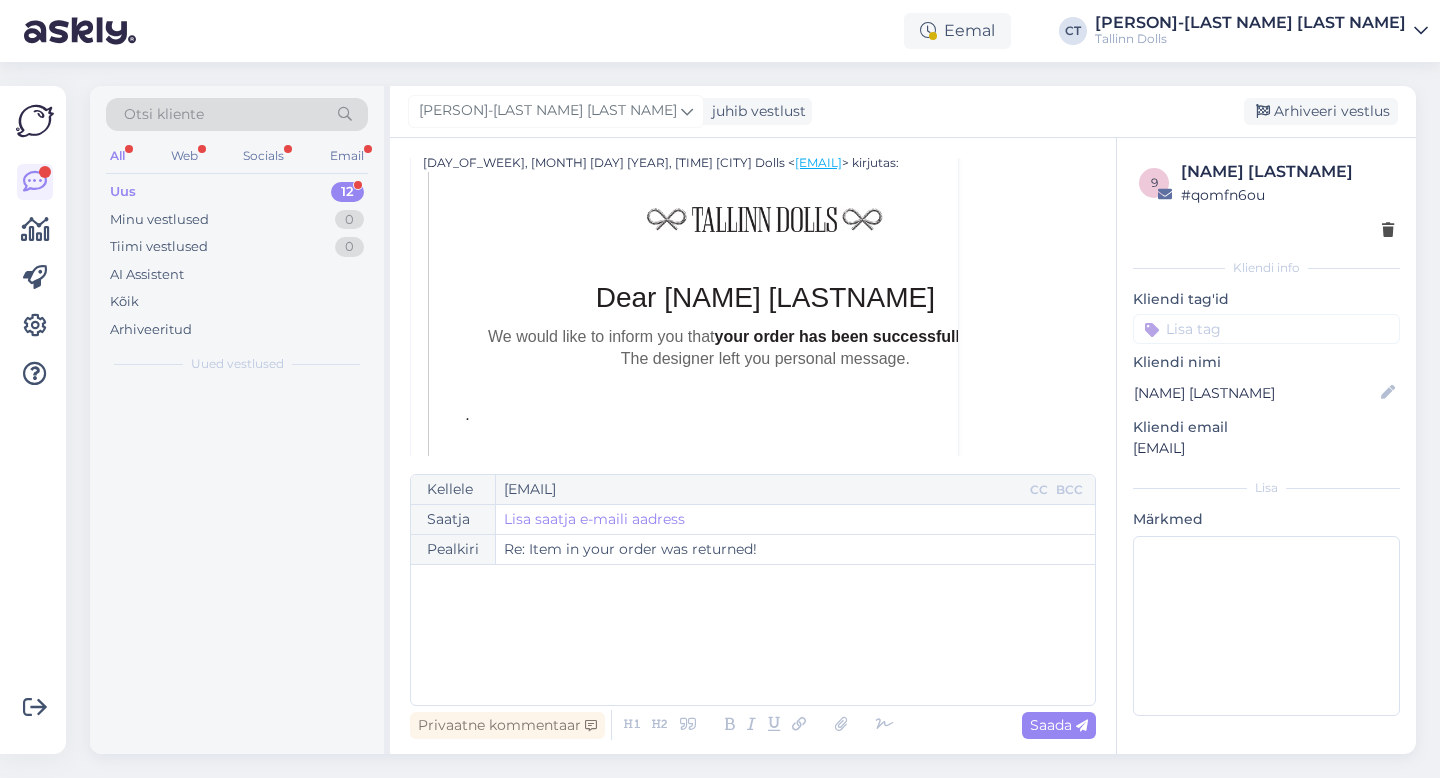 scroll, scrollTop: 54, scrollLeft: 0, axis: vertical 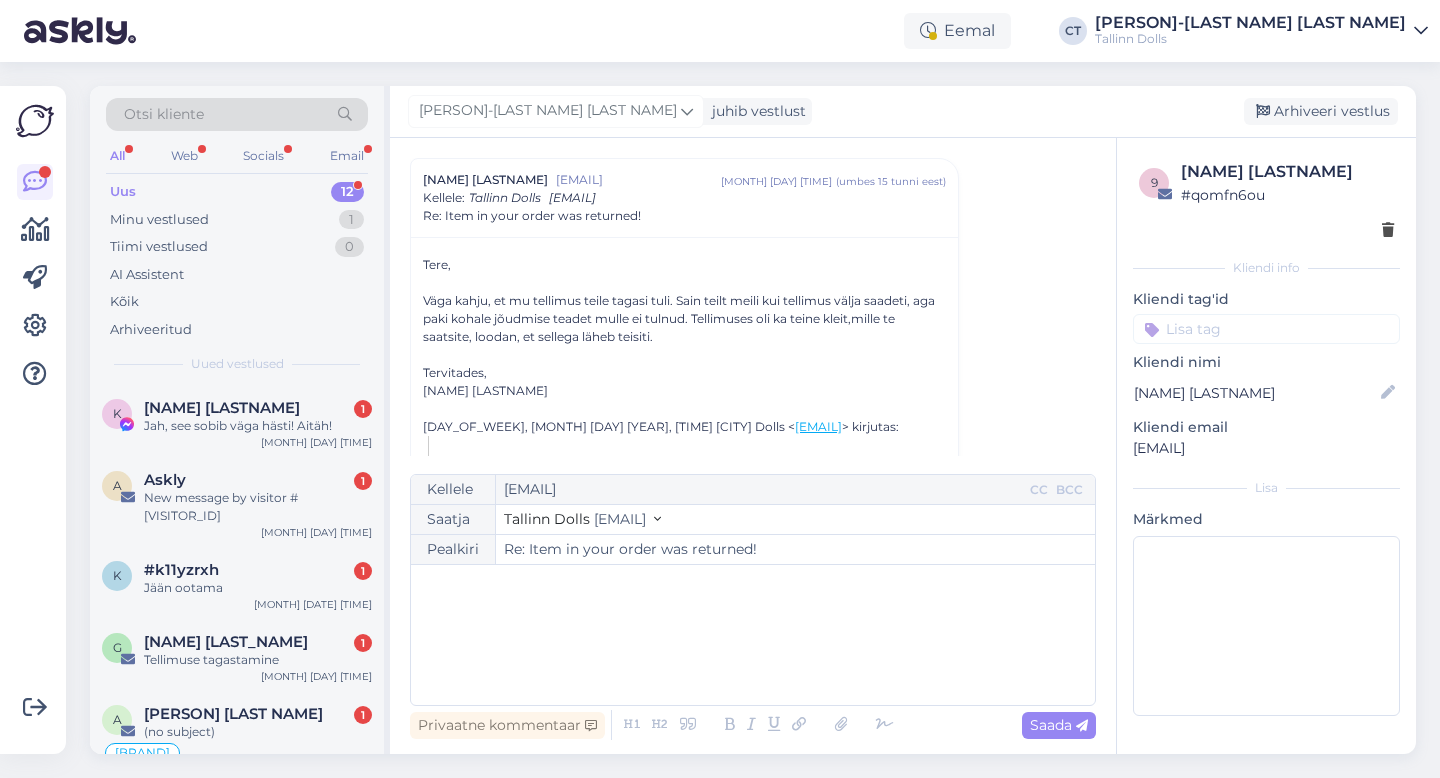 click on "﻿" at bounding box center (753, 635) 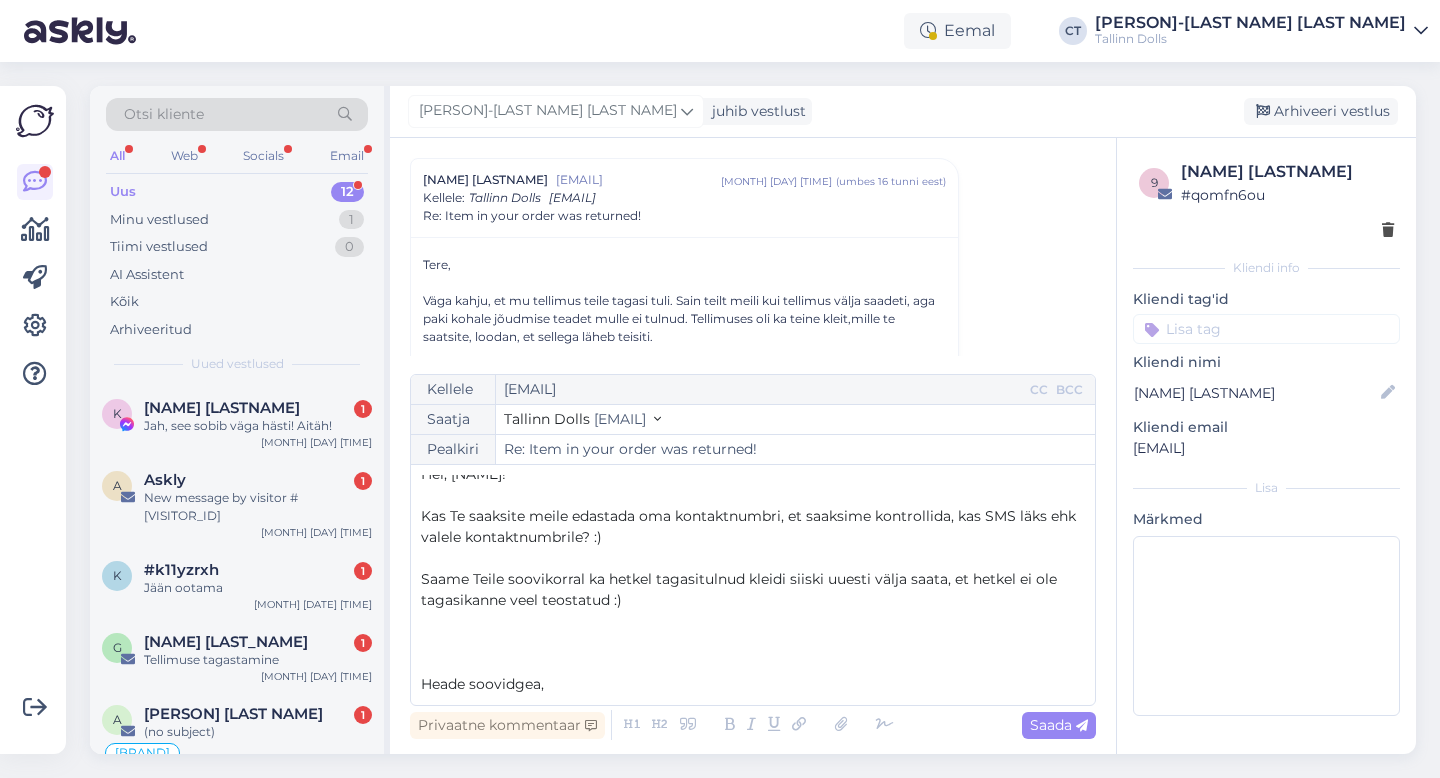 scroll, scrollTop: 32, scrollLeft: 0, axis: vertical 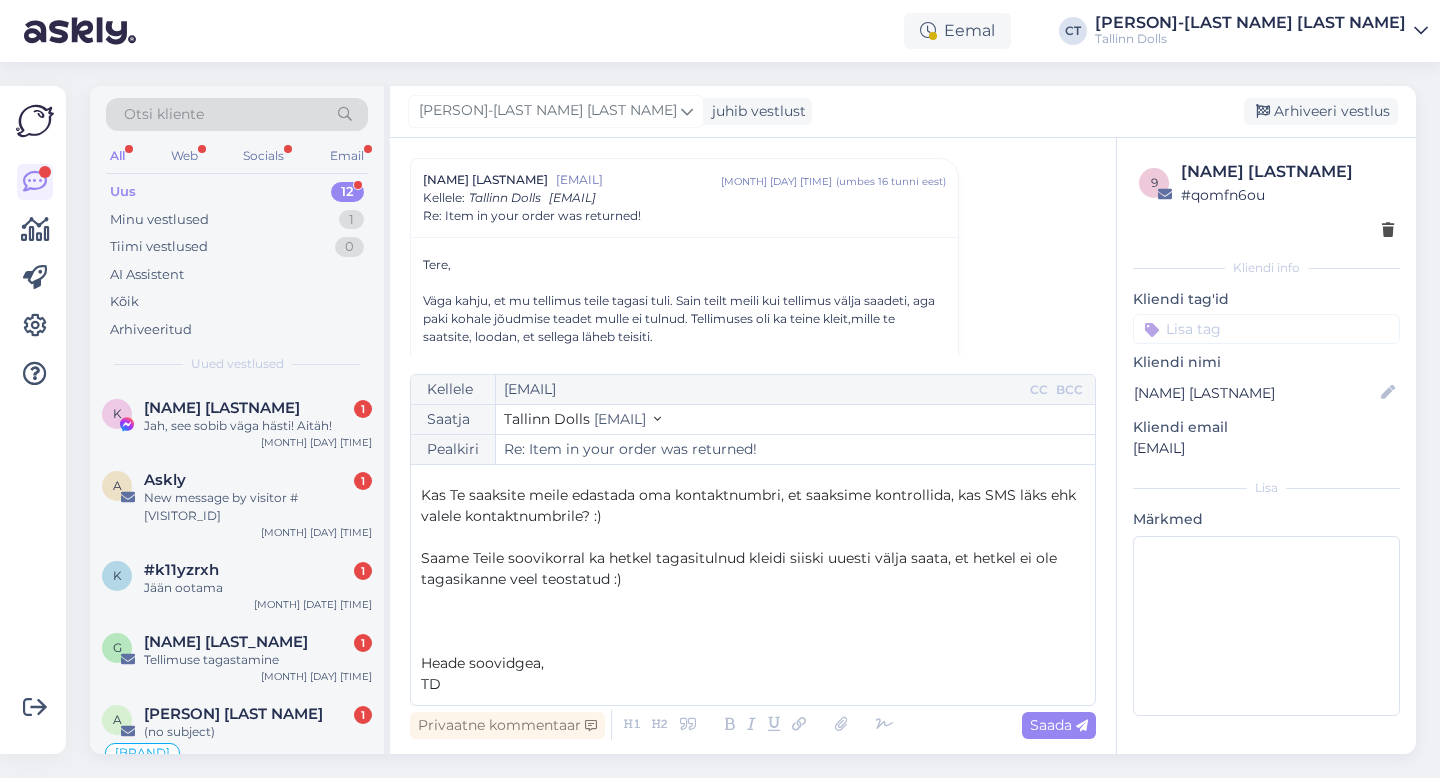 click on "Heade soovidgea," at bounding box center [482, 663] 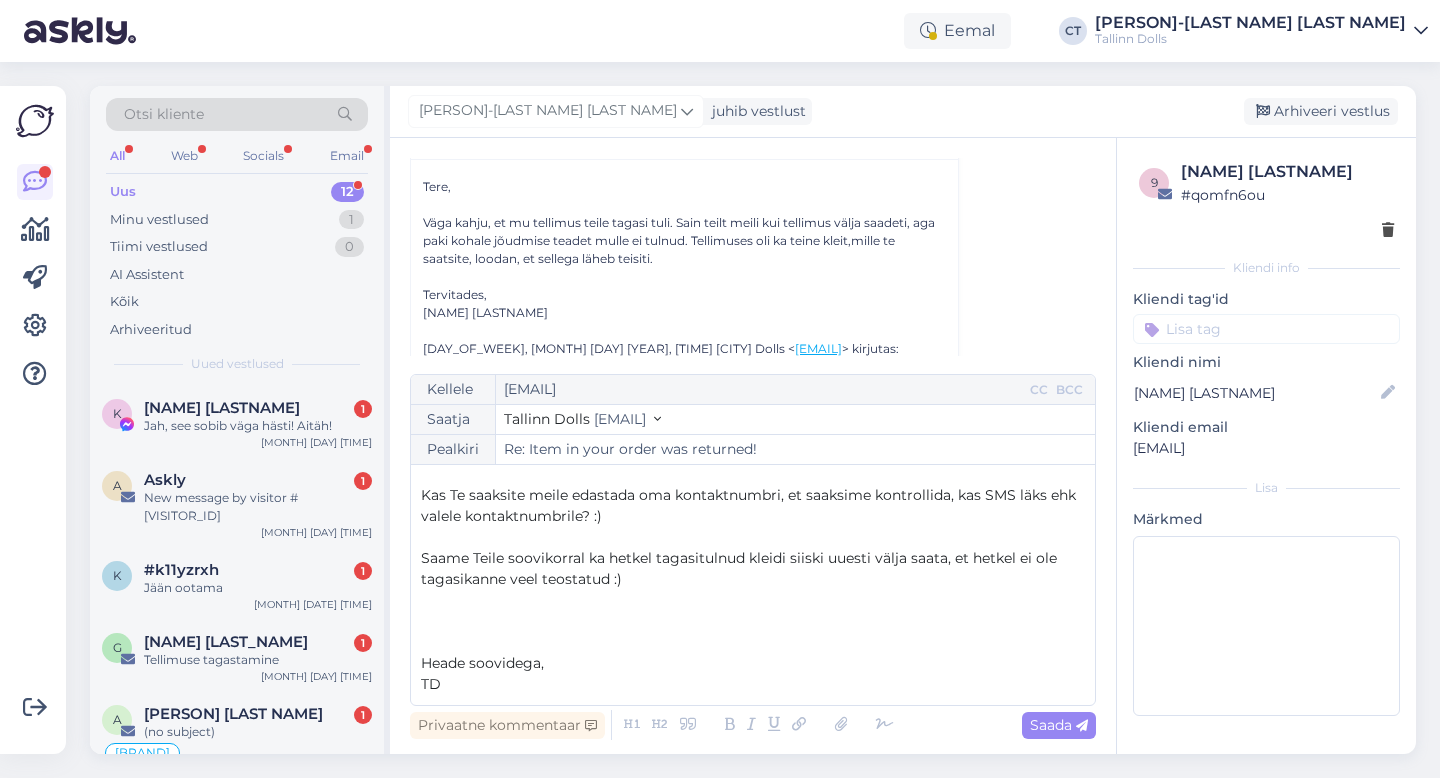 scroll, scrollTop: 107, scrollLeft: 0, axis: vertical 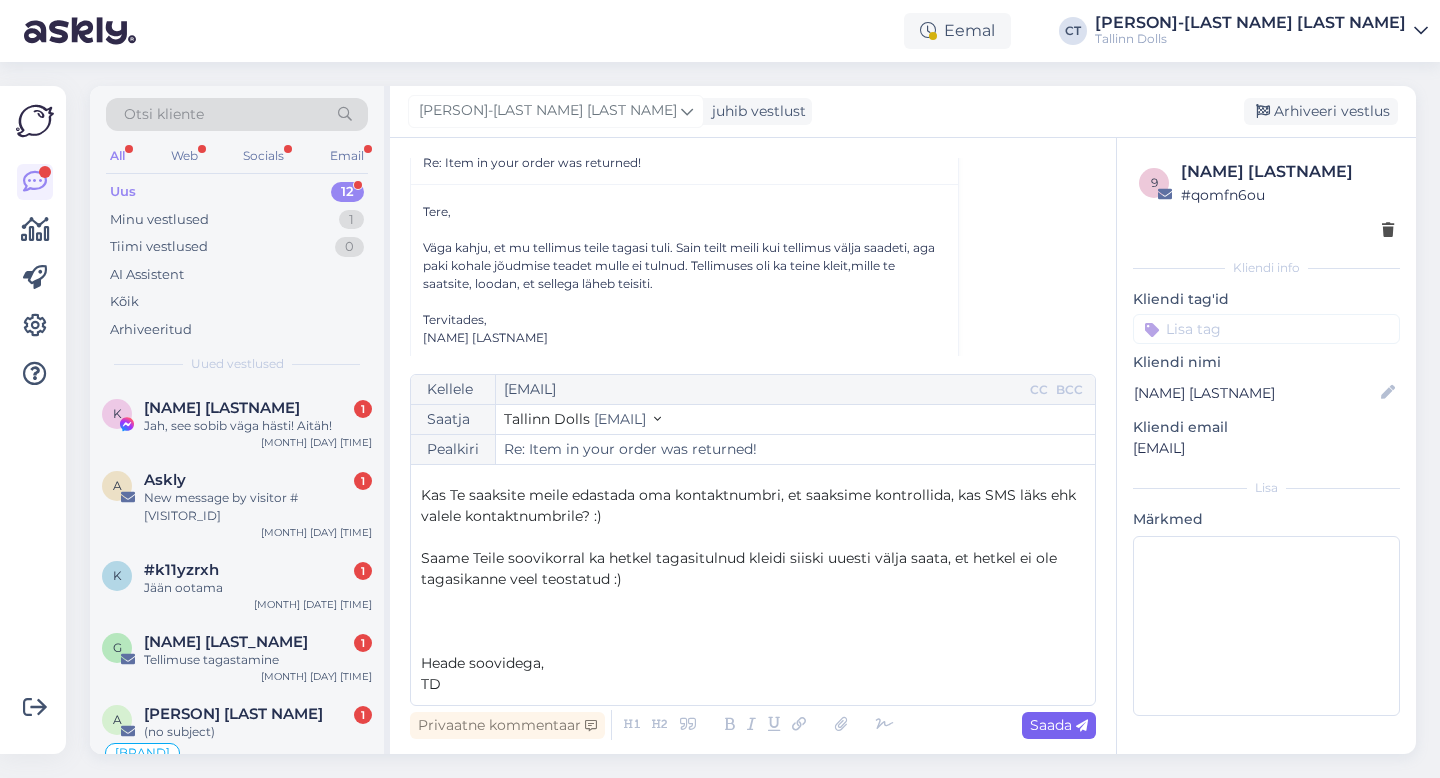 click on "Saada" at bounding box center (1059, 725) 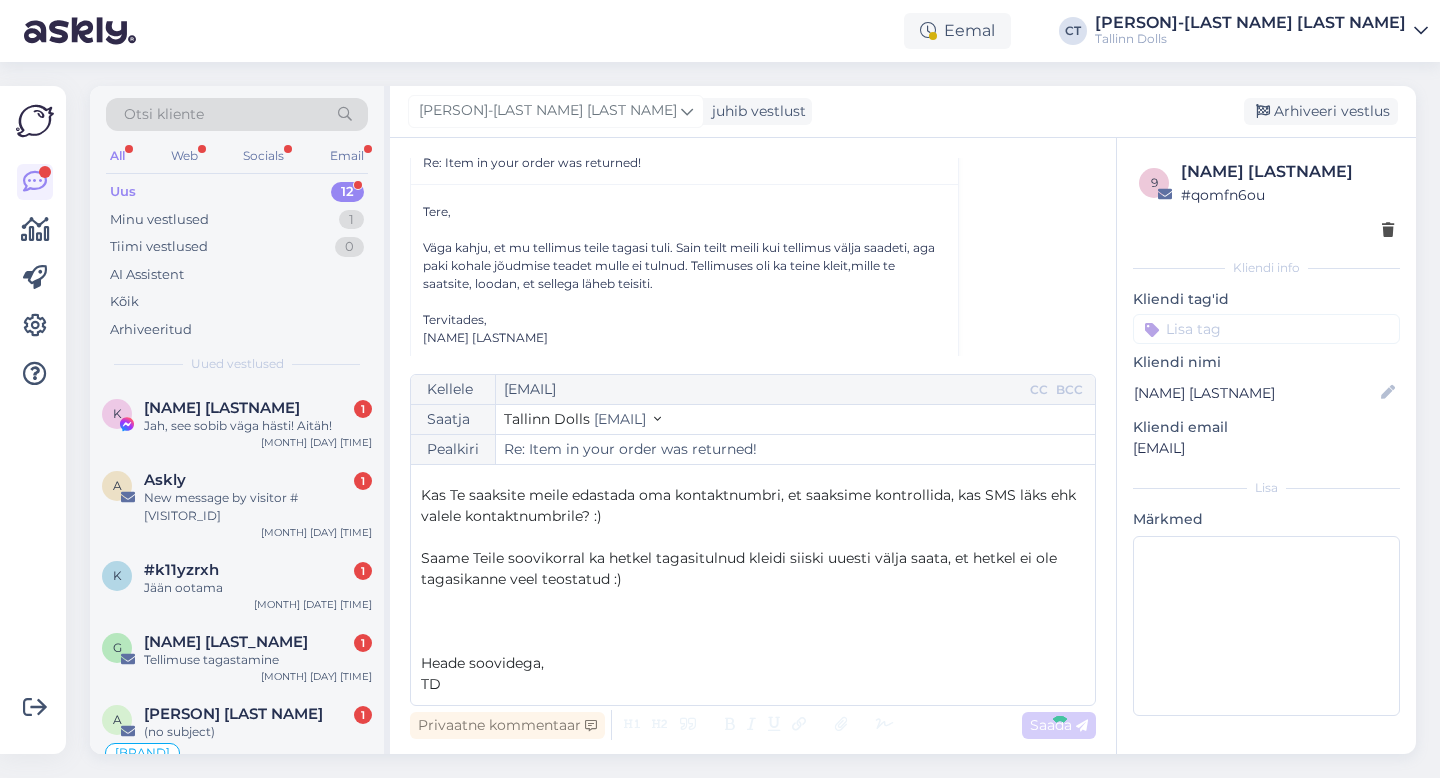 type on "Re: Re: Item in your order was returned!" 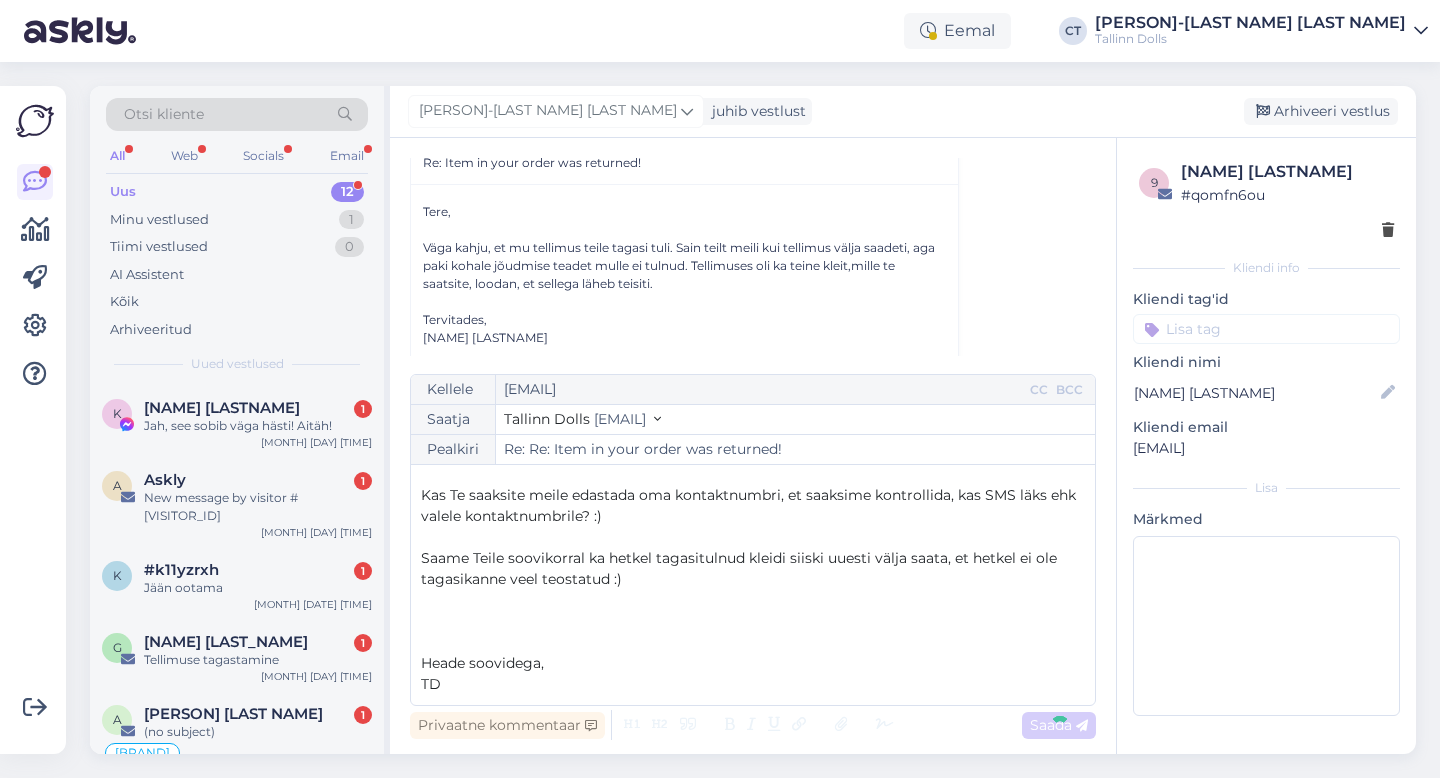 scroll, scrollTop: 1264, scrollLeft: 0, axis: vertical 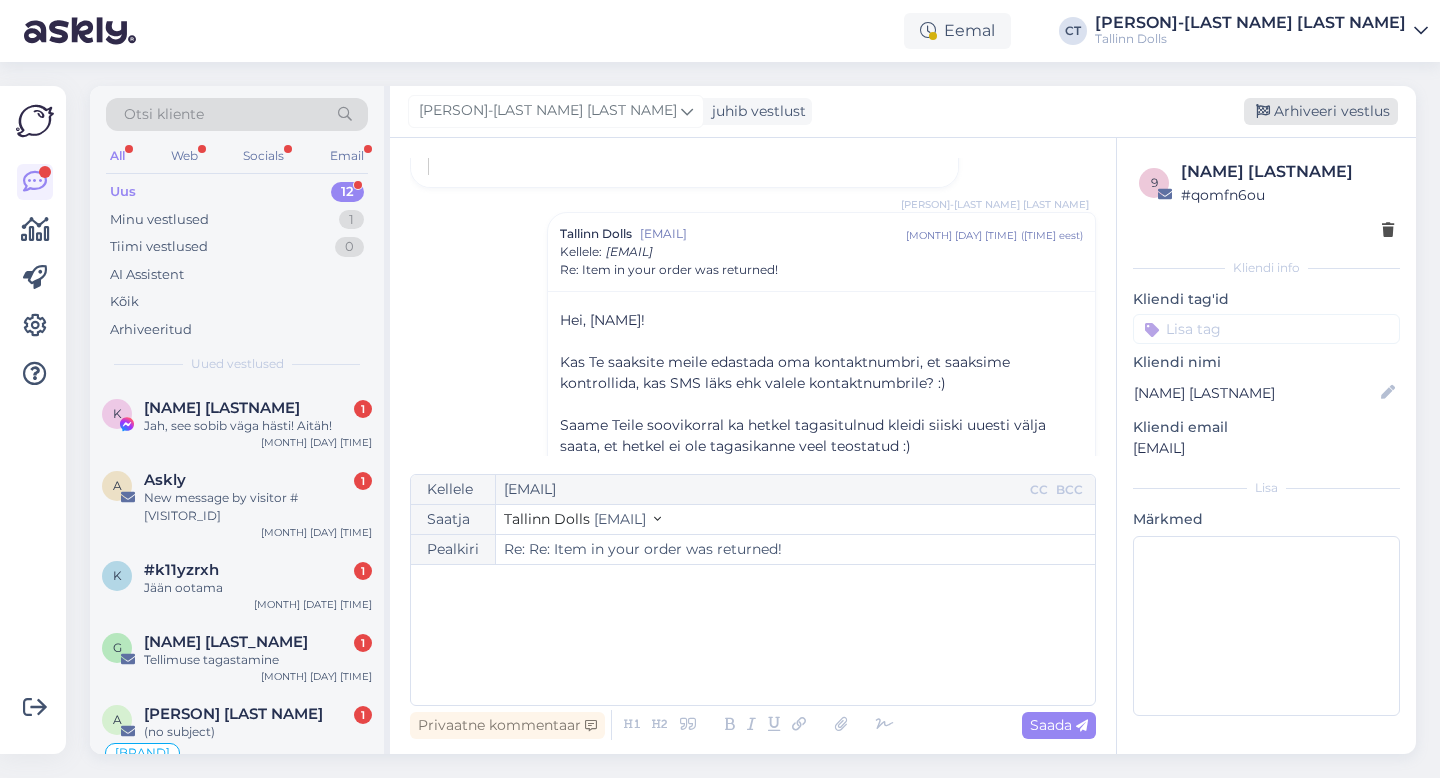 click on "Arhiveeri vestlus" at bounding box center (1321, 111) 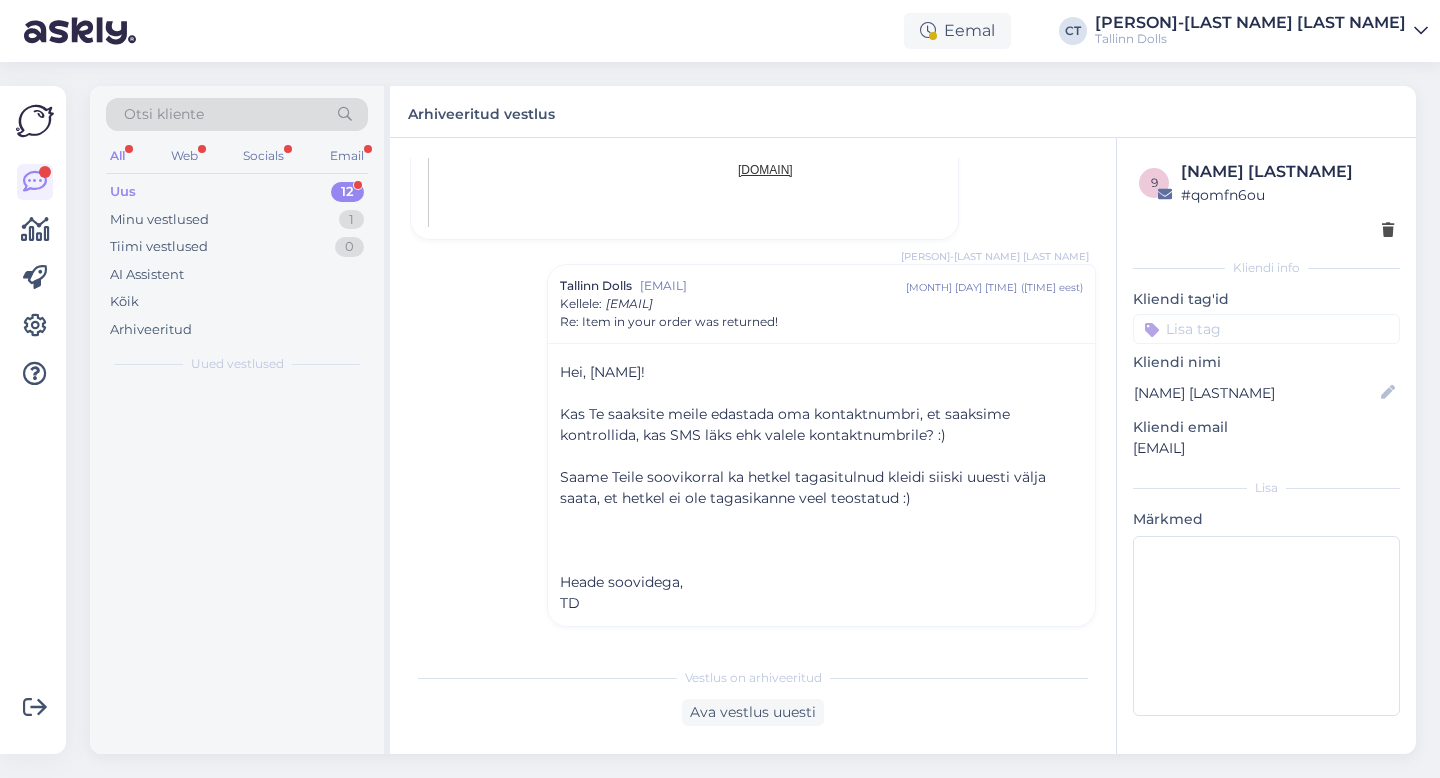 scroll, scrollTop: 1212, scrollLeft: 0, axis: vertical 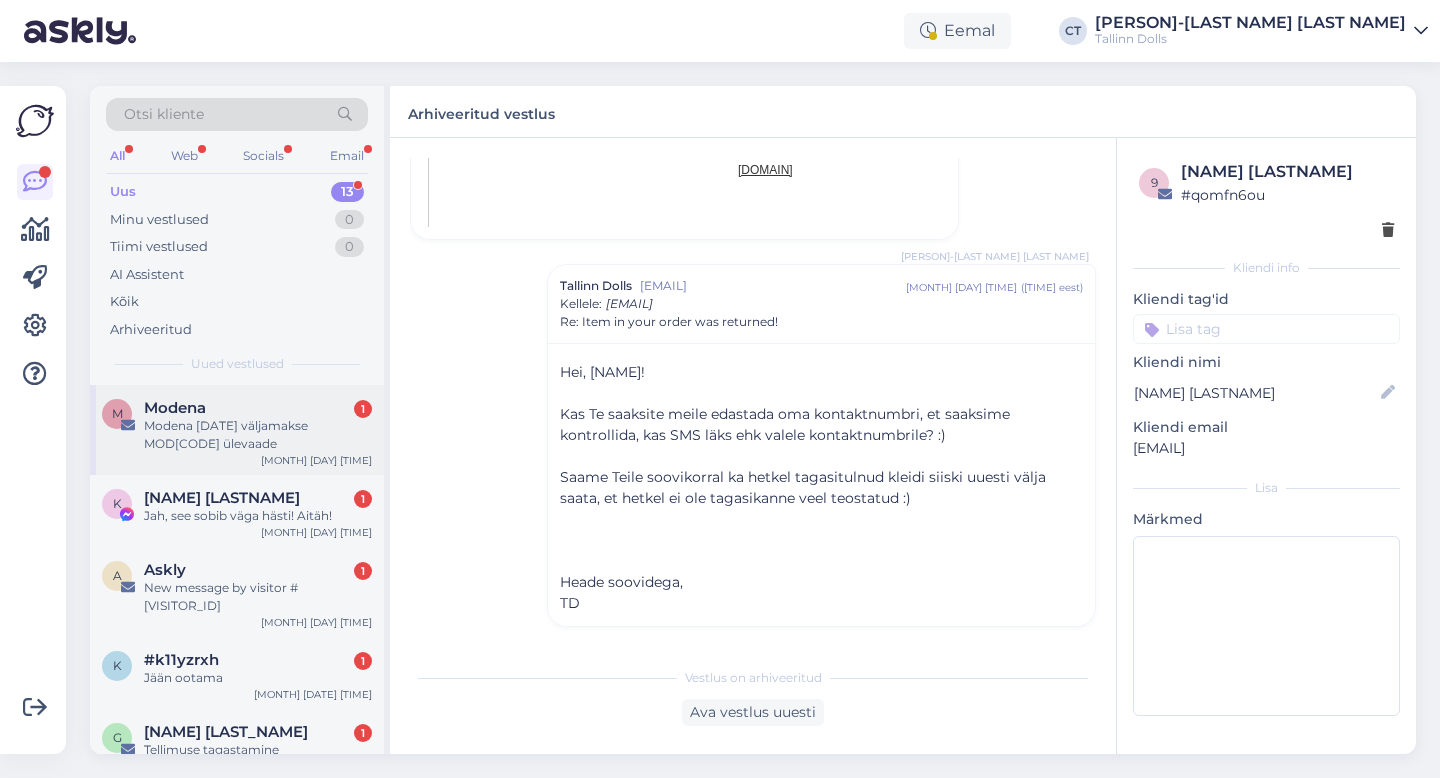 click on "Modena [DATE] väljamakse MOD[CODE] ülevaade" at bounding box center (258, 435) 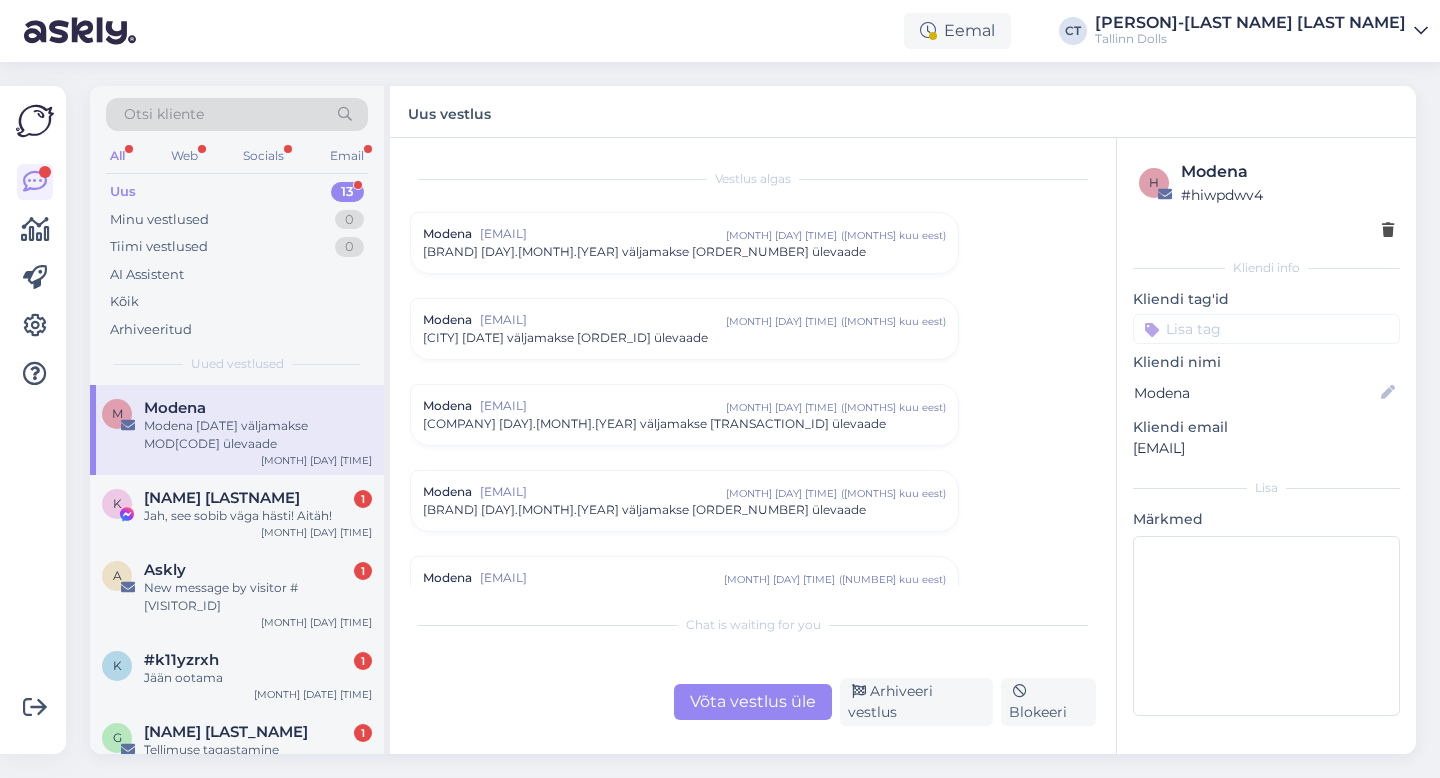scroll, scrollTop: 8444, scrollLeft: 0, axis: vertical 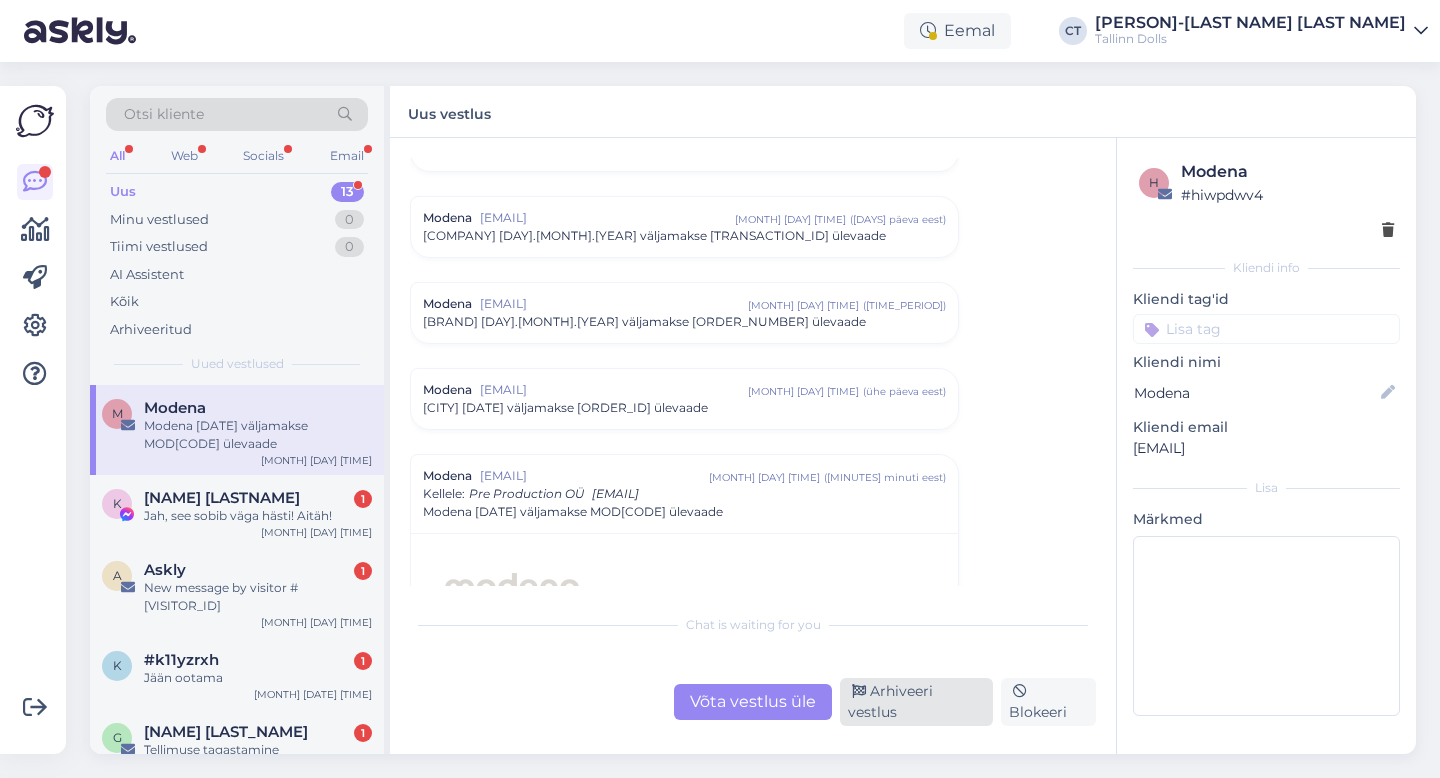 click on "Arhiveeri vestlus" at bounding box center (916, 702) 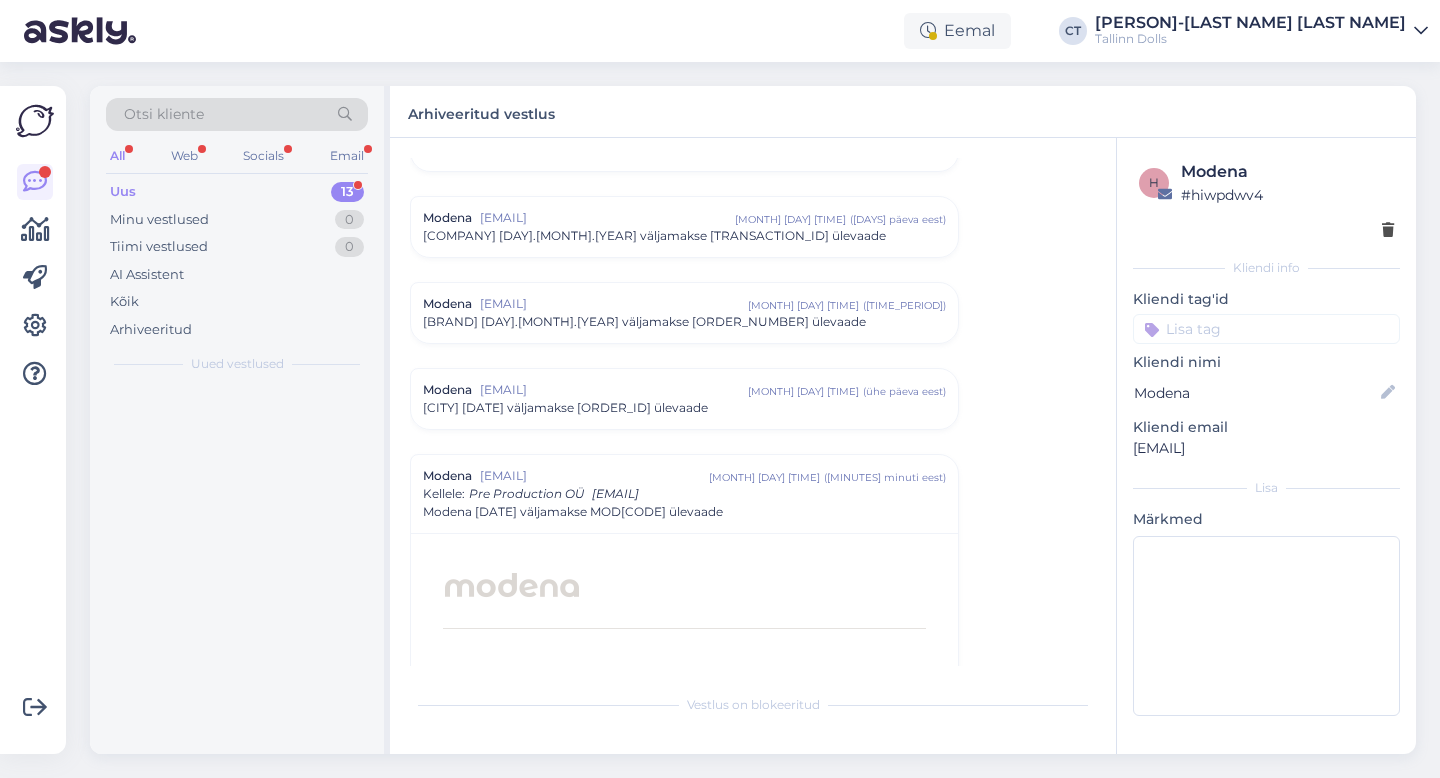 scroll, scrollTop: 8740, scrollLeft: 0, axis: vertical 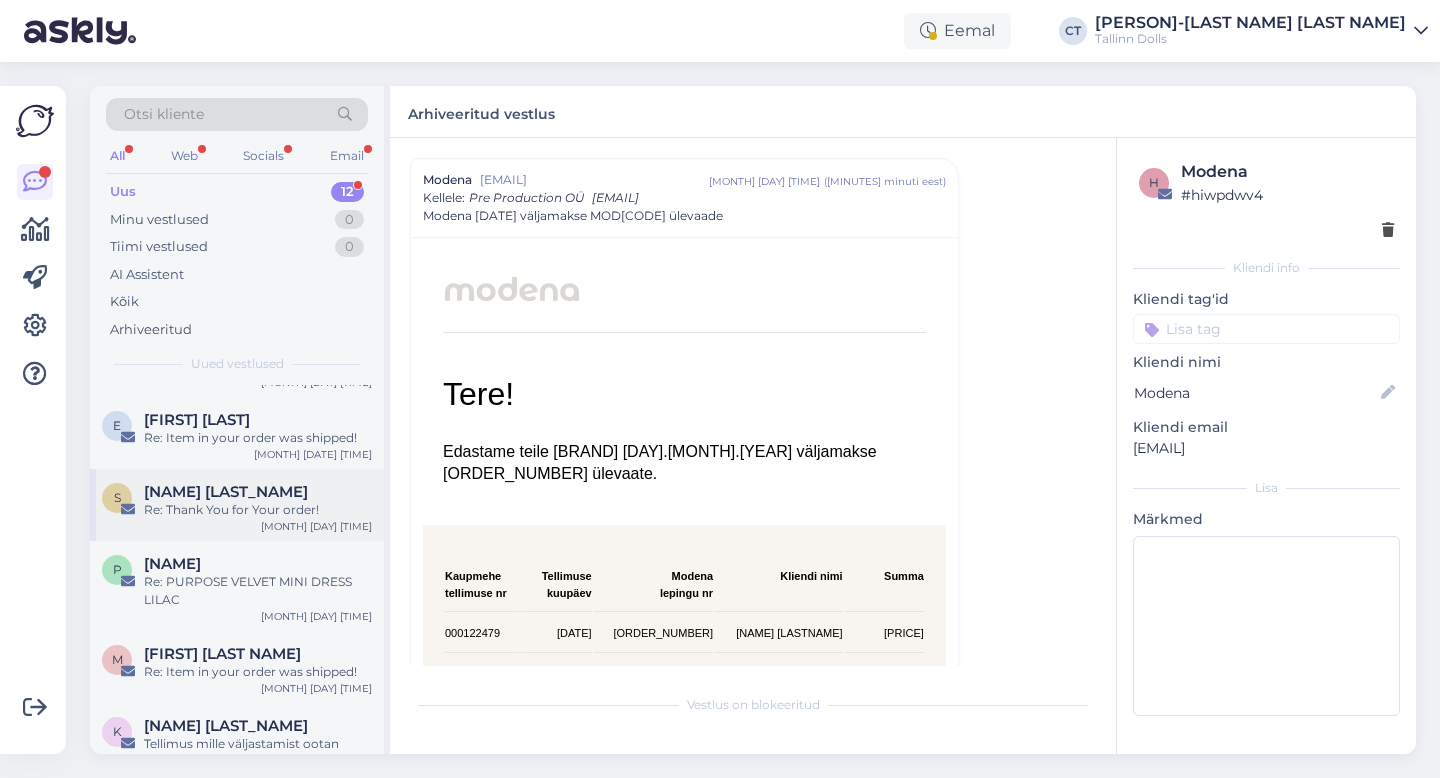 click on "Re: Thank You for Your order!" at bounding box center [258, 510] 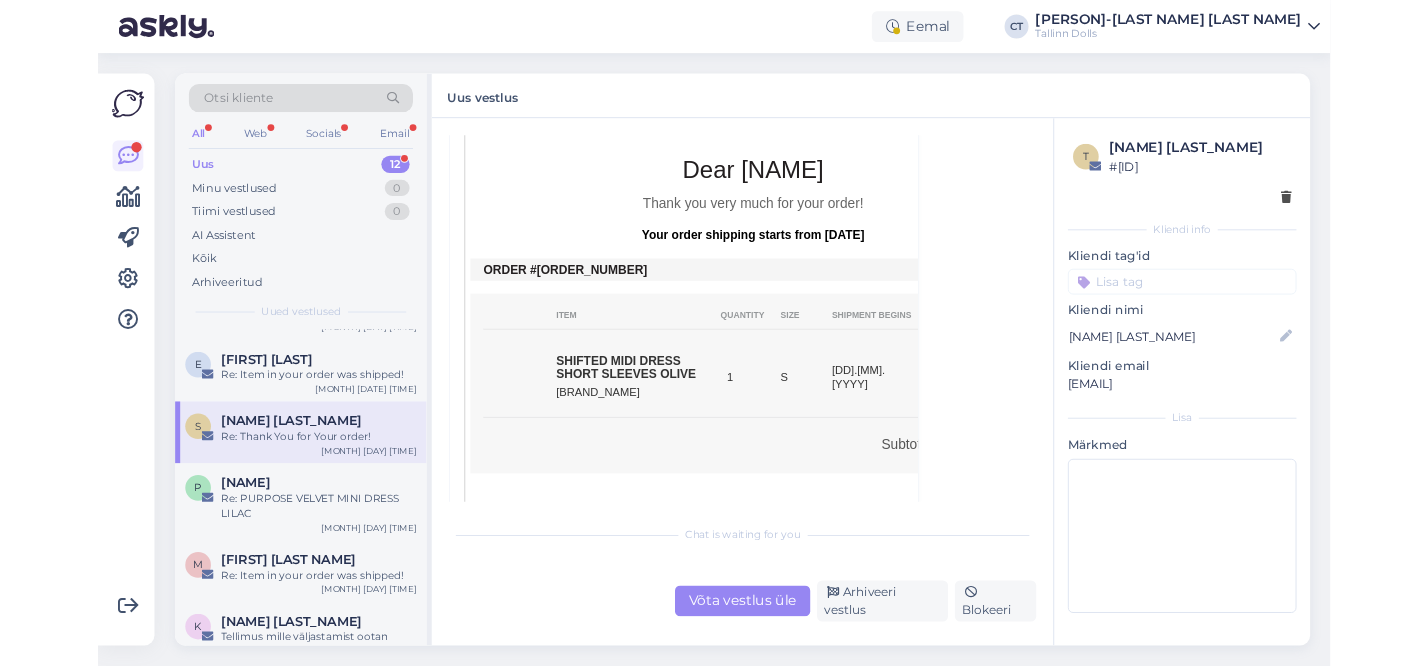 scroll, scrollTop: 373, scrollLeft: 0, axis: vertical 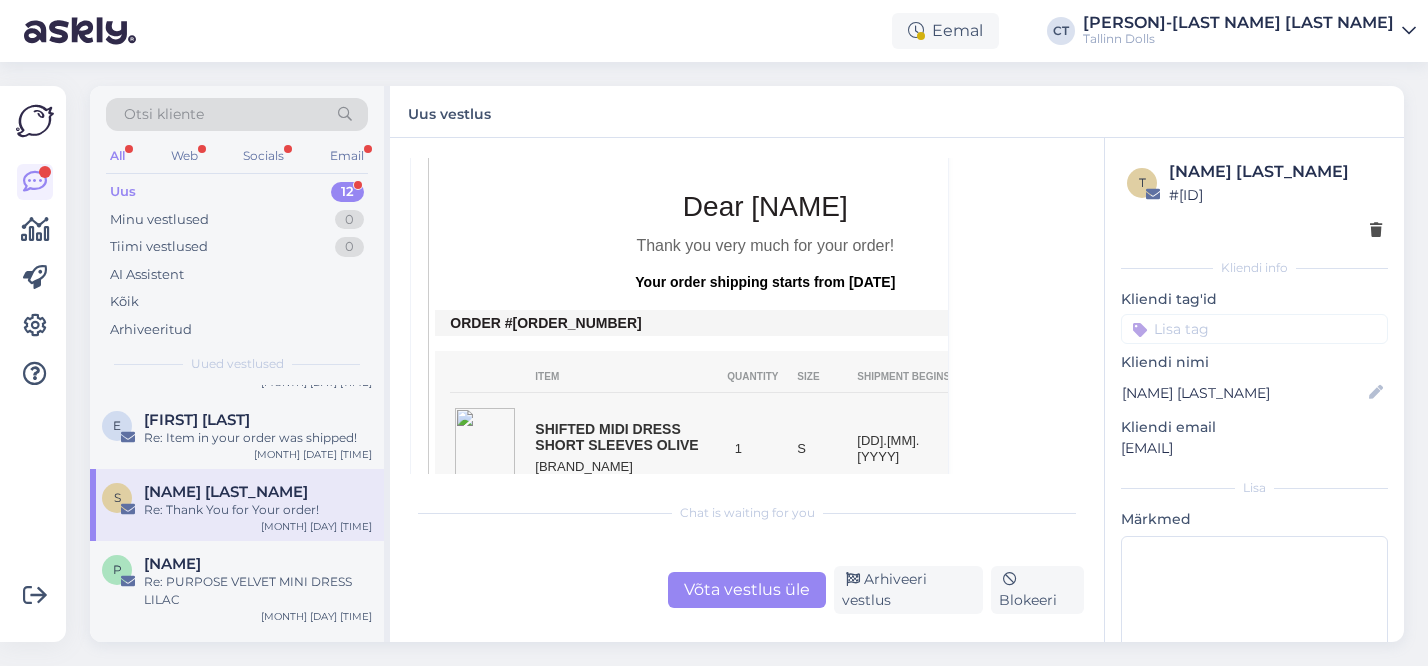 click on "Võta vestlus üle" at bounding box center (747, 590) 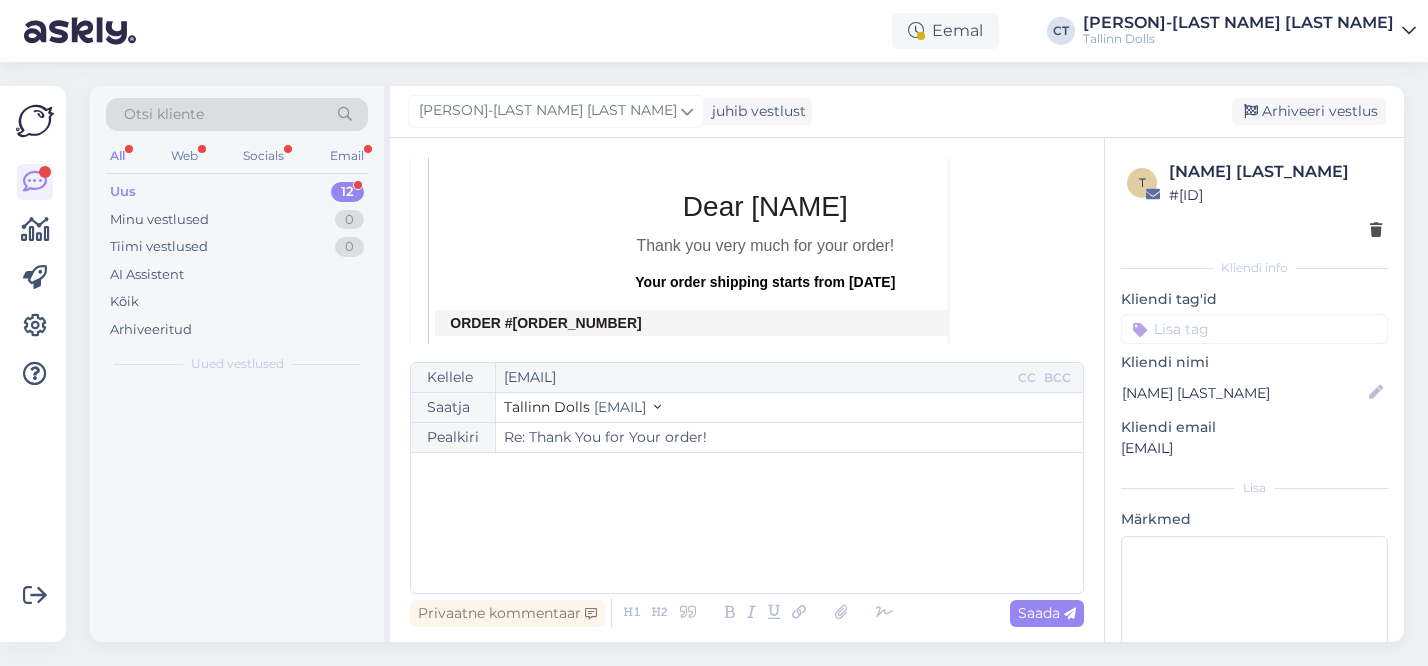 scroll, scrollTop: 54, scrollLeft: 0, axis: vertical 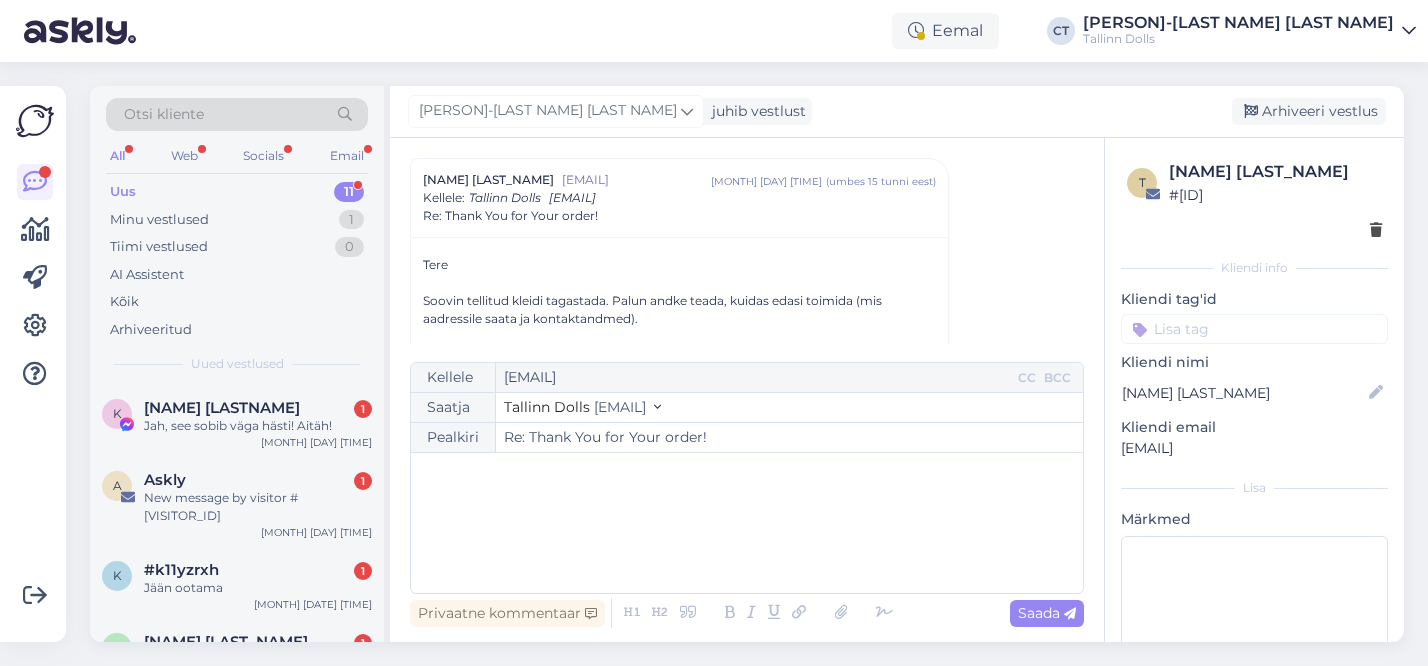 click on "﻿" at bounding box center [747, 523] 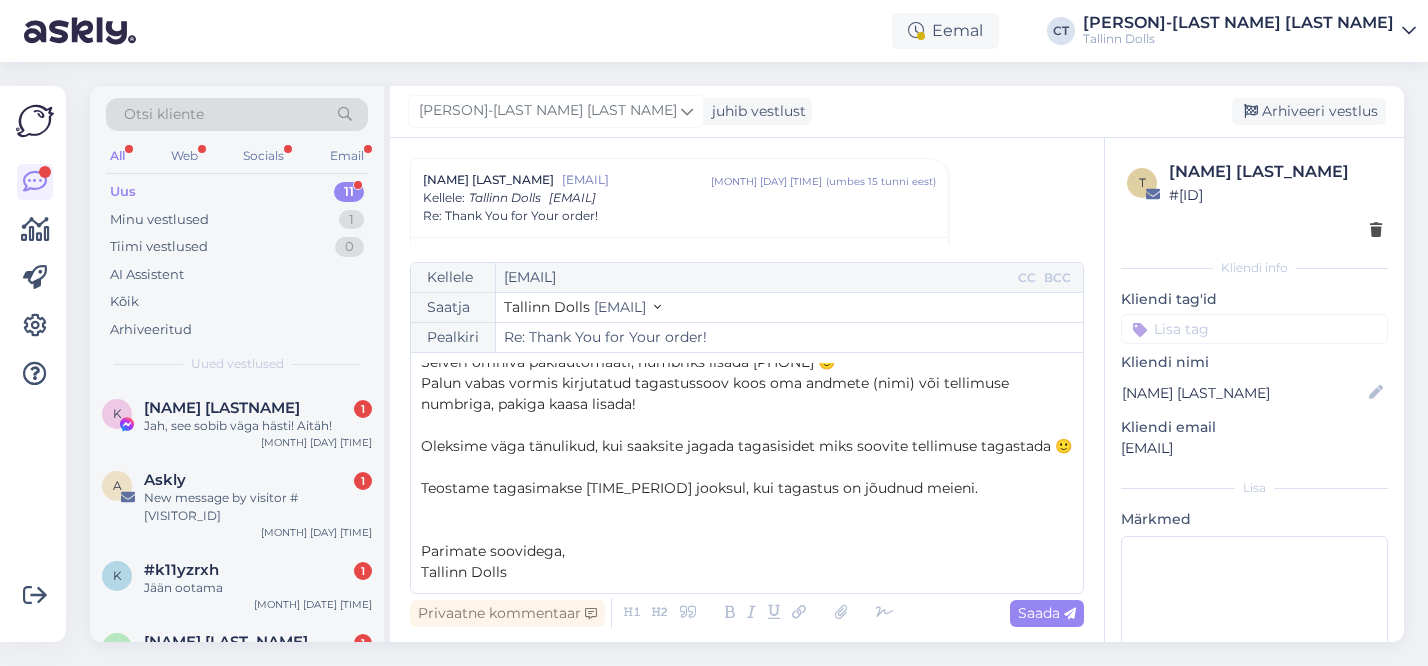 scroll, scrollTop: 0, scrollLeft: 0, axis: both 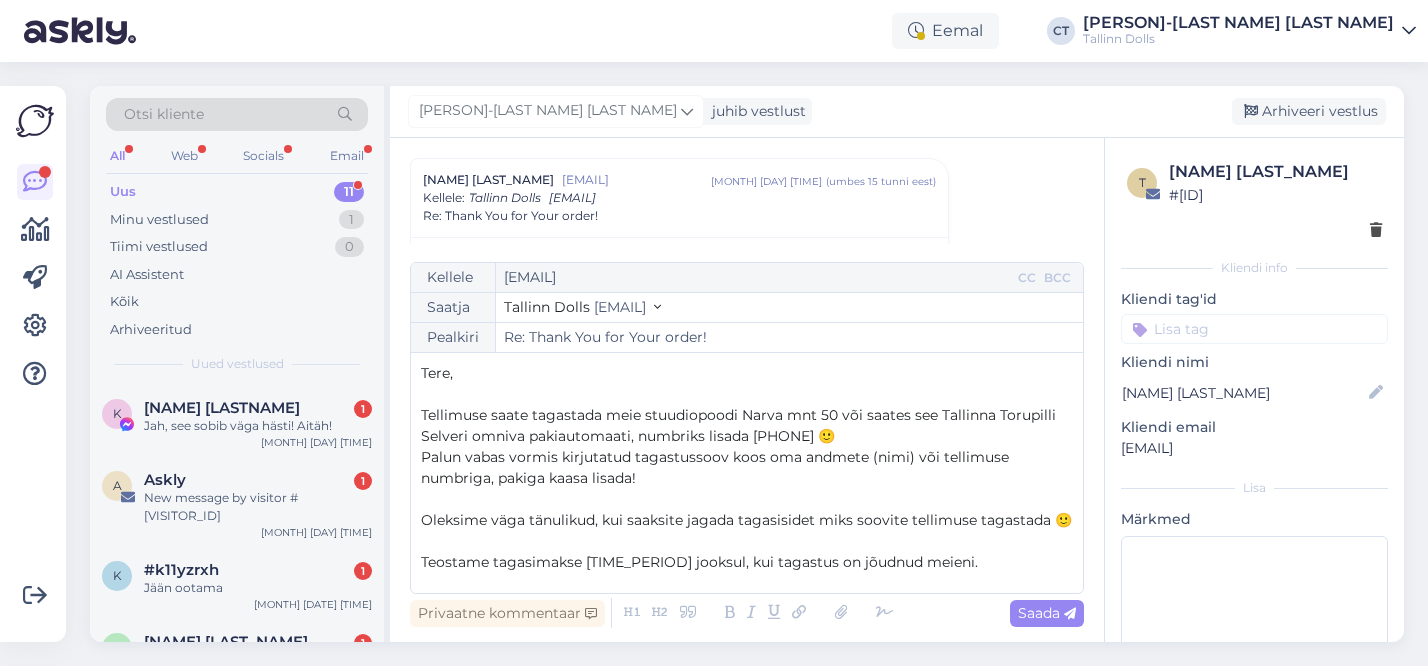 click on "Tere," at bounding box center [747, 373] 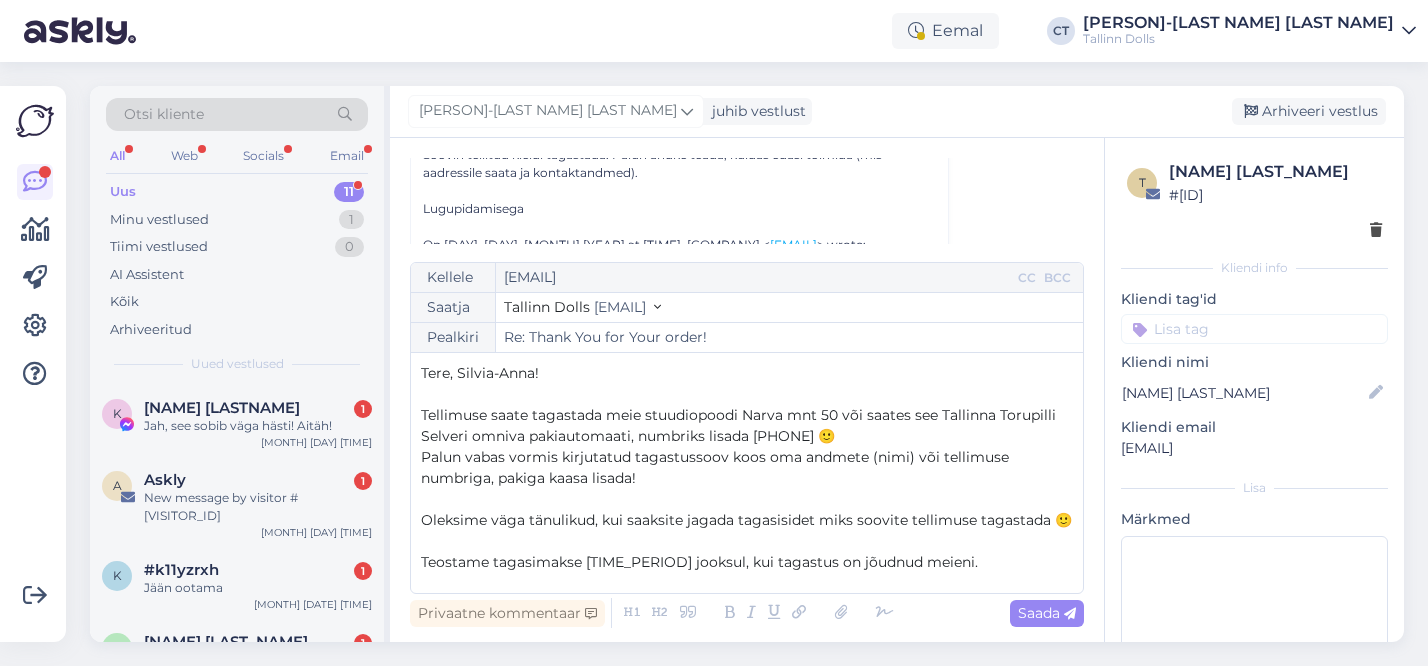 scroll, scrollTop: 187, scrollLeft: 0, axis: vertical 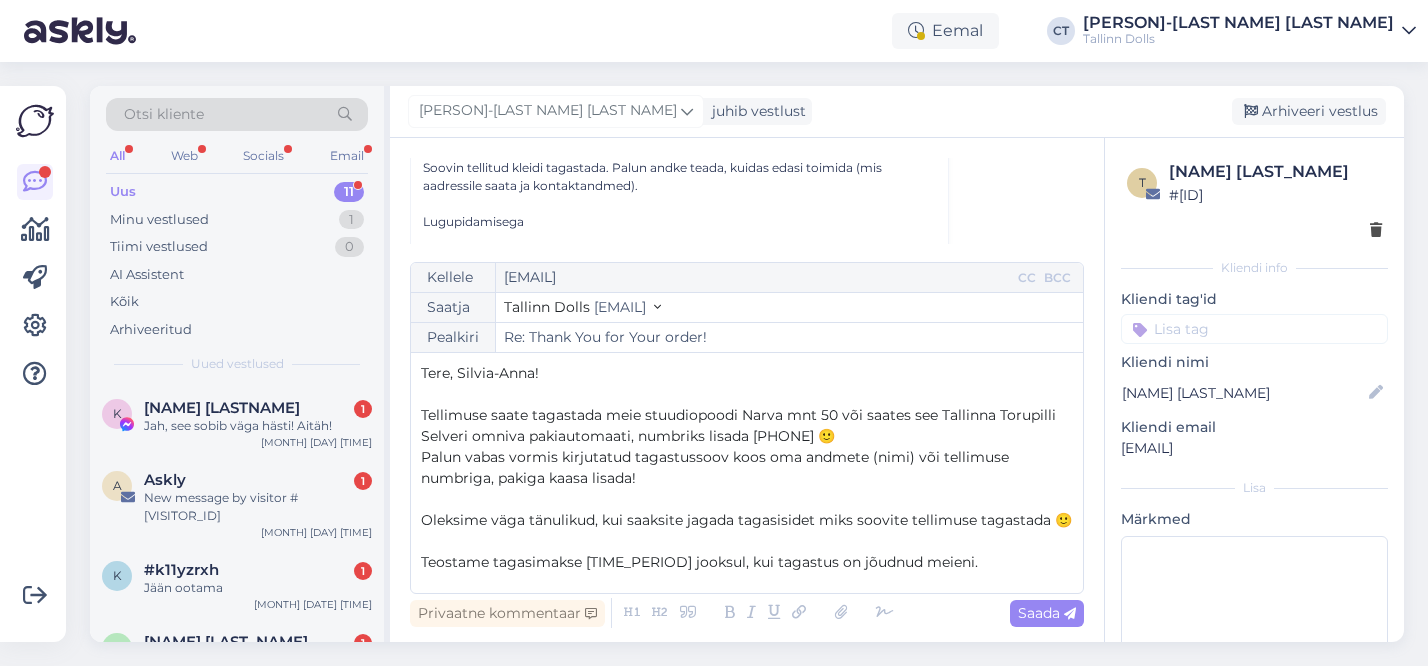 click on "Tere, Silvia-Anna!" at bounding box center (480, 373) 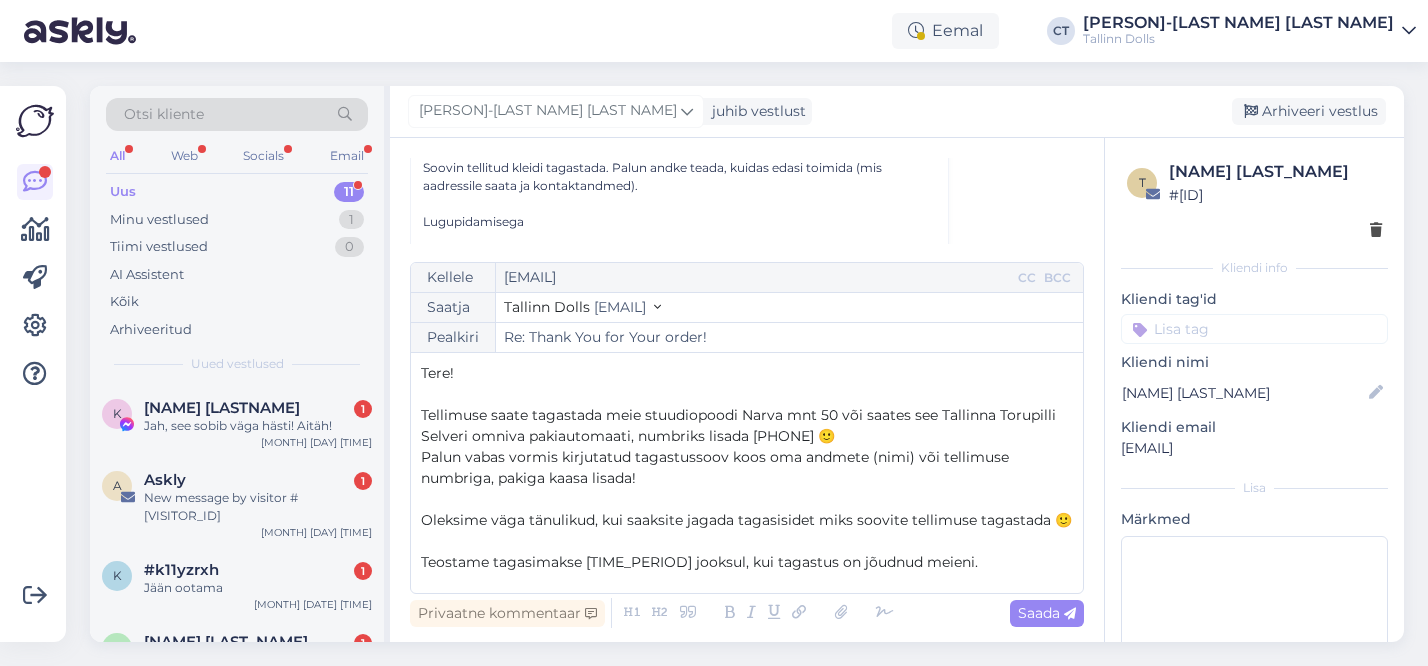 scroll, scrollTop: 74, scrollLeft: 0, axis: vertical 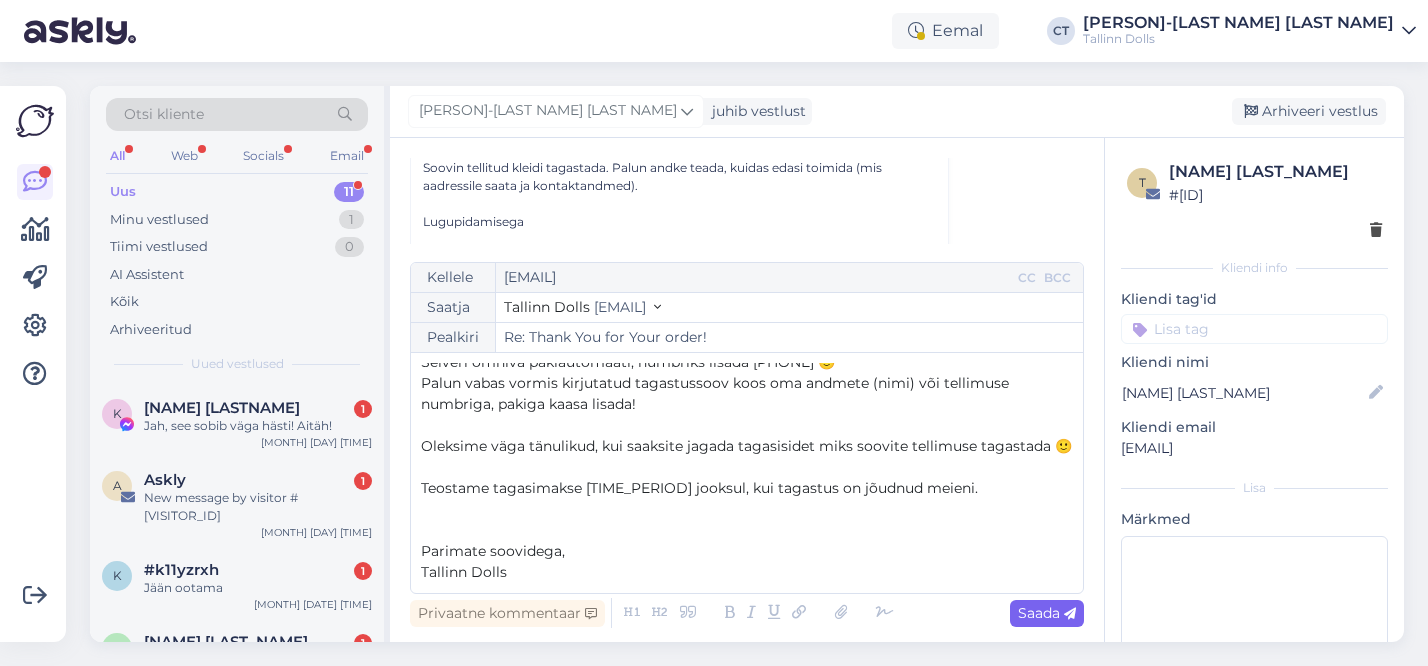 click on "Saada" at bounding box center [1047, 613] 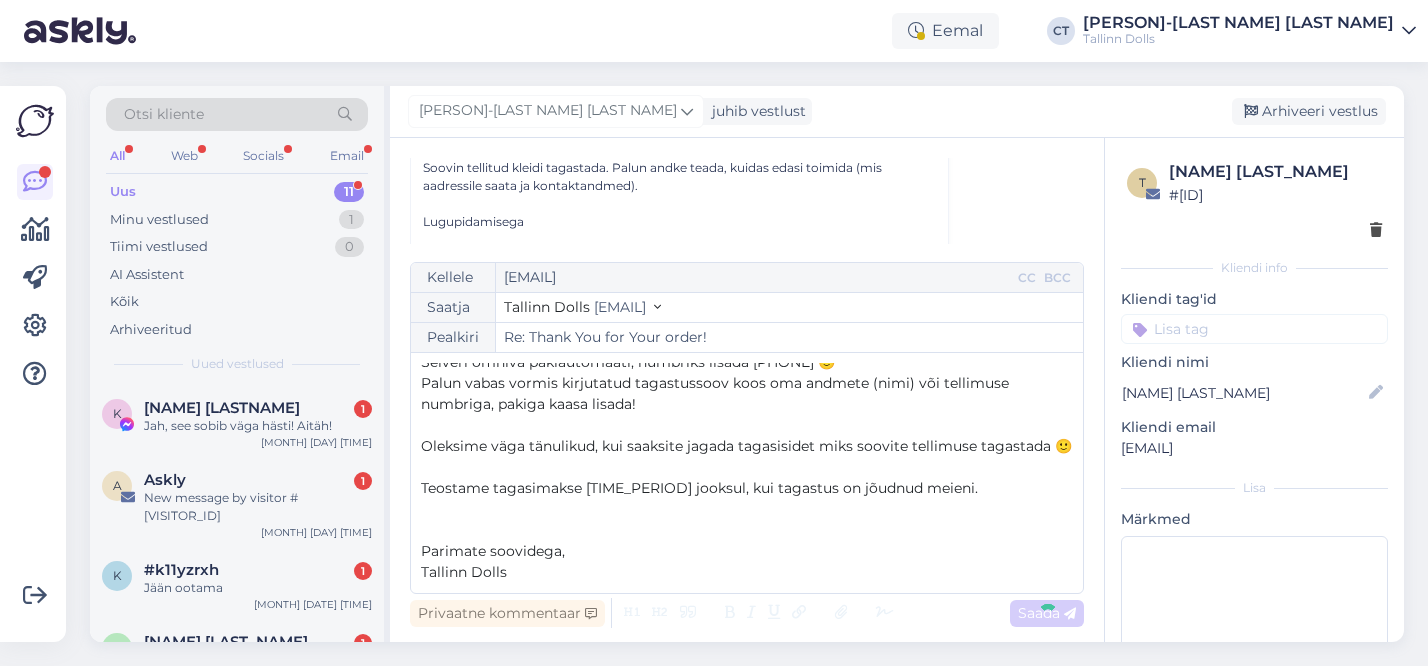 type on "Re: Re: Thank You for Your order!" 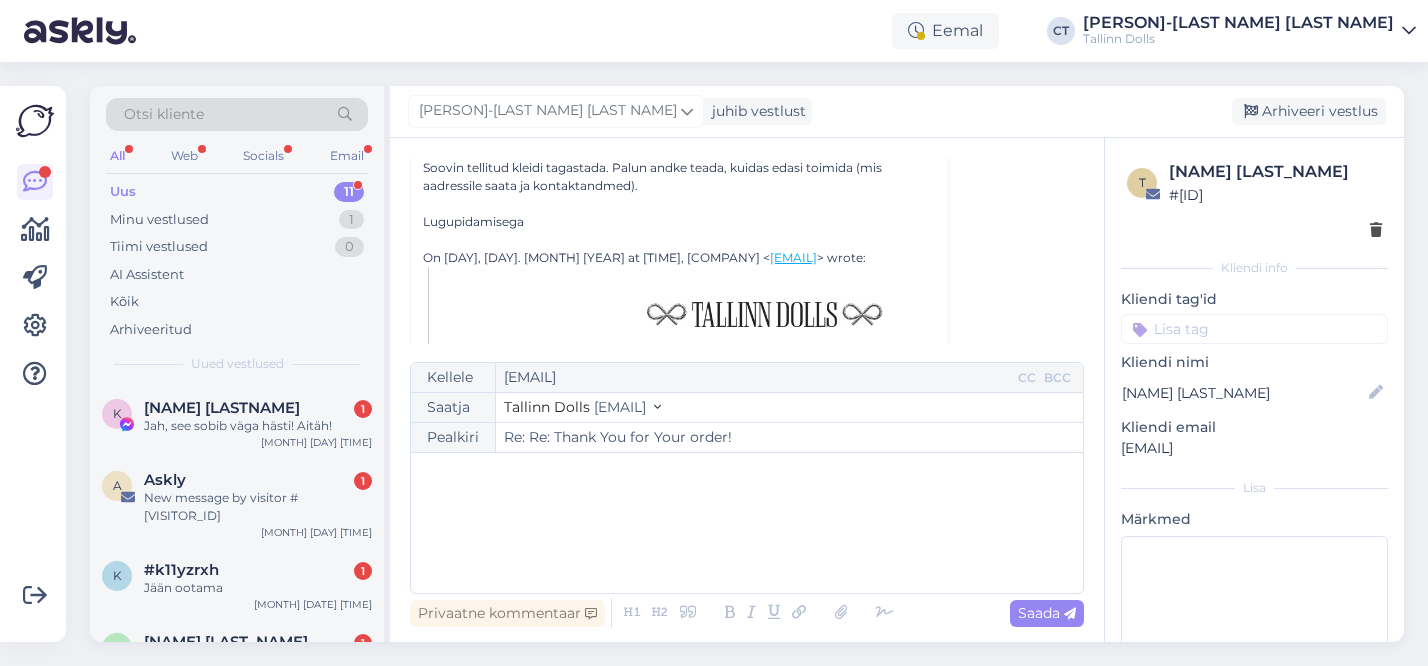 scroll, scrollTop: 1283, scrollLeft: 0, axis: vertical 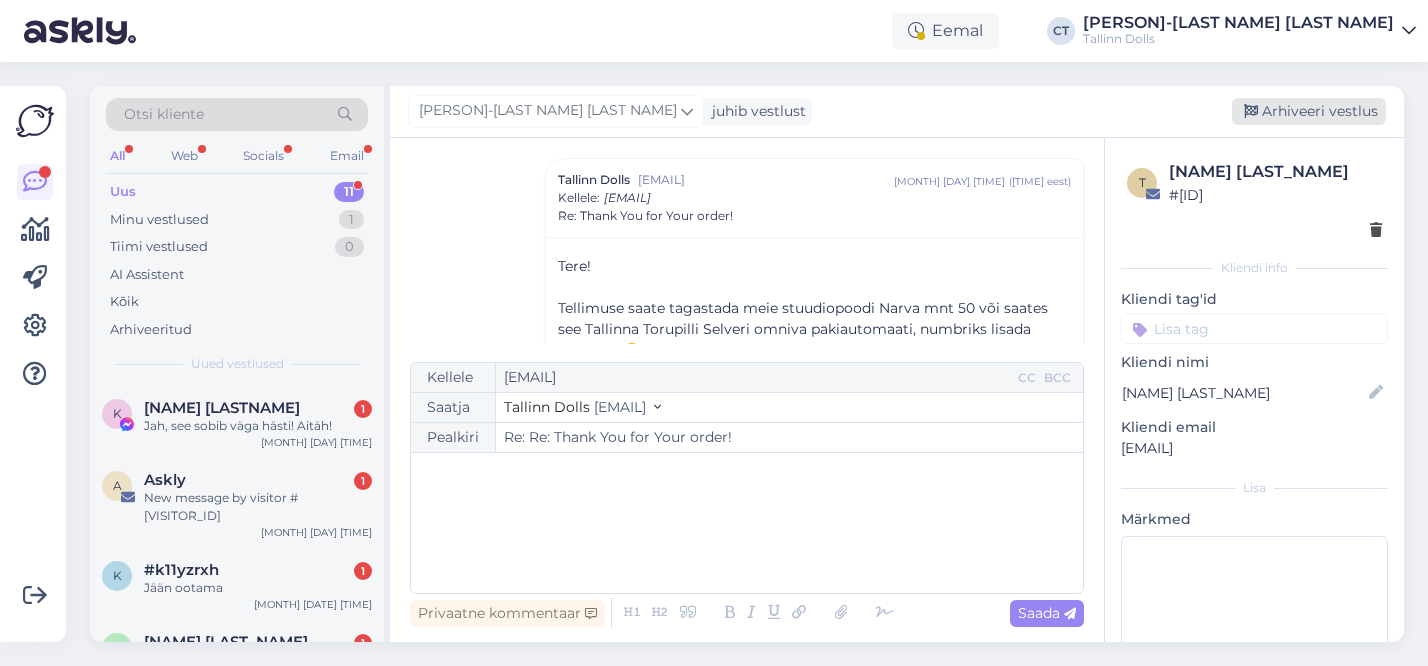 click on "Arhiveeri vestlus" at bounding box center (1309, 111) 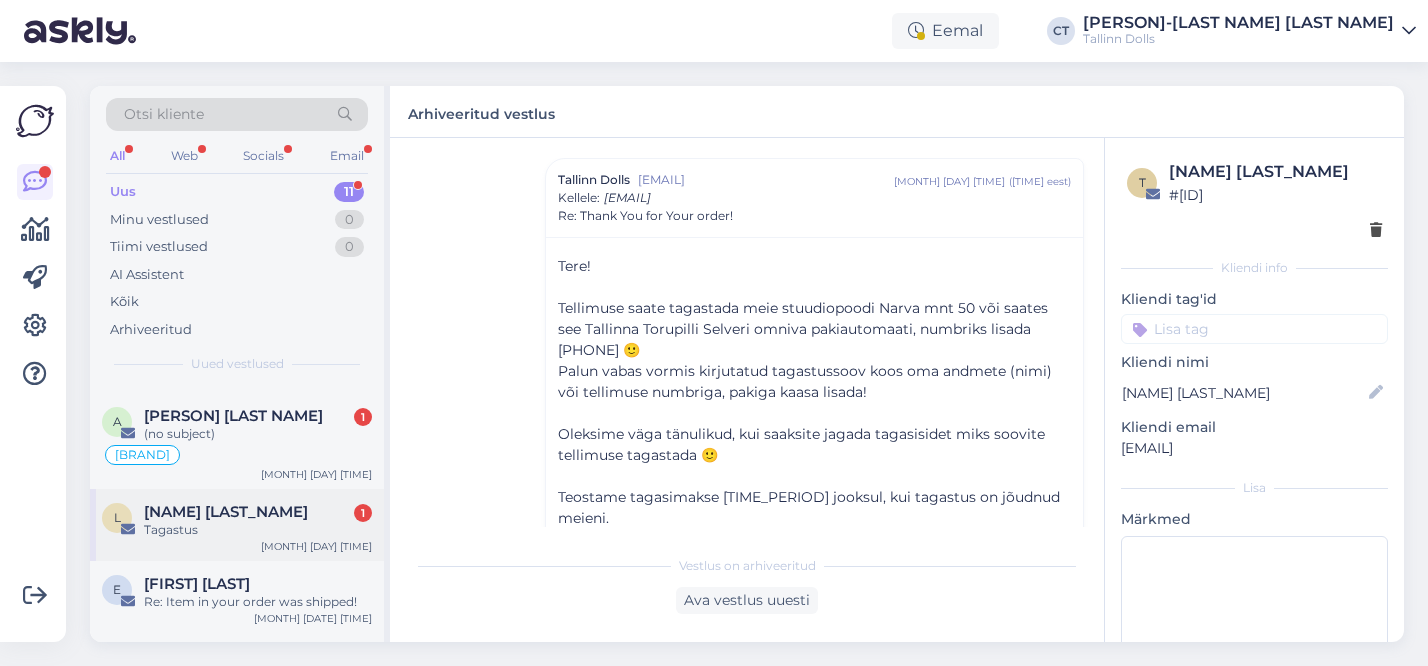 scroll, scrollTop: 277, scrollLeft: 0, axis: vertical 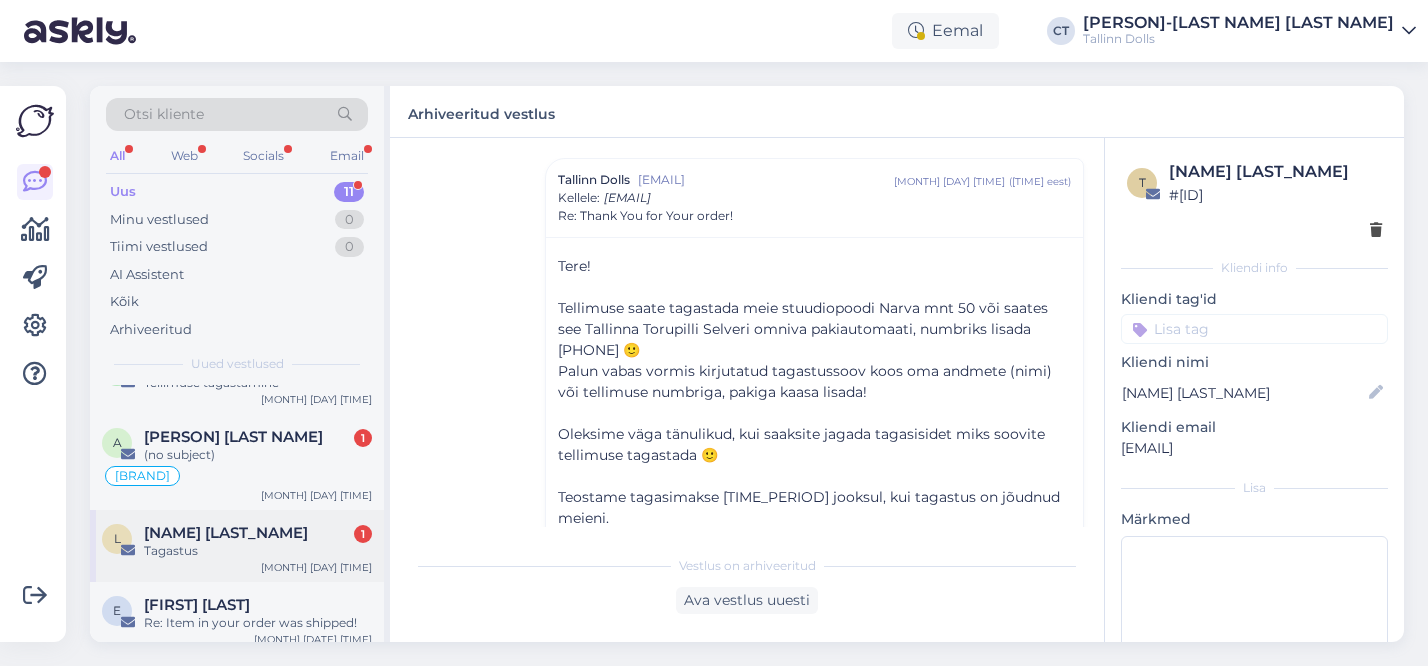click on "[INITIAL] [LAST NAME] [NUMBER] Re: [SUBJECT] [MONTH] [DAY] [TIME]" at bounding box center (237, 546) 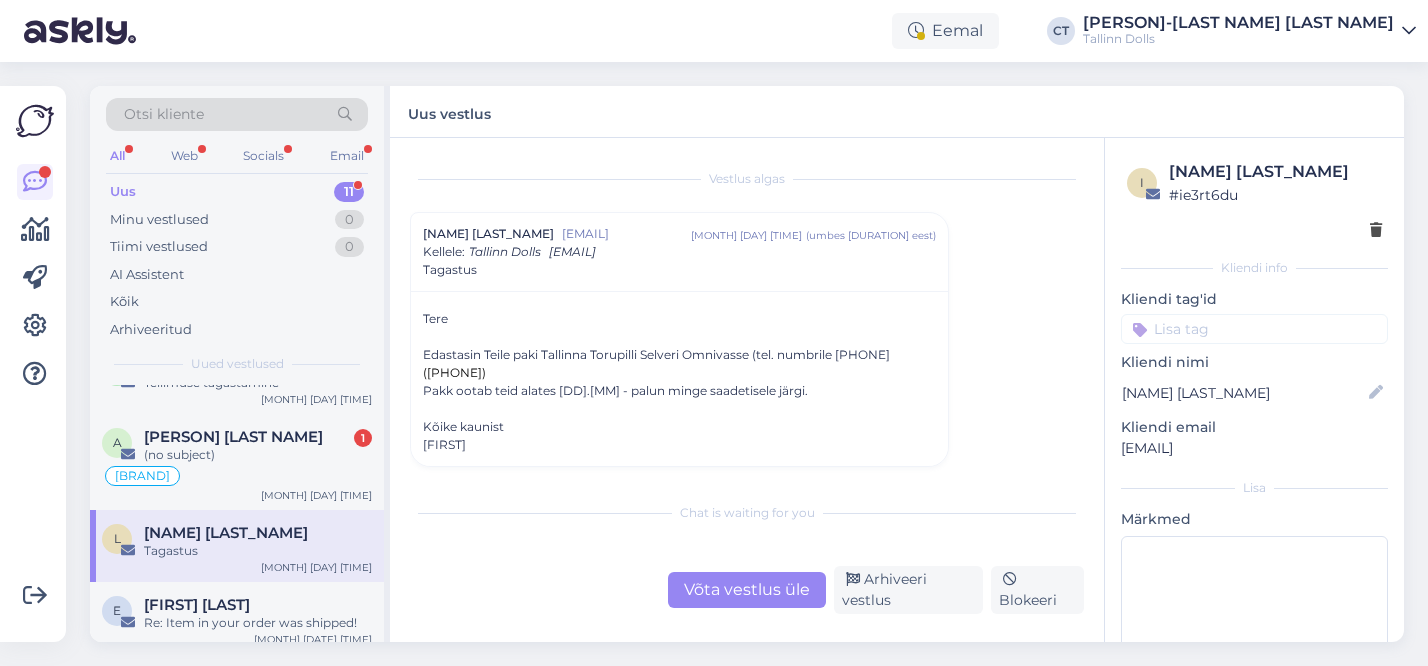 click on "Võta vestlus üle" at bounding box center [747, 590] 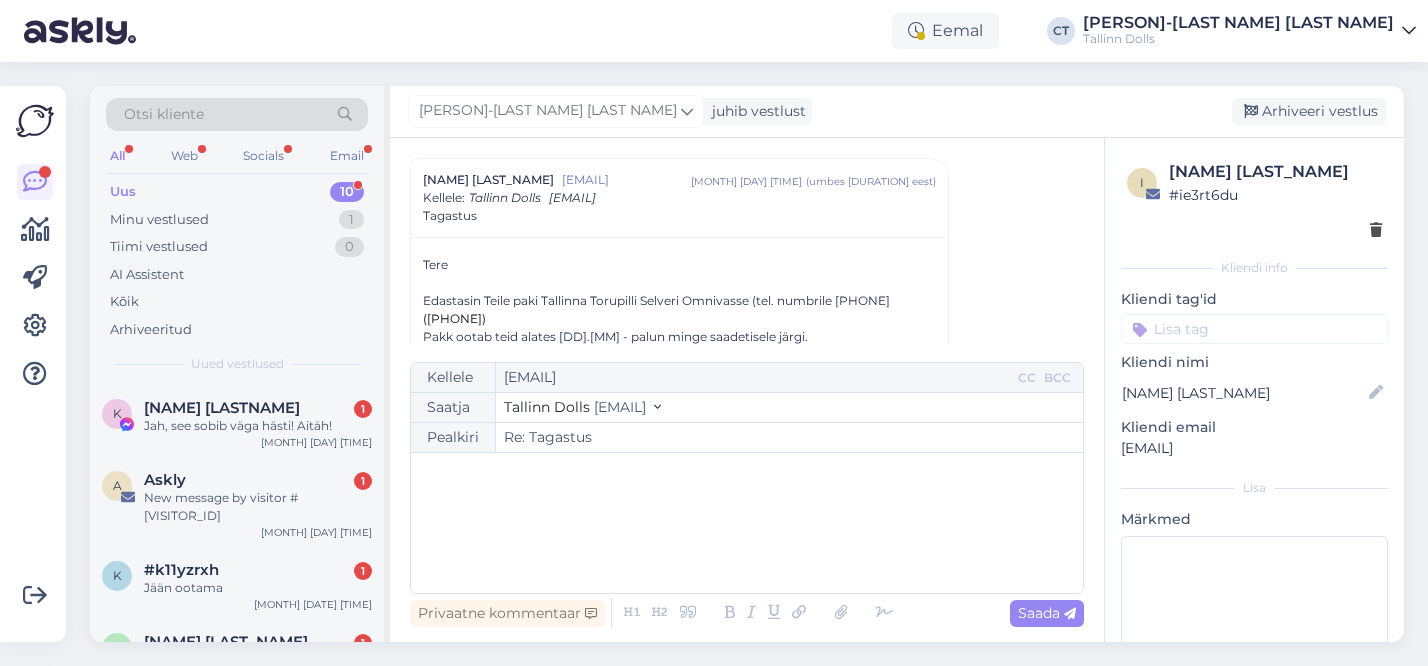 click on "﻿" at bounding box center (747, 523) 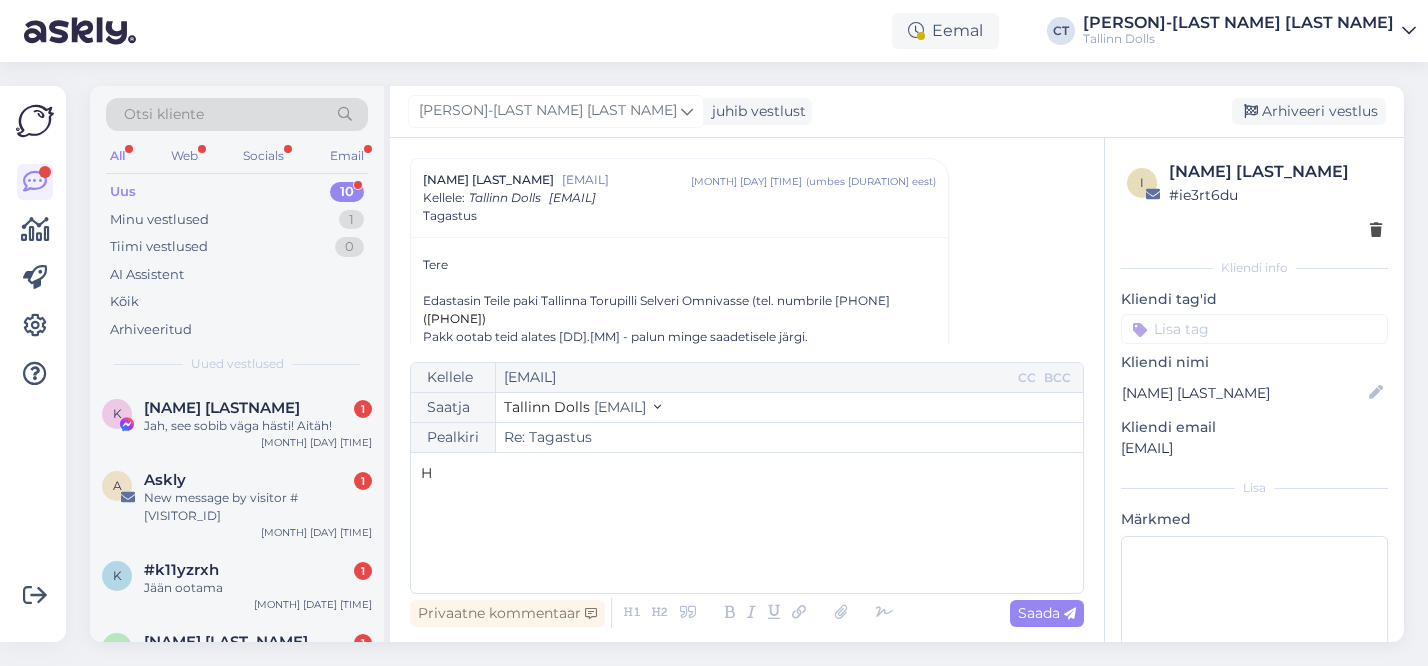 type 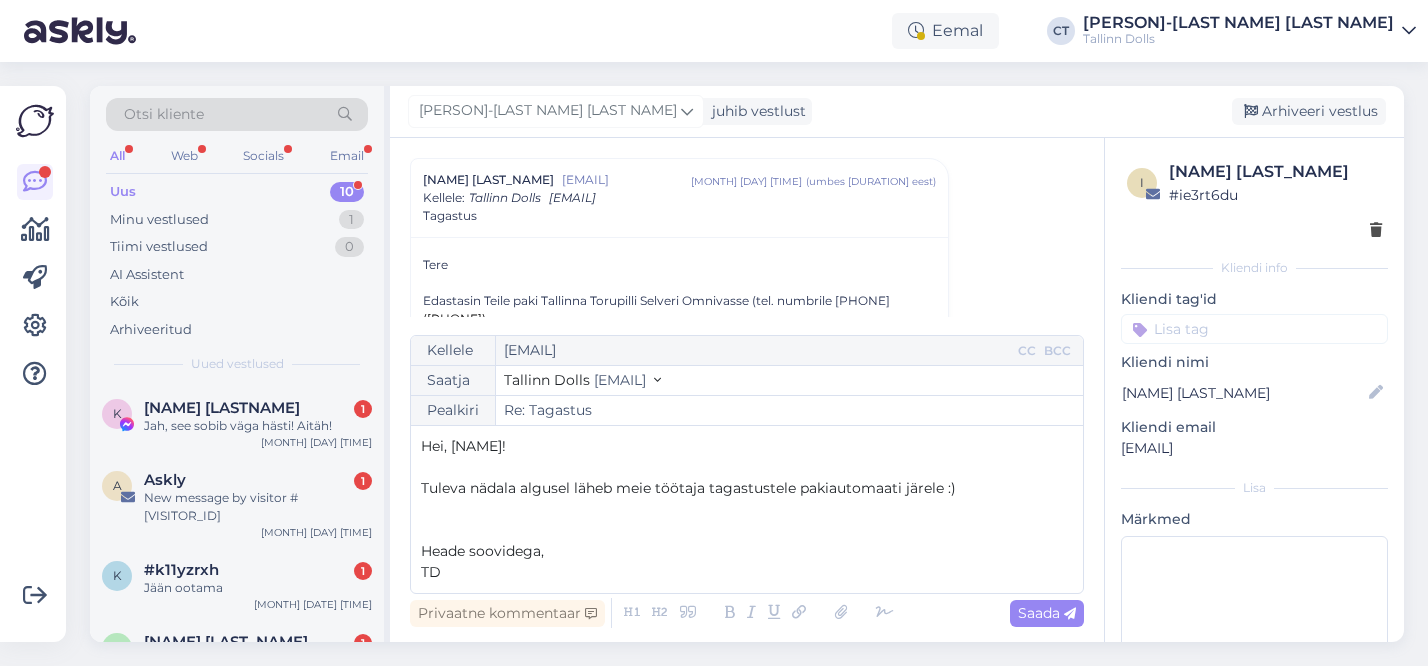click on "﻿" at bounding box center (747, 467) 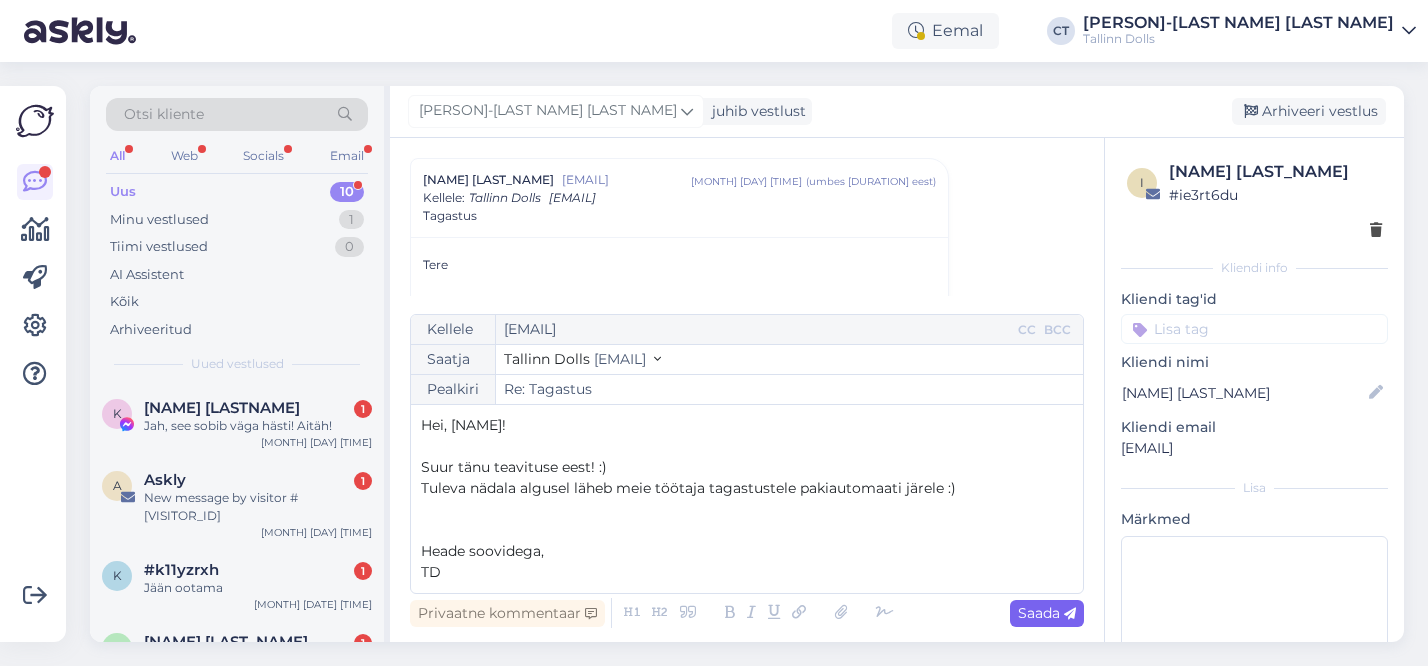 click on "Saada" at bounding box center [1047, 613] 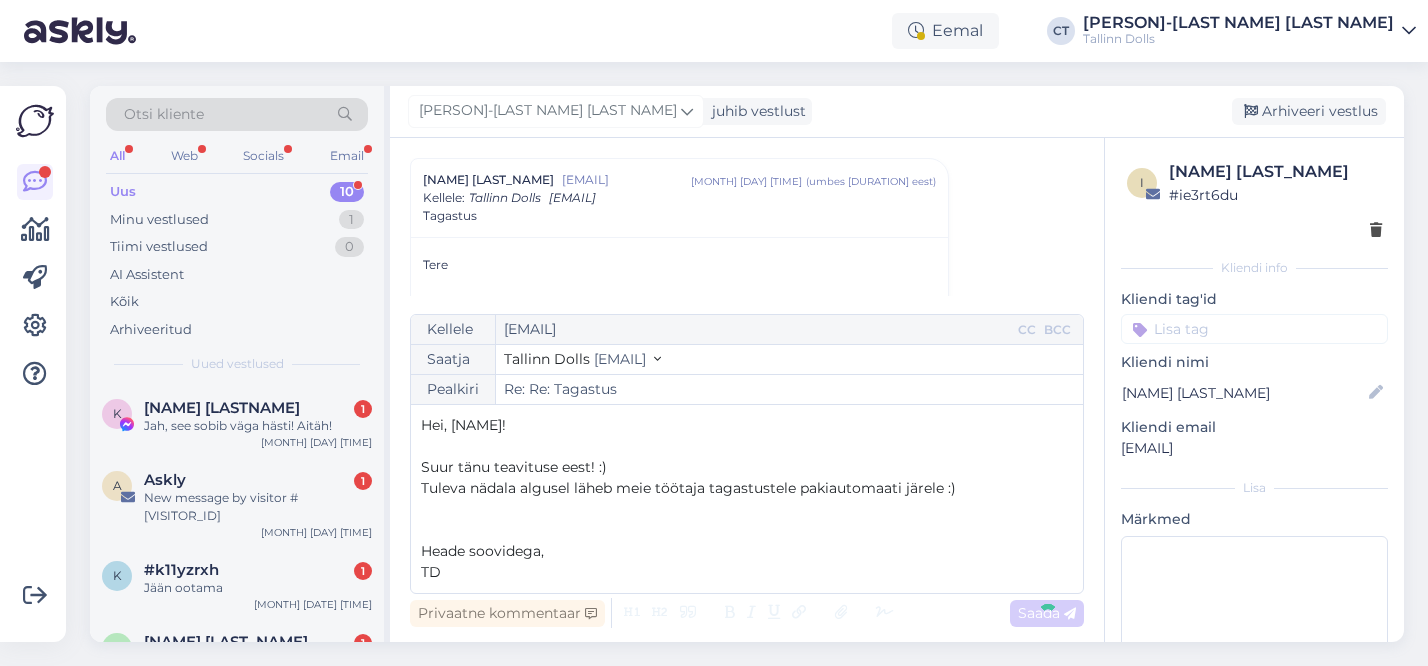 type on "Re: Tagastus" 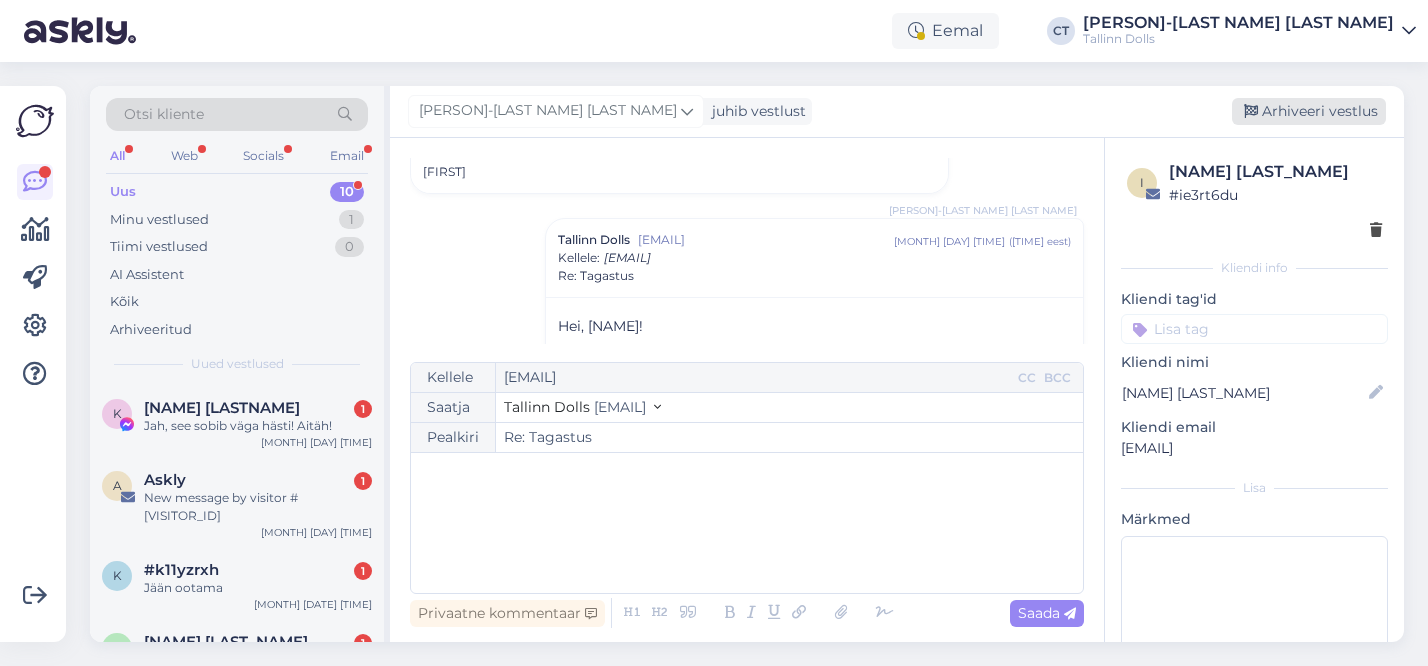 click on "Arhiveeri vestlus" at bounding box center (1309, 111) 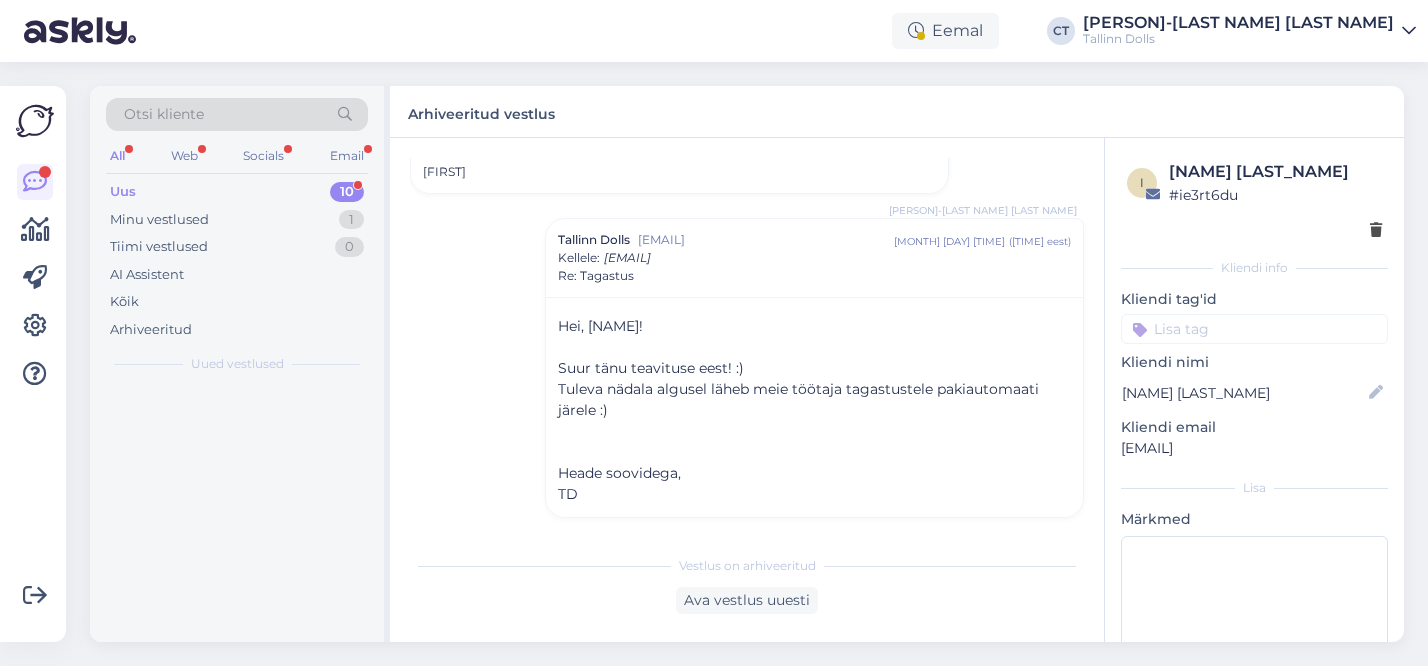 scroll, scrollTop: 258, scrollLeft: 0, axis: vertical 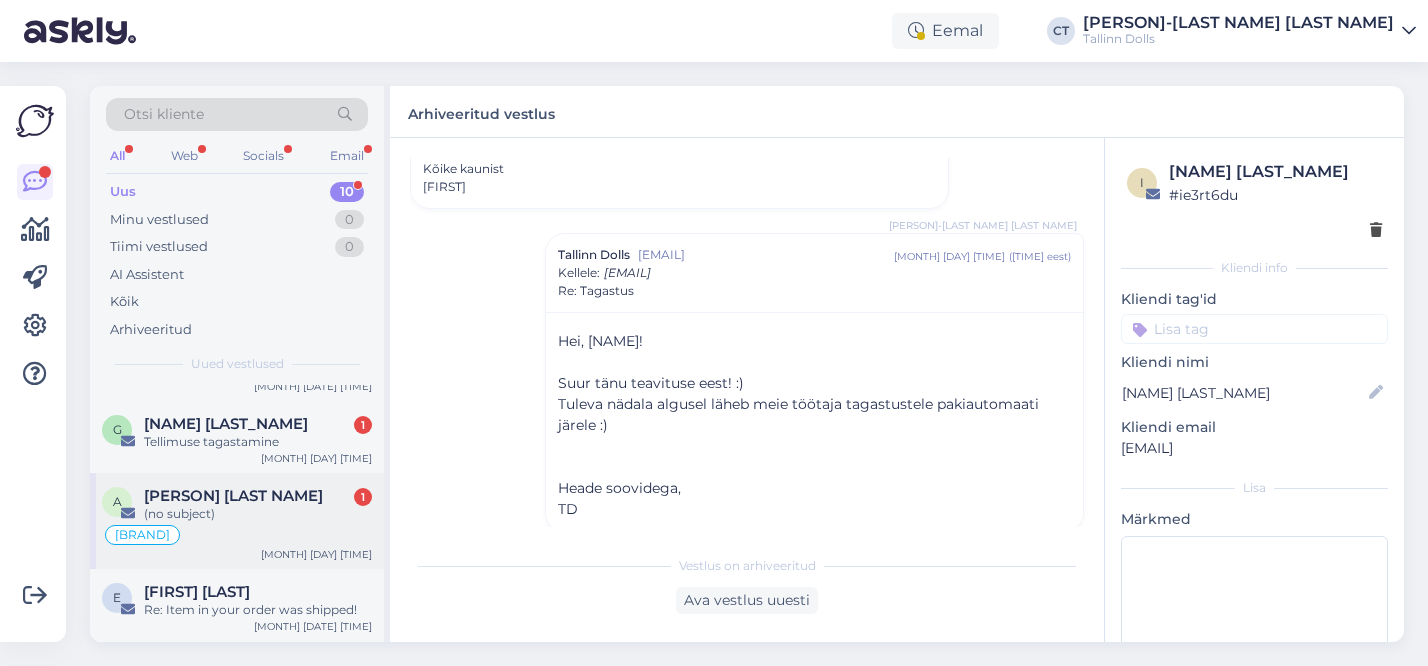 click on "[BRAND]" at bounding box center (237, 535) 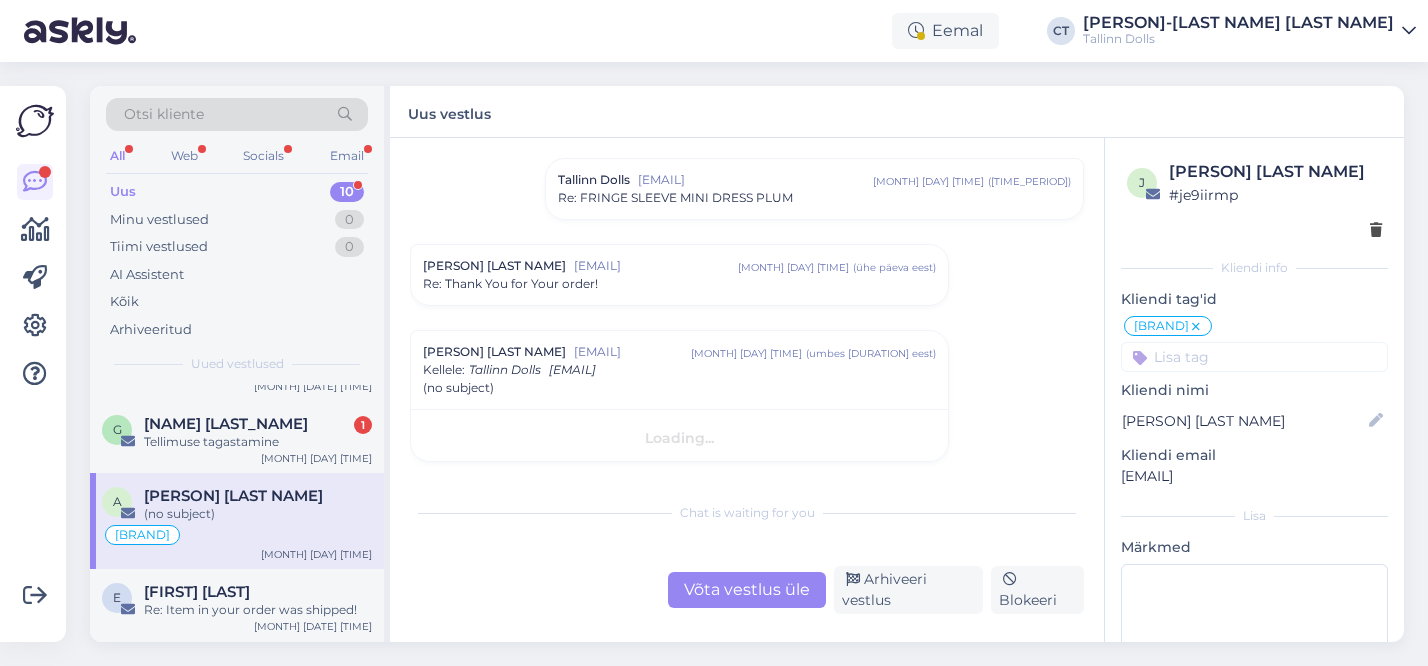 scroll, scrollTop: 137, scrollLeft: 0, axis: vertical 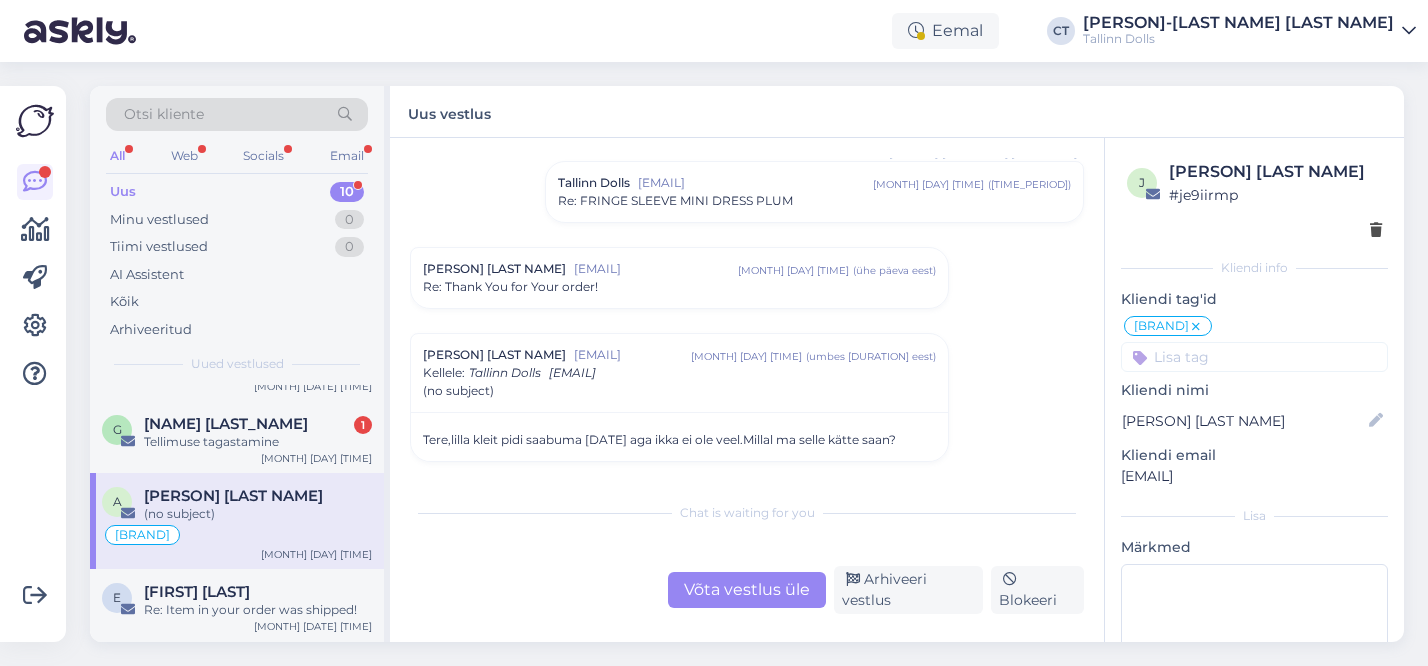 click on "[EMAIL]" at bounding box center [656, 269] 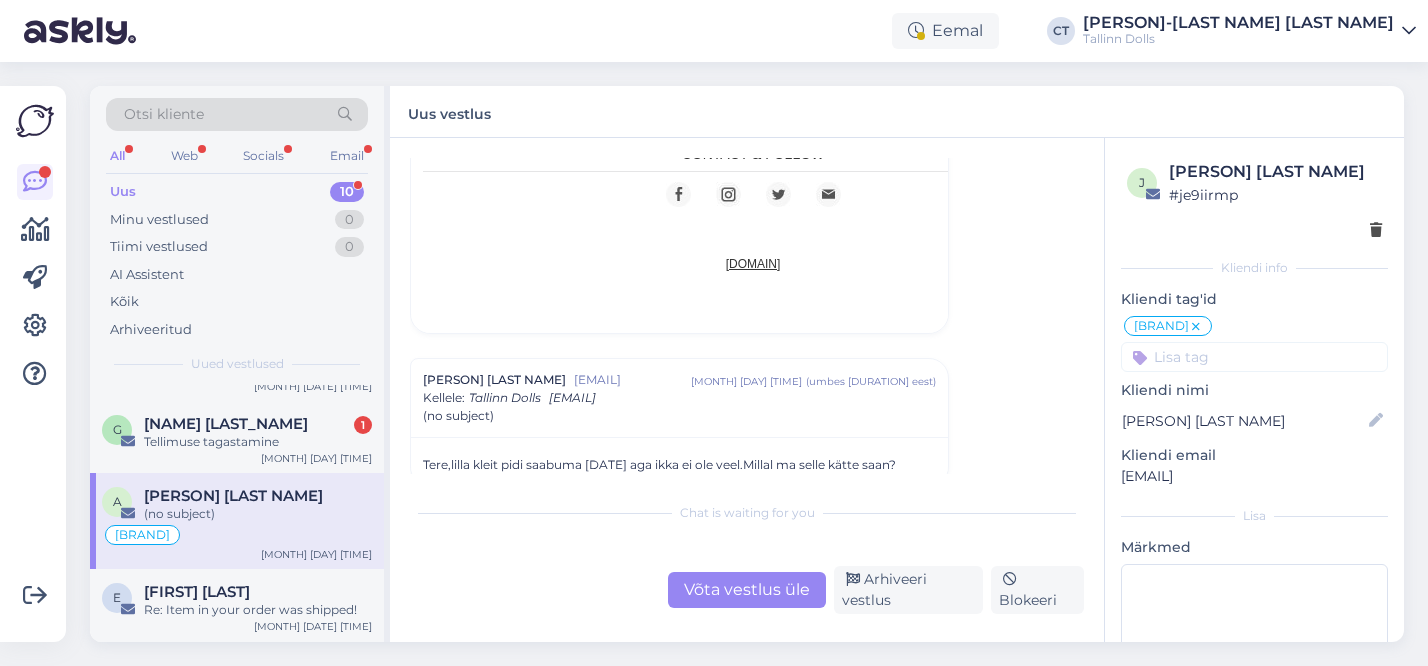 scroll, scrollTop: 1488, scrollLeft: 0, axis: vertical 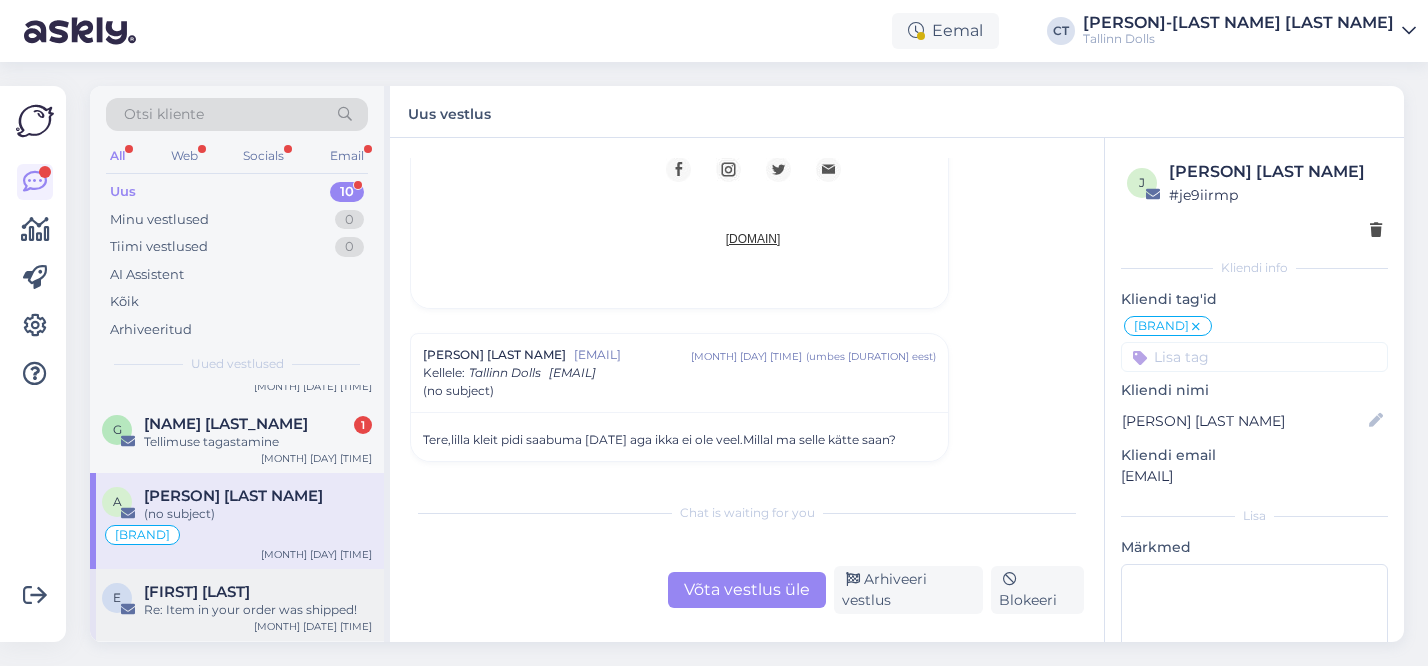 click on "Re: Item in your order was shipped!" at bounding box center [258, 610] 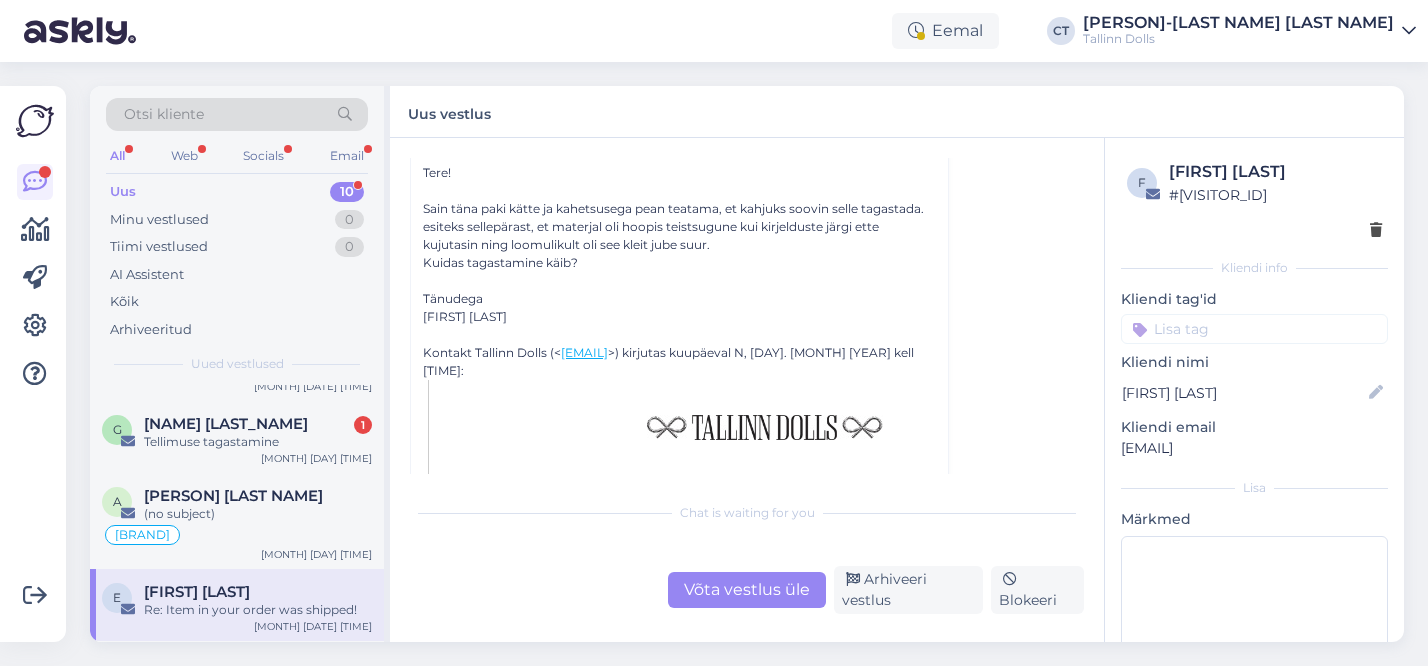 scroll, scrollTop: 147, scrollLeft: 0, axis: vertical 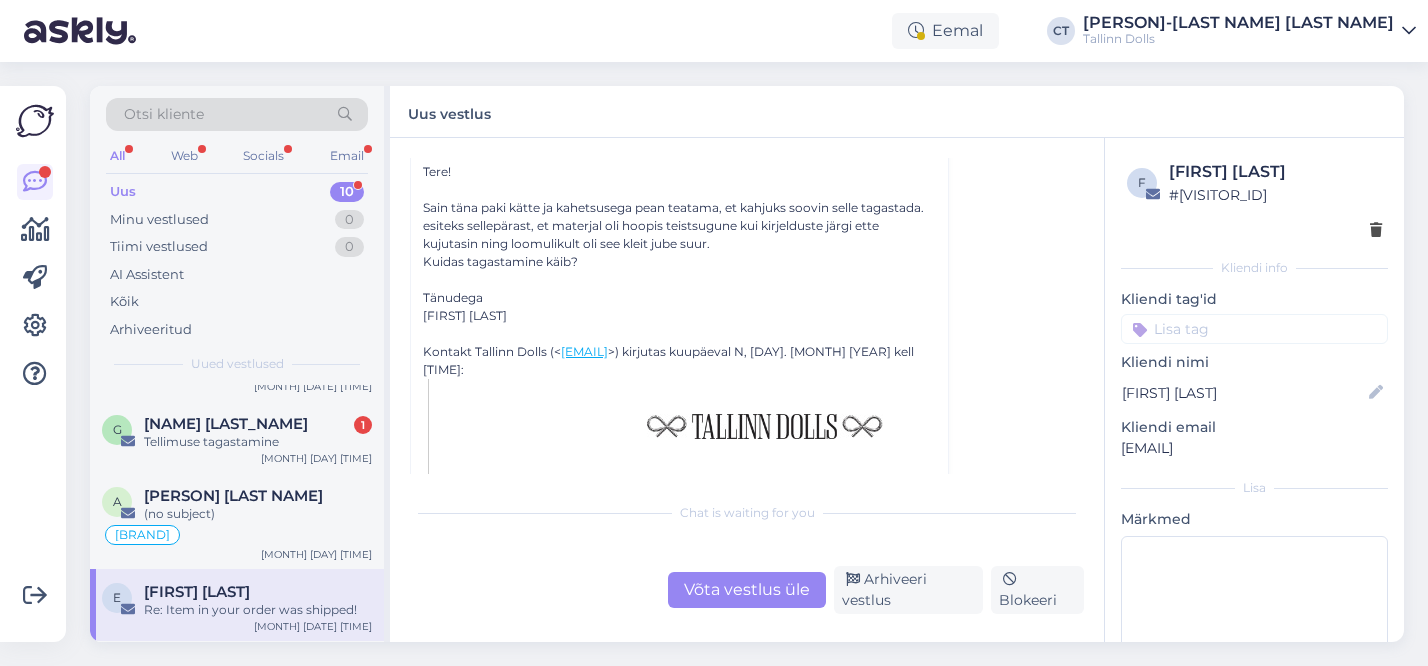 click on "Võta vestlus üle" at bounding box center (747, 590) 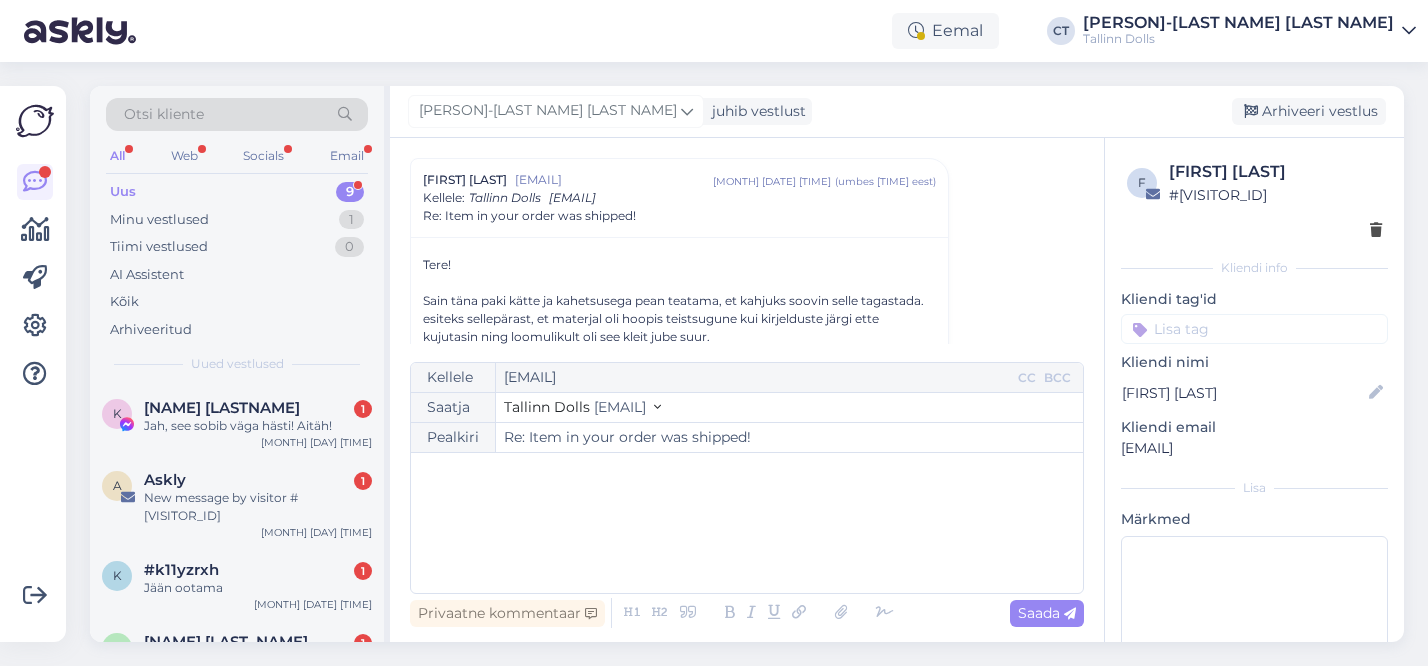 click on "﻿" at bounding box center (747, 523) 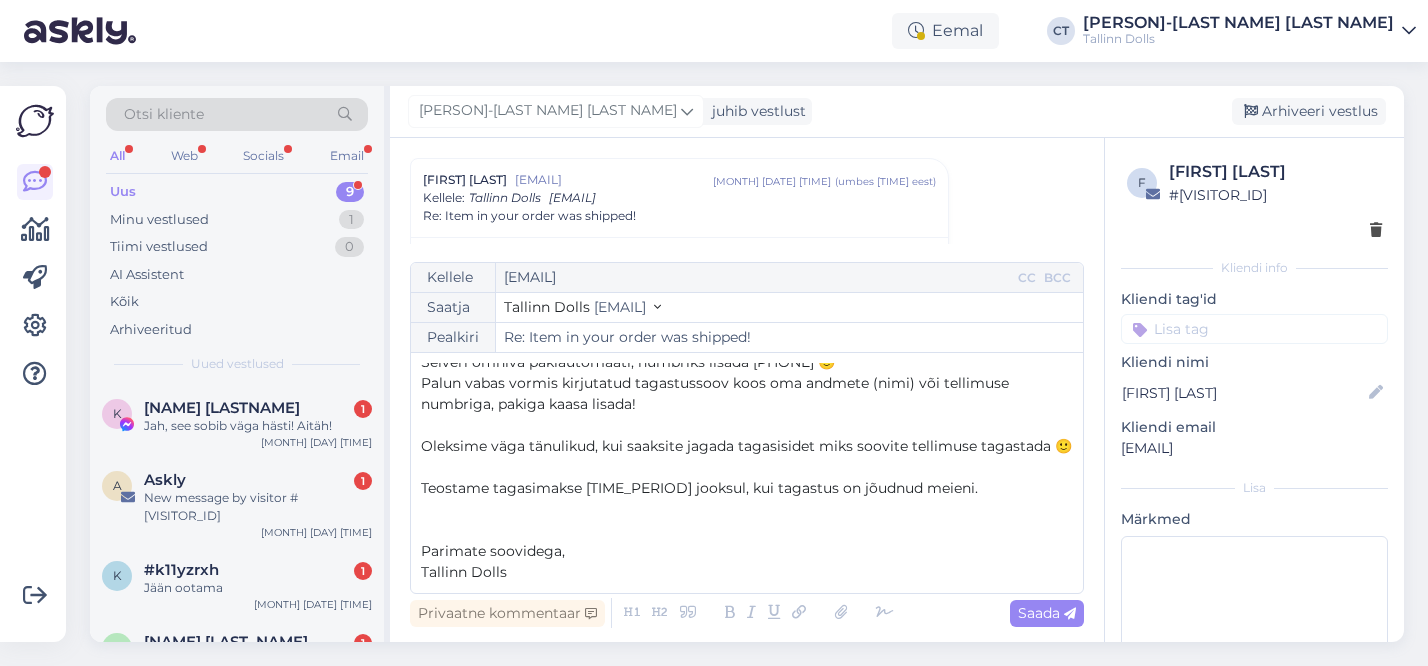 scroll, scrollTop: 0, scrollLeft: 0, axis: both 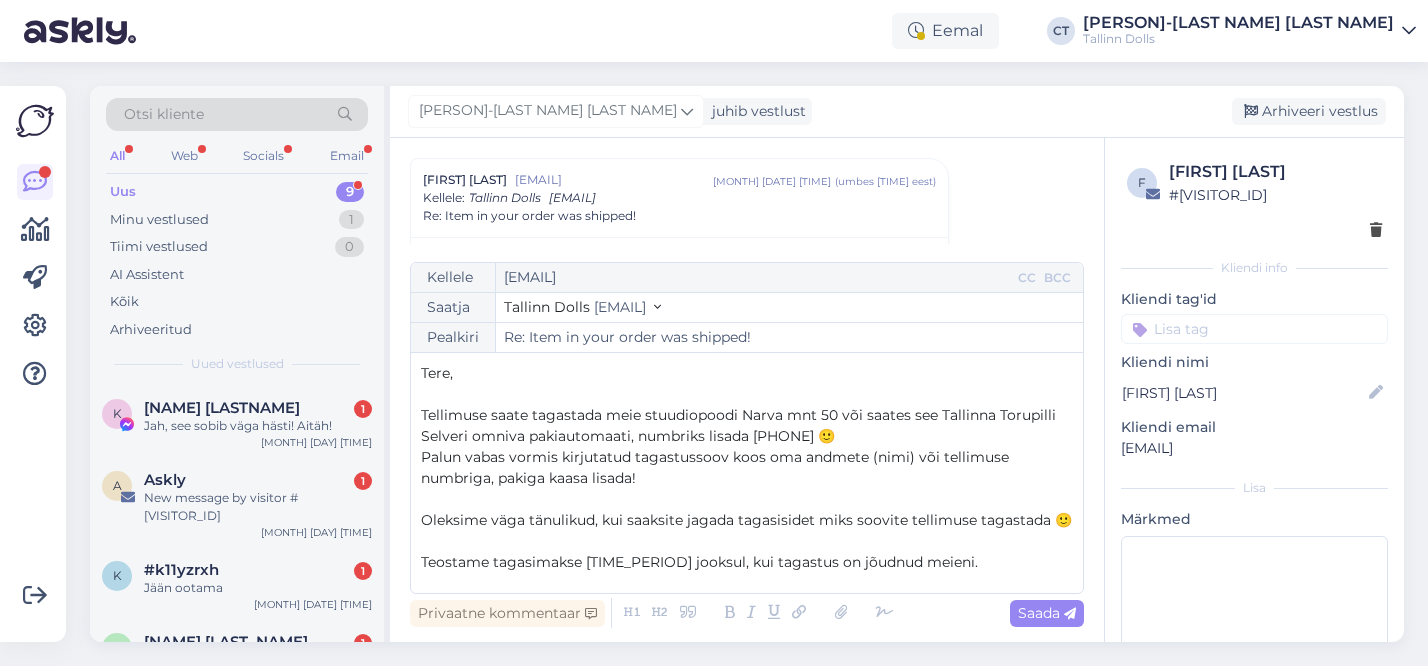 click on "Tere," at bounding box center (747, 373) 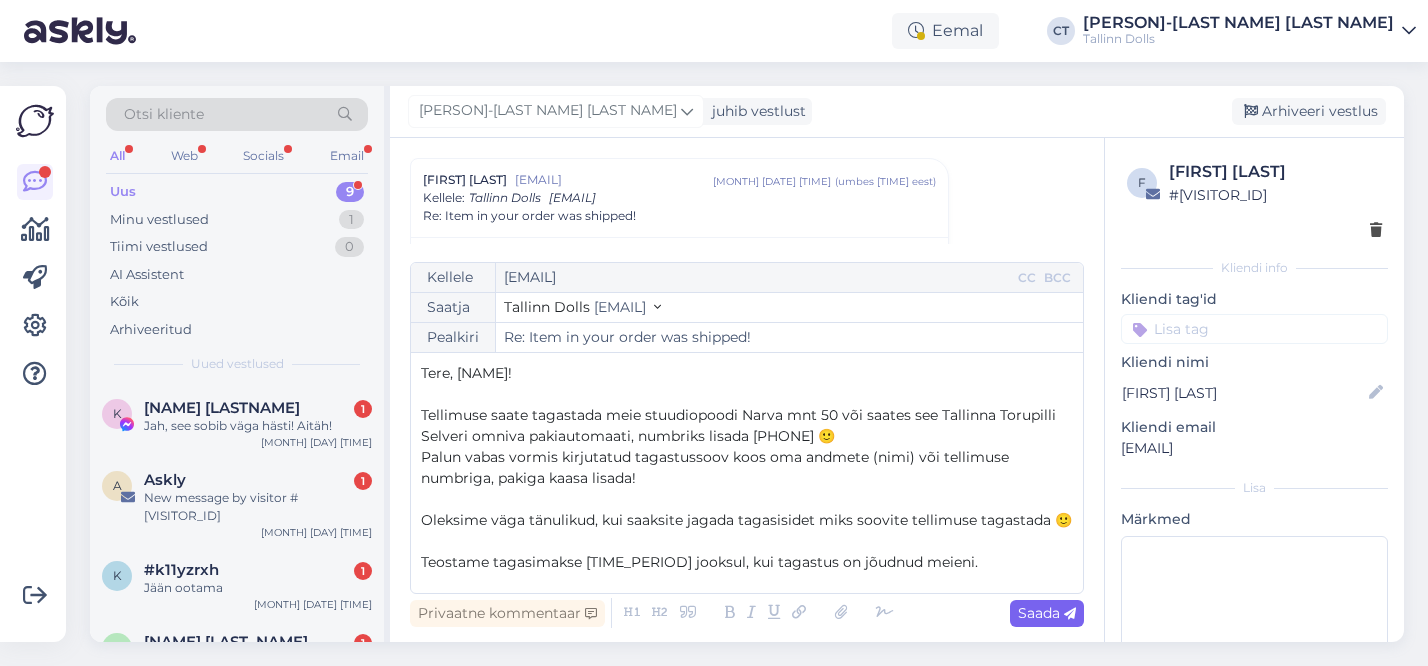 click on "Saada" at bounding box center (1047, 613) 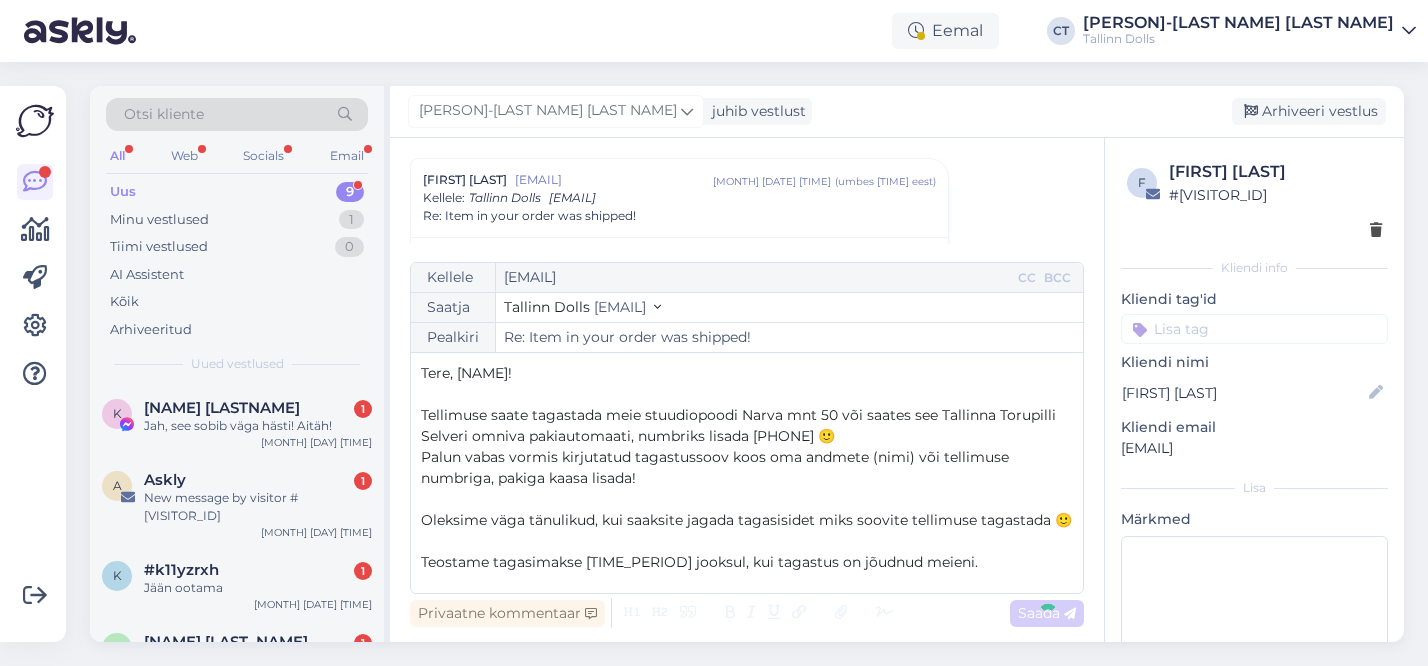 type on "Re: Re: Item in your order was shipped!" 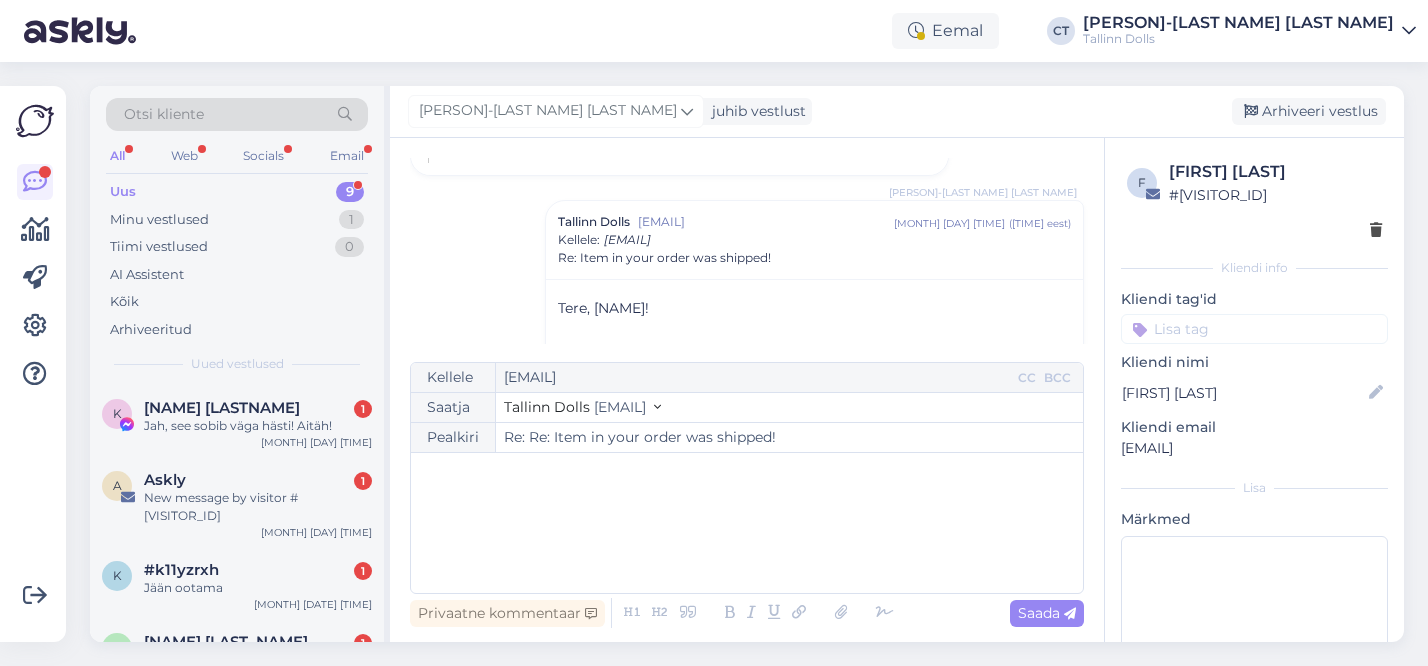 scroll, scrollTop: 1387, scrollLeft: 0, axis: vertical 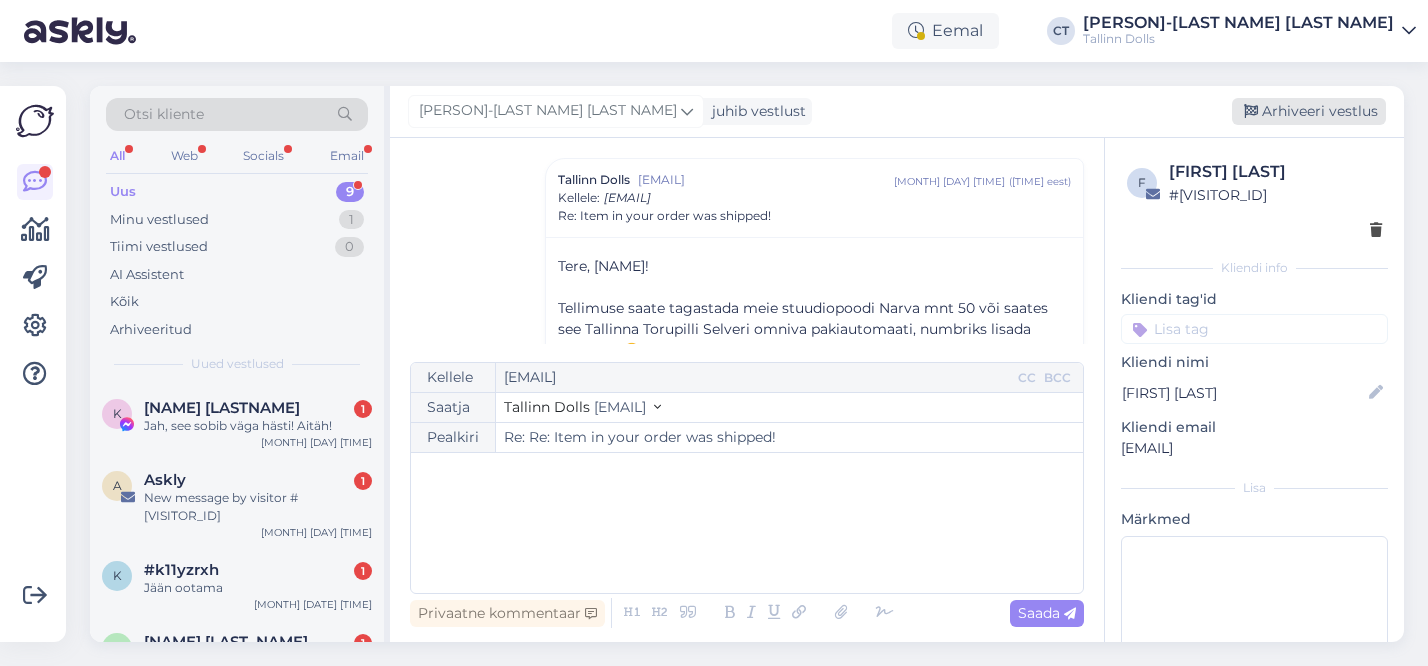 click on "Arhiveeri vestlus" at bounding box center (1309, 111) 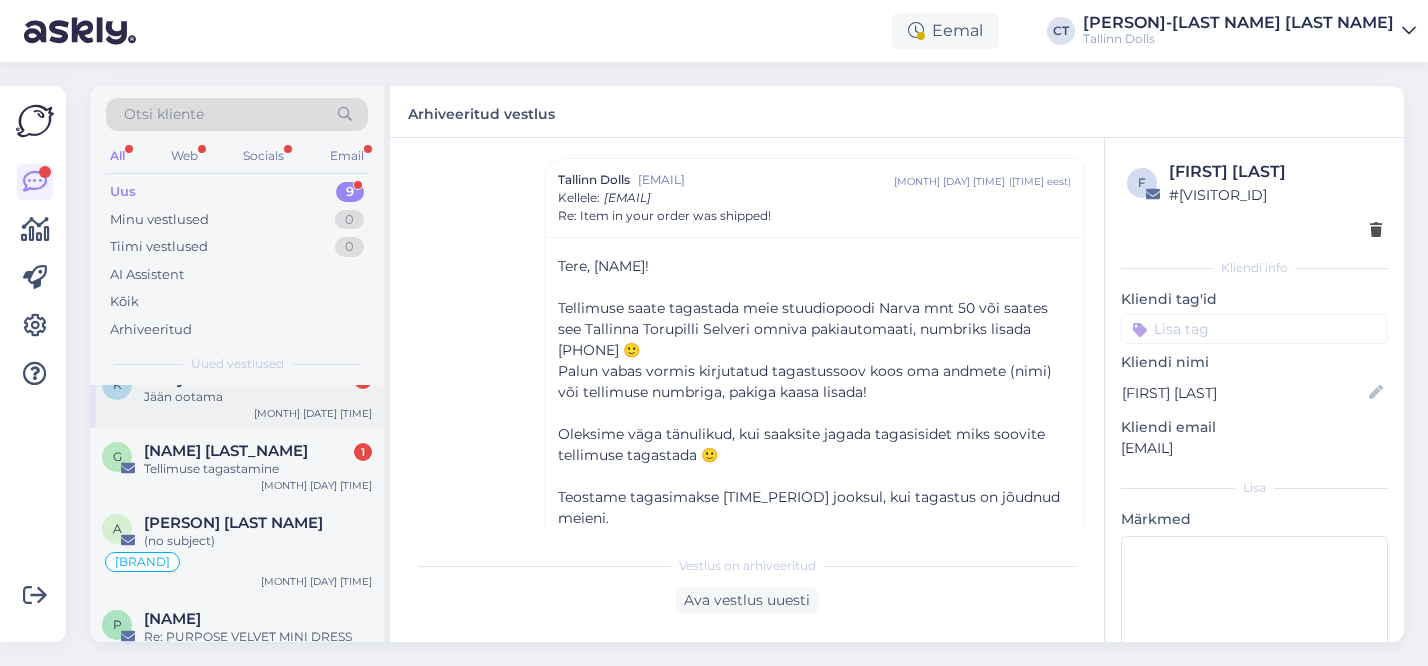 scroll, scrollTop: 153, scrollLeft: 0, axis: vertical 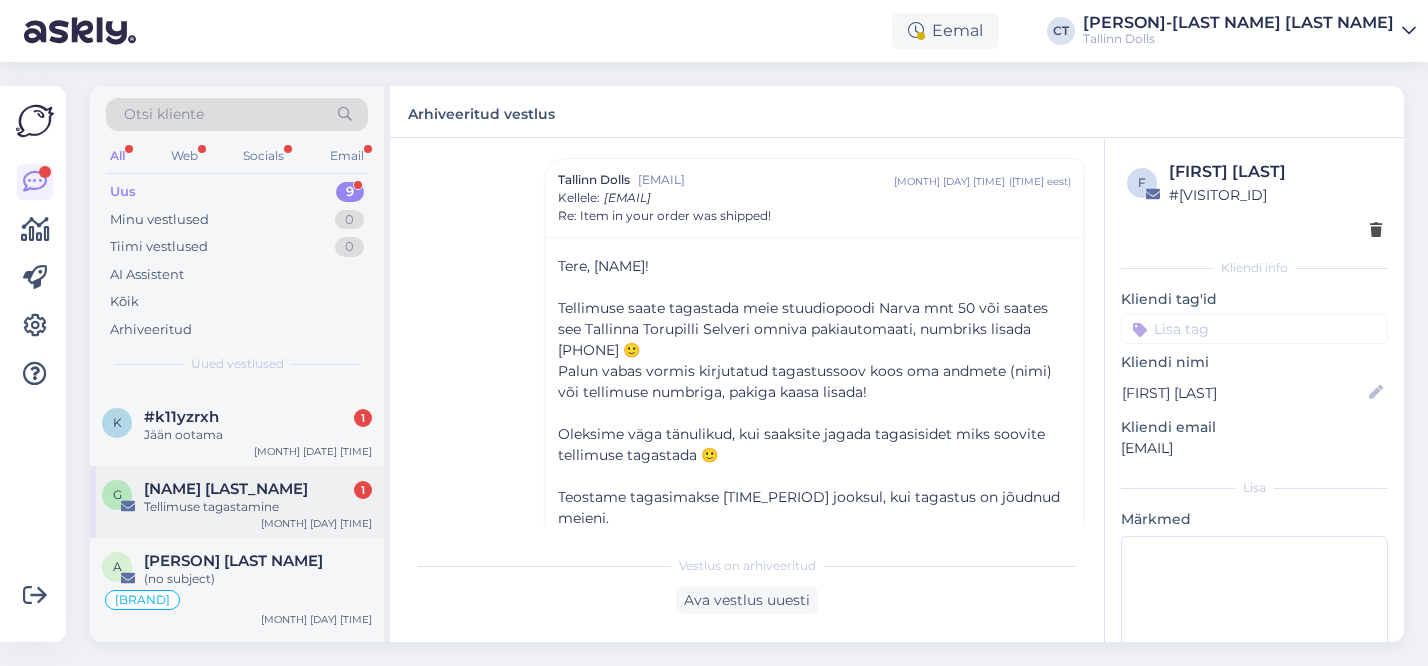 click on "Tellimuse tagastamine" at bounding box center (258, 507) 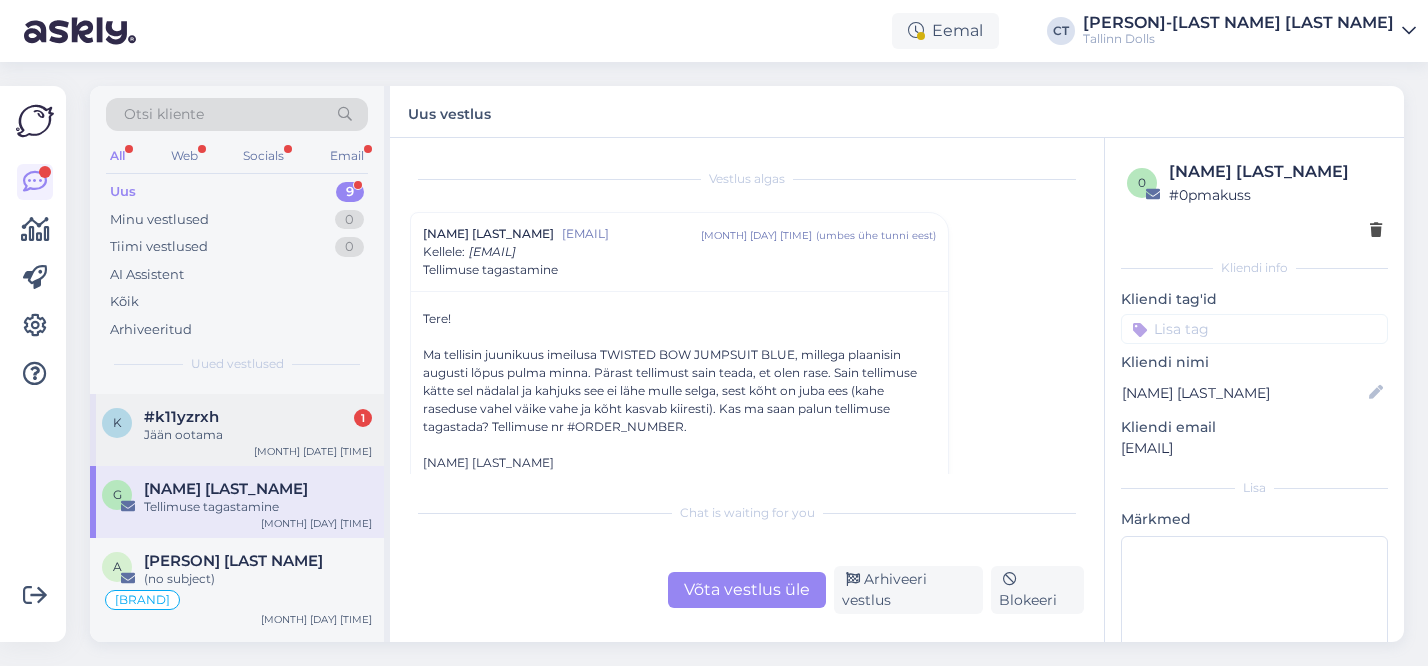 click on "k #[ID] [TIME] [NAME] [TIME]" at bounding box center [237, 430] 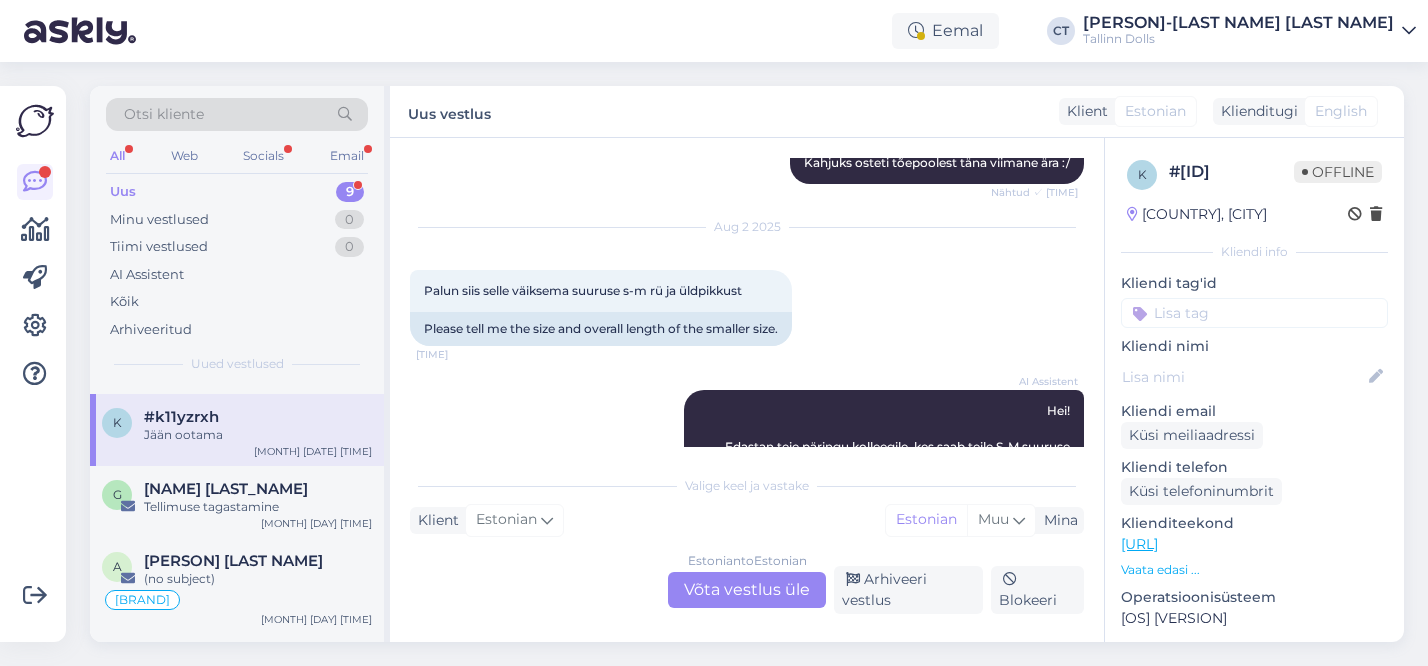 scroll, scrollTop: 2096, scrollLeft: 0, axis: vertical 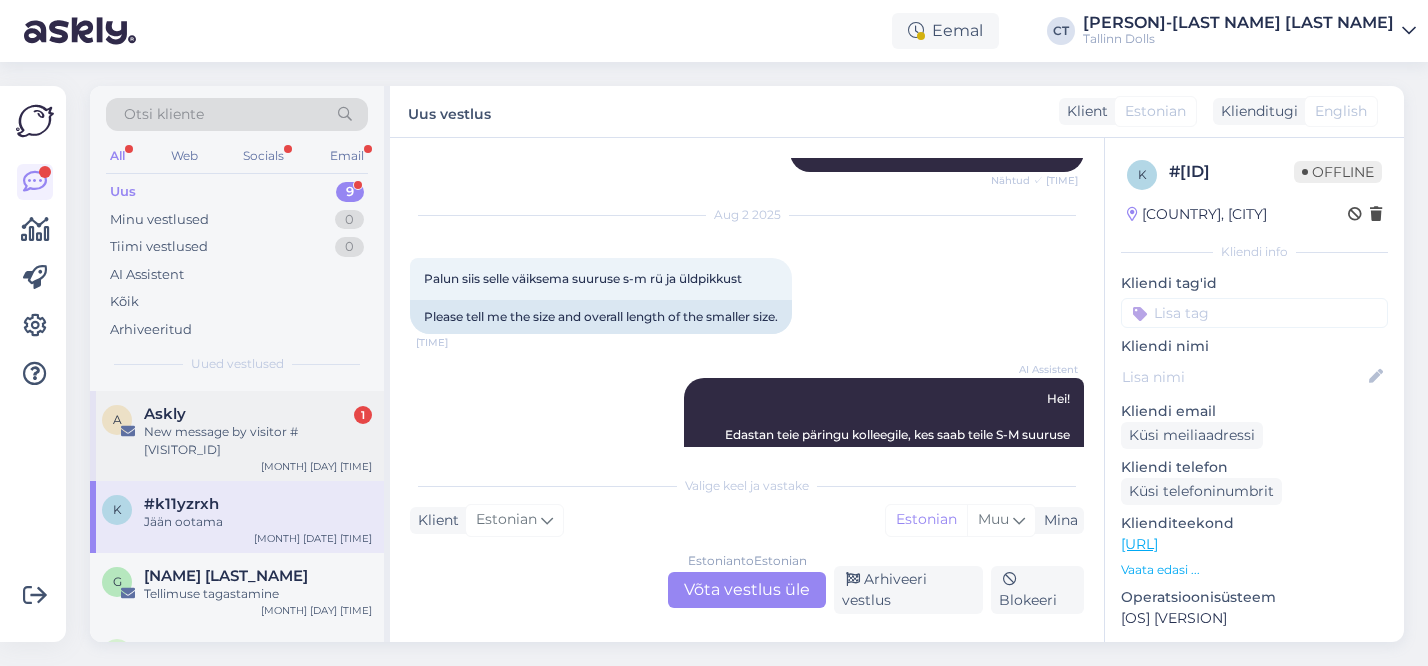 click on "A Askly [NUMBER] New message by visitor #[ID] [MONTH] [DAY] [TIME]" at bounding box center (237, 436) 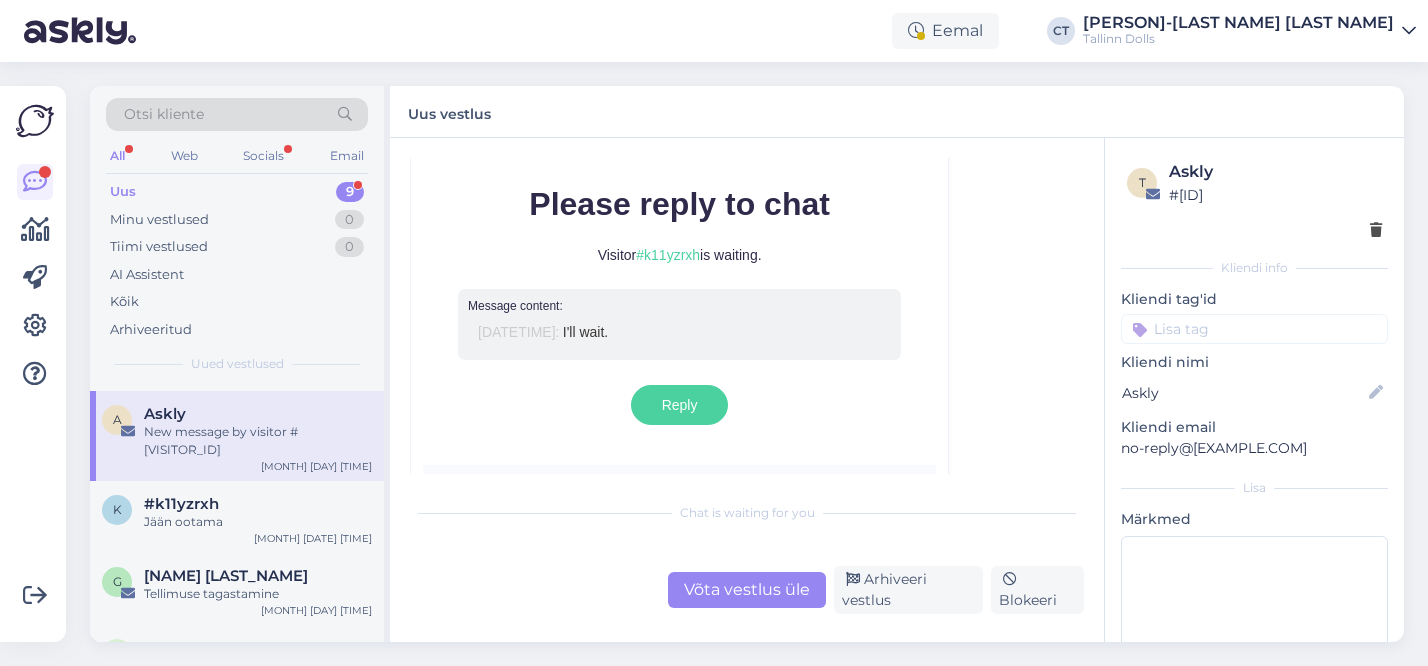 scroll, scrollTop: 8746, scrollLeft: 0, axis: vertical 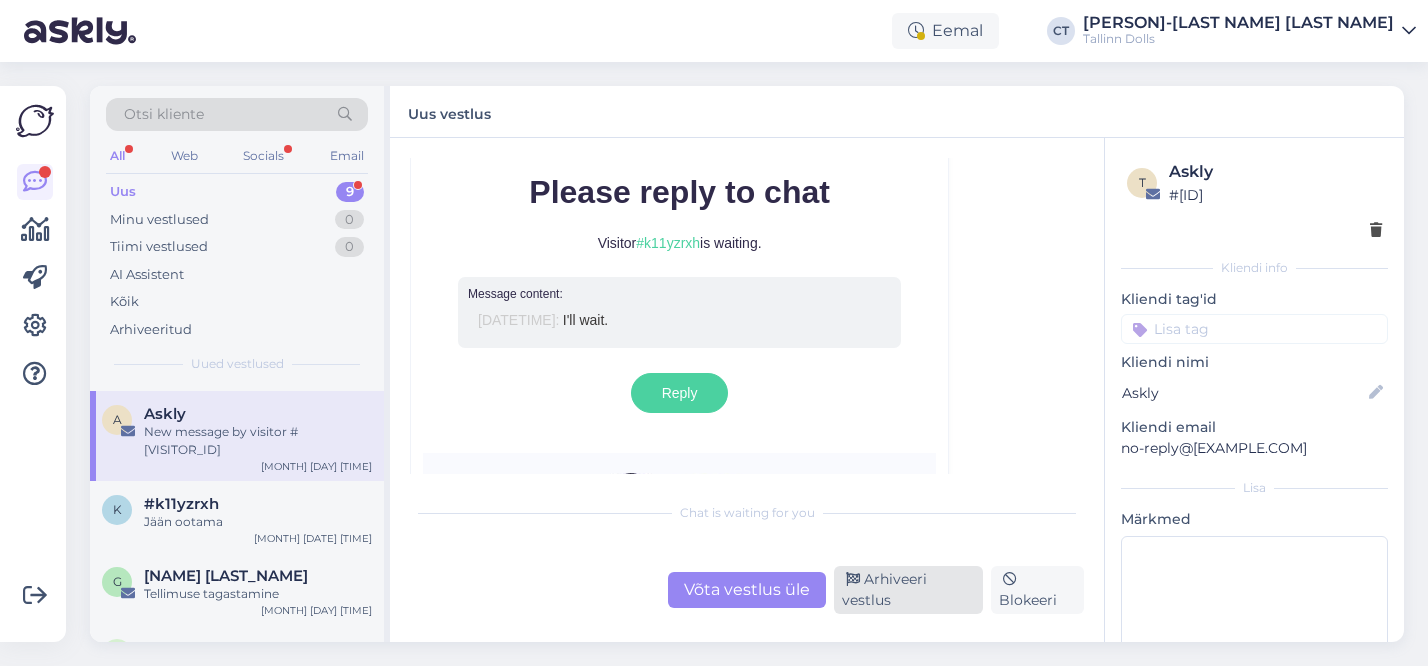 click on "Arhiveeri vestlus" at bounding box center [908, 590] 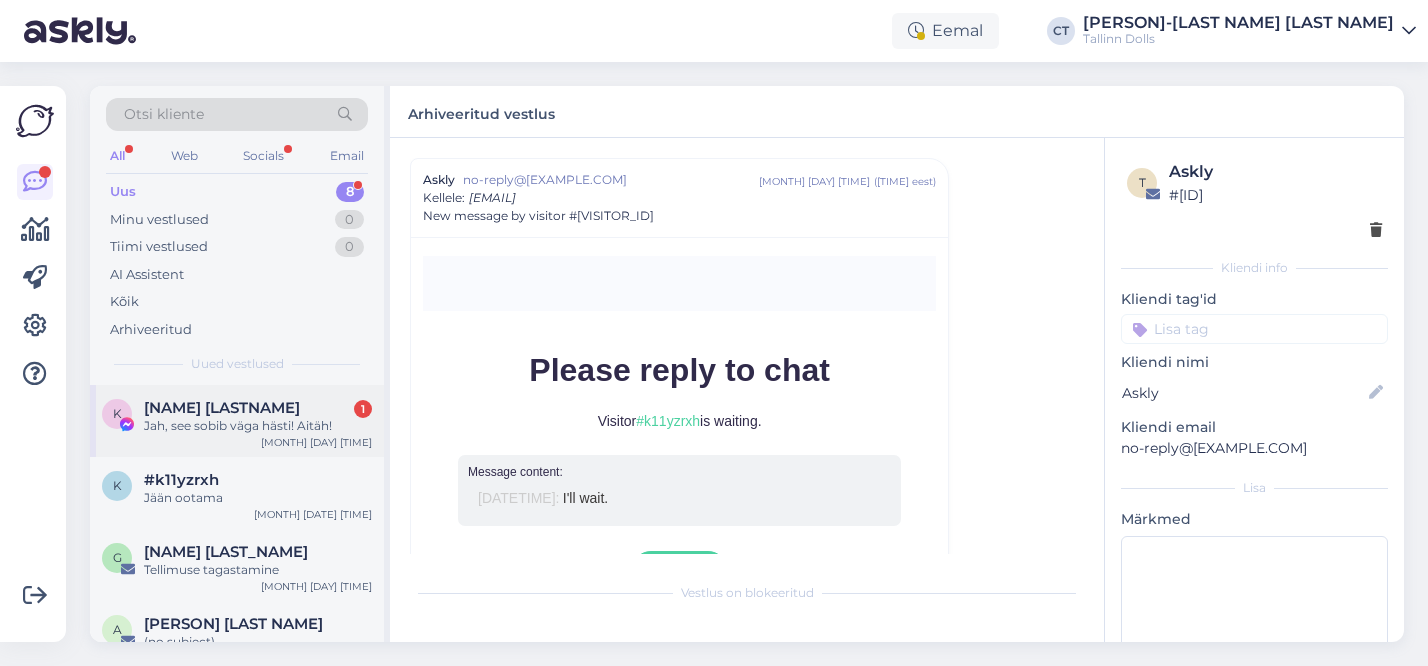 click on "Jah, see sobib väga hästi! Aitäh!" at bounding box center (258, 426) 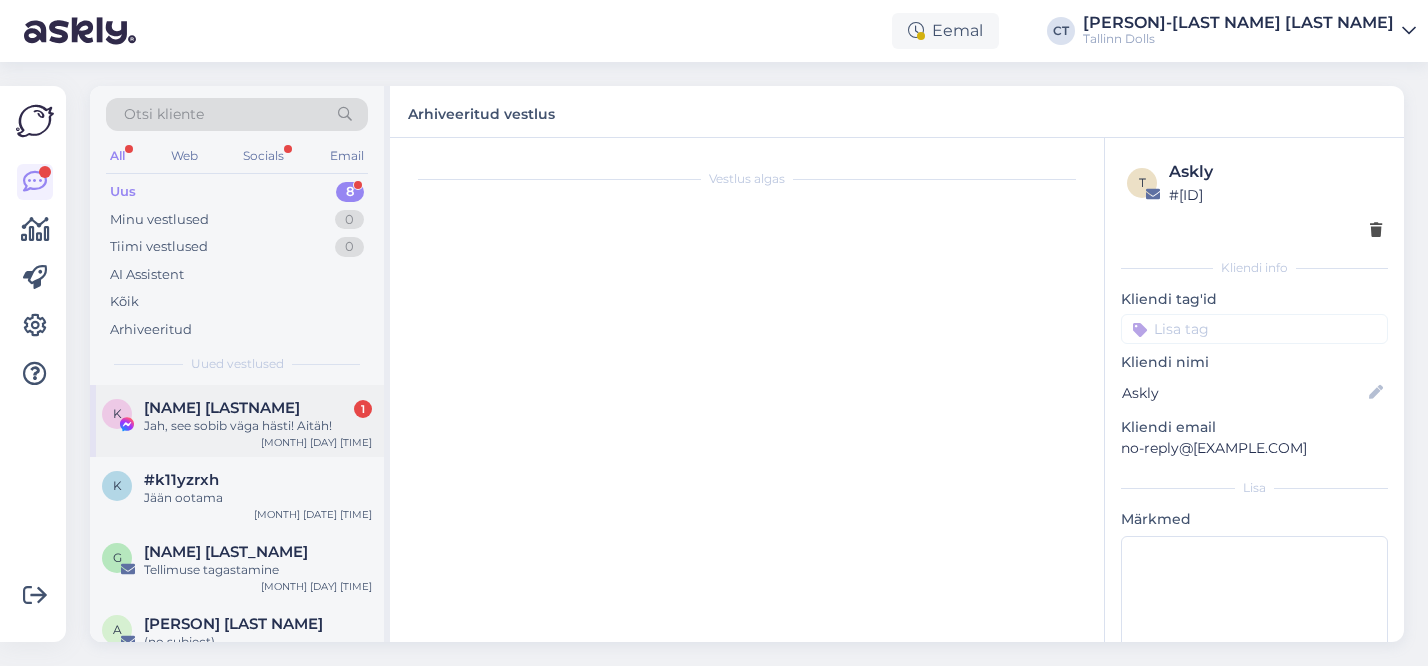 scroll, scrollTop: 577, scrollLeft: 0, axis: vertical 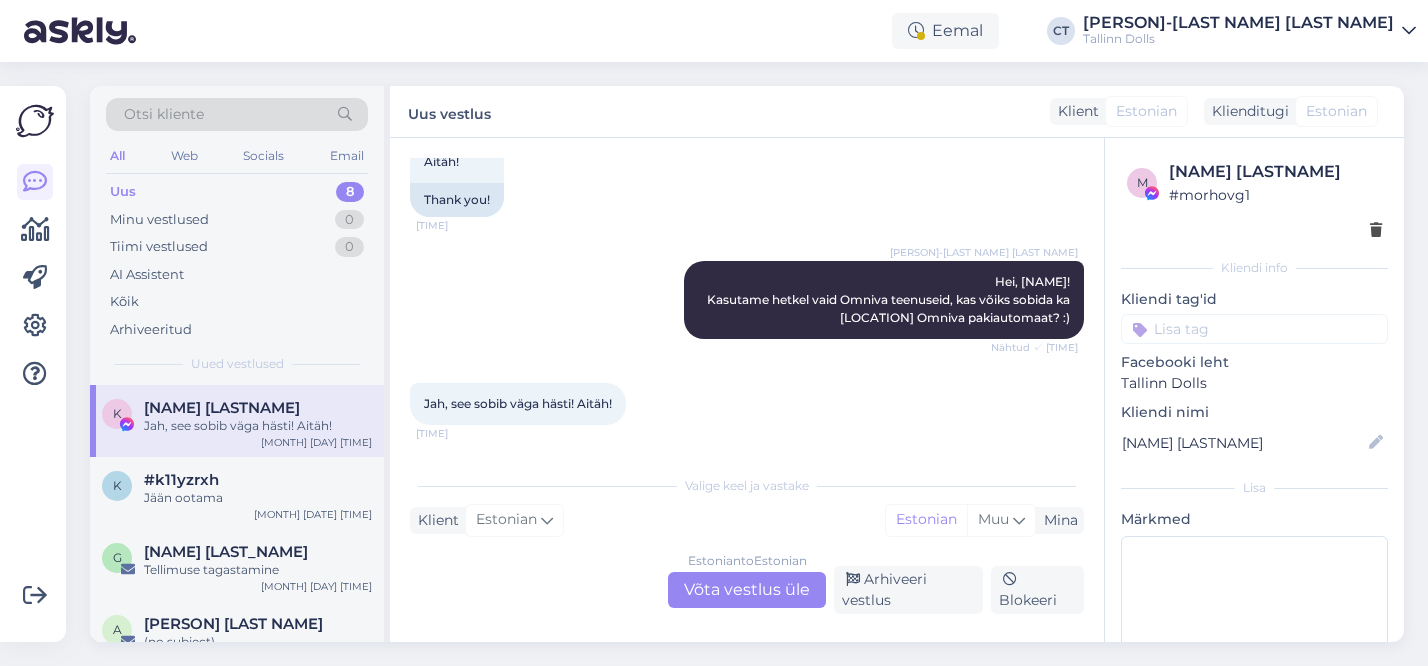 click on "Estonian  to  Estonian Võta vestlus üle" at bounding box center [747, 590] 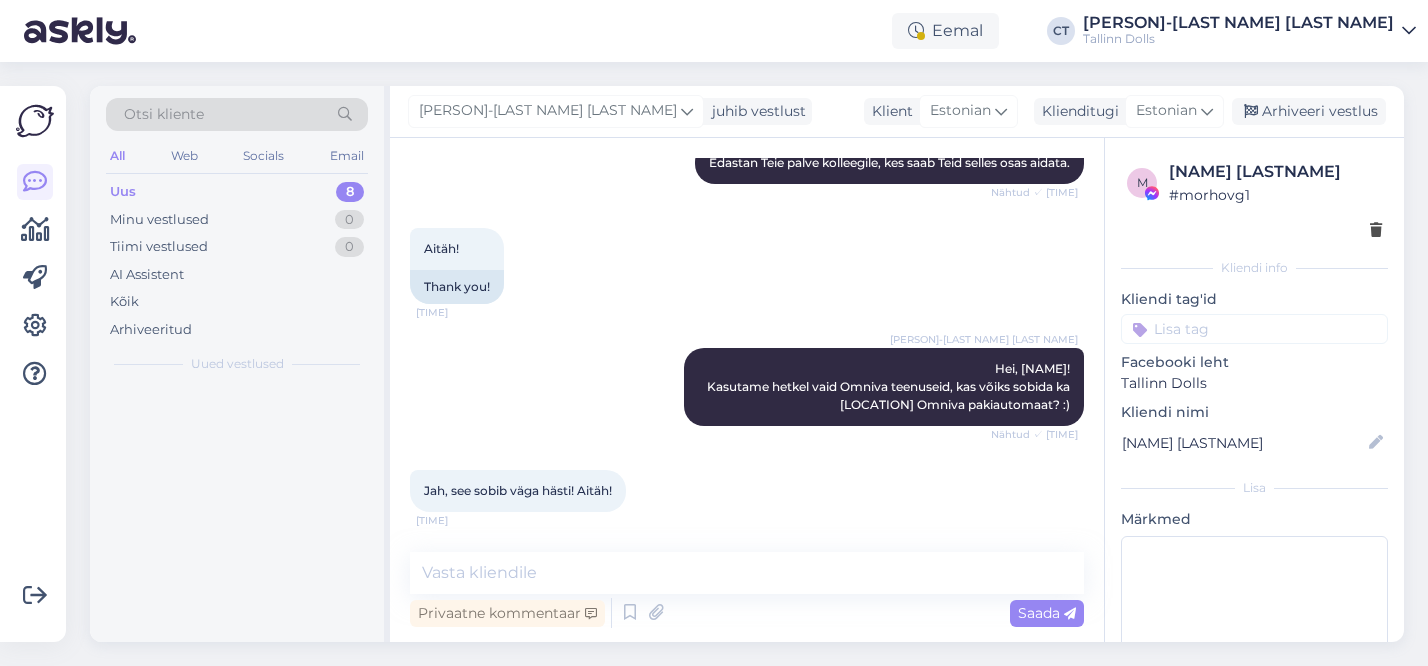 scroll, scrollTop: 490, scrollLeft: 0, axis: vertical 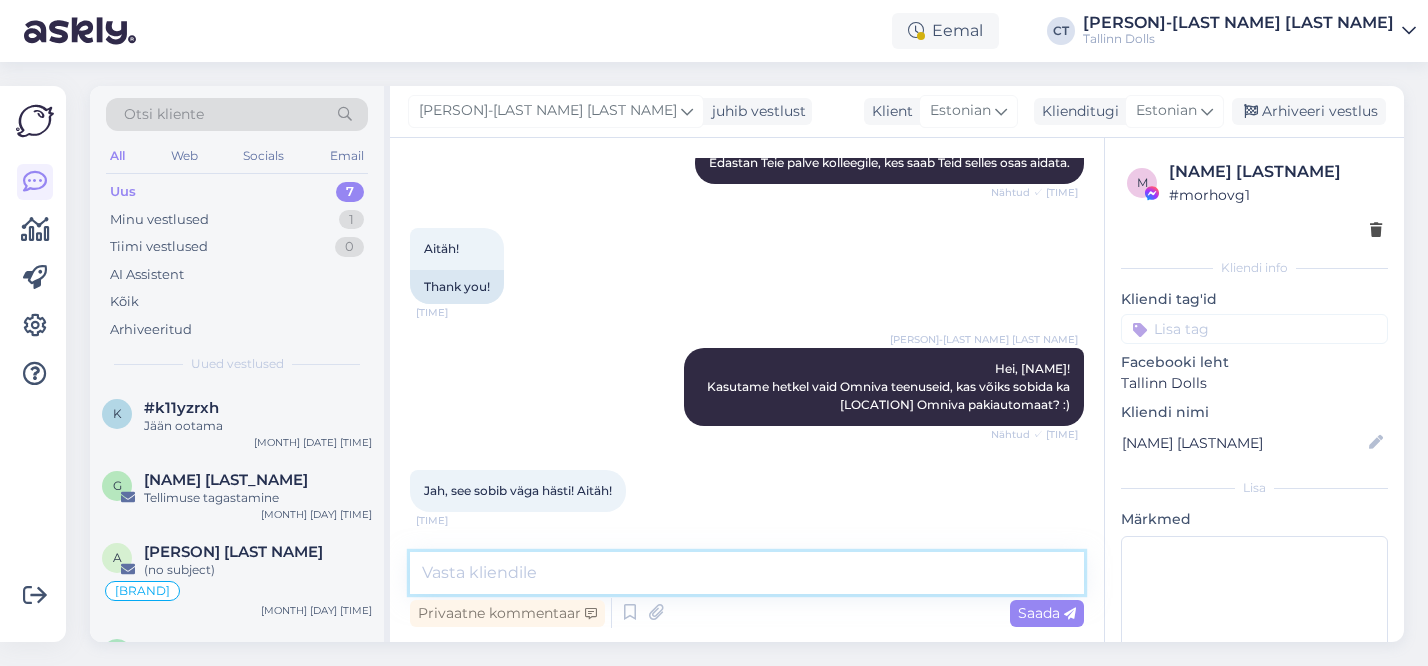 click at bounding box center (747, 573) 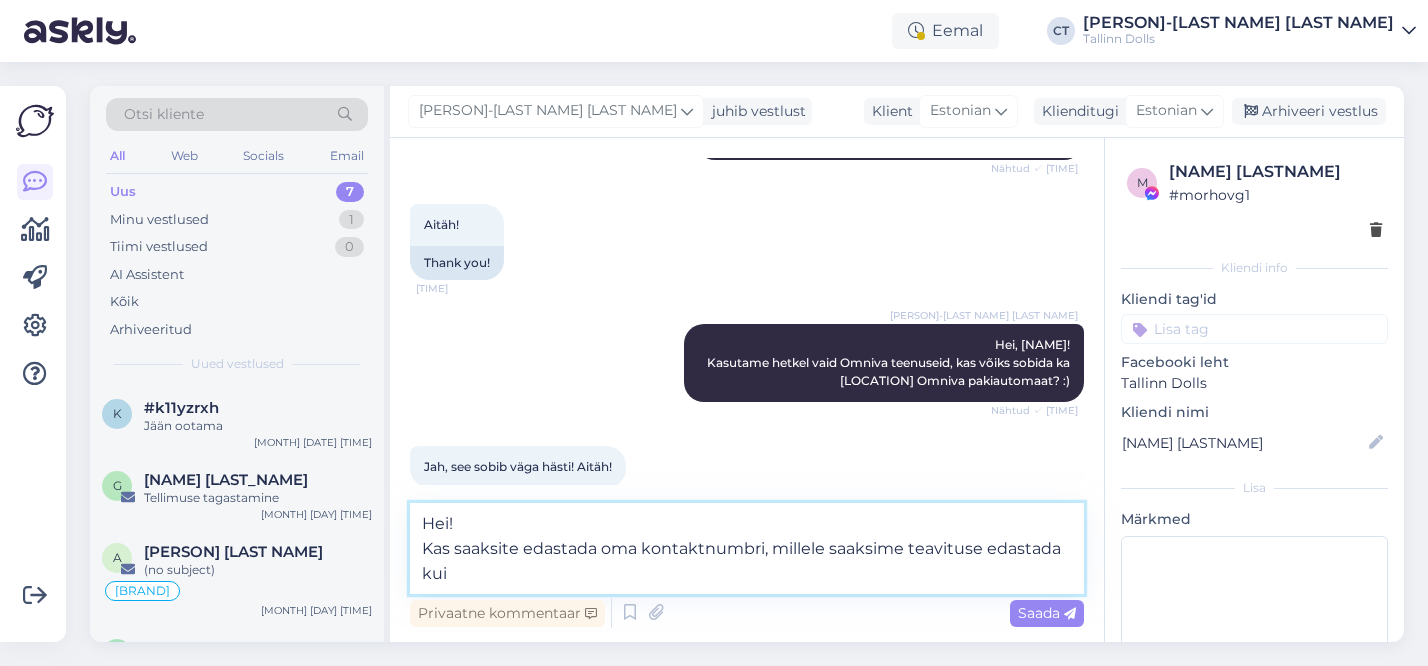 scroll, scrollTop: 539, scrollLeft: 0, axis: vertical 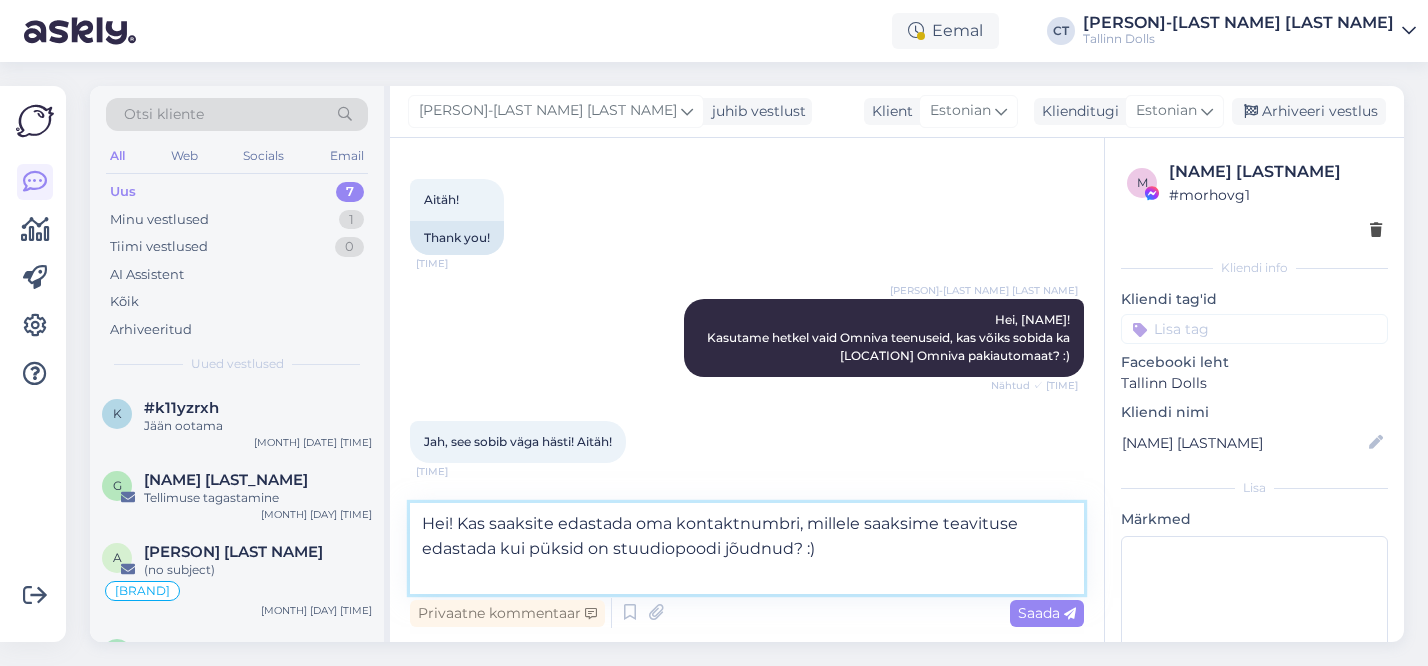 type on "Hei!
Kas saaksite edastada oma kontaktnumbri, millele saaksime teavituse edastada kui püksid on stuudiopoodi jõudnud? :)" 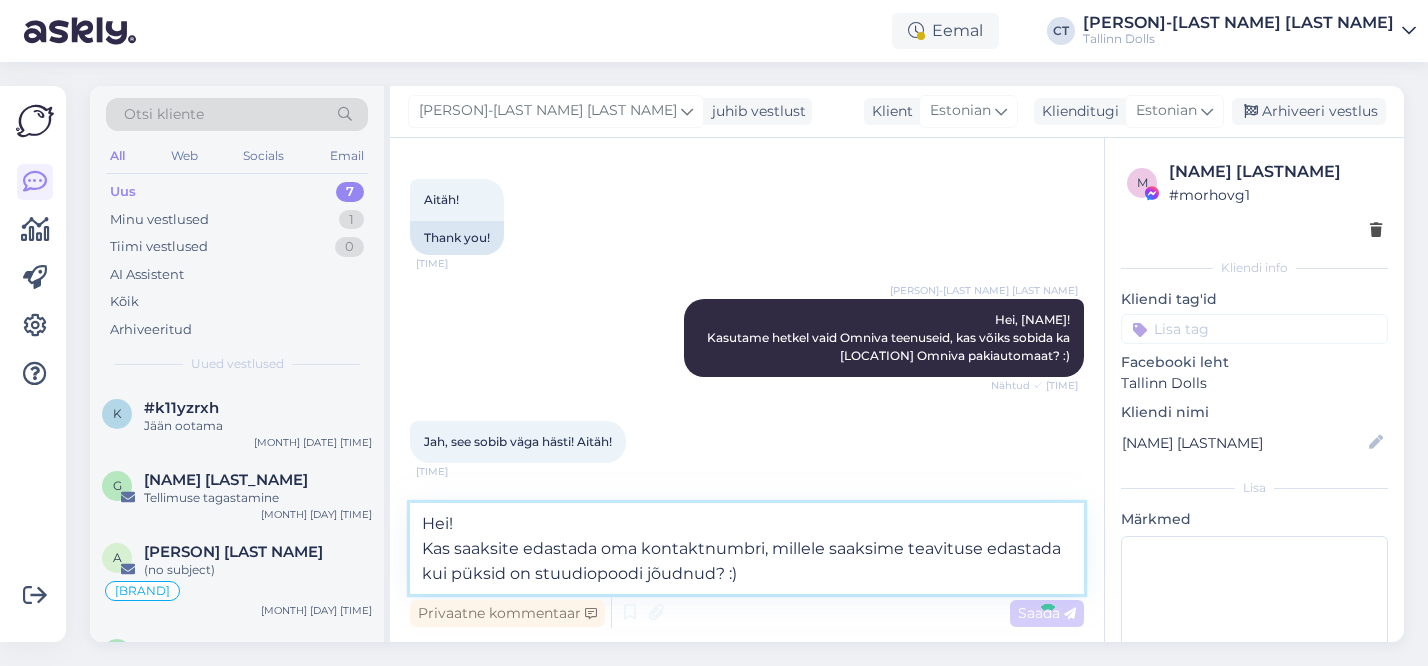 type 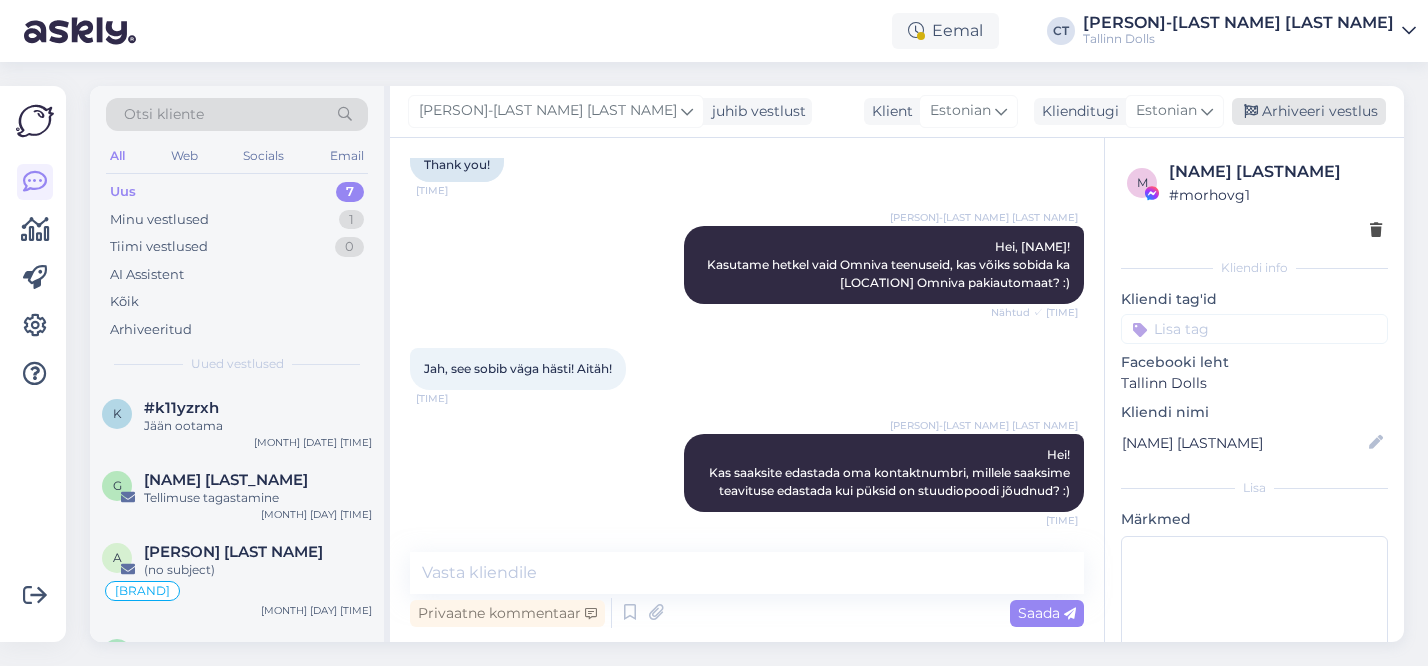 click on "Arhiveeri vestlus" at bounding box center [1309, 111] 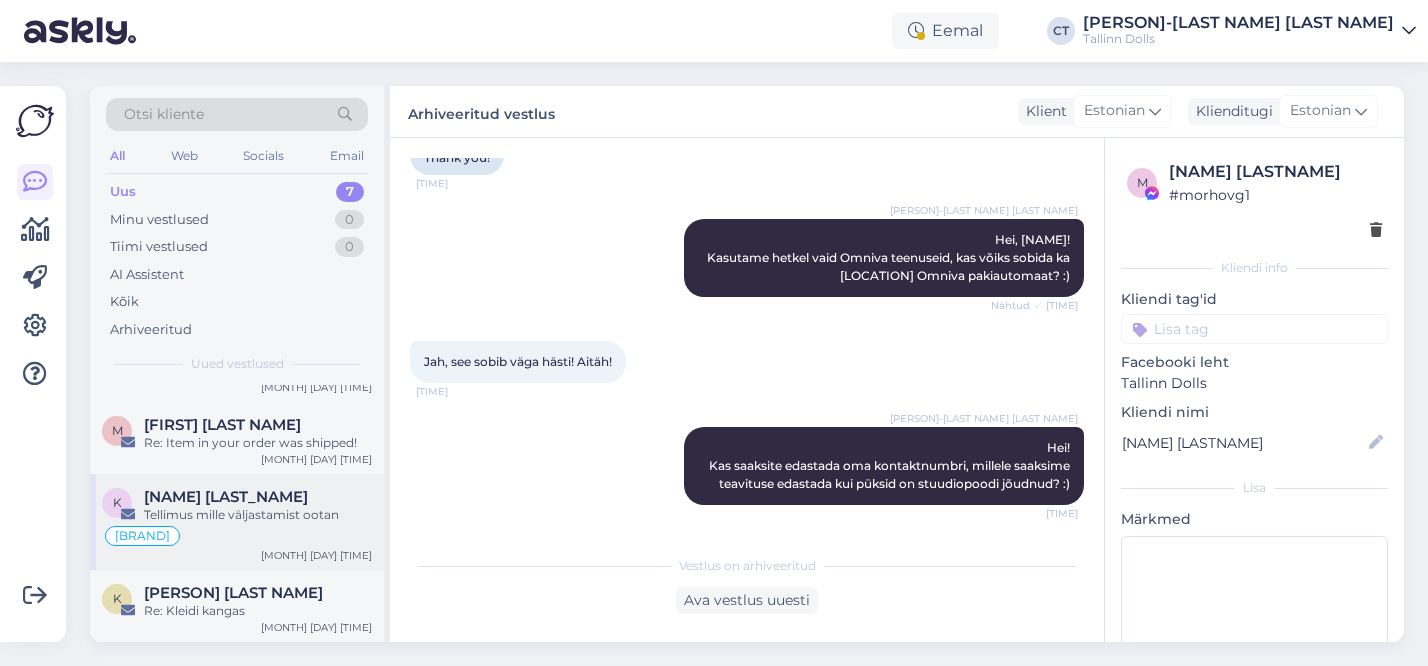 scroll, scrollTop: 0, scrollLeft: 0, axis: both 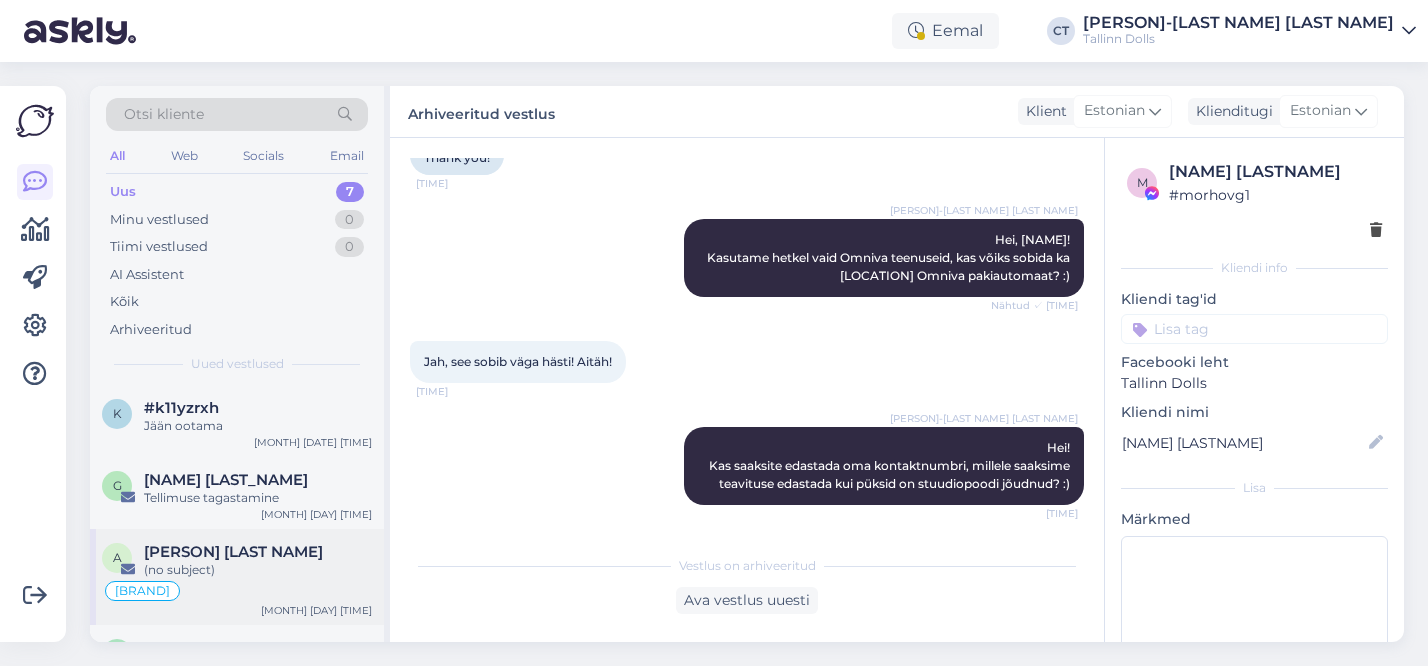 click on "[PERSON] [LAST NAME]" at bounding box center (233, 552) 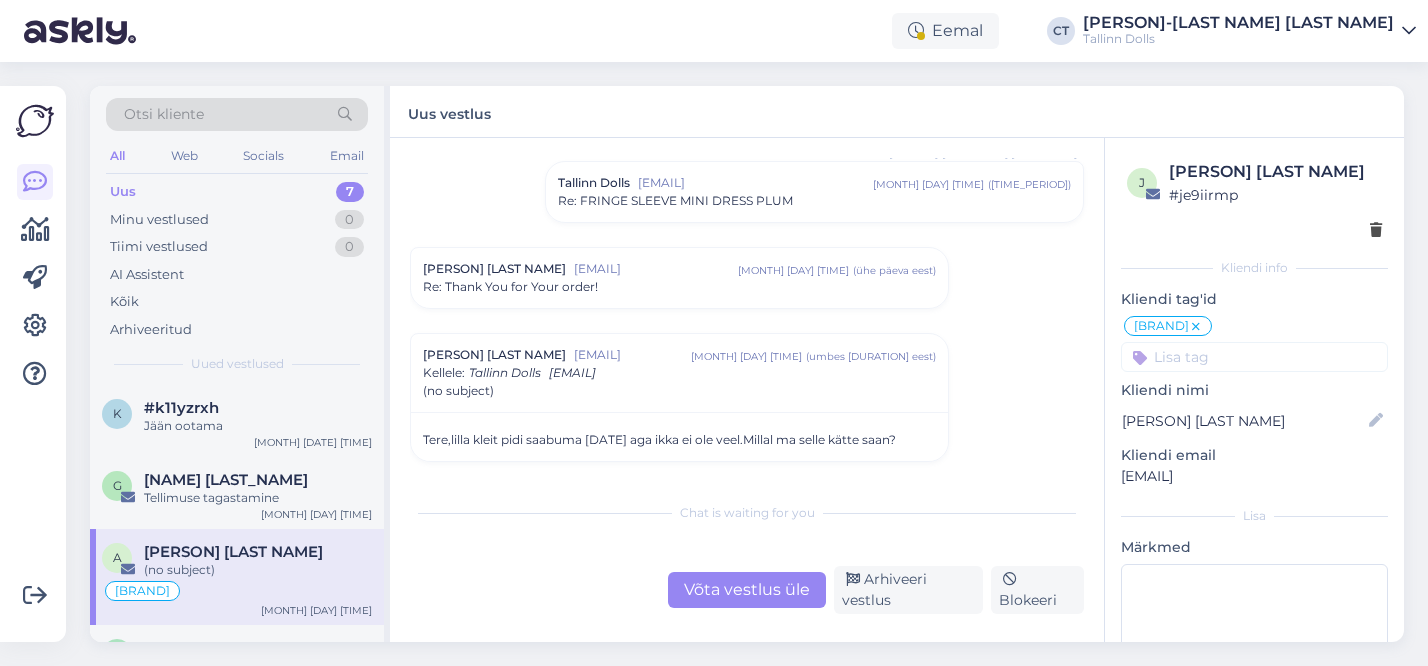 scroll, scrollTop: 0, scrollLeft: 0, axis: both 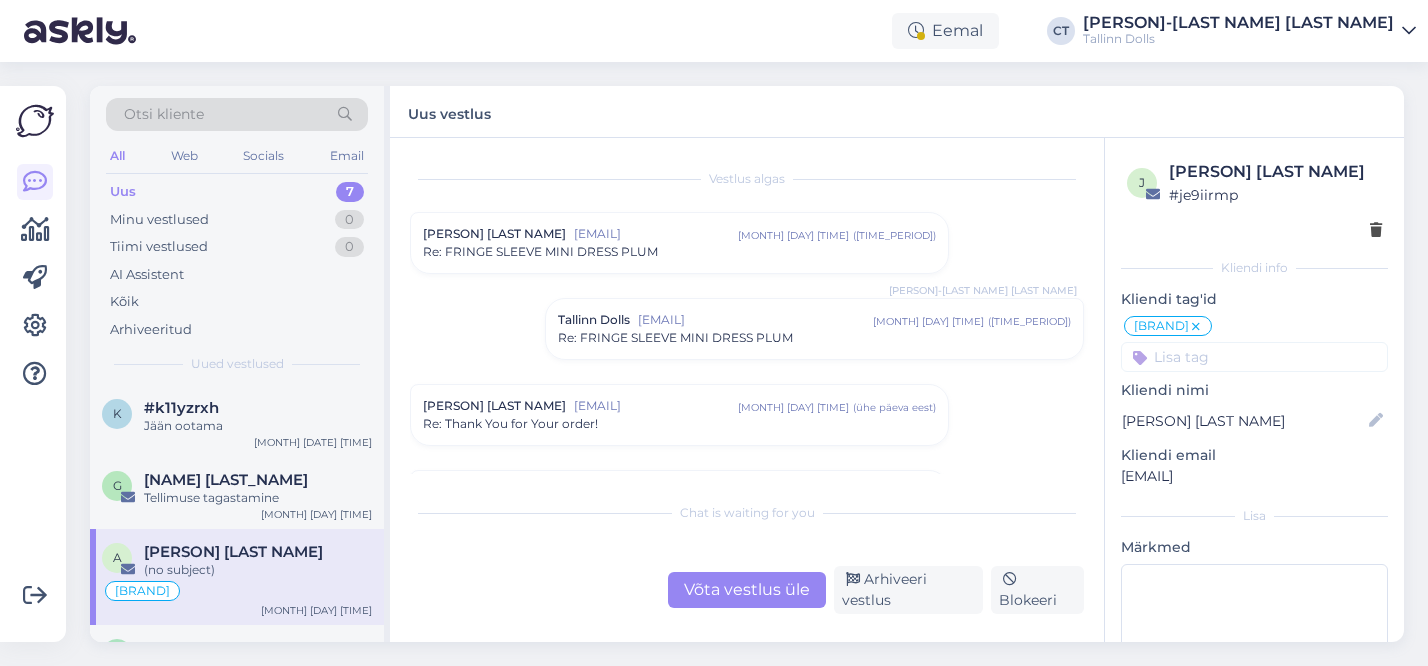 click on "[EMAIL]" at bounding box center (656, 234) 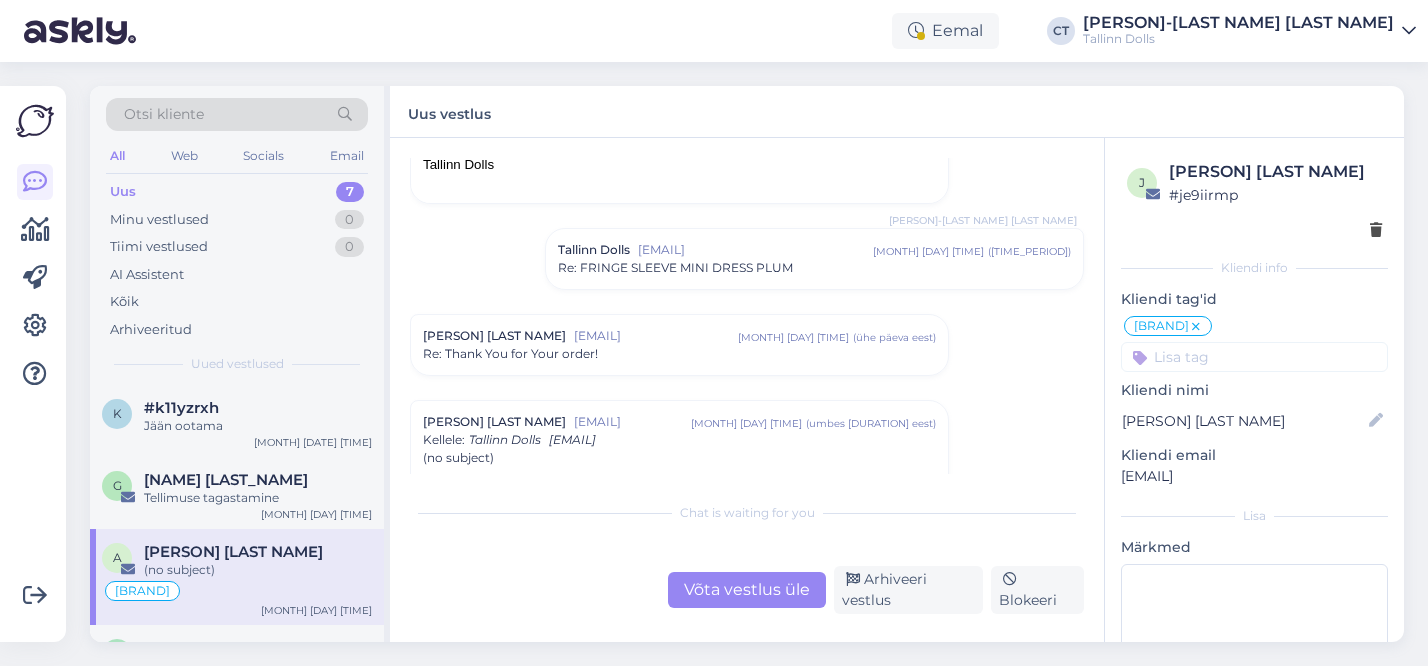 scroll, scrollTop: 696, scrollLeft: 0, axis: vertical 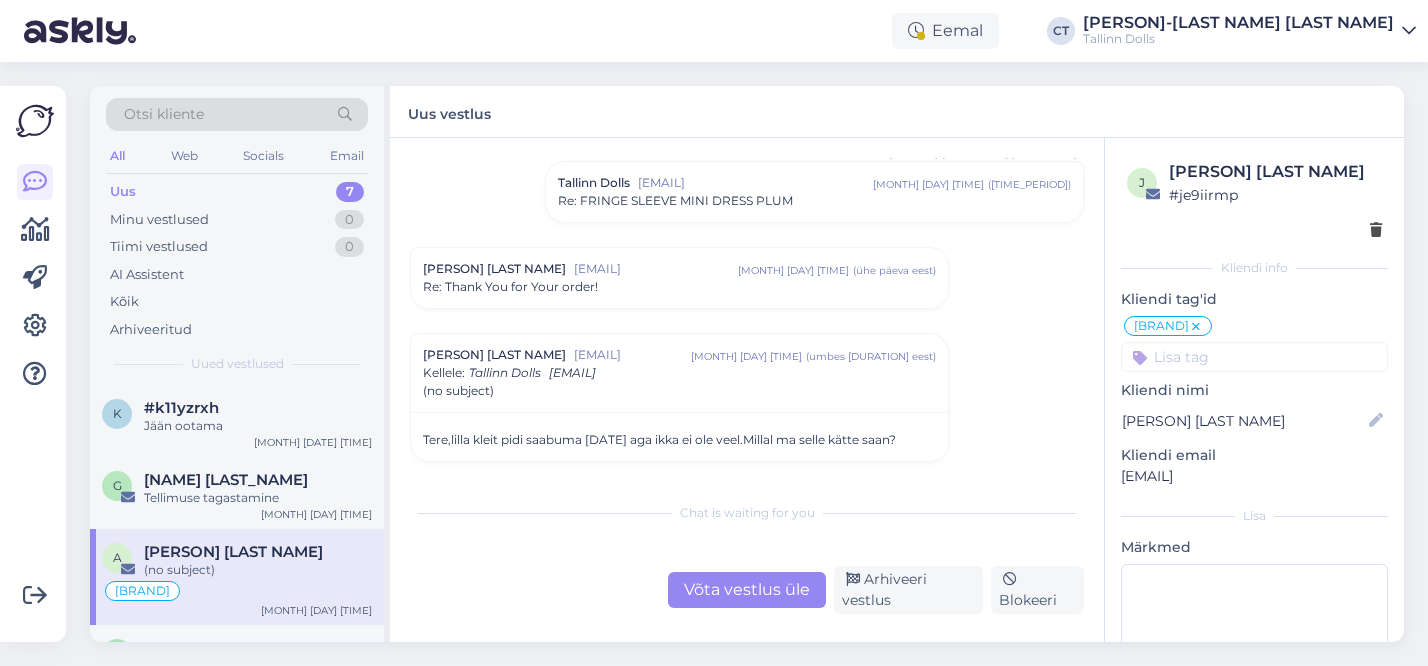click on "Re: Thank You for Your order!" at bounding box center (679, 287) 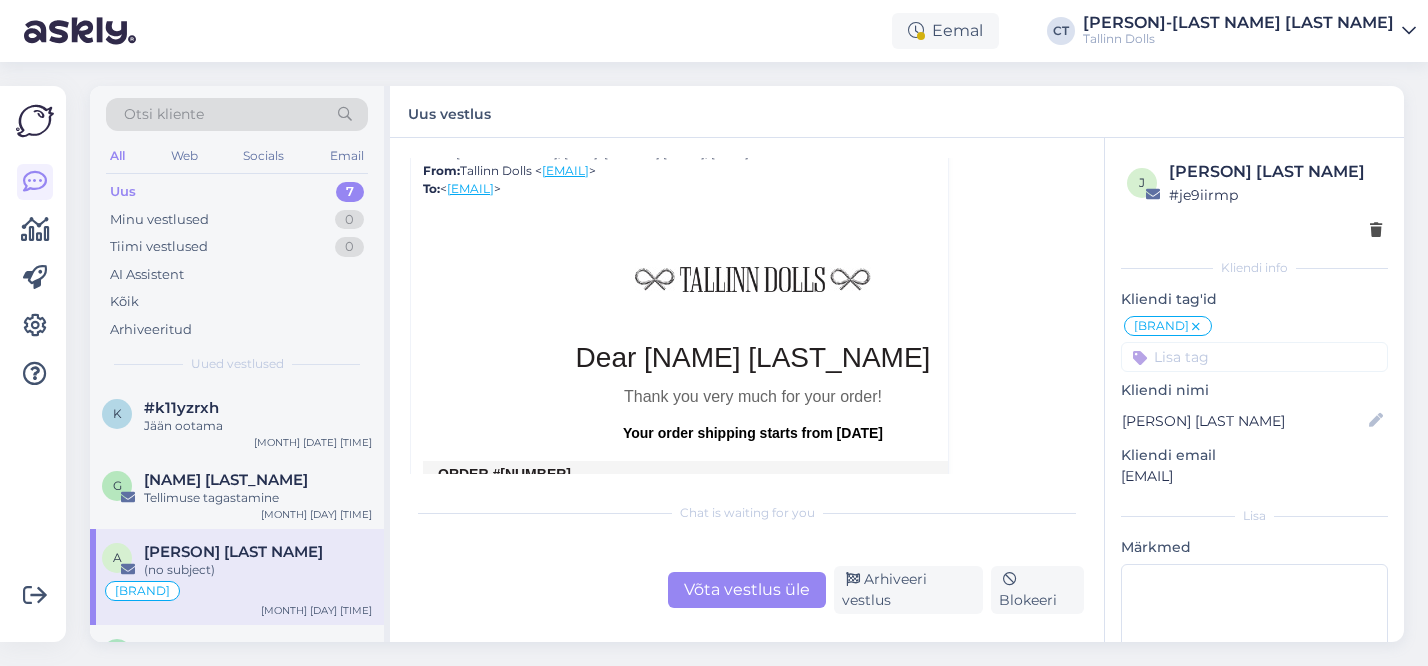 scroll, scrollTop: 1125, scrollLeft: 0, axis: vertical 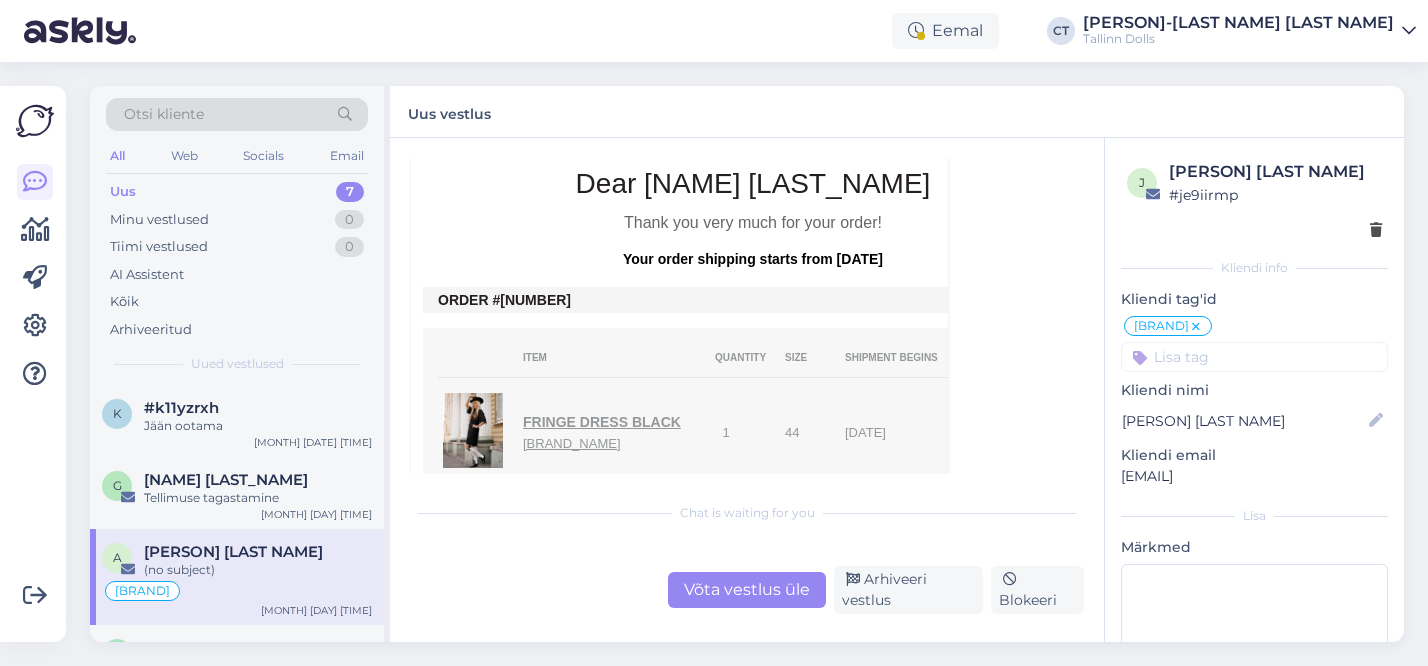 drag, startPoint x: 583, startPoint y: 304, endPoint x: 526, endPoint y: 304, distance: 57 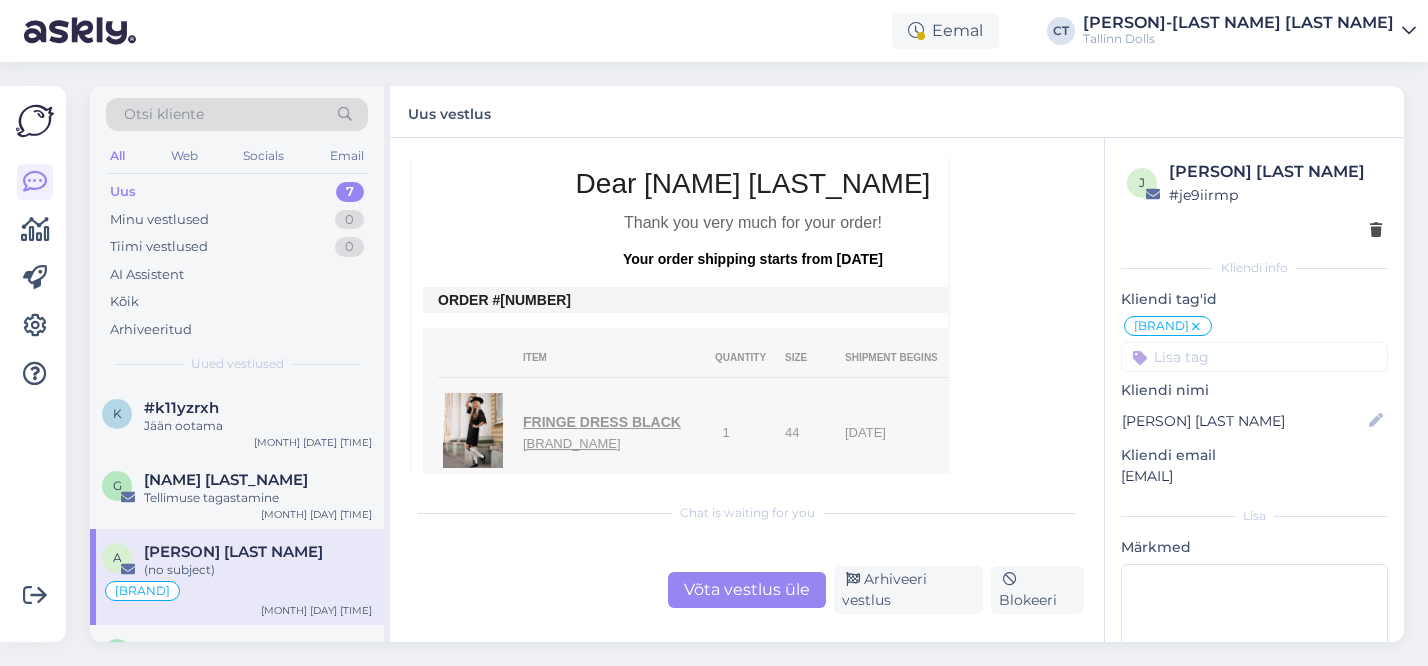 click on "ORDER #[NUMBER]" at bounding box center (753, 300) 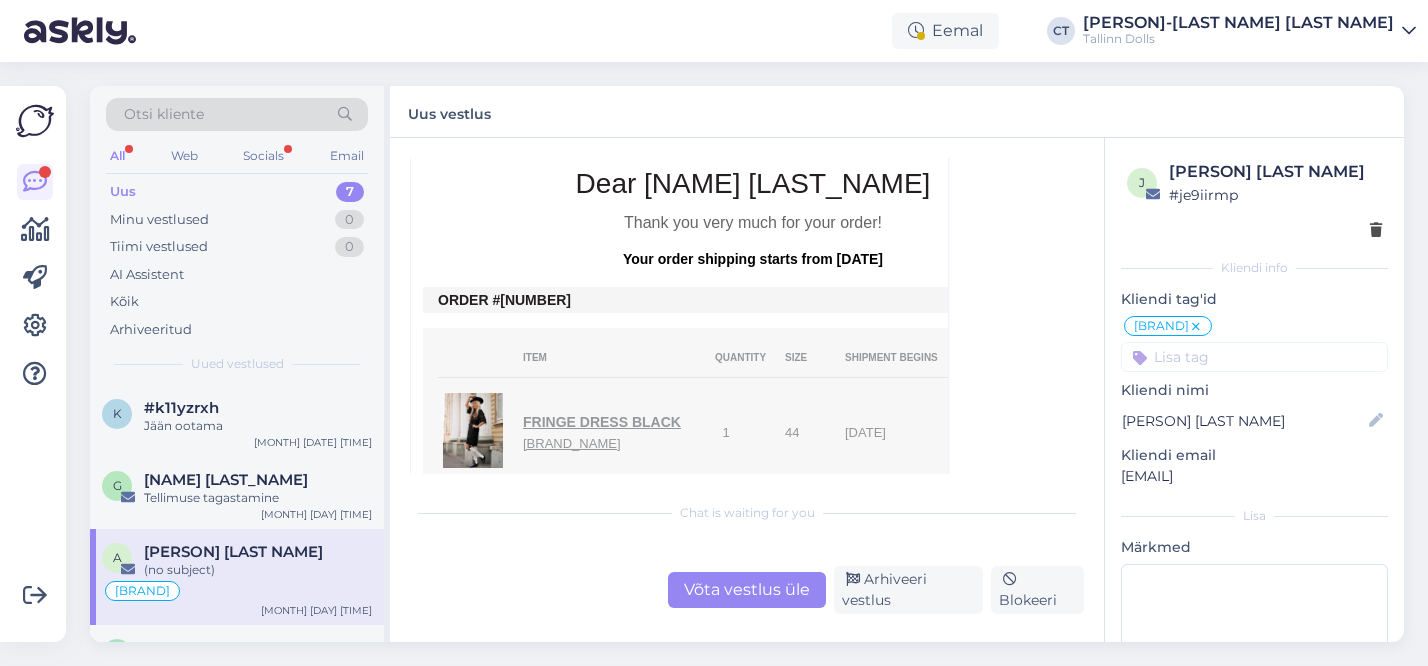 click on "Uus 7" at bounding box center (237, 192) 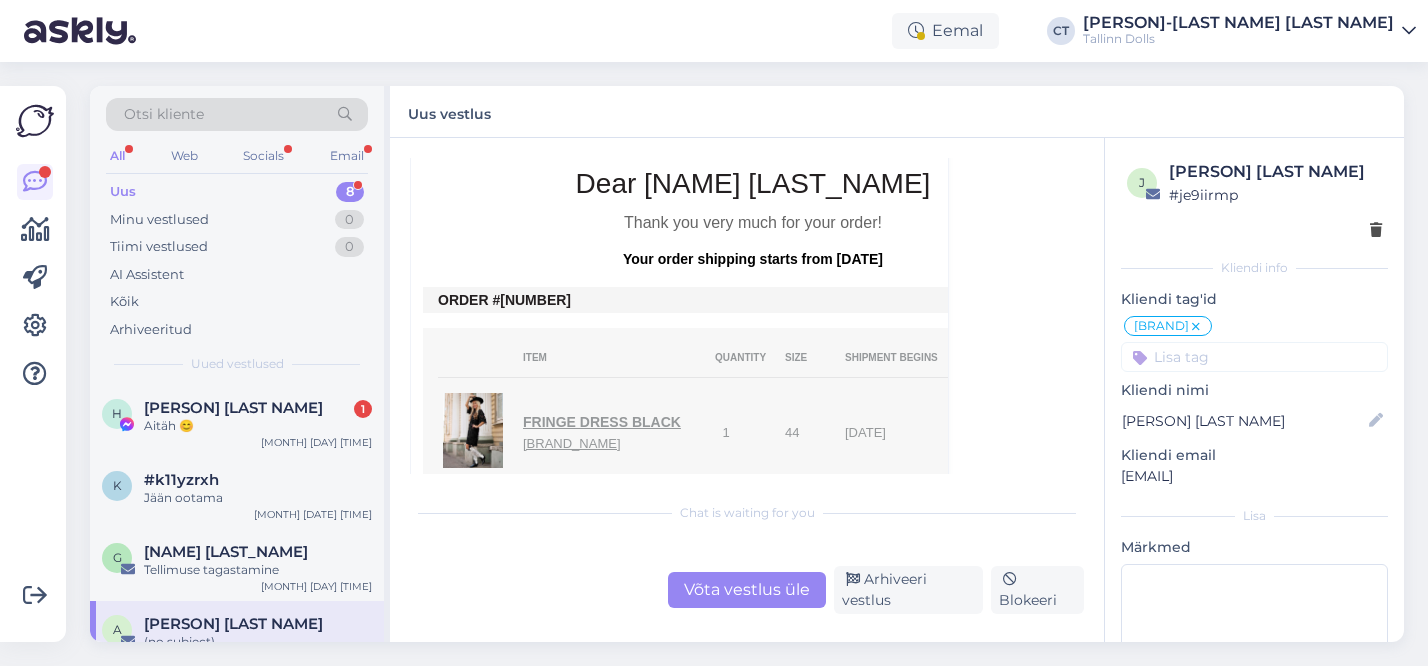 click on "Uus 8" at bounding box center [237, 192] 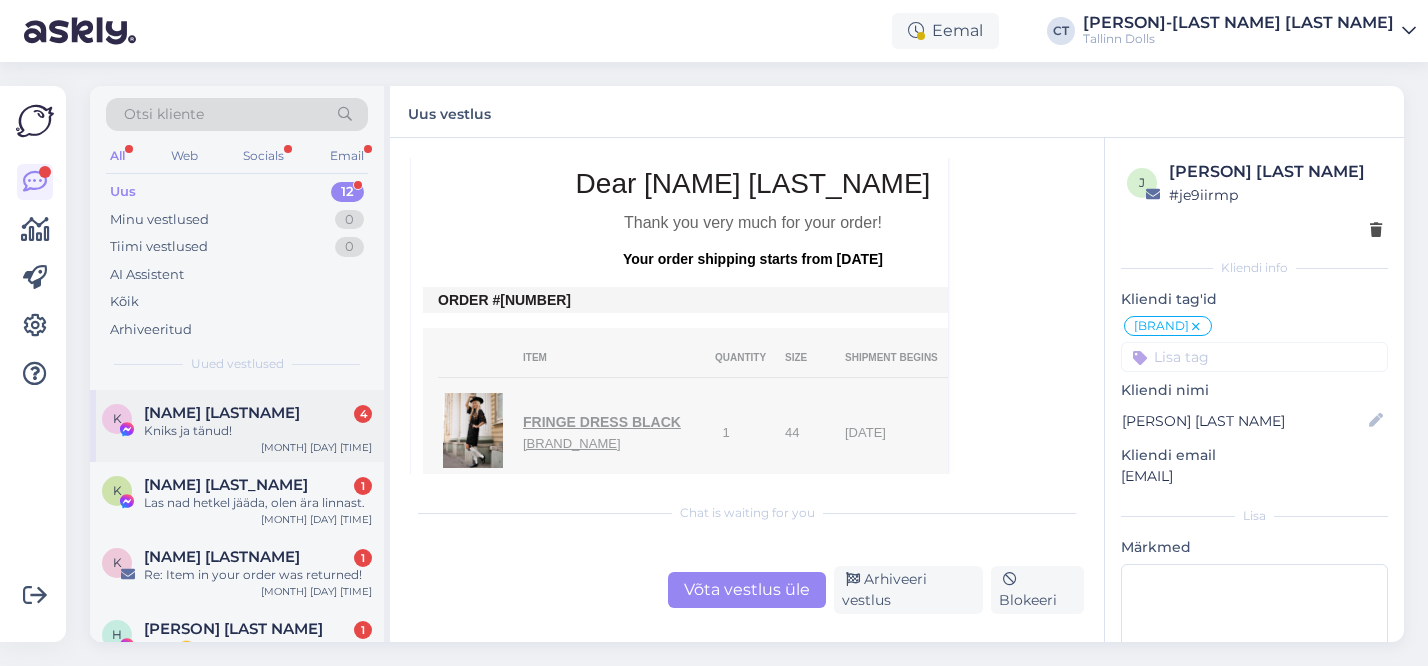 scroll, scrollTop: 65, scrollLeft: 0, axis: vertical 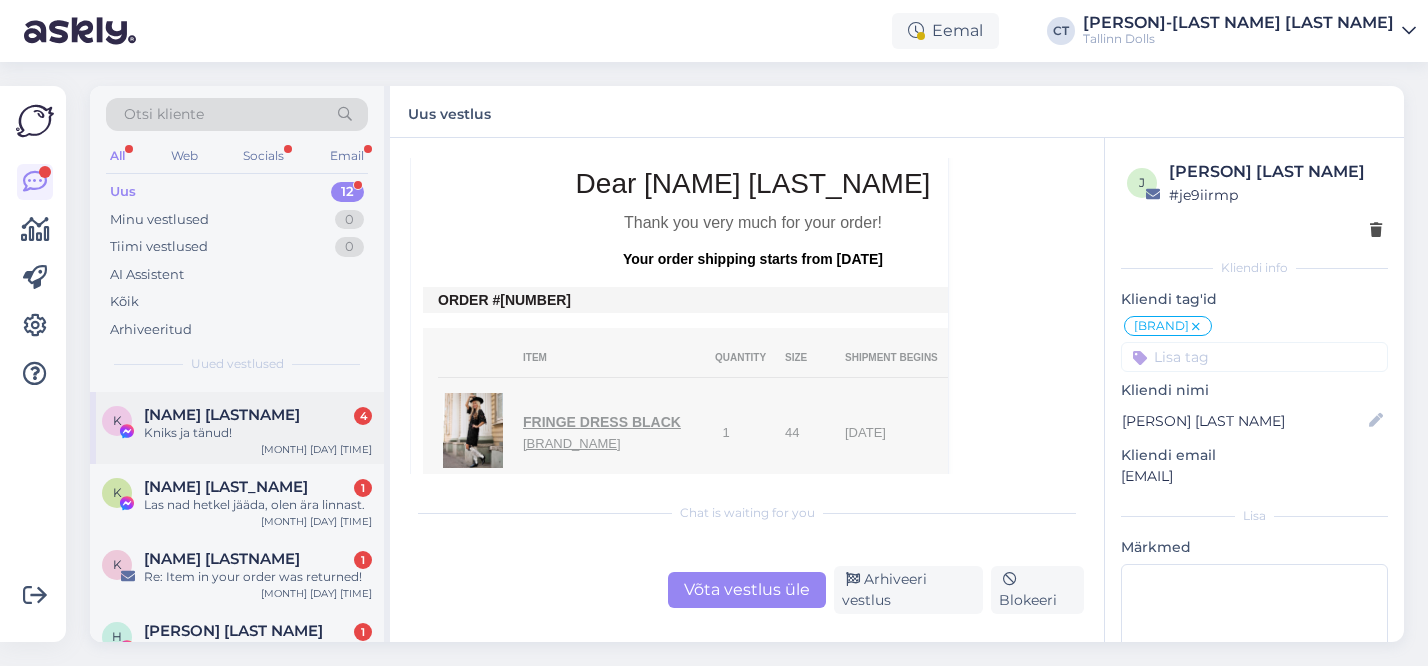 click on "Kniks ja tänud!" at bounding box center (258, 433) 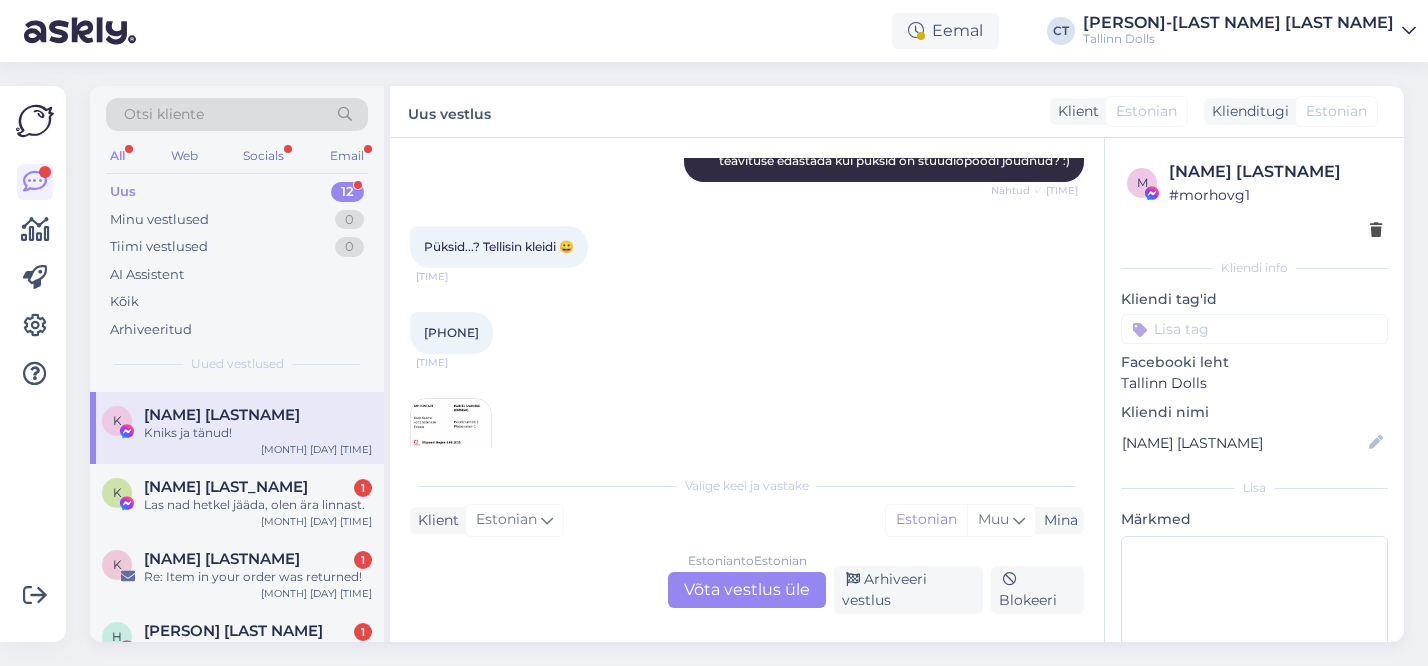 scroll, scrollTop: 941, scrollLeft: 0, axis: vertical 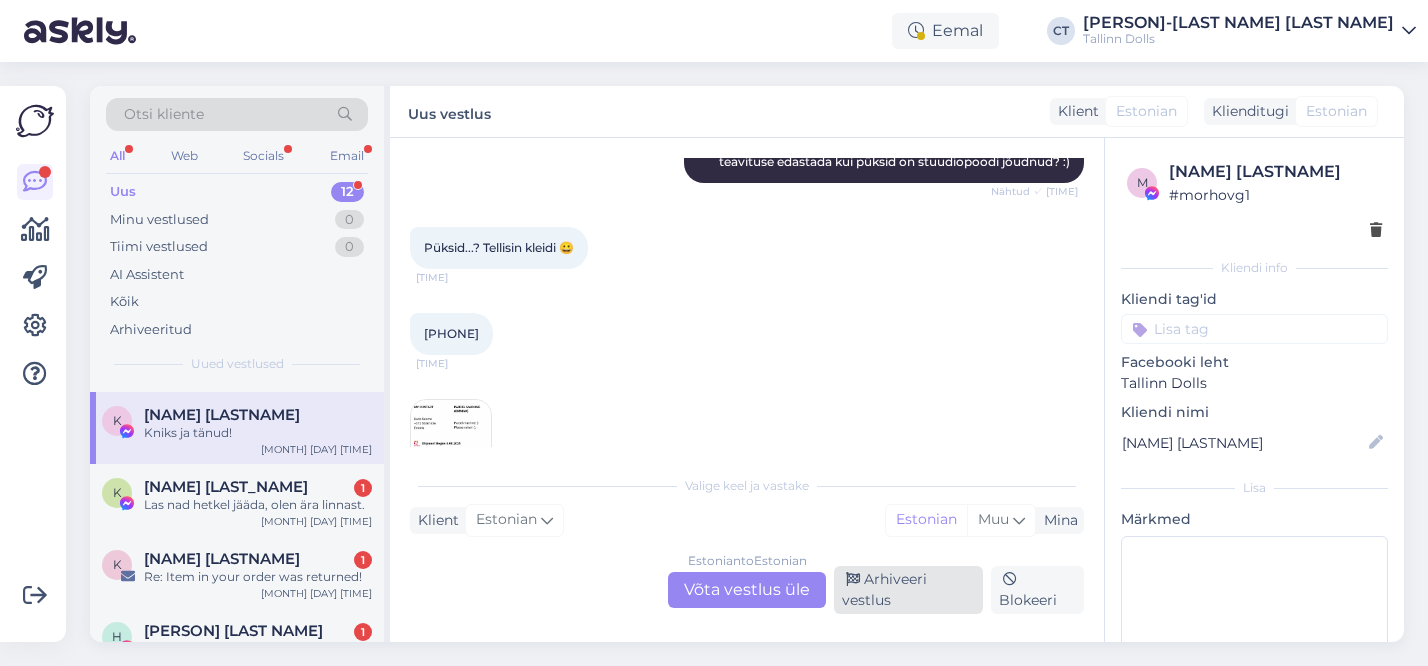 click on "Arhiveeri vestlus" at bounding box center (908, 590) 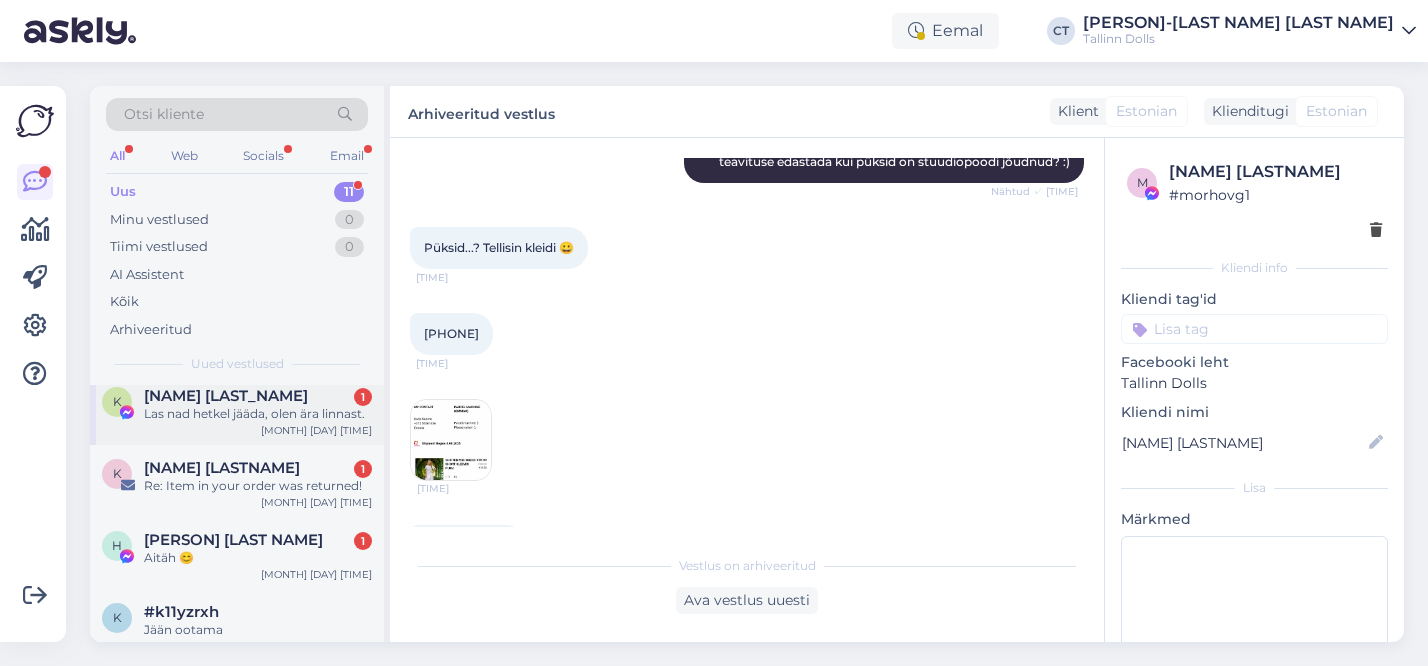 scroll, scrollTop: 83, scrollLeft: 0, axis: vertical 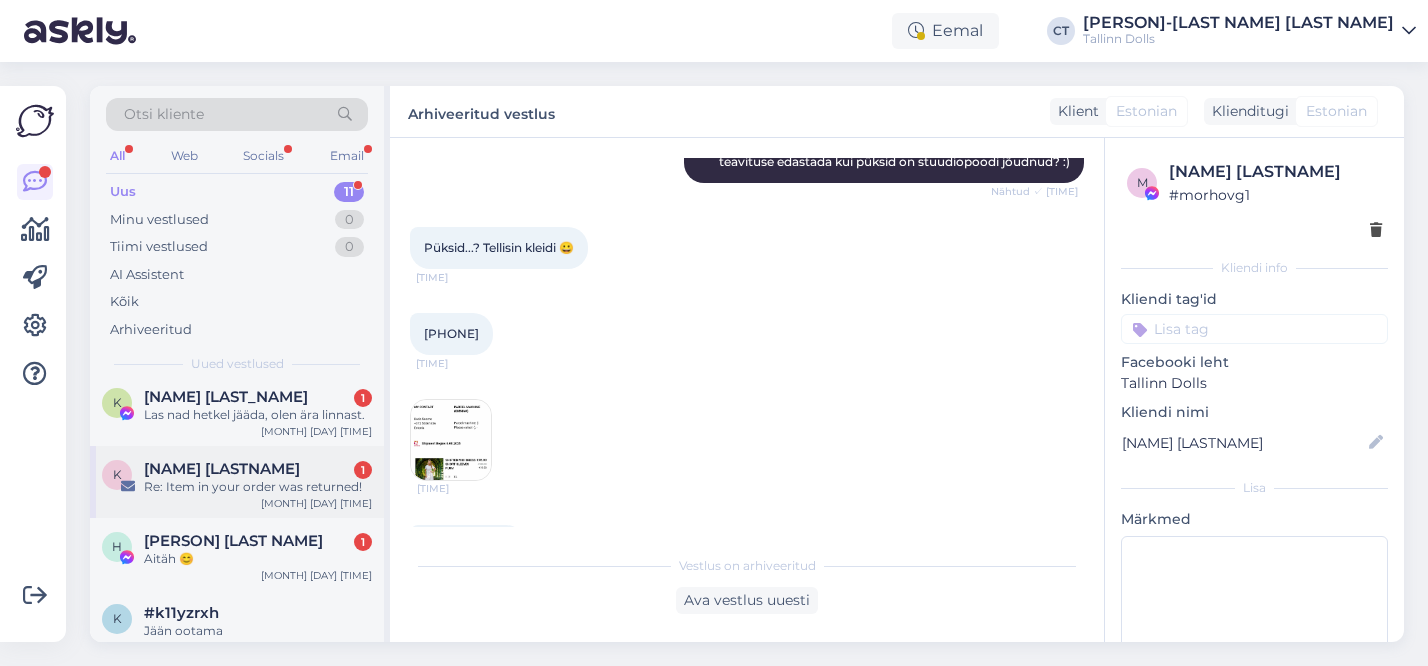 click on "Re: Item in your order was returned!" at bounding box center [258, 487] 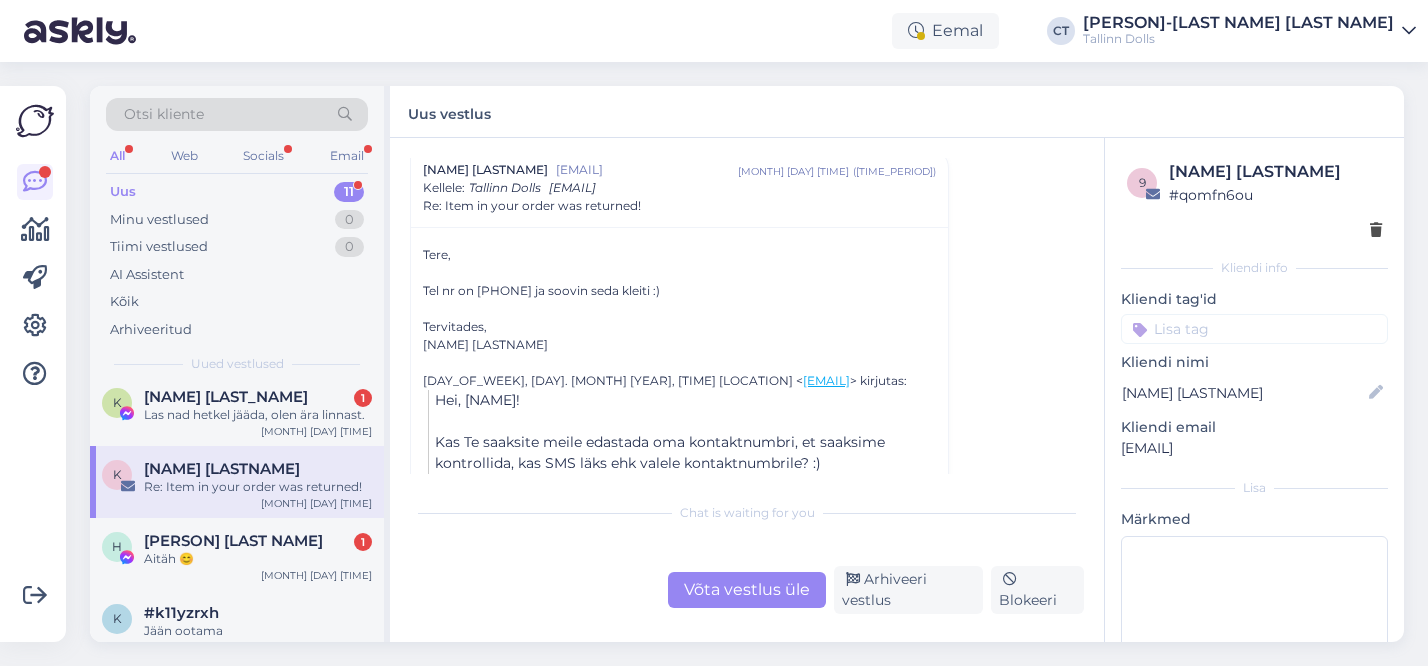 scroll, scrollTop: 237, scrollLeft: 0, axis: vertical 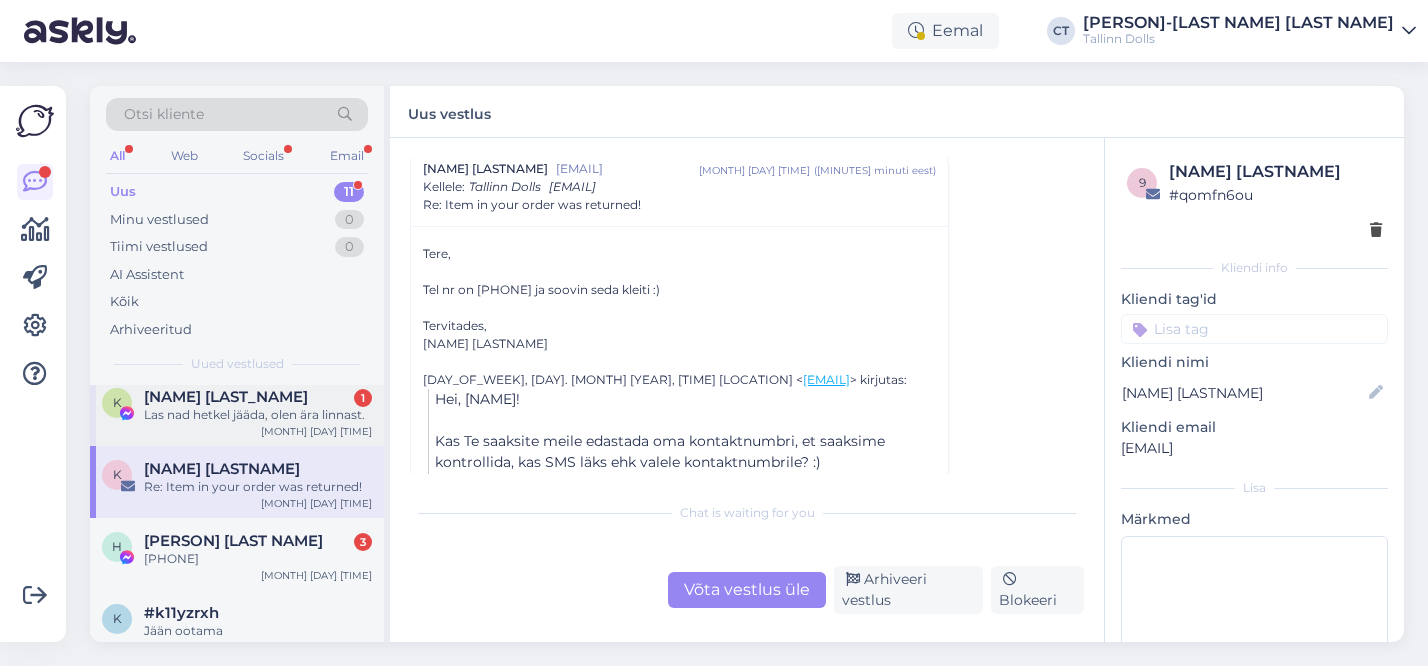 click on "Las nad hetkel jääda, olen ära linnast." at bounding box center [258, 415] 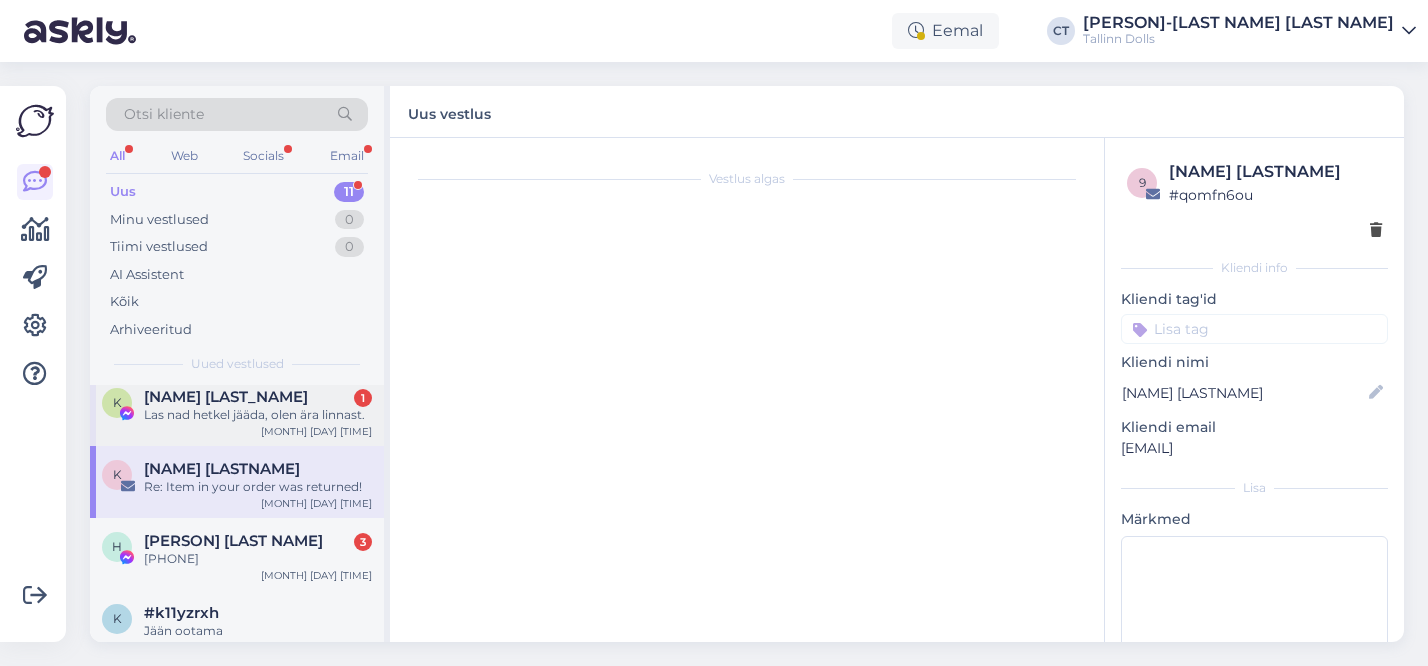 scroll, scrollTop: 1403, scrollLeft: 0, axis: vertical 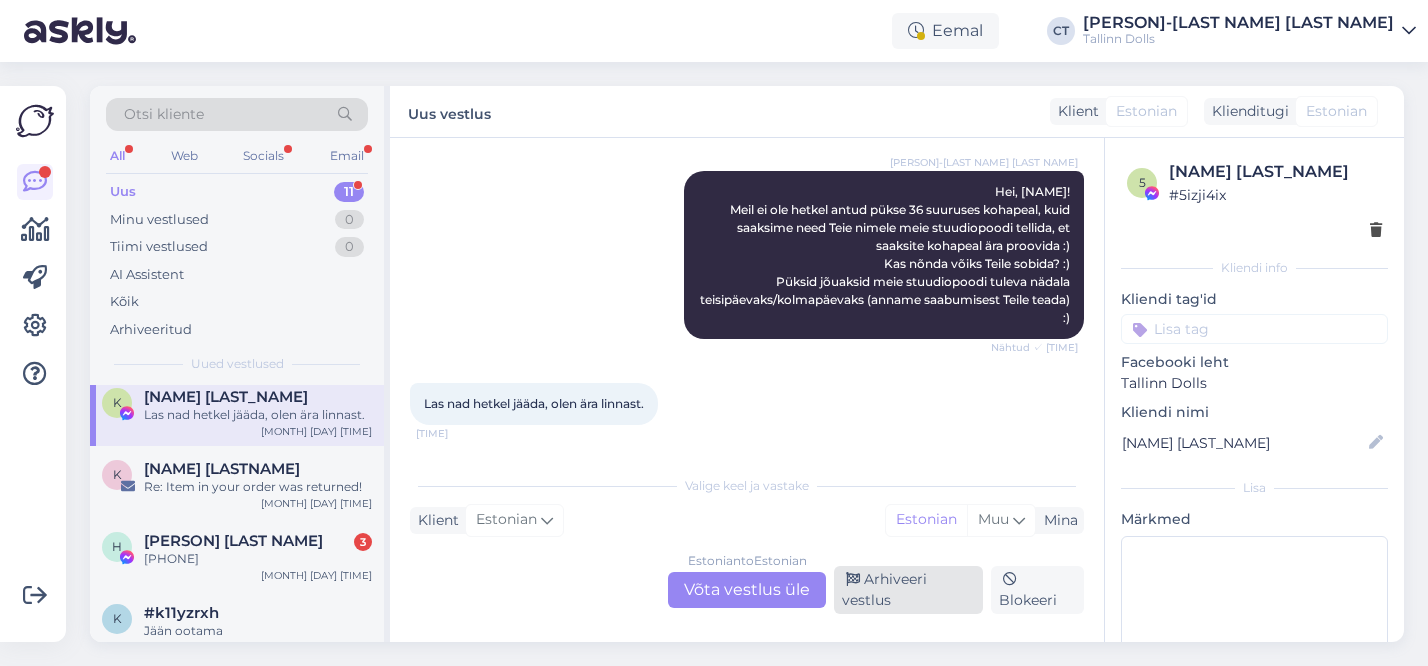 click on "Arhiveeri vestlus" at bounding box center (908, 590) 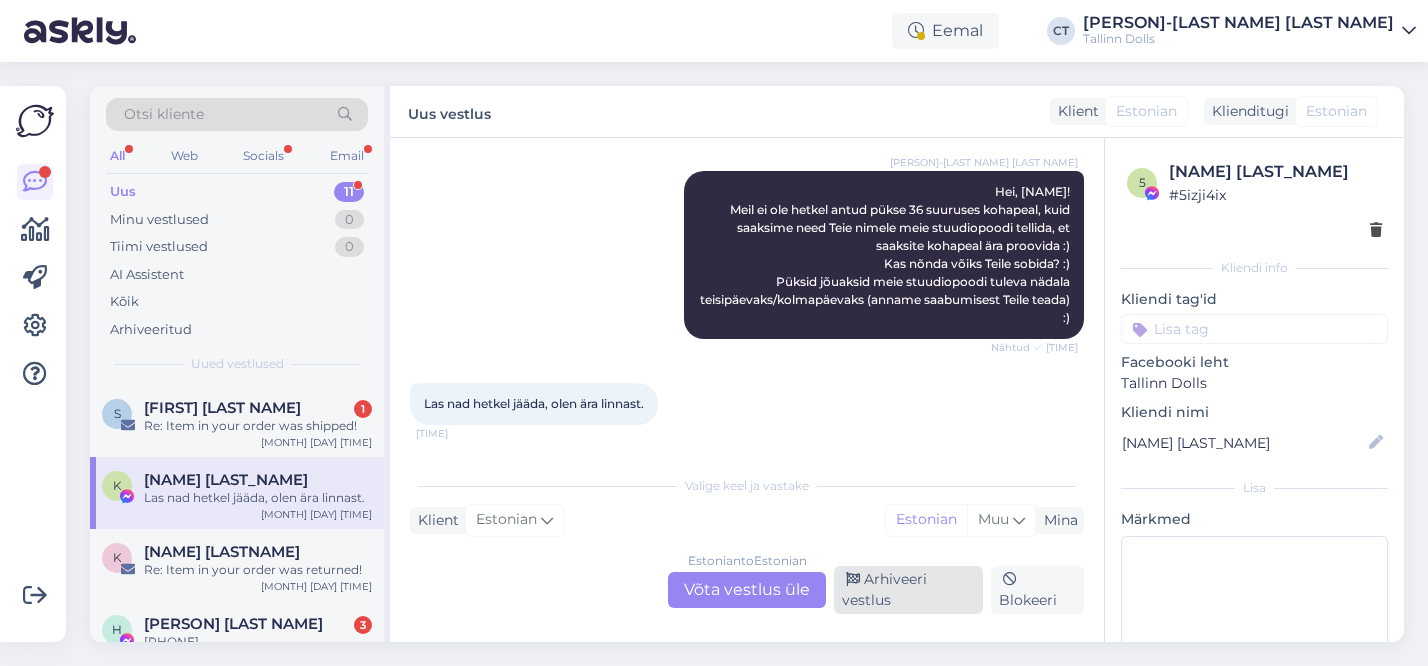 scroll, scrollTop: 1323, scrollLeft: 0, axis: vertical 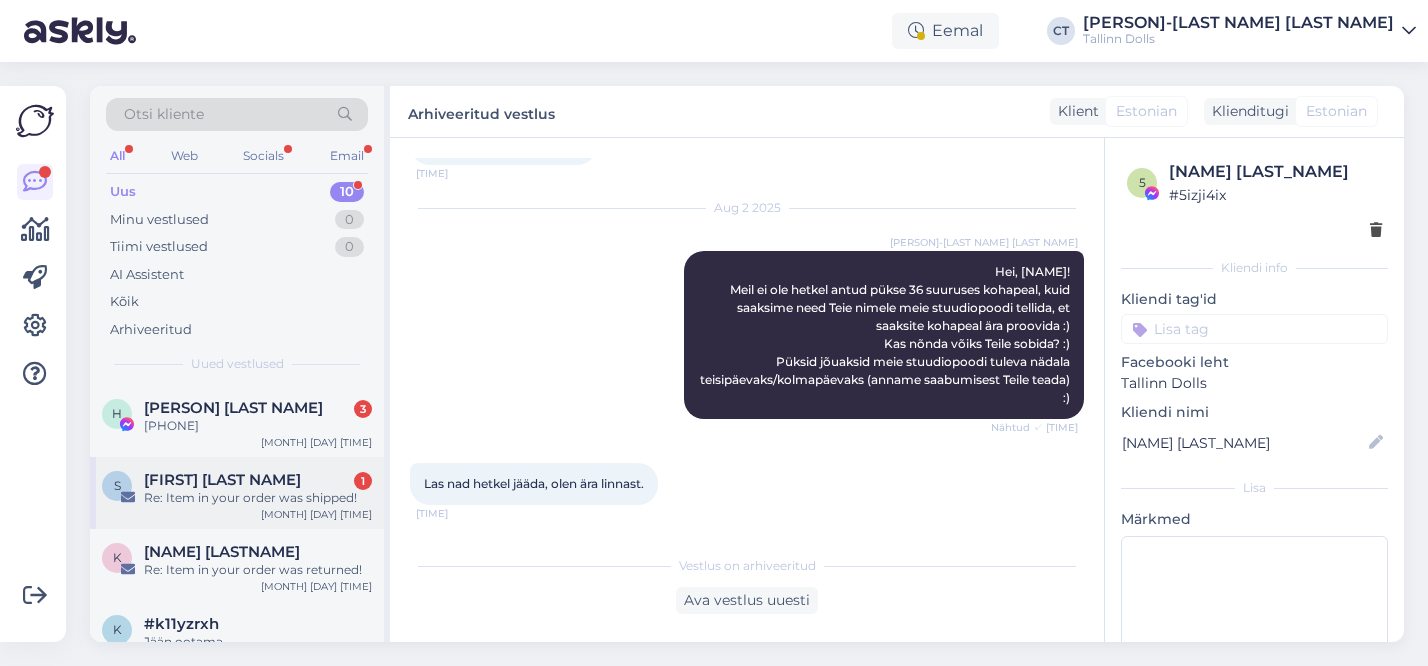 click on "[INITIAL] [LAST NAME] [NUMBER] Re: Item in your order was shipped! [MONTH] [DAY] [TIME]" at bounding box center (237, 493) 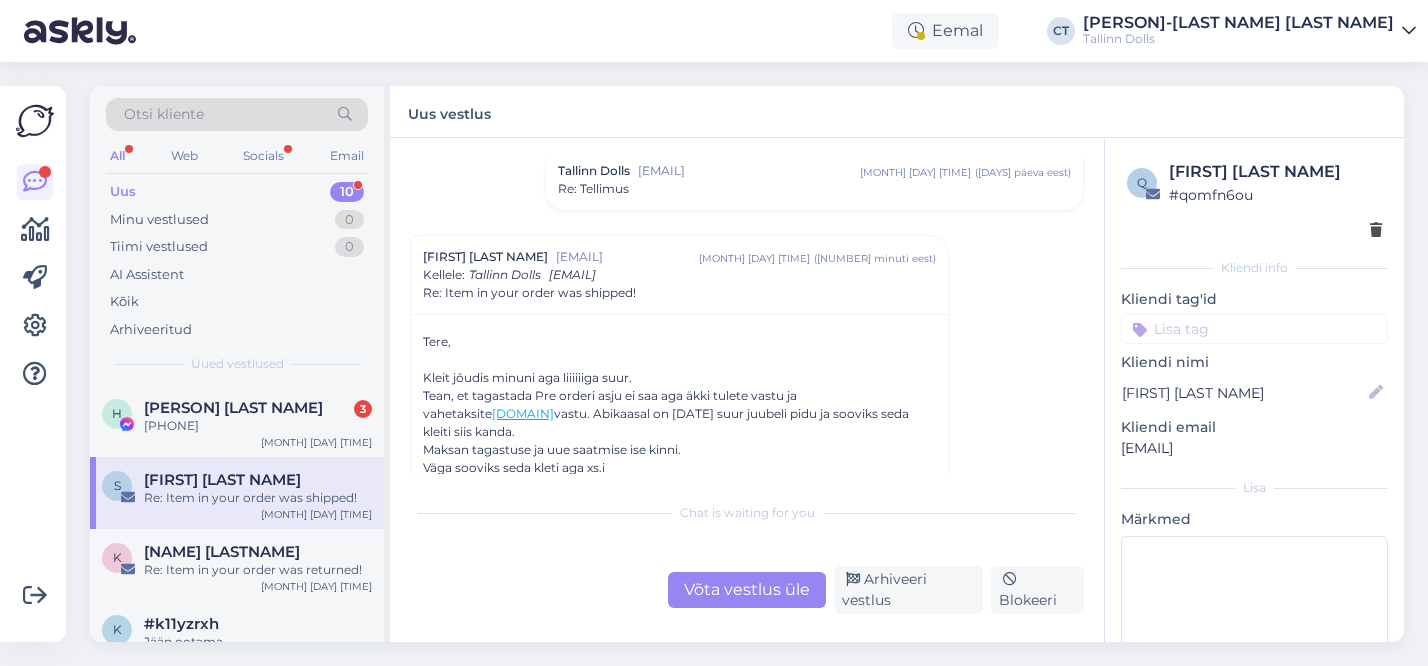 scroll, scrollTop: 160, scrollLeft: 0, axis: vertical 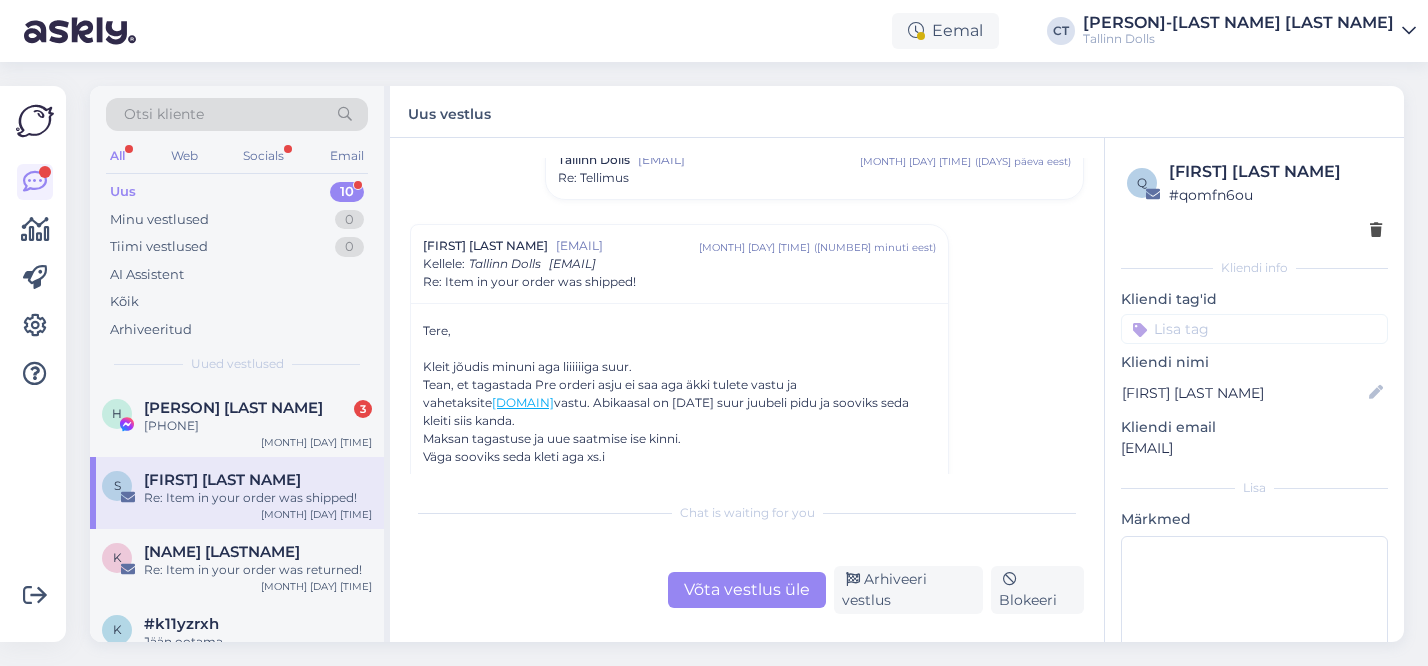 click on "Uus 10" at bounding box center (237, 192) 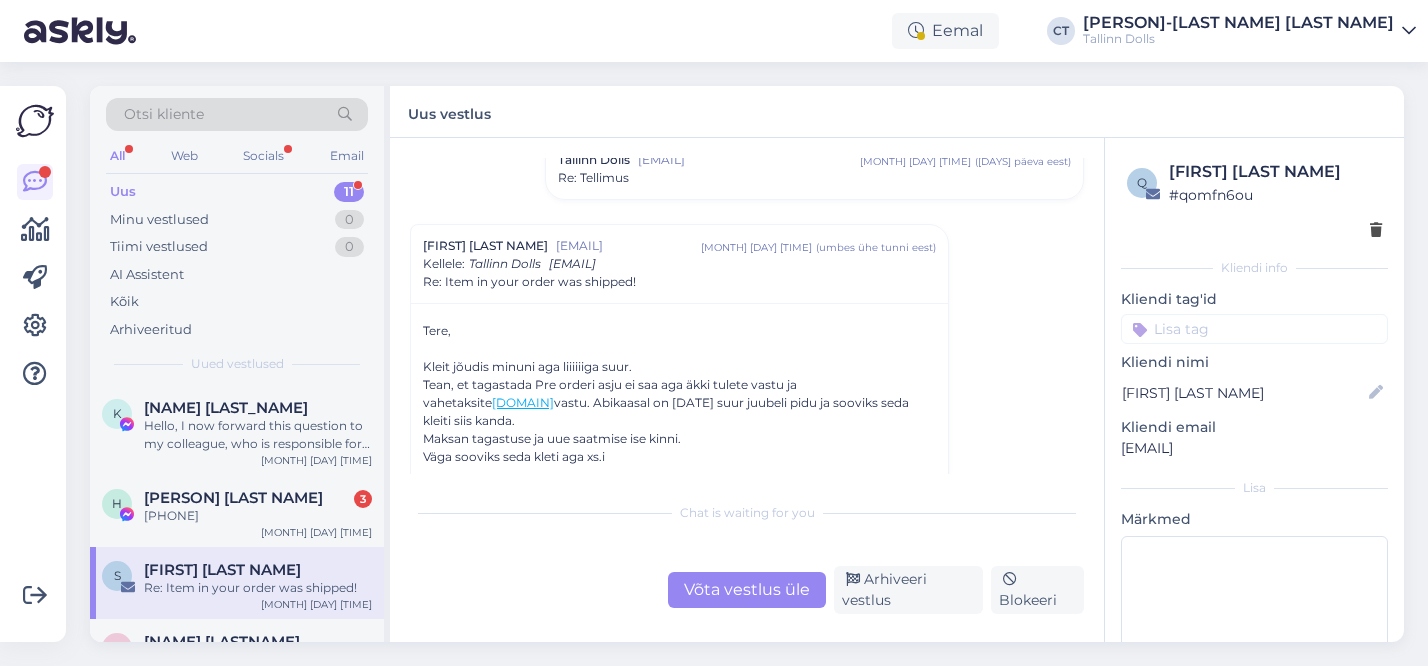 click on "Hello, I now forward this question to my colleague, who is responsible for this. The reply will be here during our working hours." at bounding box center [258, 435] 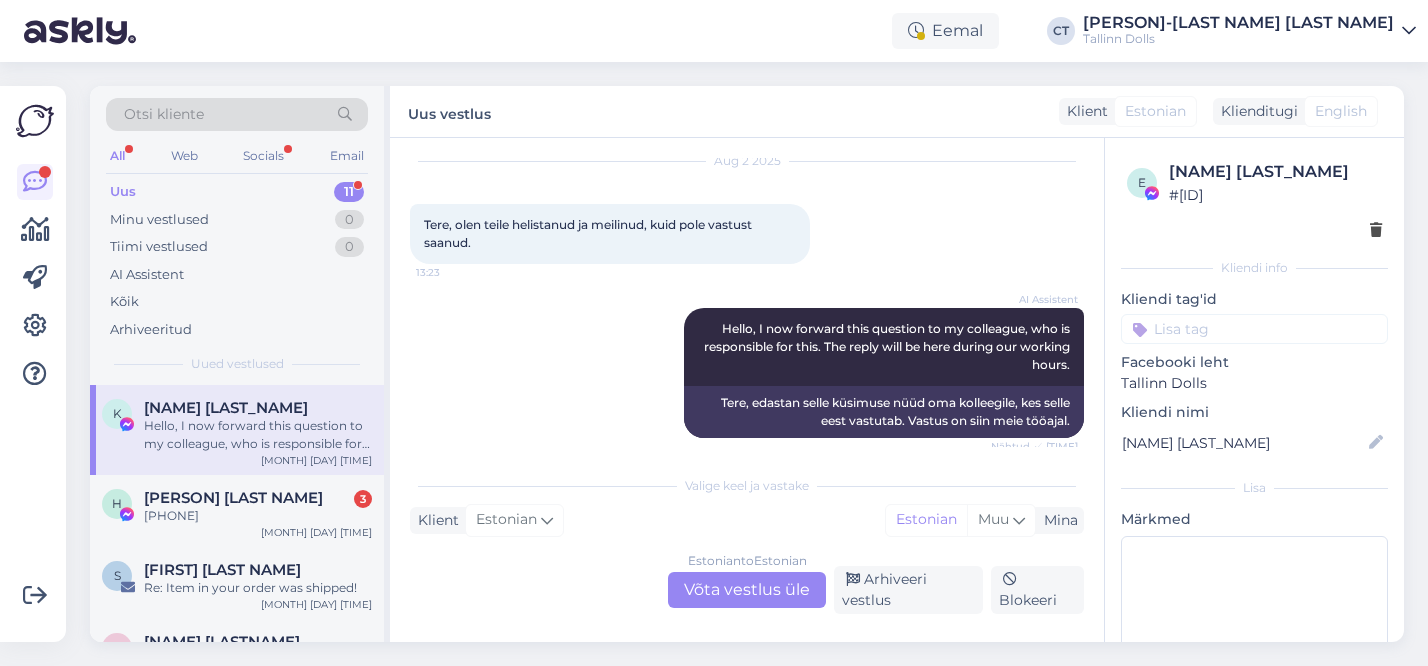 scroll, scrollTop: 73, scrollLeft: 0, axis: vertical 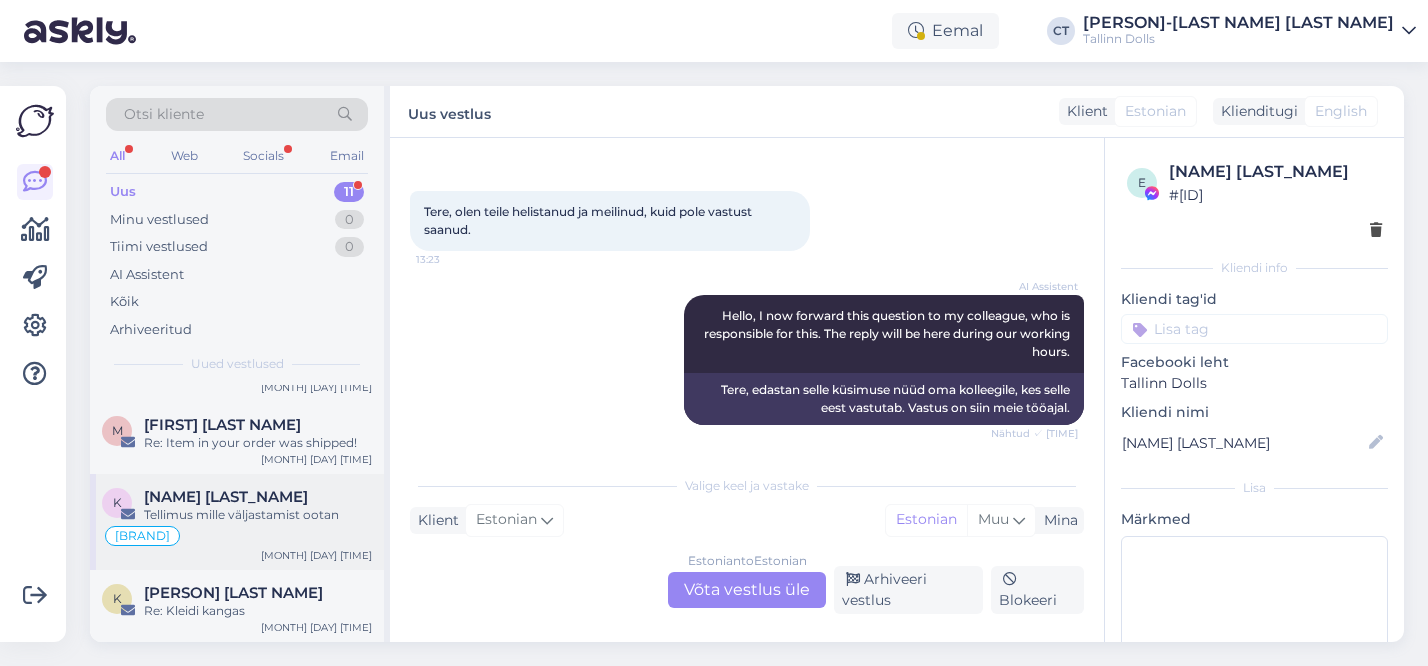 click on "Tellimus mille väljastamist ootan" at bounding box center [258, 515] 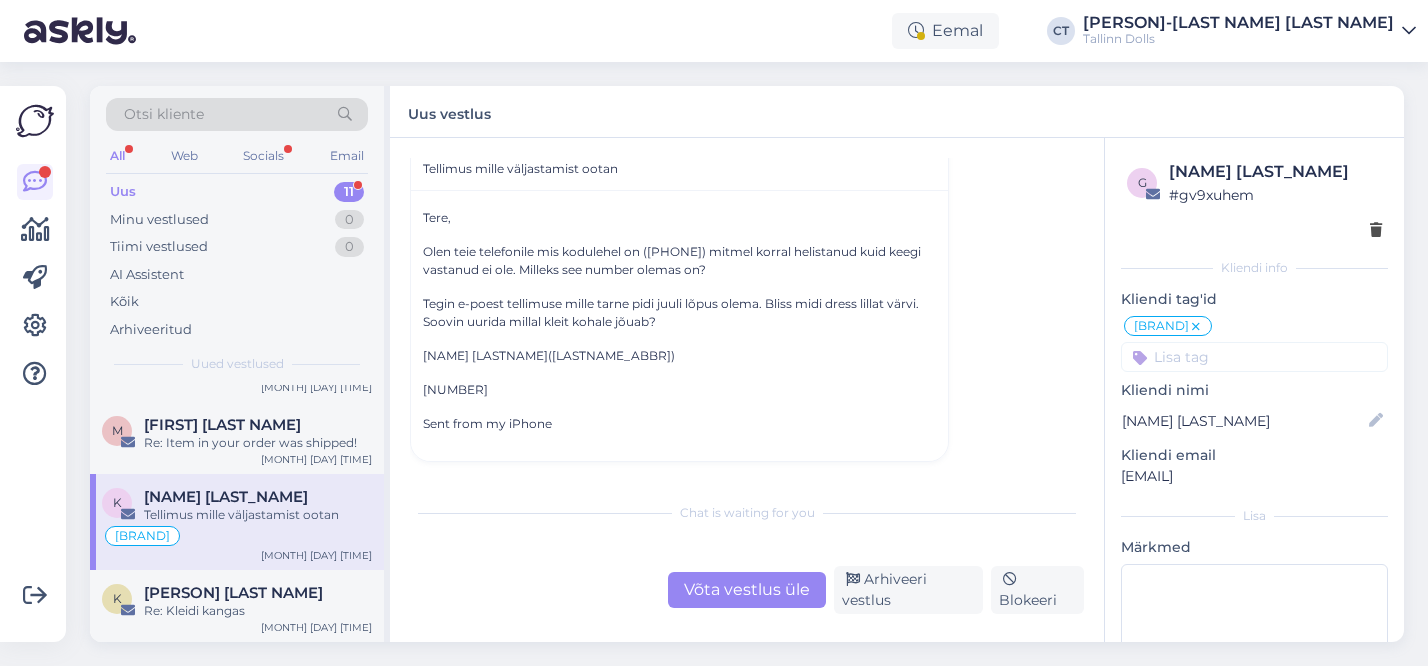 scroll, scrollTop: 0, scrollLeft: 0, axis: both 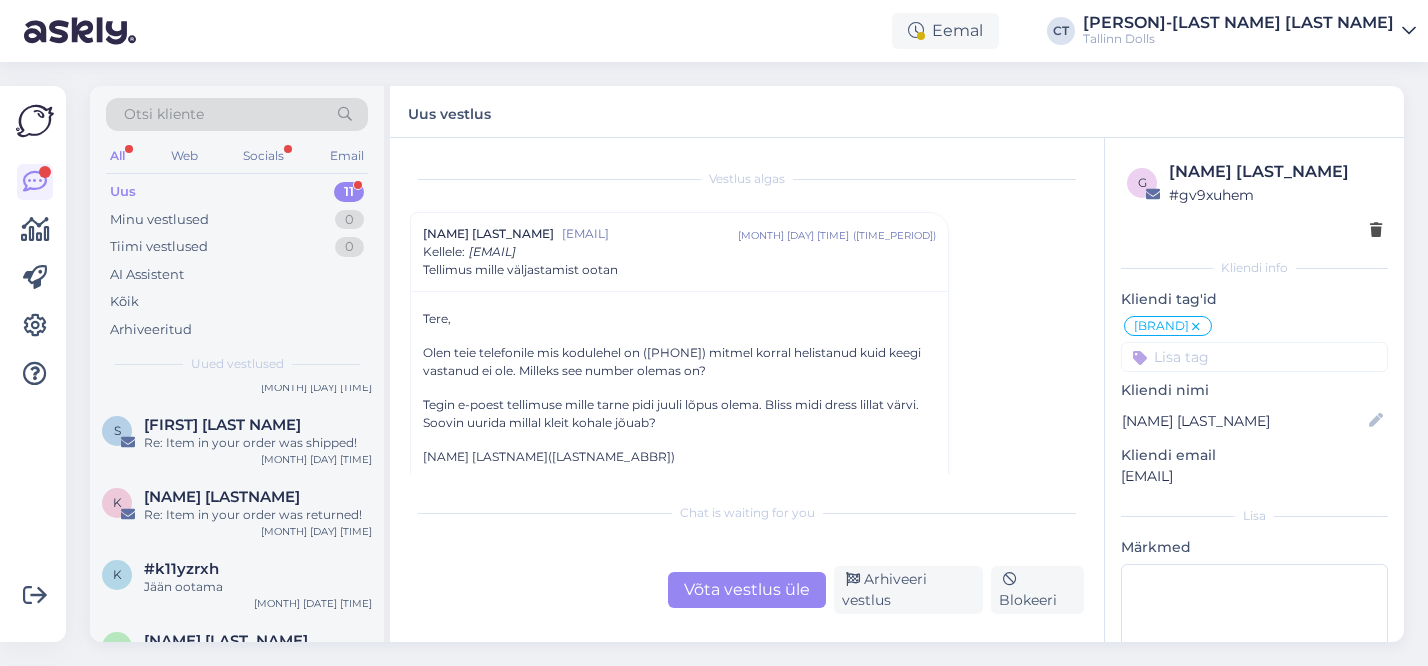 click on "Uus 11" at bounding box center (237, 192) 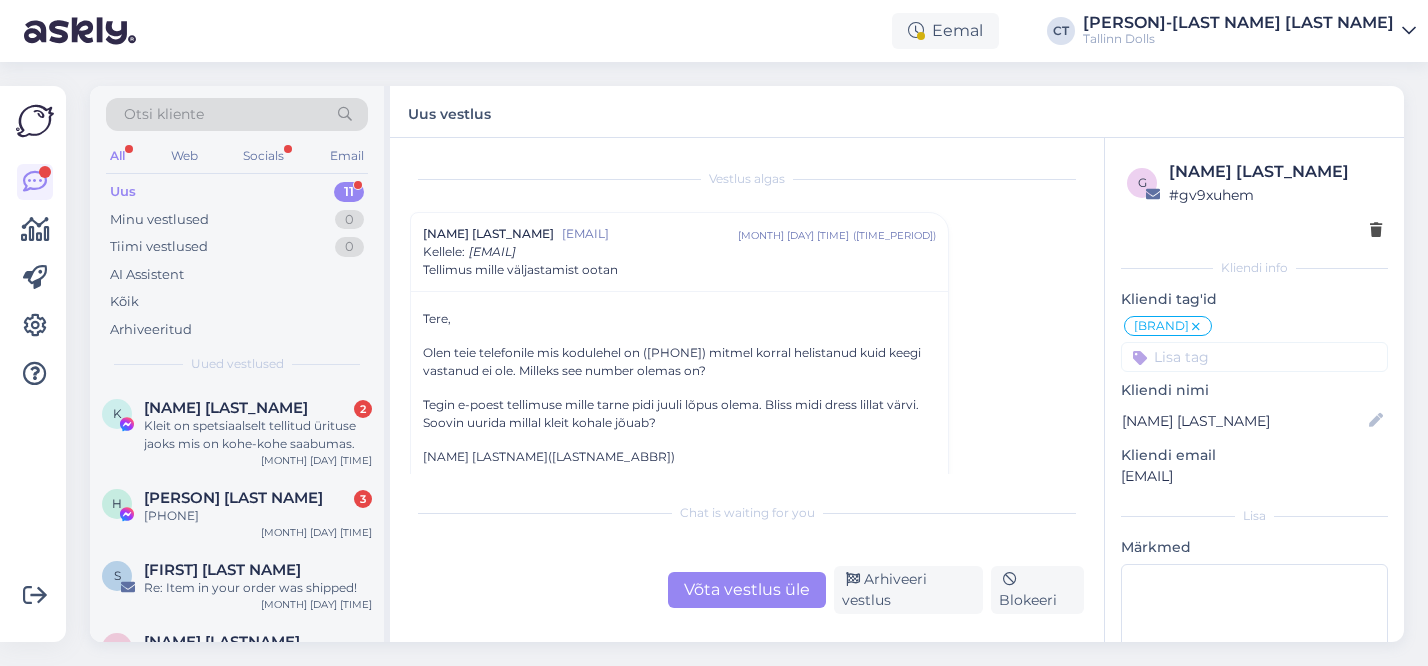 click on "Uus 11" at bounding box center [237, 192] 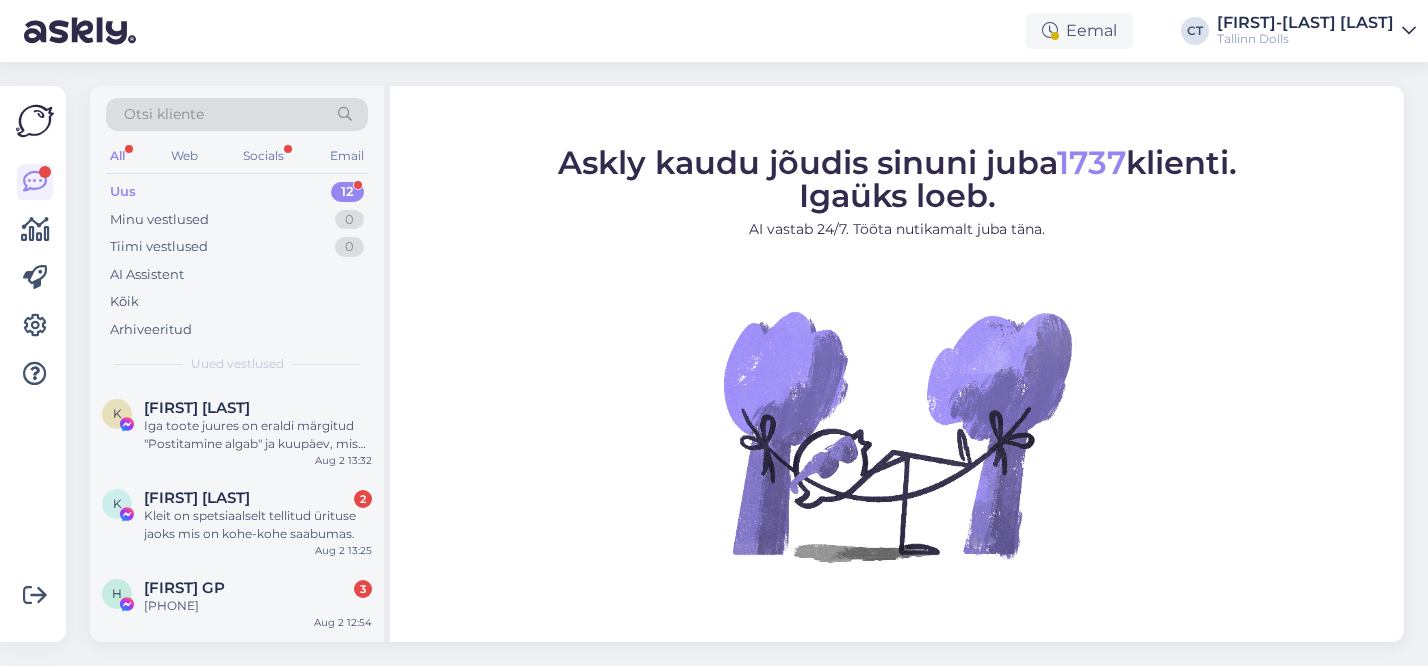 scroll, scrollTop: 0, scrollLeft: 0, axis: both 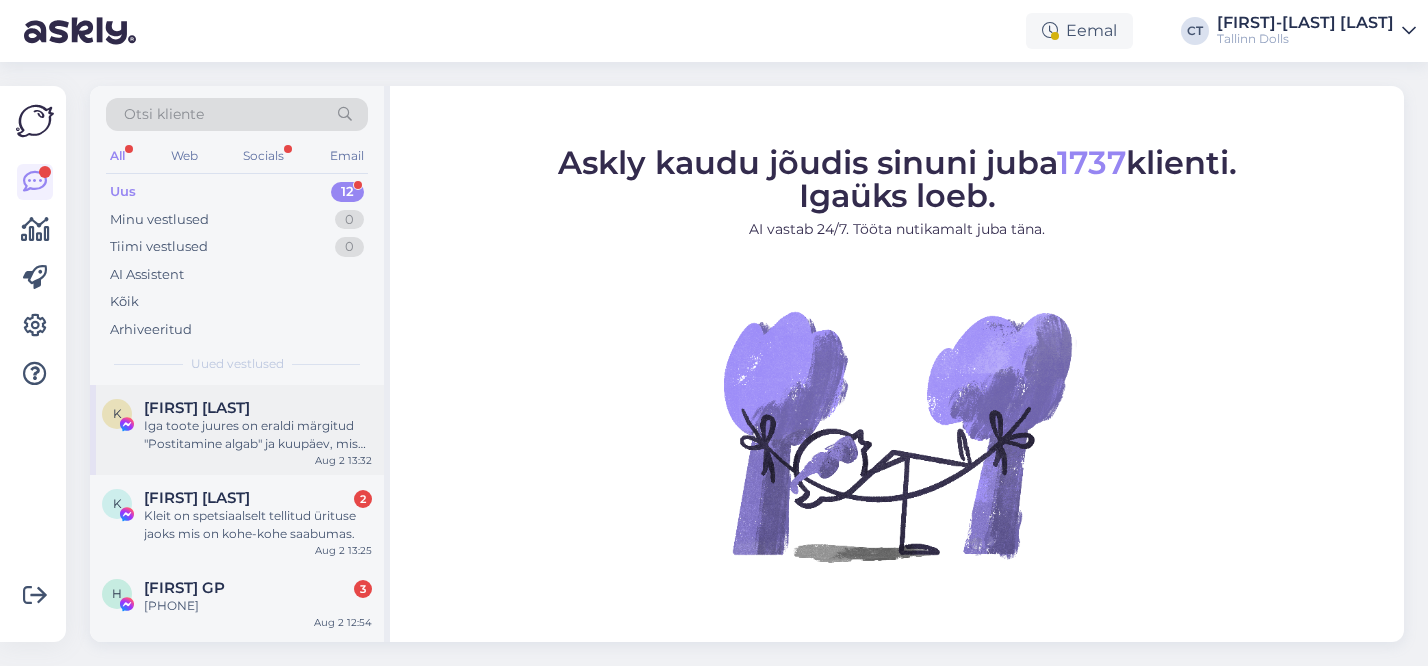 click on "Iga toote juures on eraldi märgitud "Postitamine algab" ja kuupäev, mis näitab, millal antud toode postitatakse. Teie tellimuse kiirema kättesaamise osas on vaja konsulteerida kolleegiga. Annan talle sellest teada." at bounding box center (258, 435) 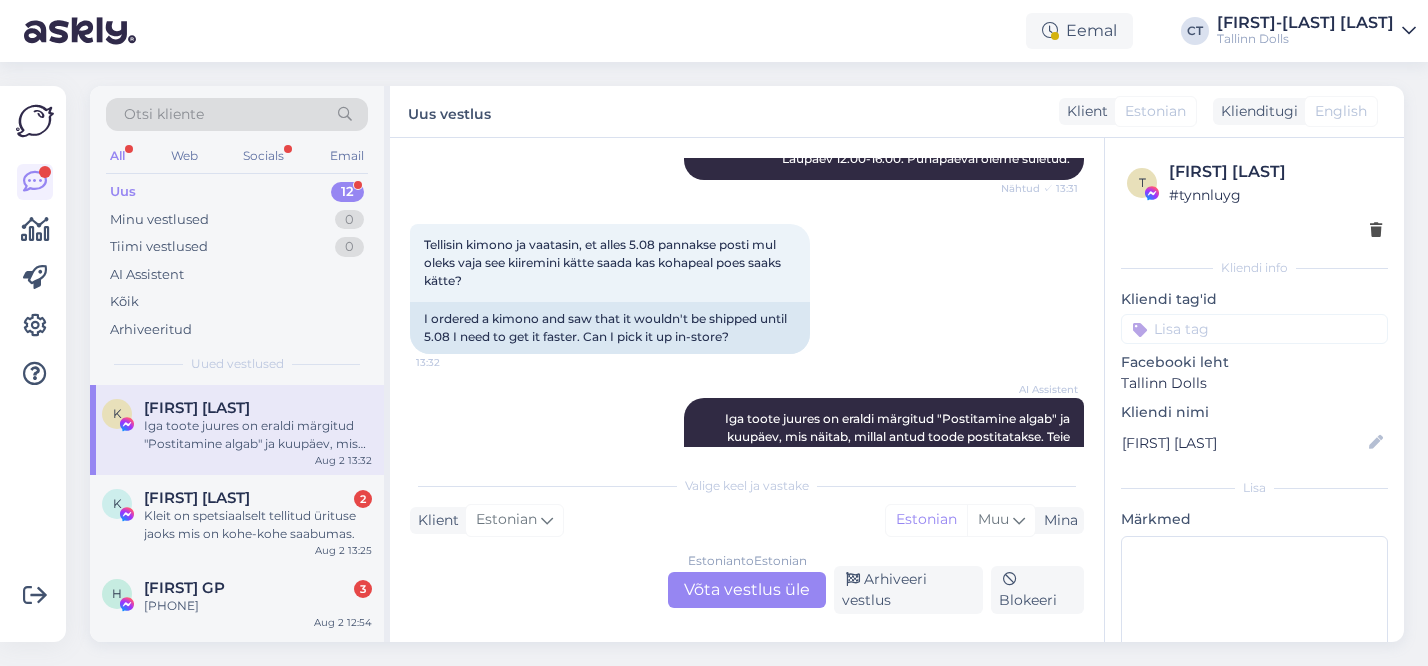 scroll, scrollTop: 335, scrollLeft: 0, axis: vertical 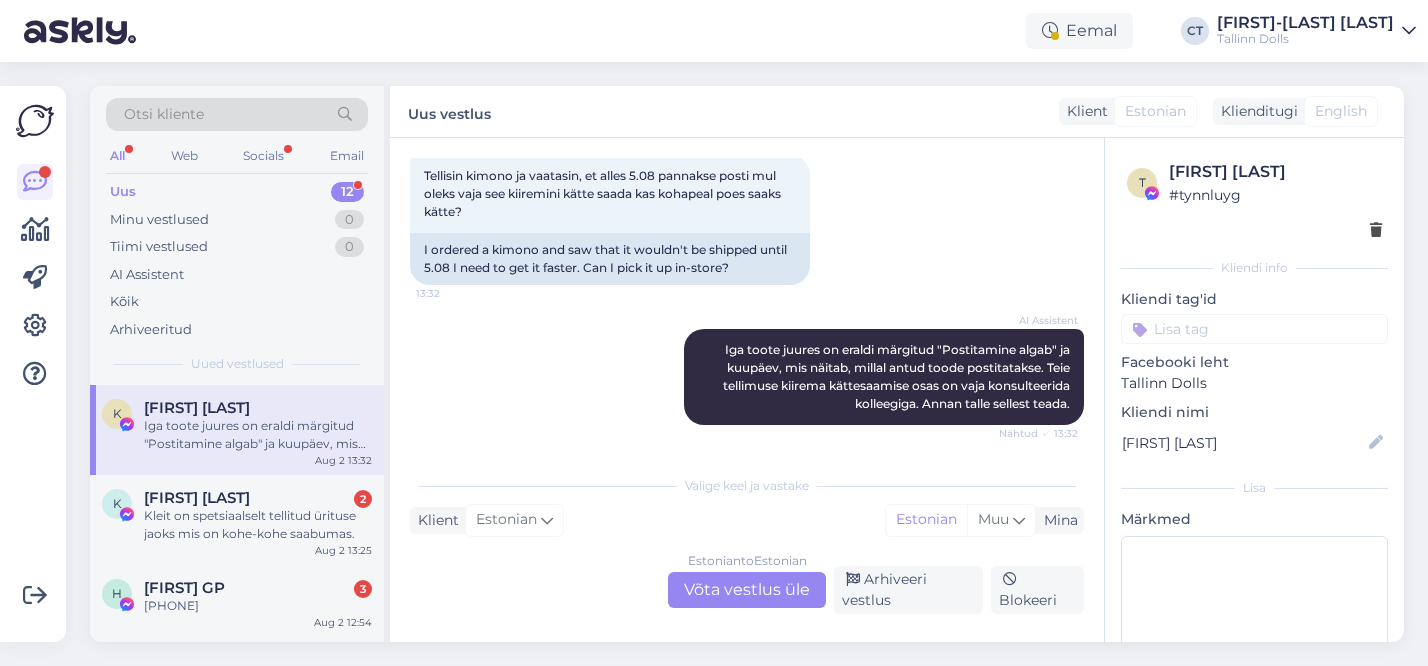 click on "Estonian  to  Estonian Võta vestlus üle" at bounding box center [747, 590] 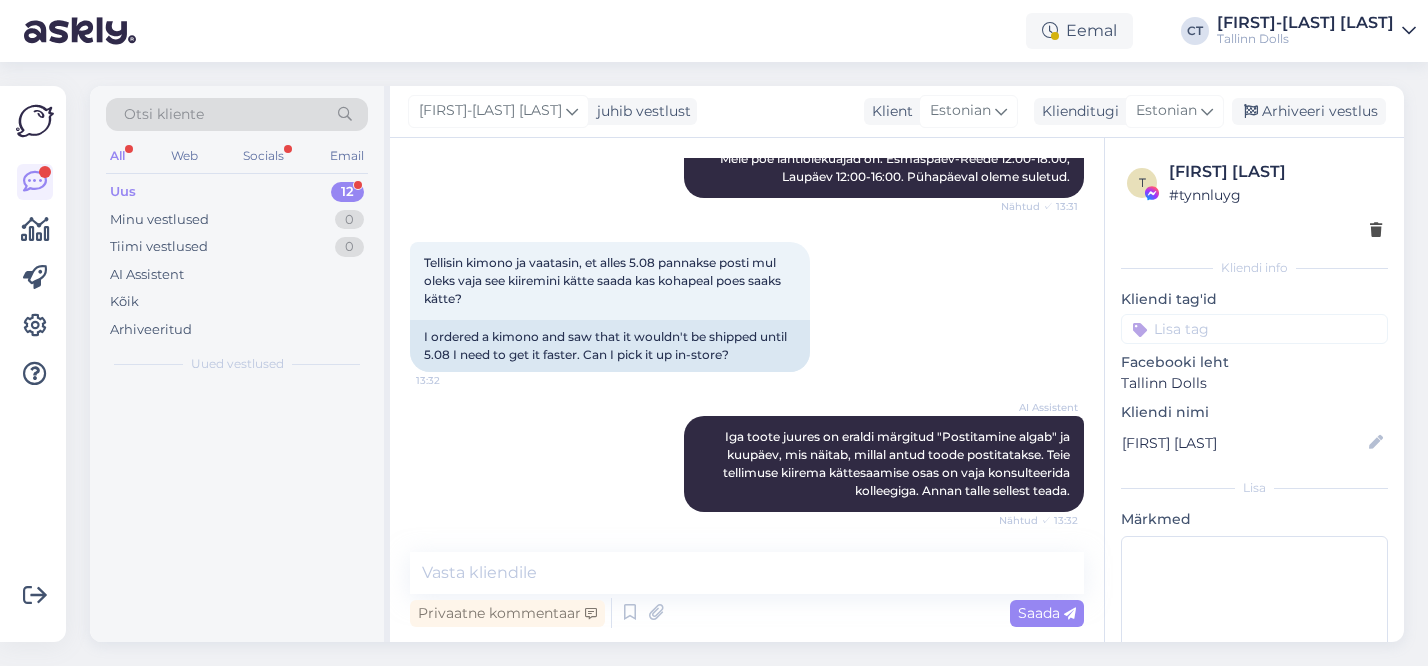 scroll, scrollTop: 248, scrollLeft: 0, axis: vertical 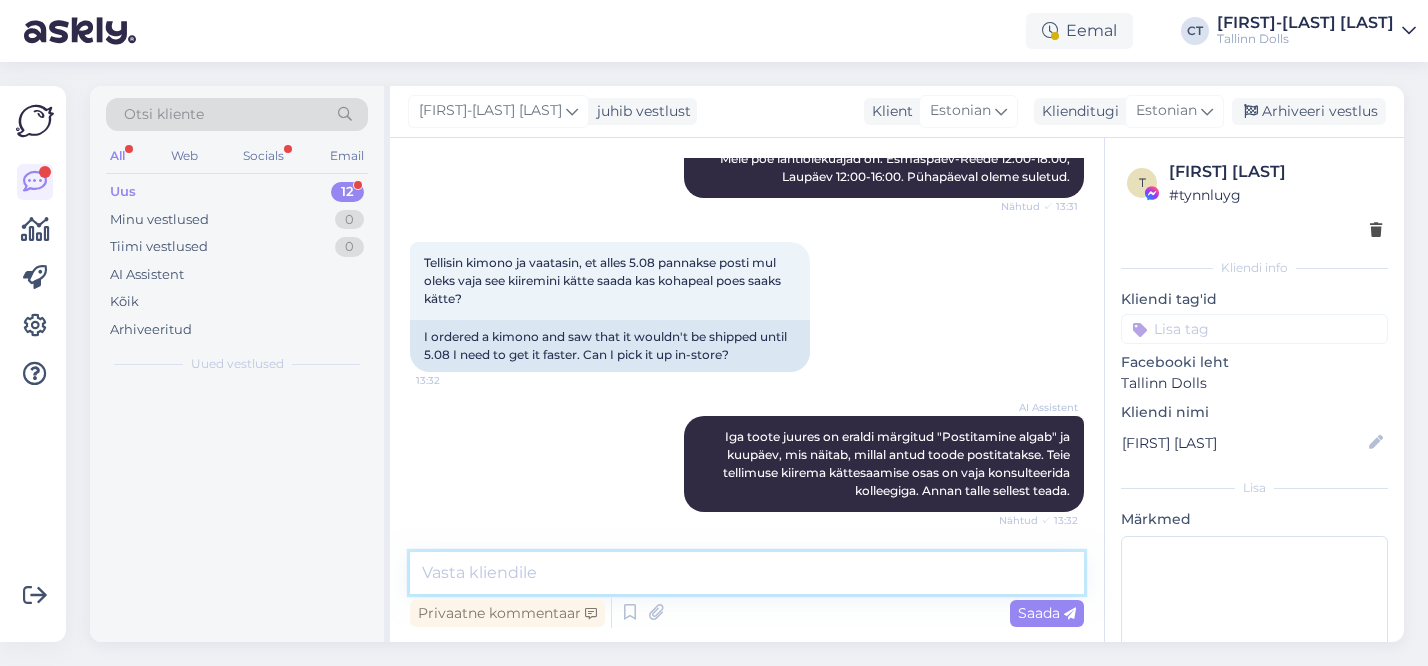 click at bounding box center [747, 573] 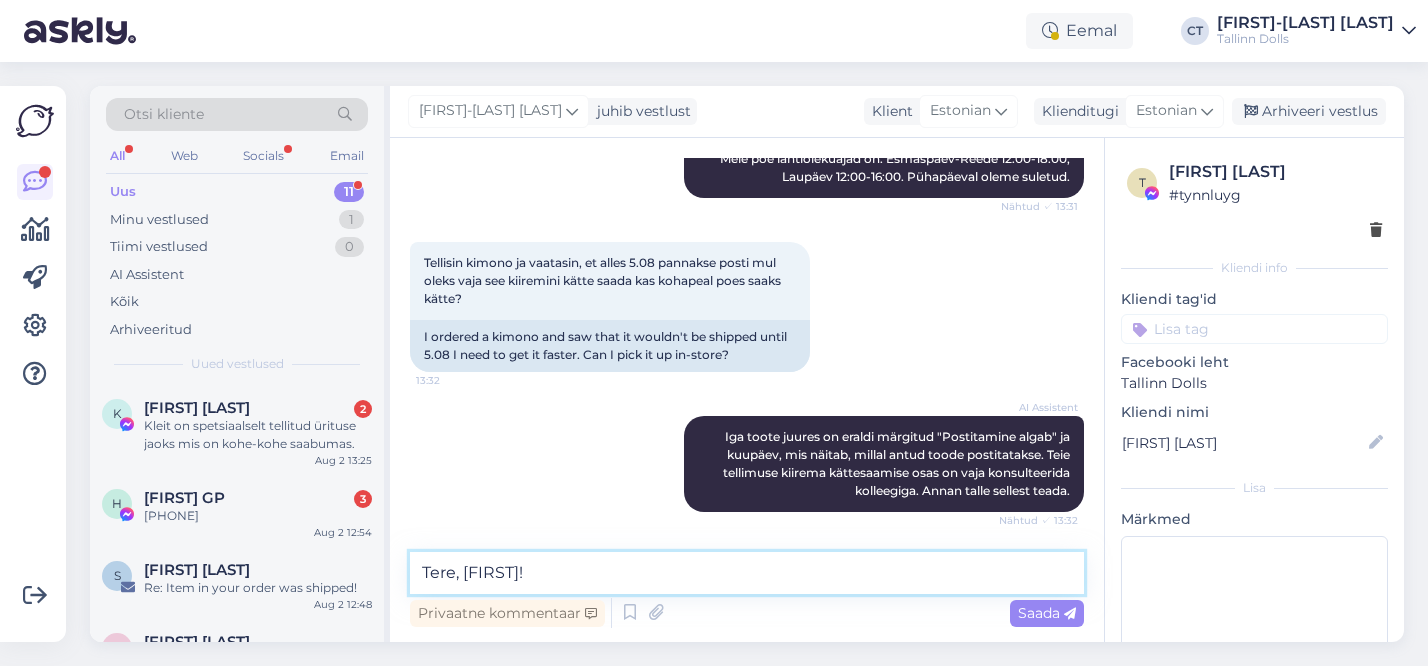 scroll, scrollTop: 272, scrollLeft: 0, axis: vertical 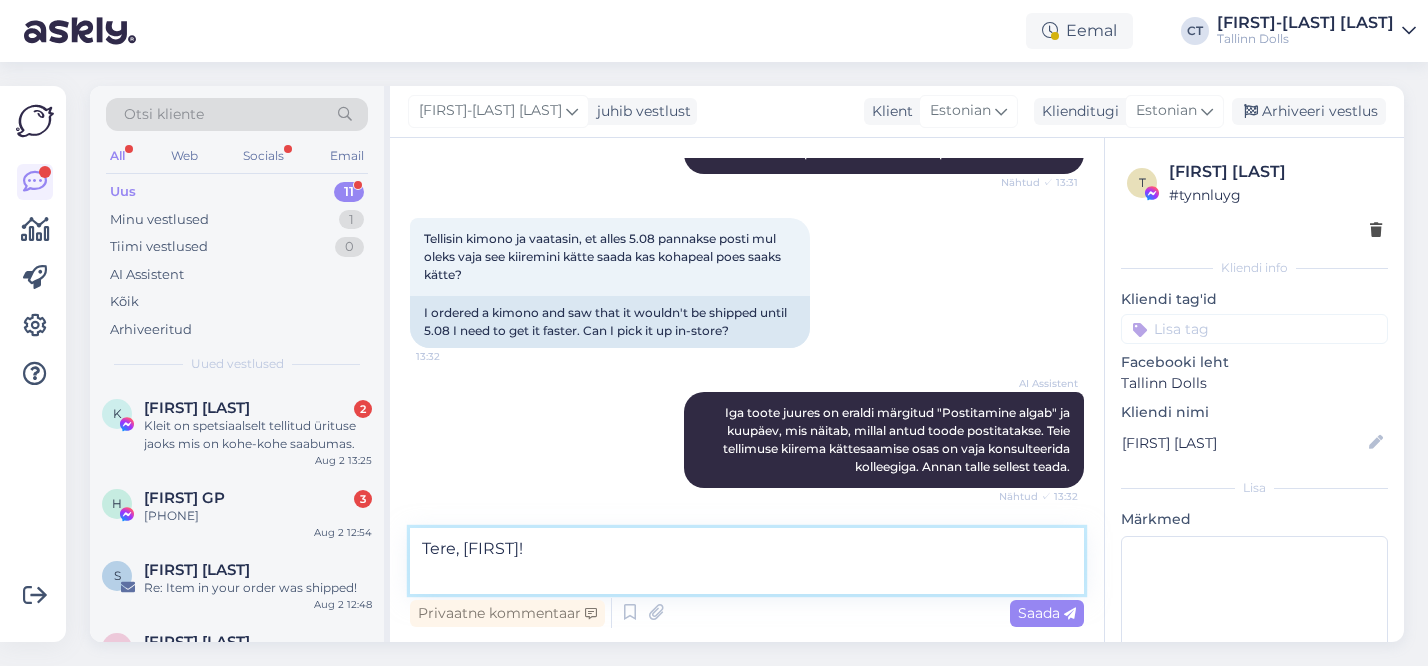 type on "Tere, Kerli!" 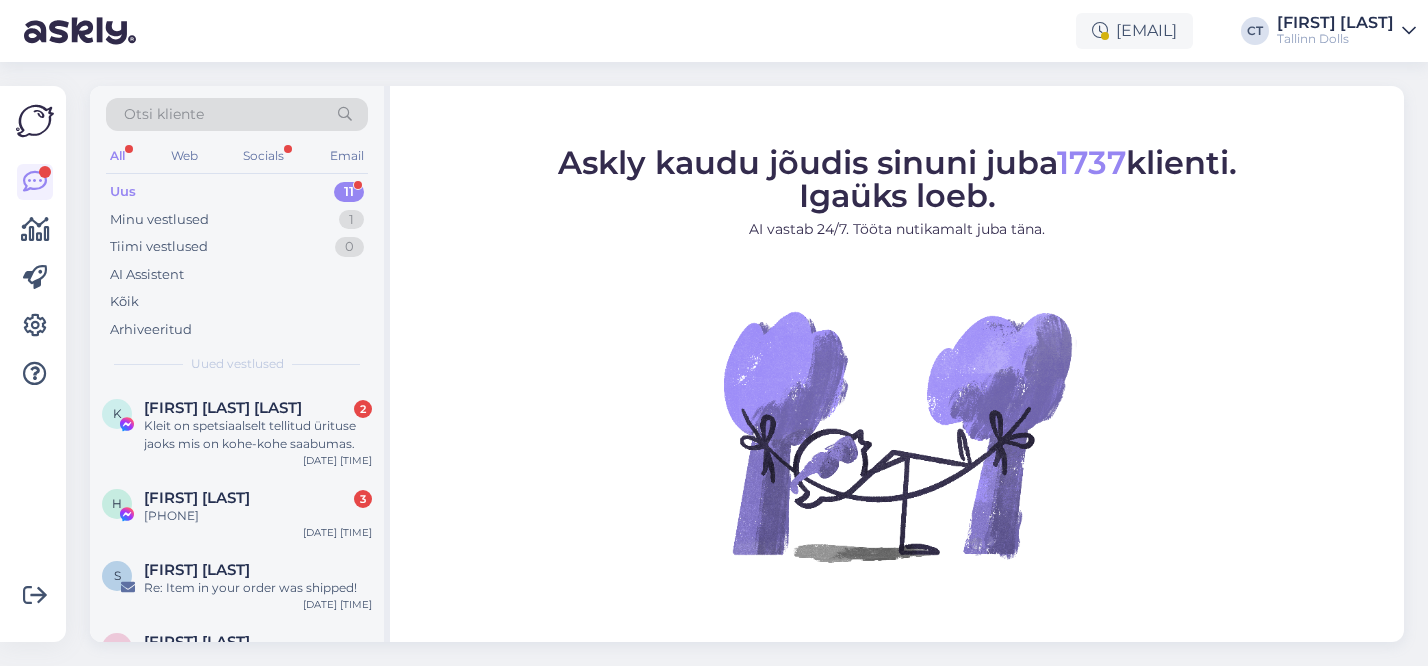 scroll, scrollTop: 0, scrollLeft: 0, axis: both 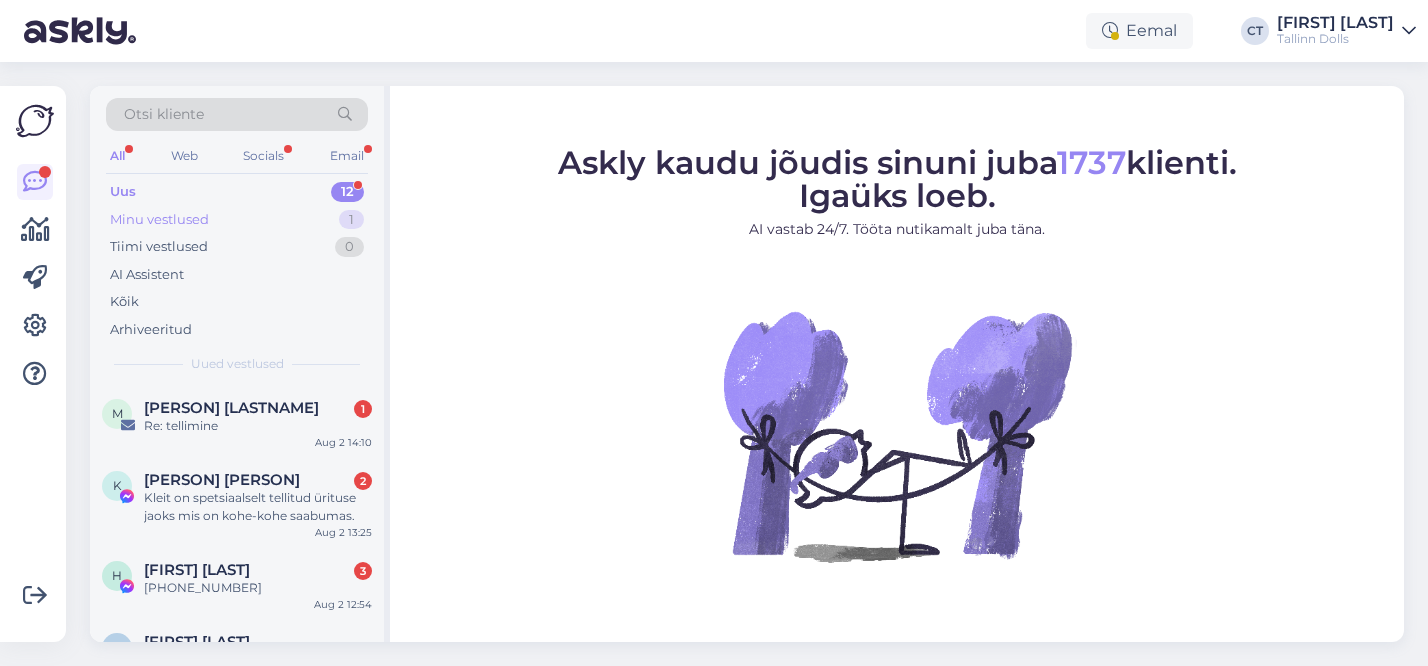 click on "Minu vestlused" at bounding box center [159, 220] 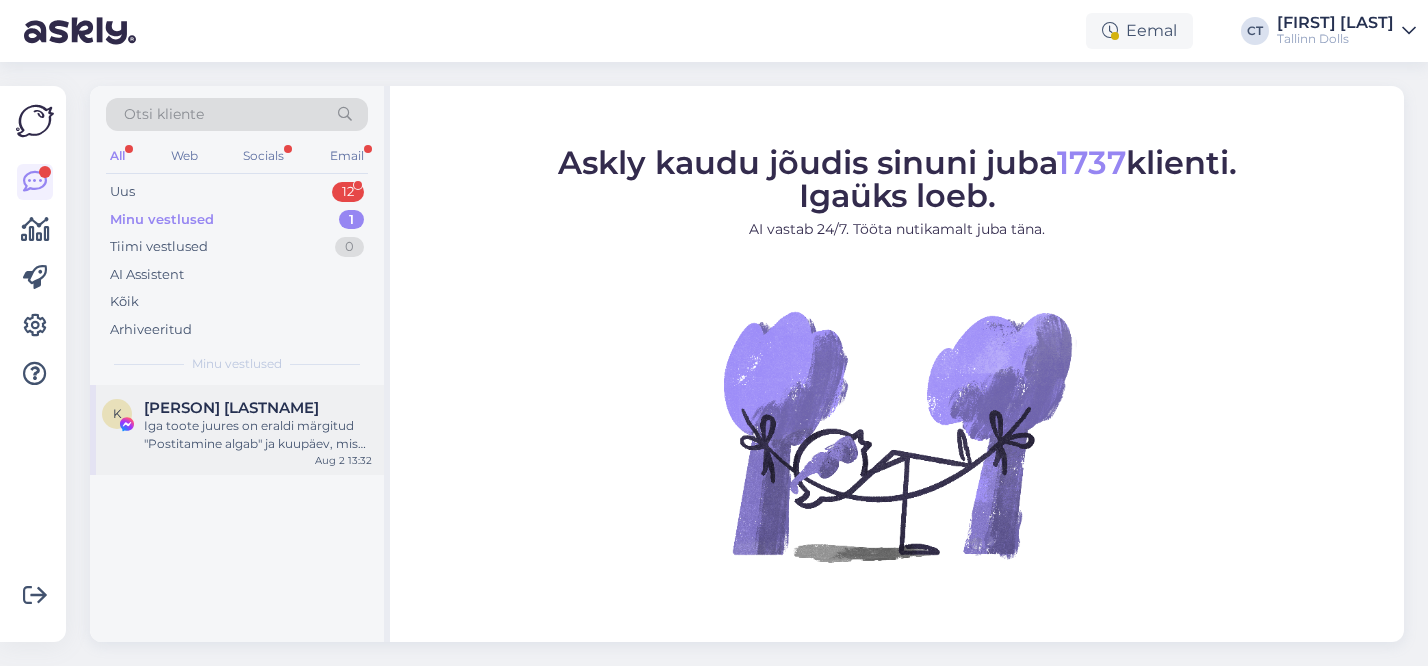 click on "[FIRST] [LAST]" at bounding box center [231, 408] 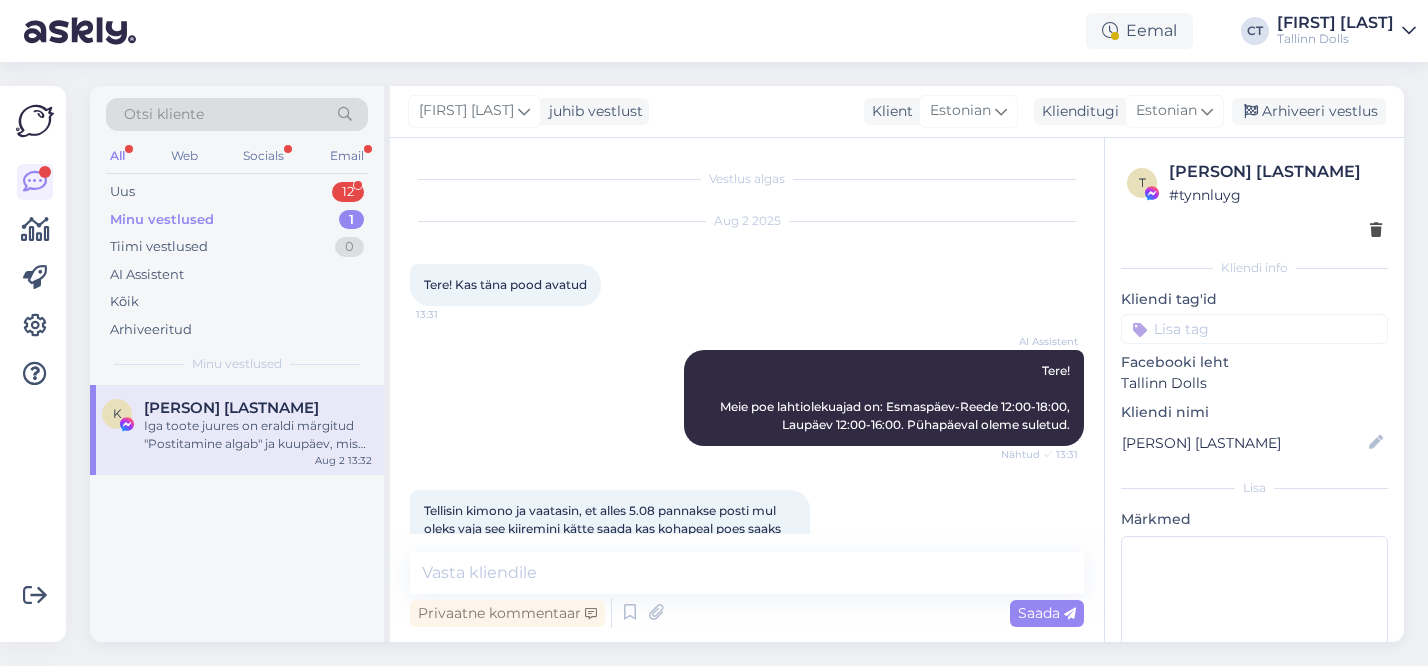 scroll, scrollTop: 248, scrollLeft: 0, axis: vertical 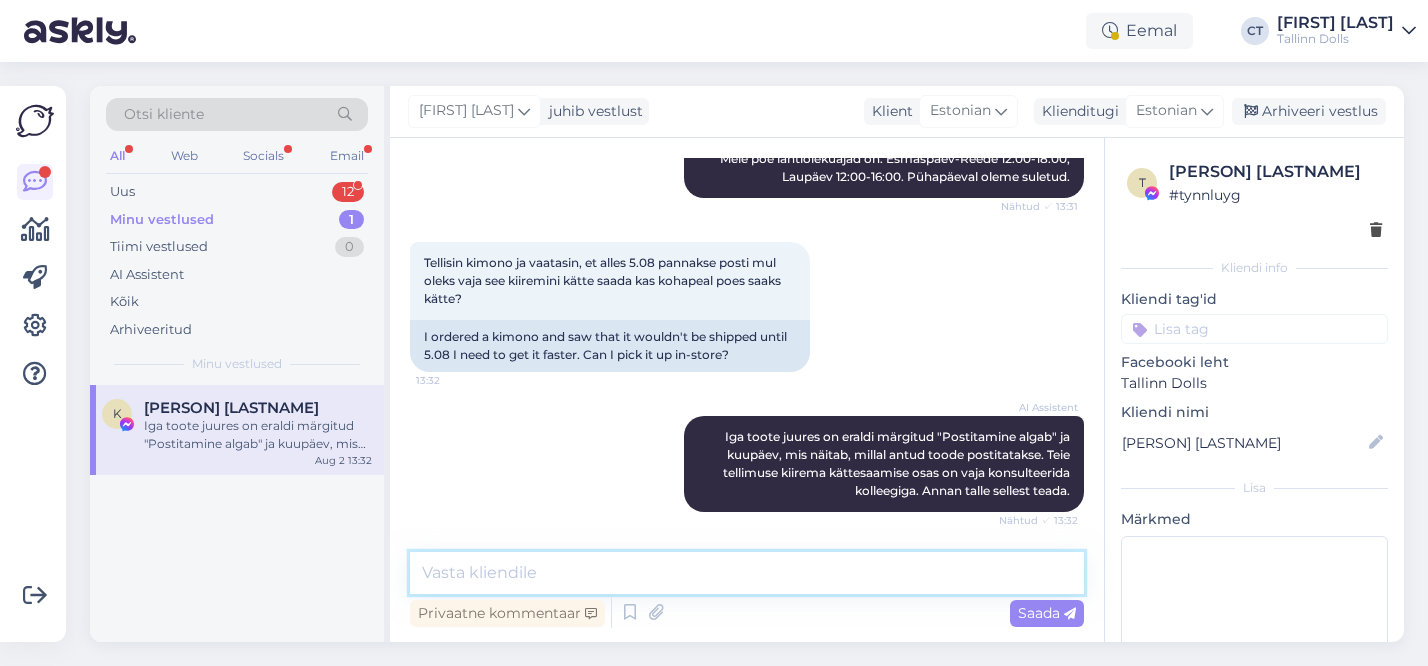 click at bounding box center (747, 573) 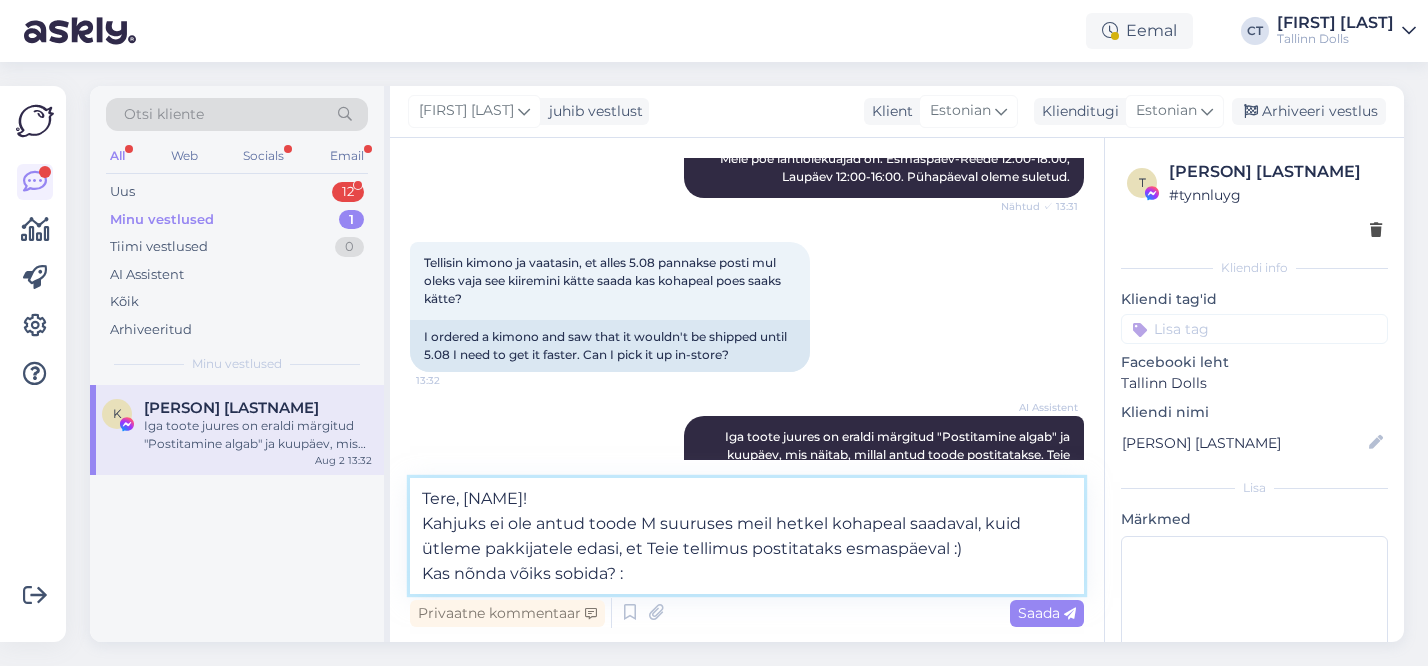 type on "Tere, Kerli!
Kahjuks ei ole antud toode M suuruses meil hetkel kohapeal saadaval, kuid ütleme pakkijatele edasi, et Teie tellimus postitataks esmaspäeval :)
Kas nõnda võiks sobida? :)" 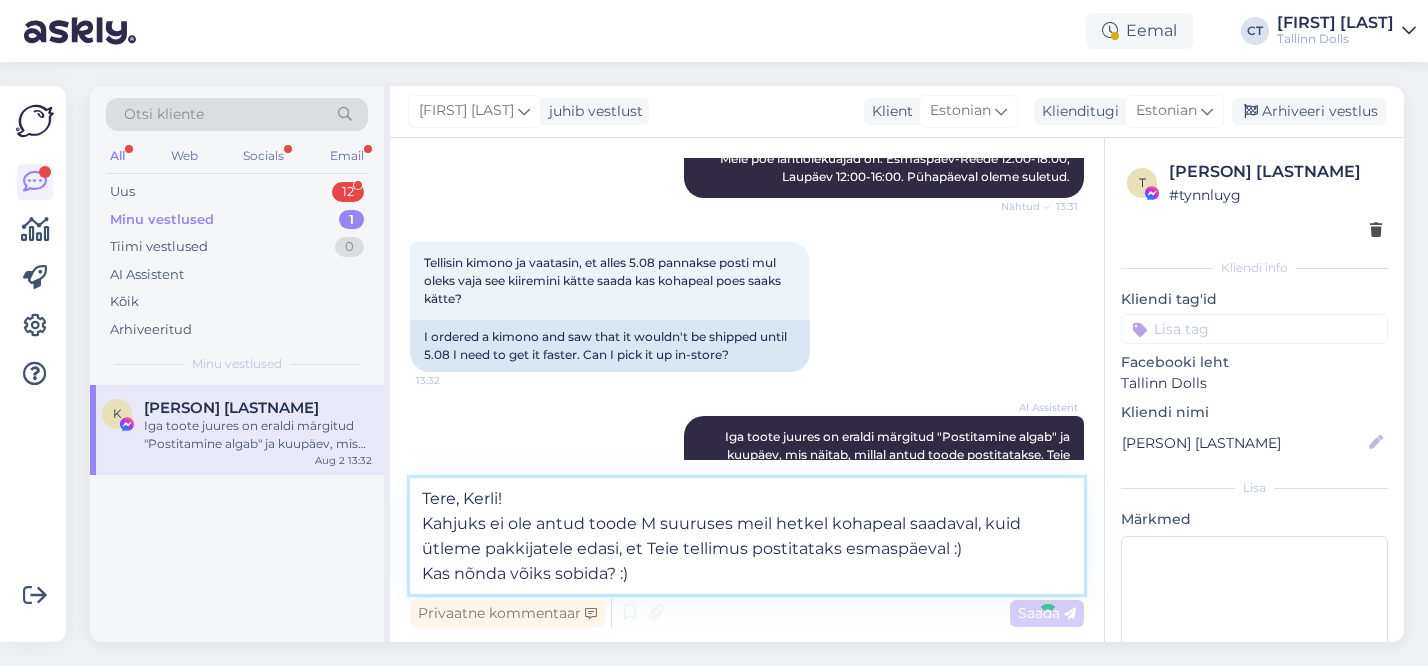 type 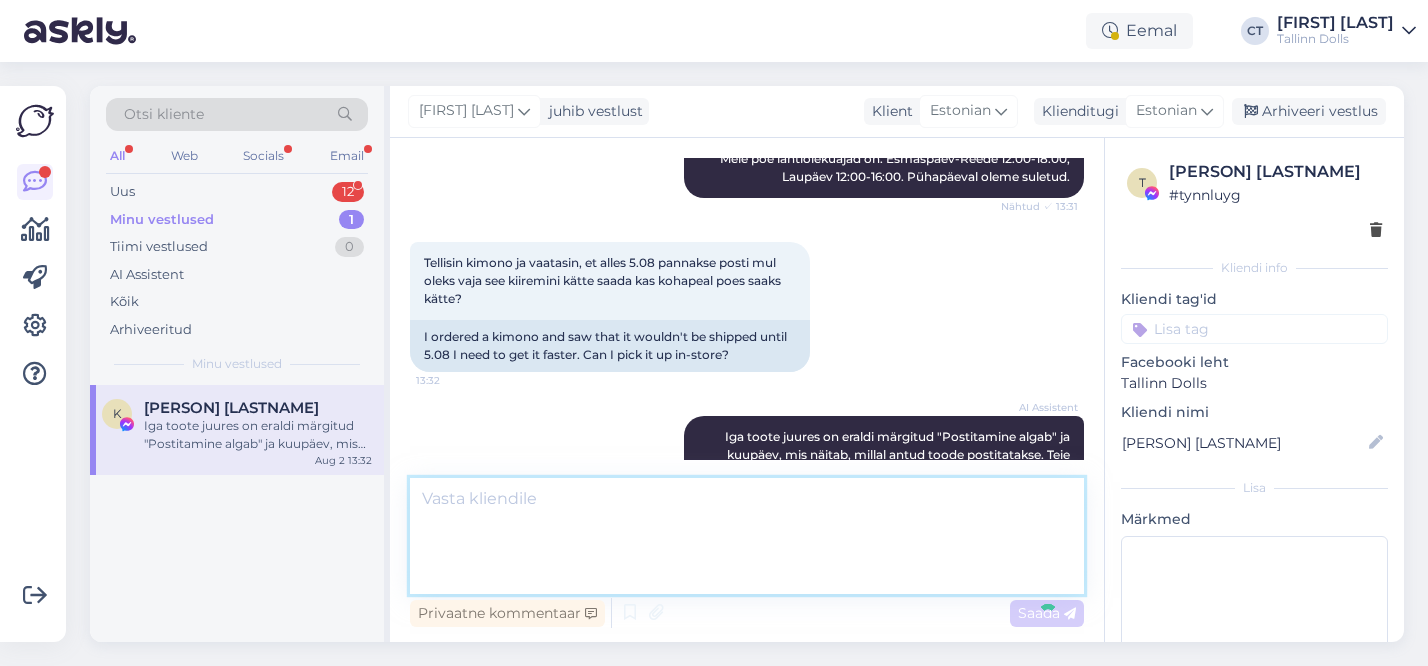 scroll, scrollTop: 406, scrollLeft: 0, axis: vertical 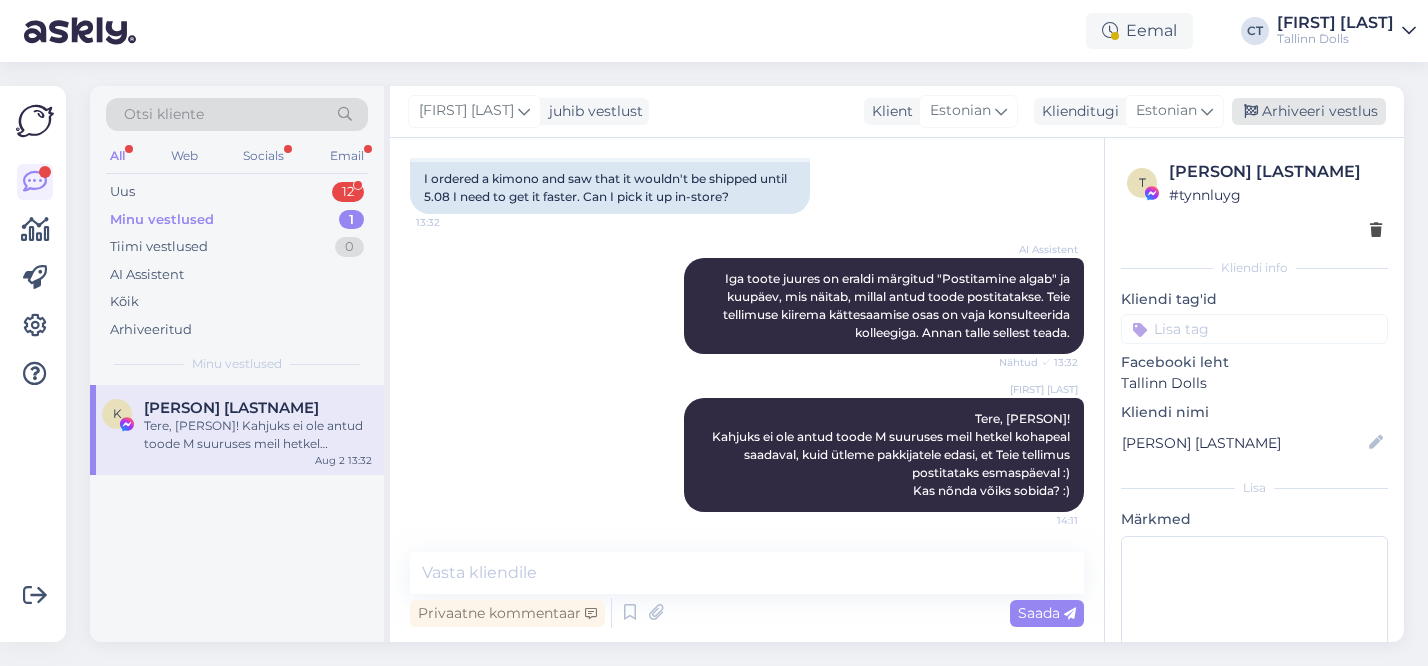 click on "Arhiveeri vestlus" at bounding box center [1309, 111] 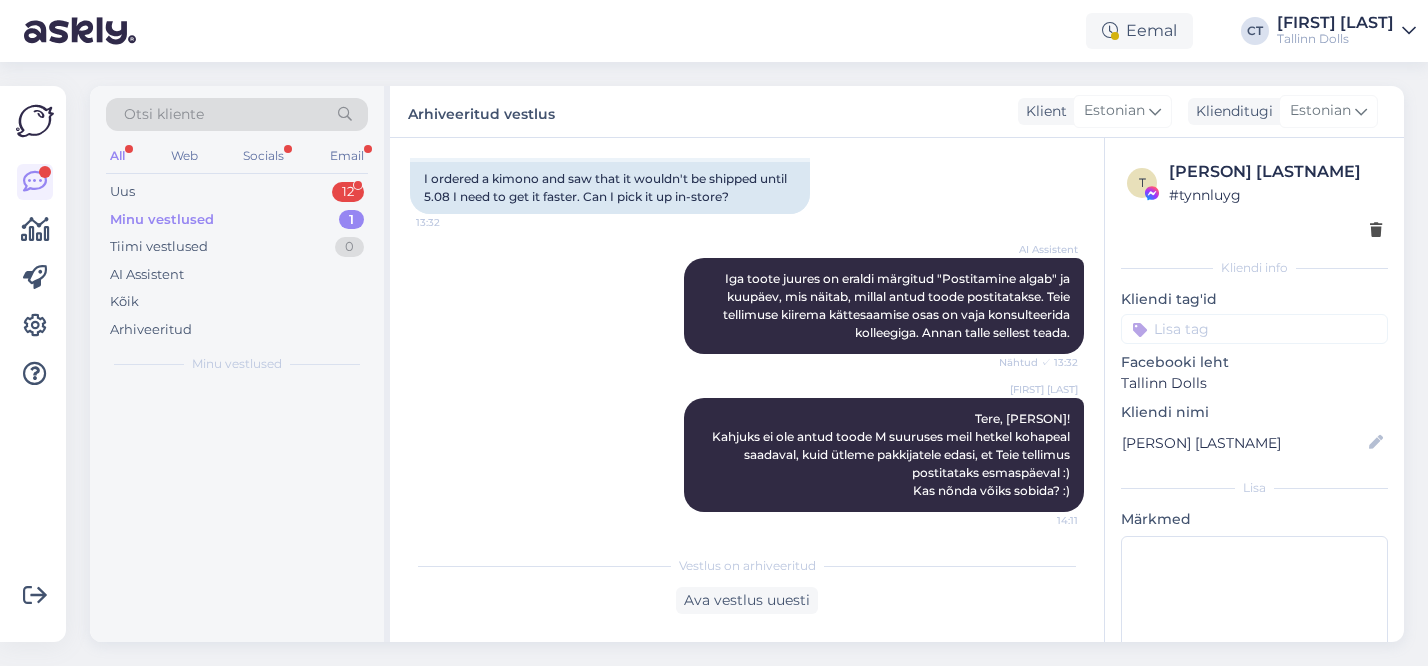 scroll, scrollTop: 413, scrollLeft: 0, axis: vertical 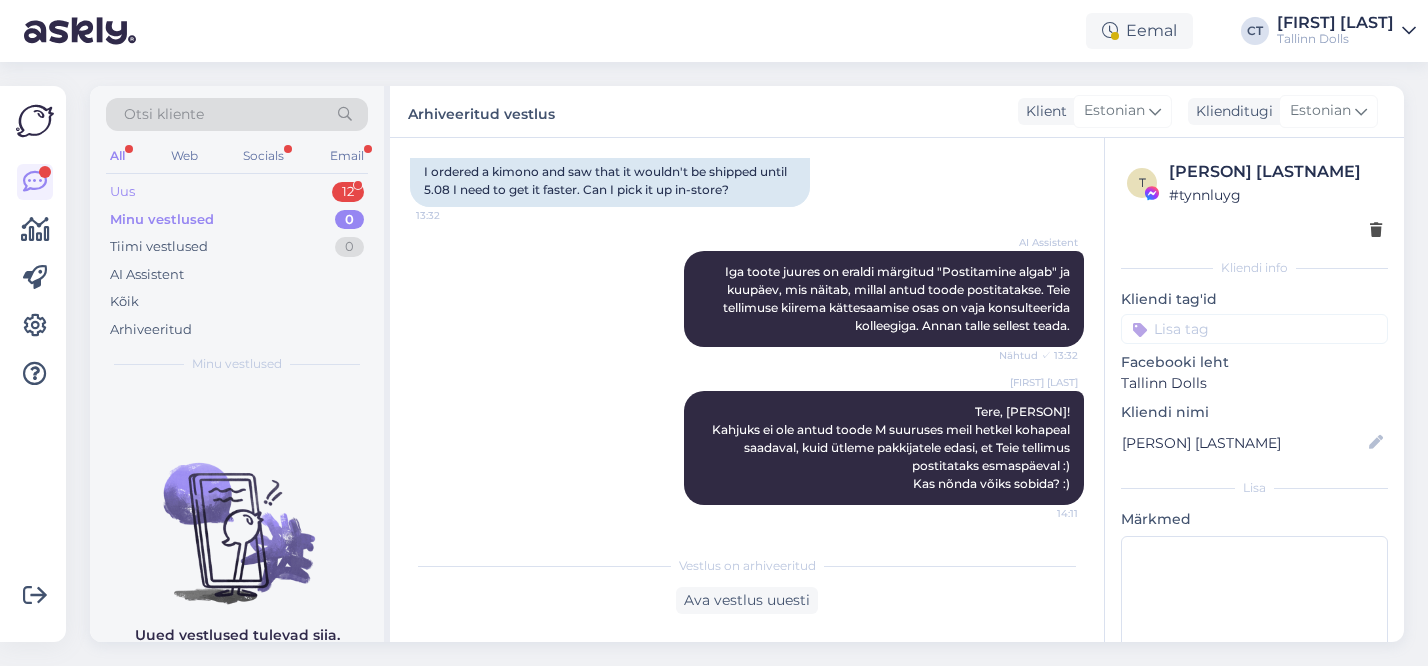 click on "Uus 12" at bounding box center [237, 192] 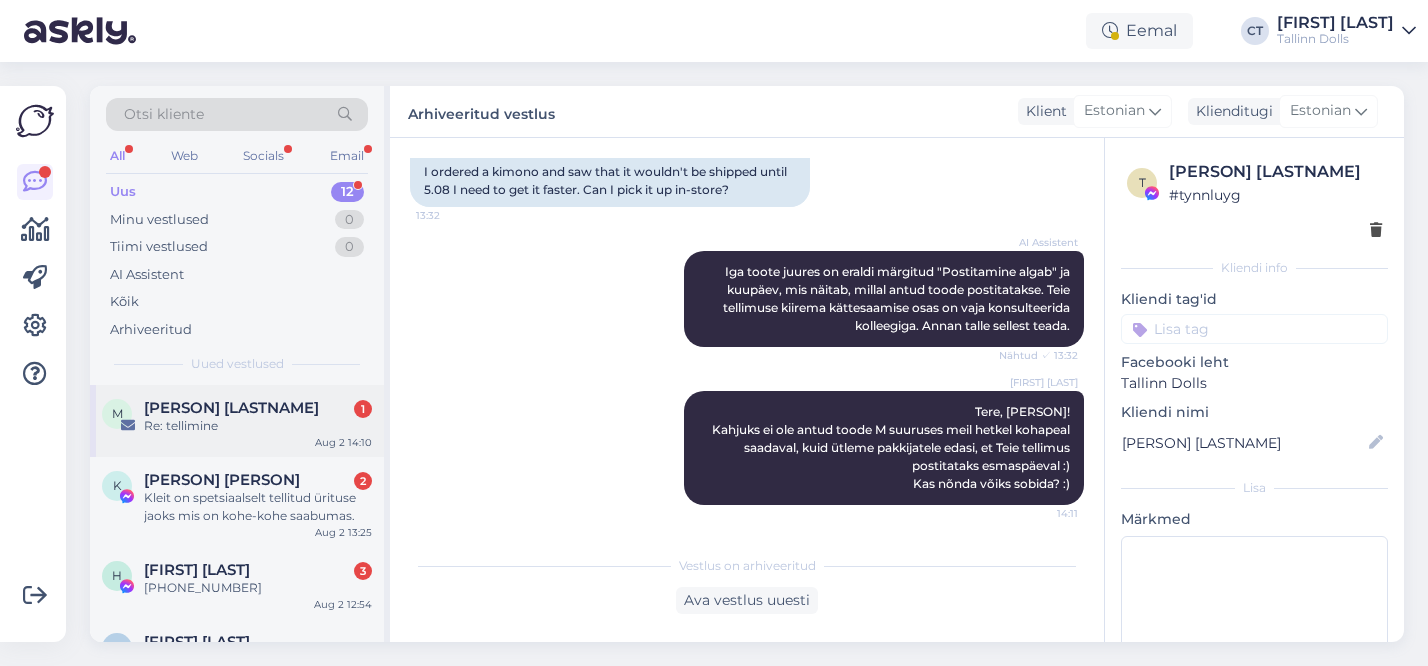 click on "Maila Rehi 1" at bounding box center (258, 408) 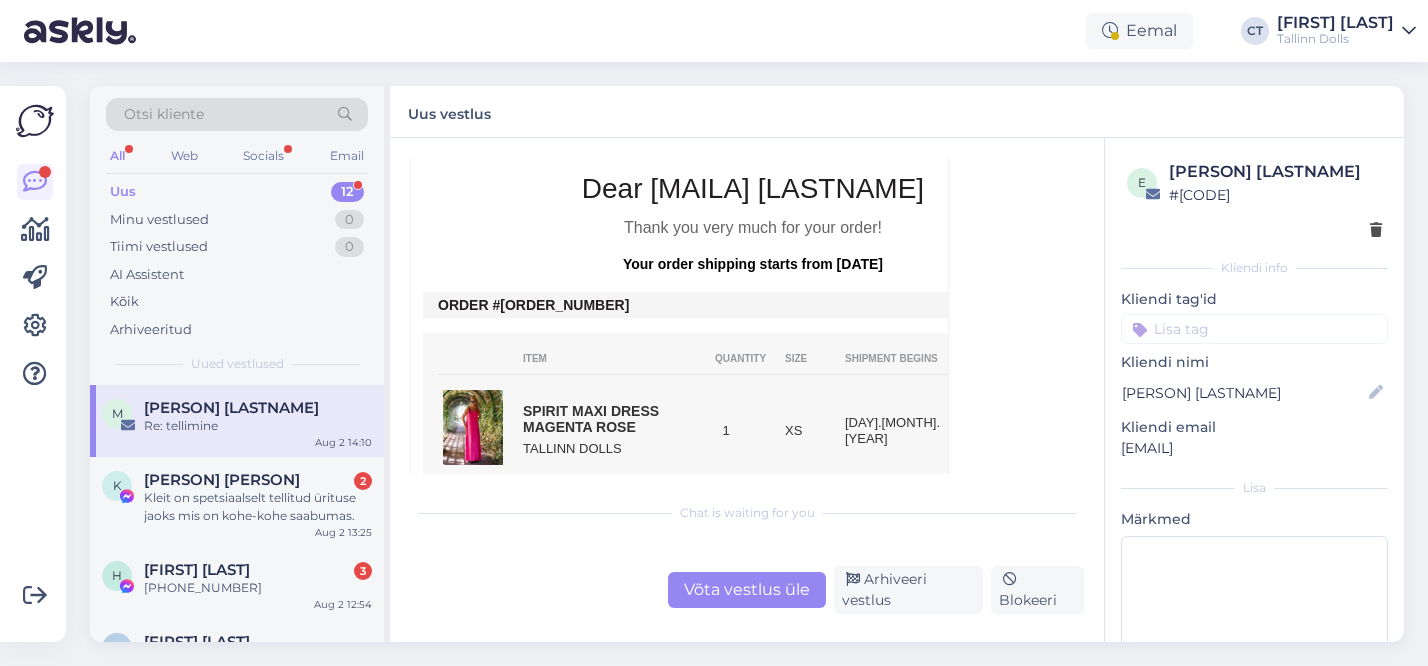 scroll, scrollTop: 1066, scrollLeft: 0, axis: vertical 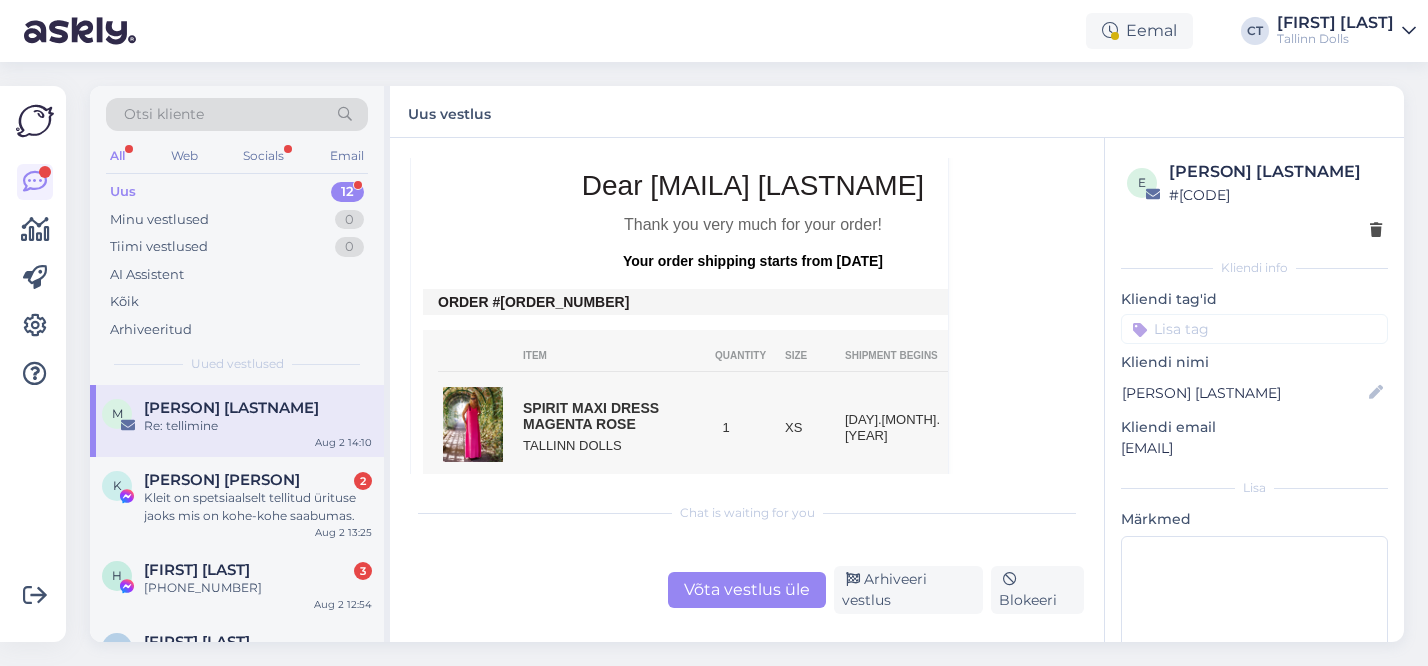 drag, startPoint x: 579, startPoint y: 304, endPoint x: 527, endPoint y: 302, distance: 52.03845 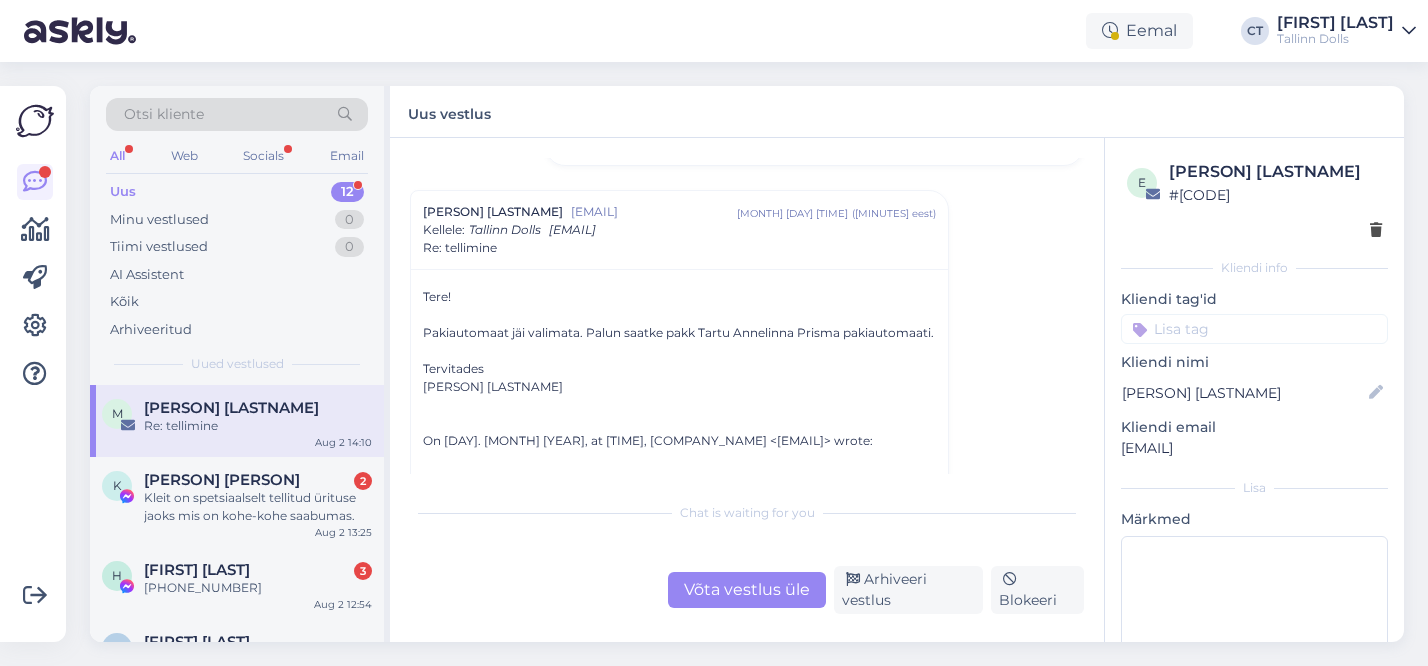 scroll, scrollTop: 623, scrollLeft: 0, axis: vertical 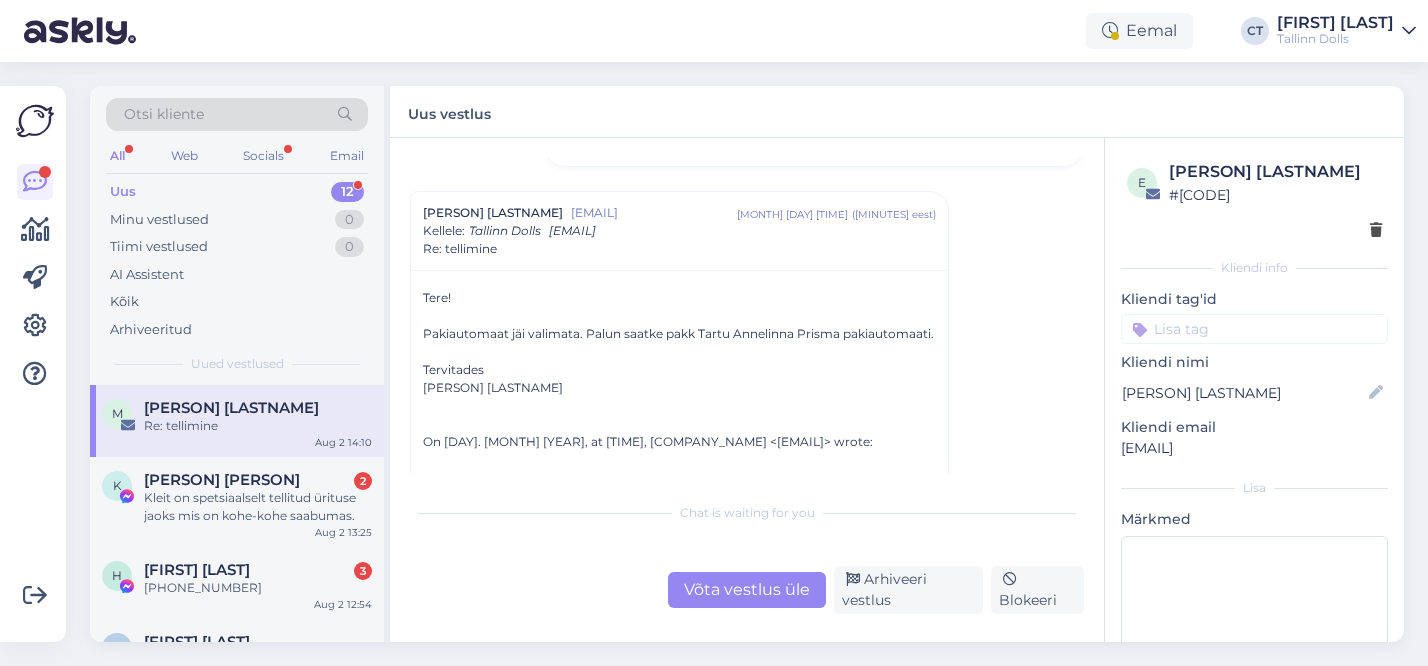 click on "Võta vestlus üle" at bounding box center [747, 590] 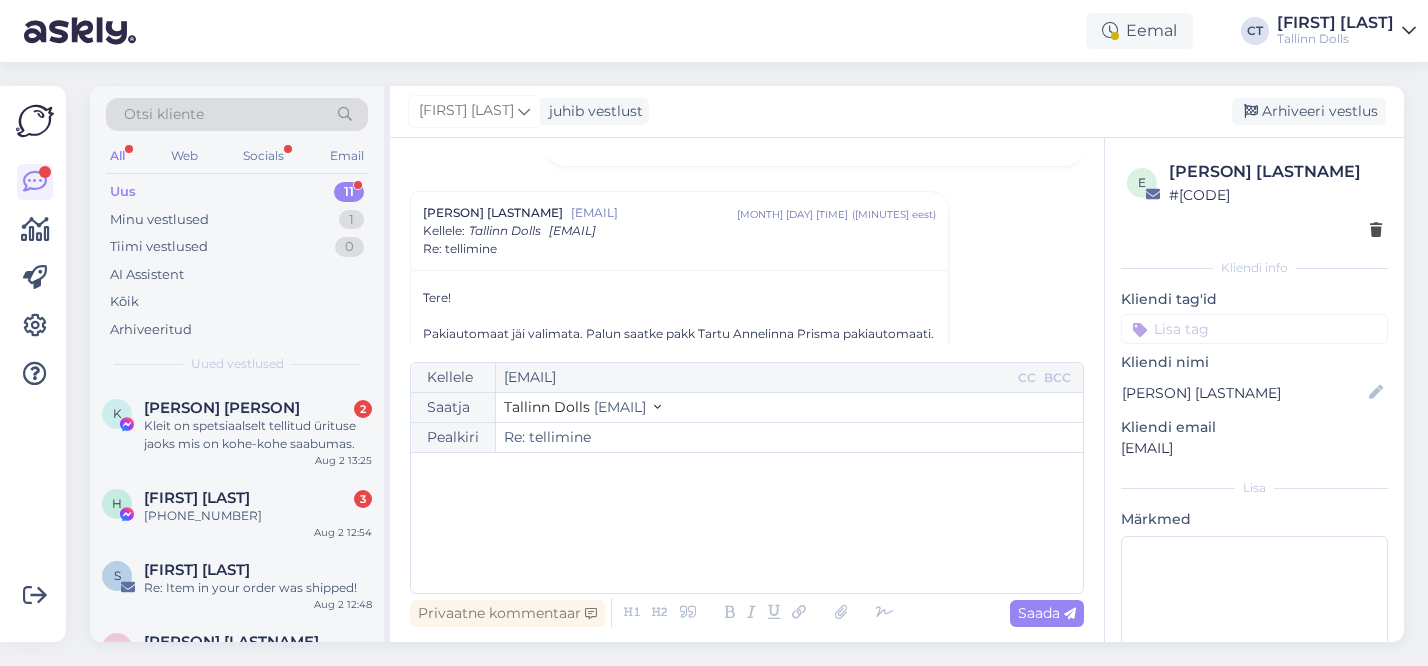 scroll, scrollTop: 656, scrollLeft: 0, axis: vertical 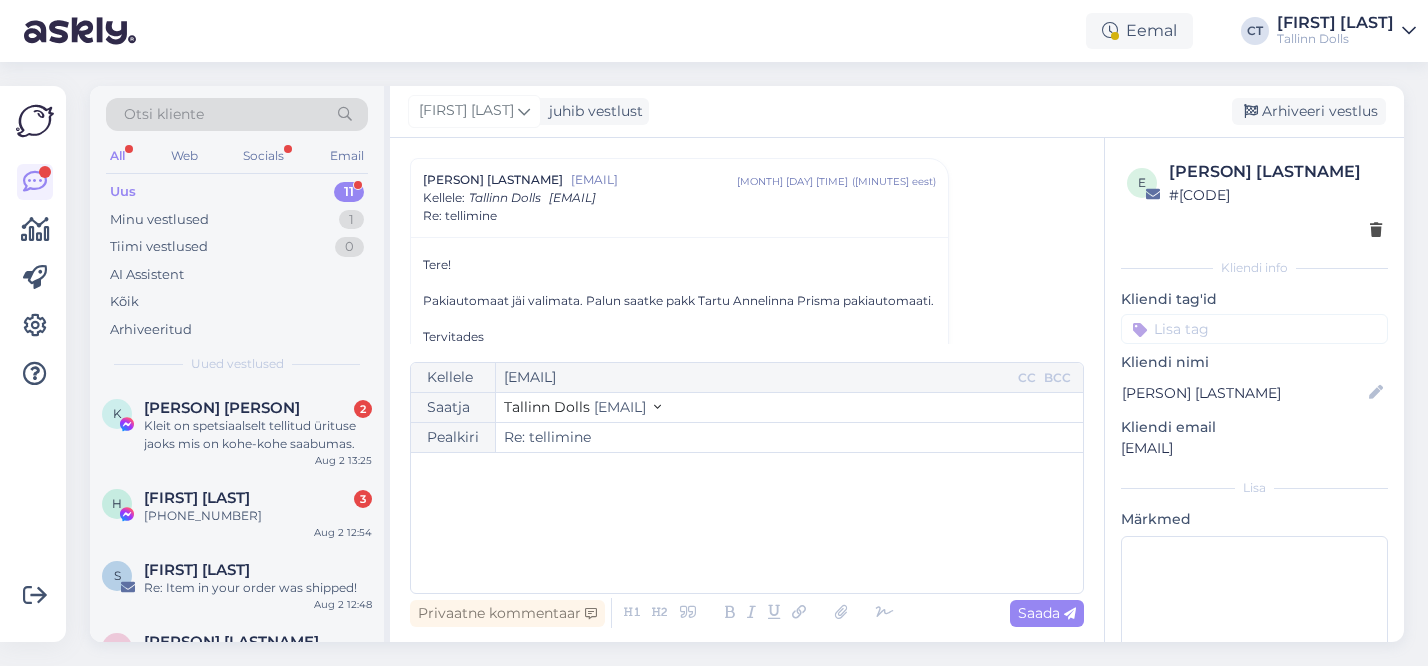 click on "﻿" at bounding box center (747, 523) 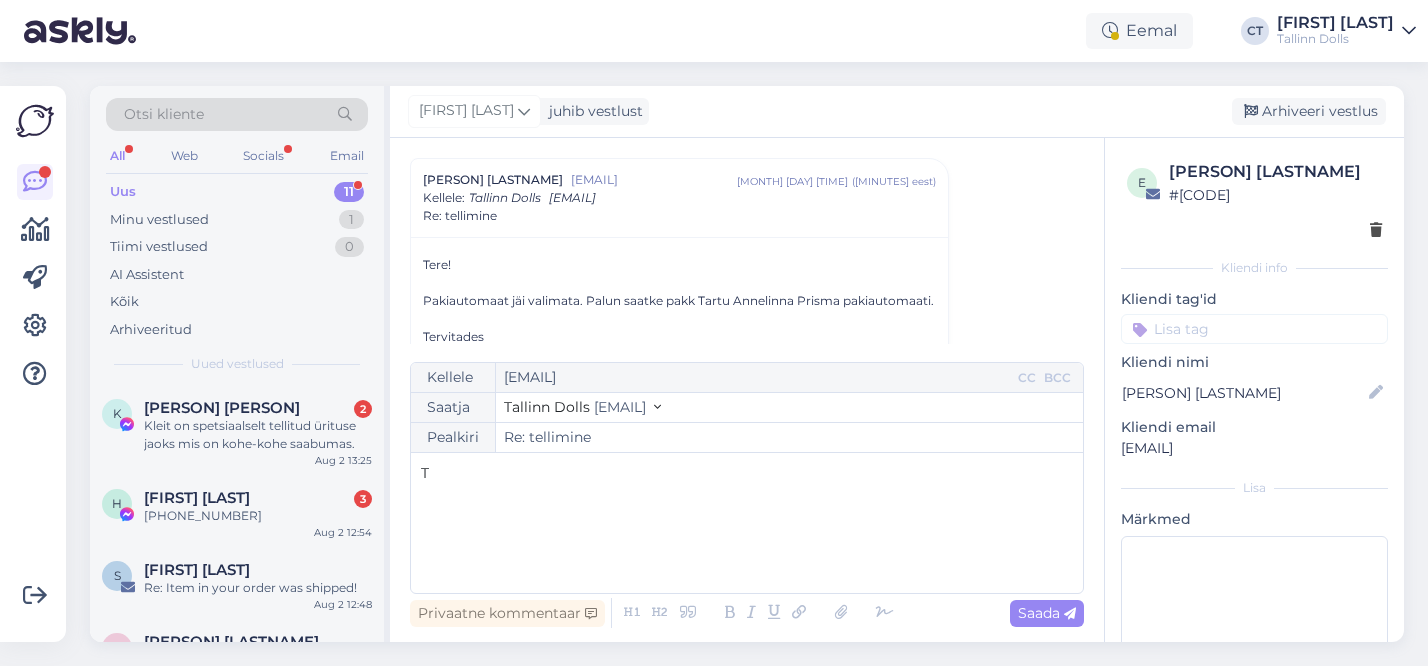 type 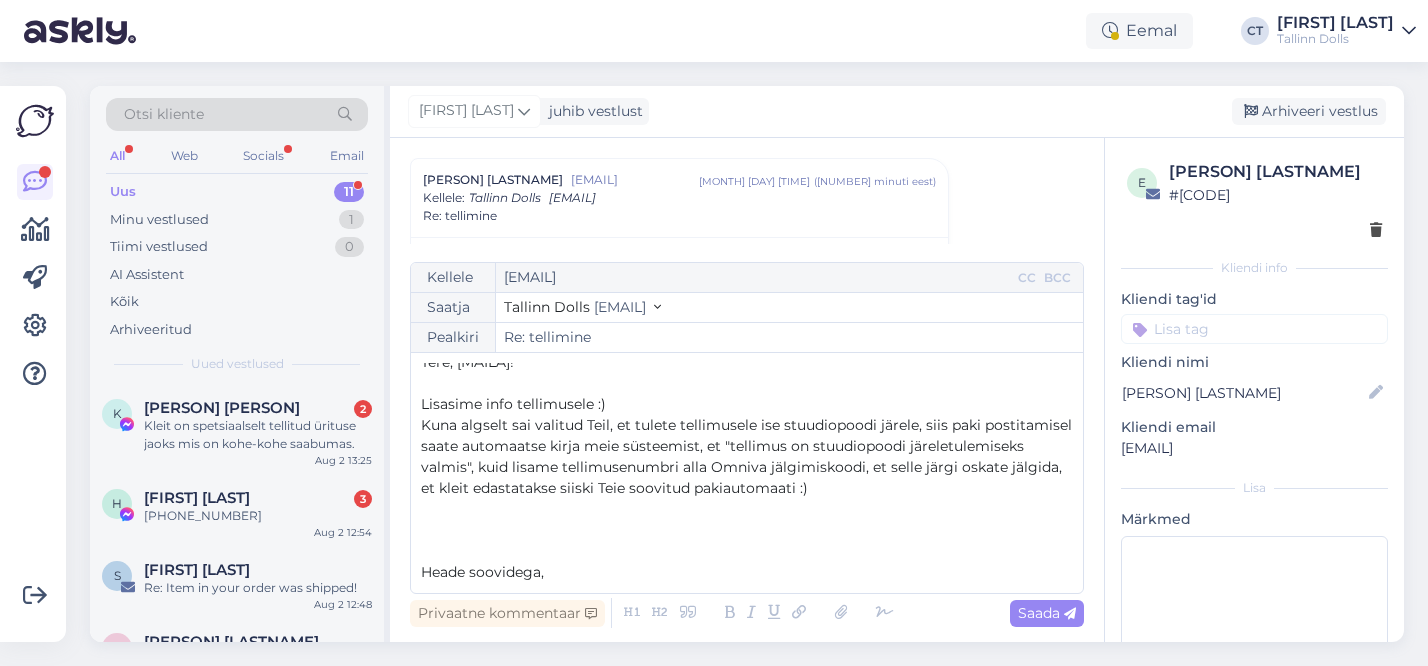 scroll, scrollTop: 32, scrollLeft: 0, axis: vertical 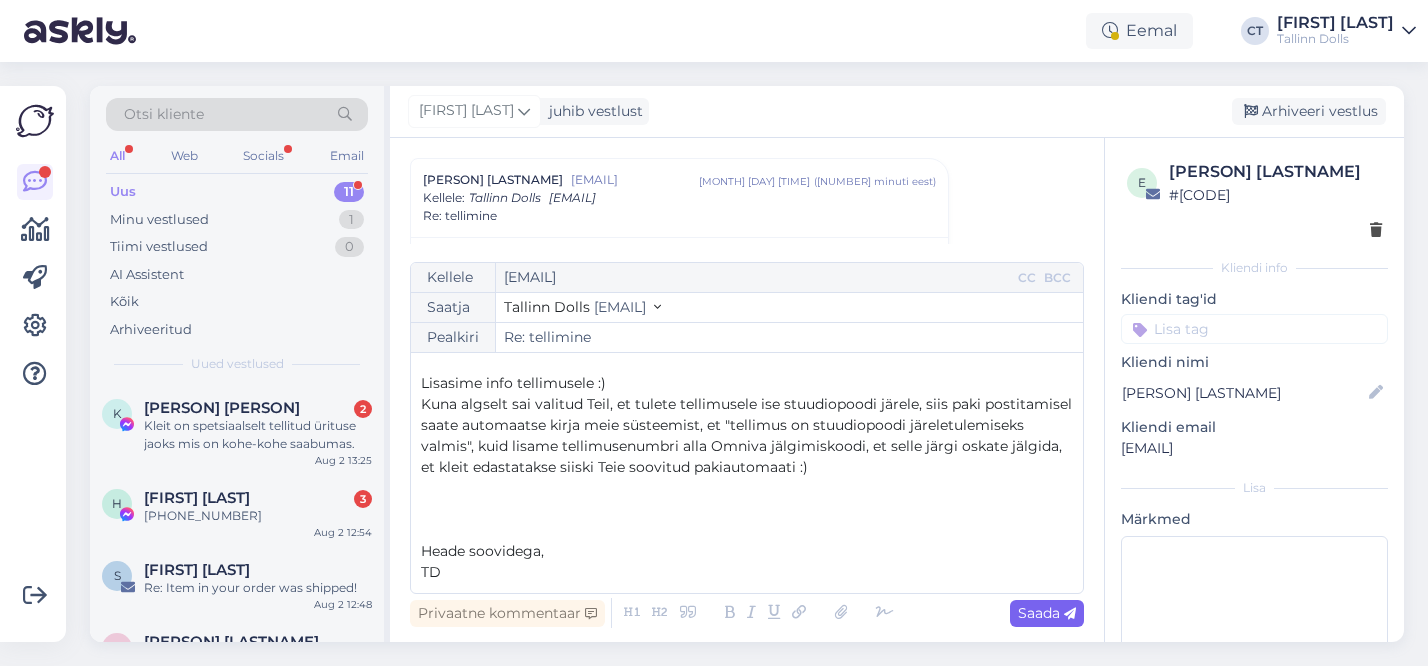 click at bounding box center (1070, 614) 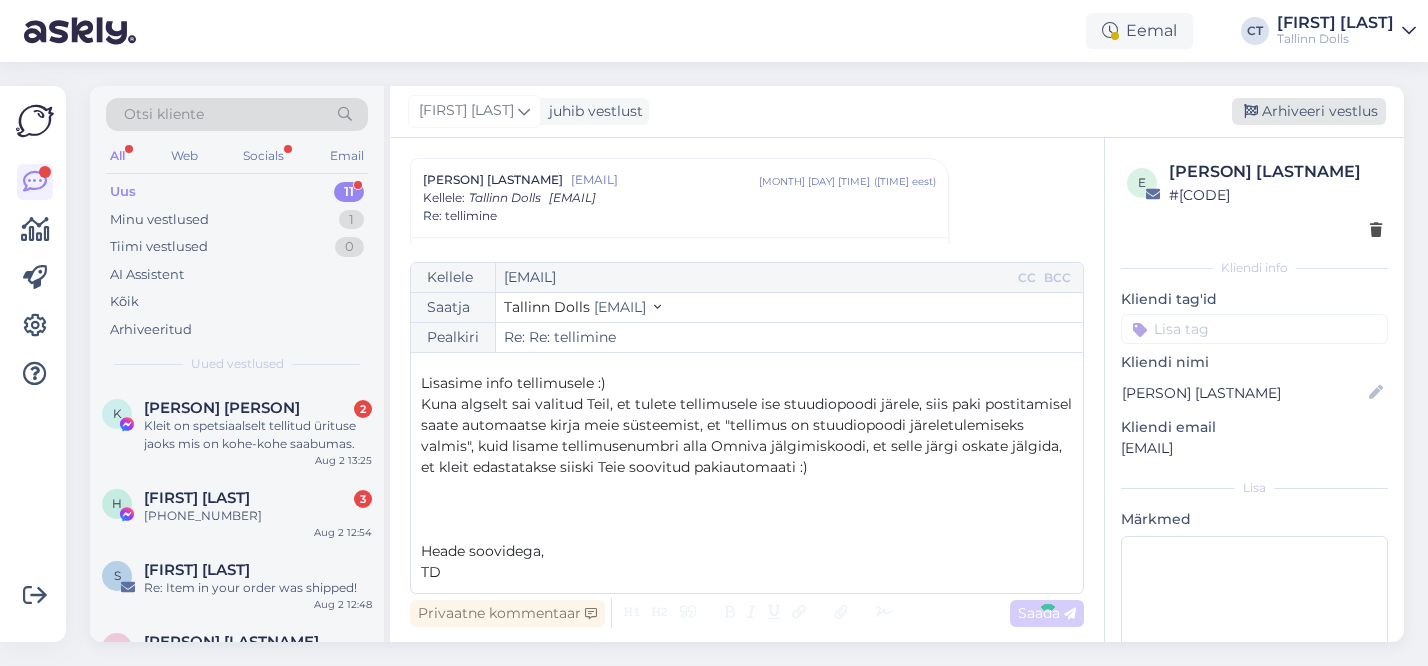 type on "Re: tellimine" 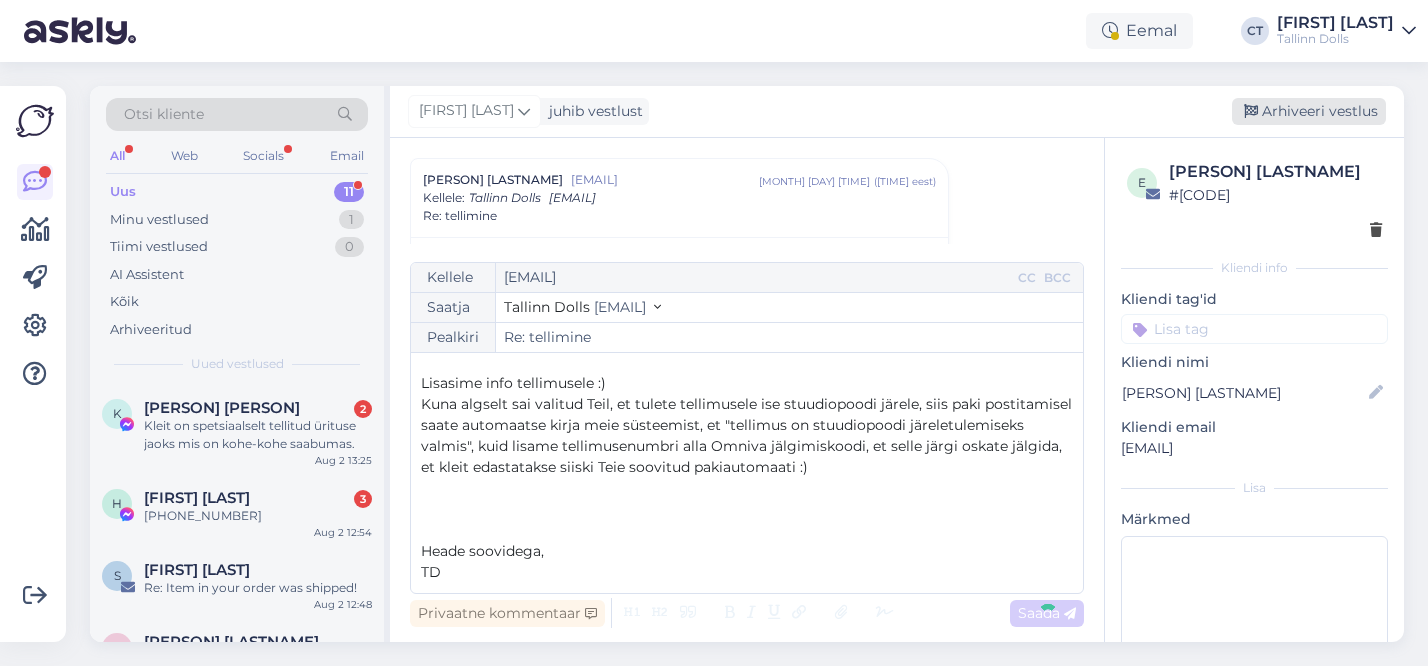 scroll, scrollTop: 0, scrollLeft: 0, axis: both 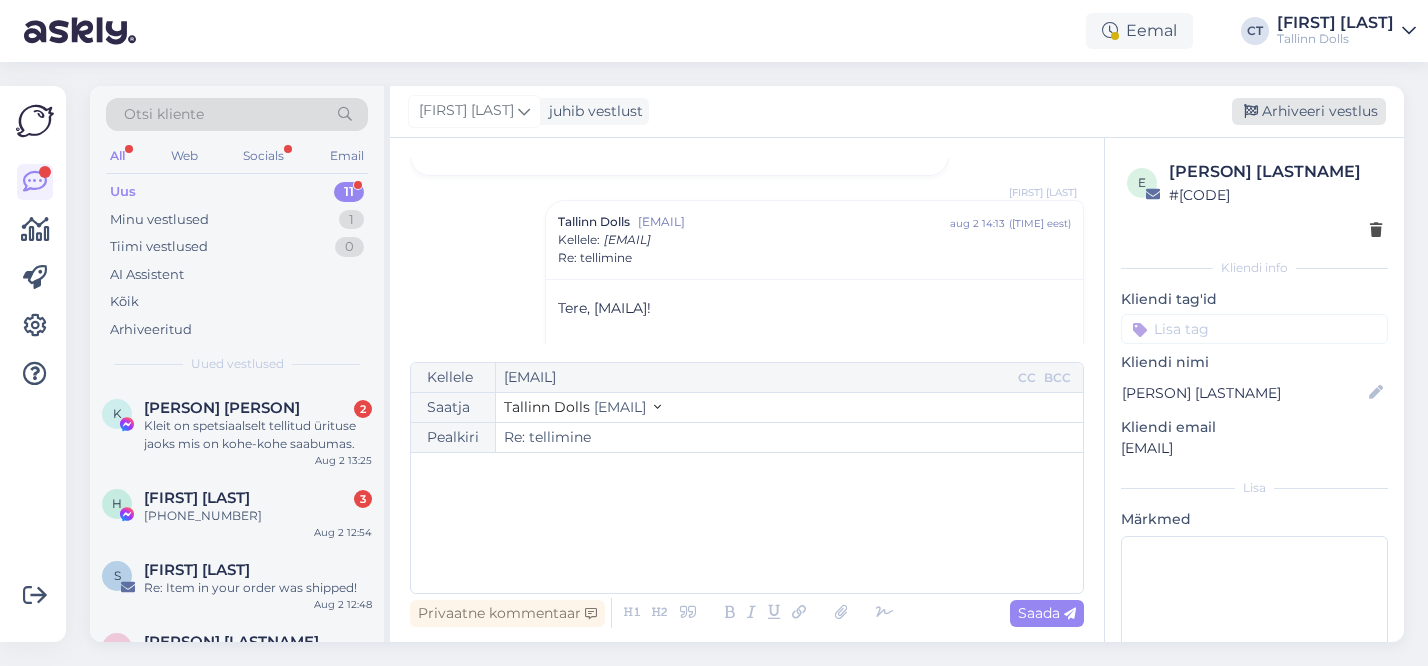 click on "Arhiveeri vestlus" at bounding box center (1309, 111) 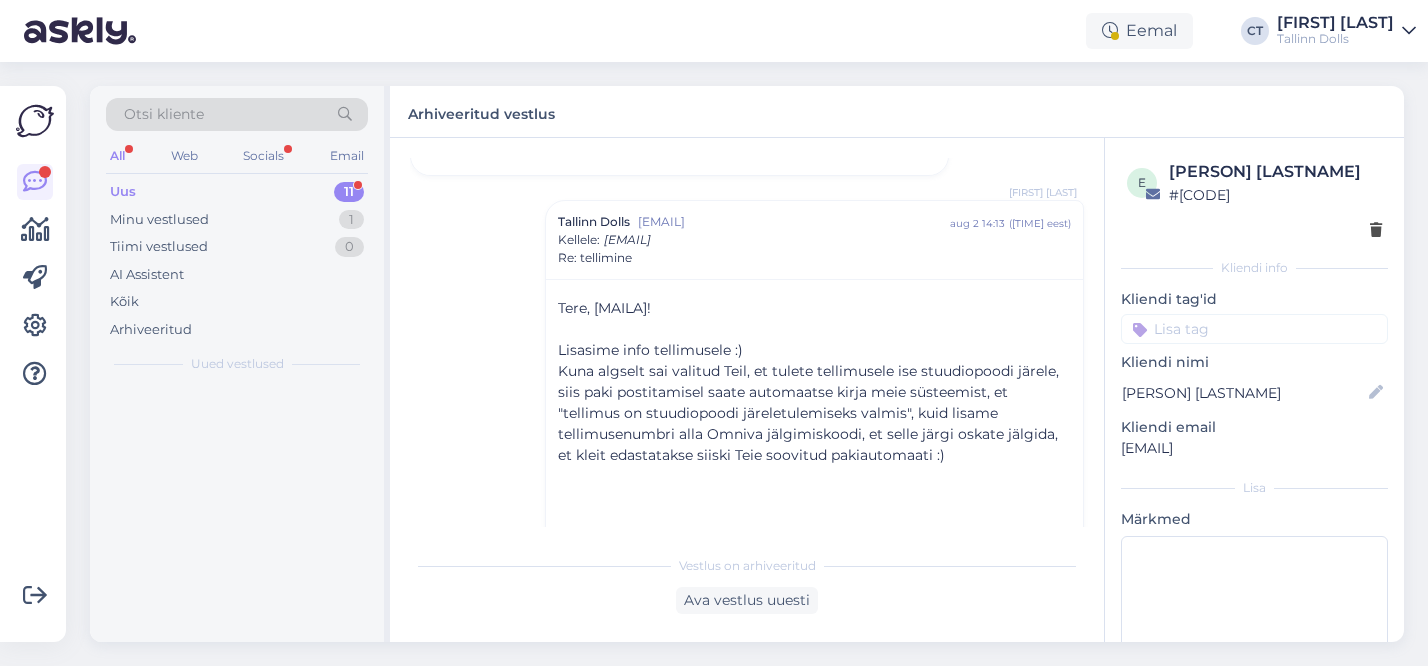 scroll, scrollTop: 1989, scrollLeft: 0, axis: vertical 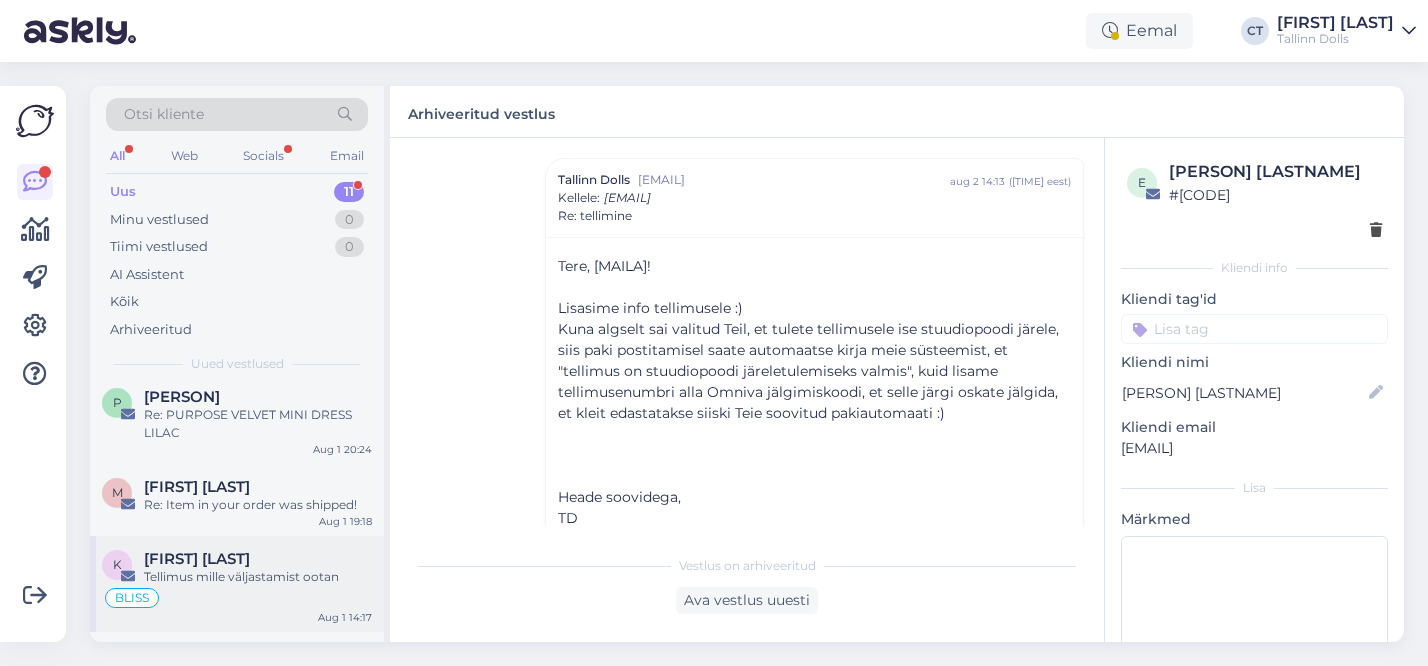 click on "Re: Item in your order was shipped!" at bounding box center [258, 505] 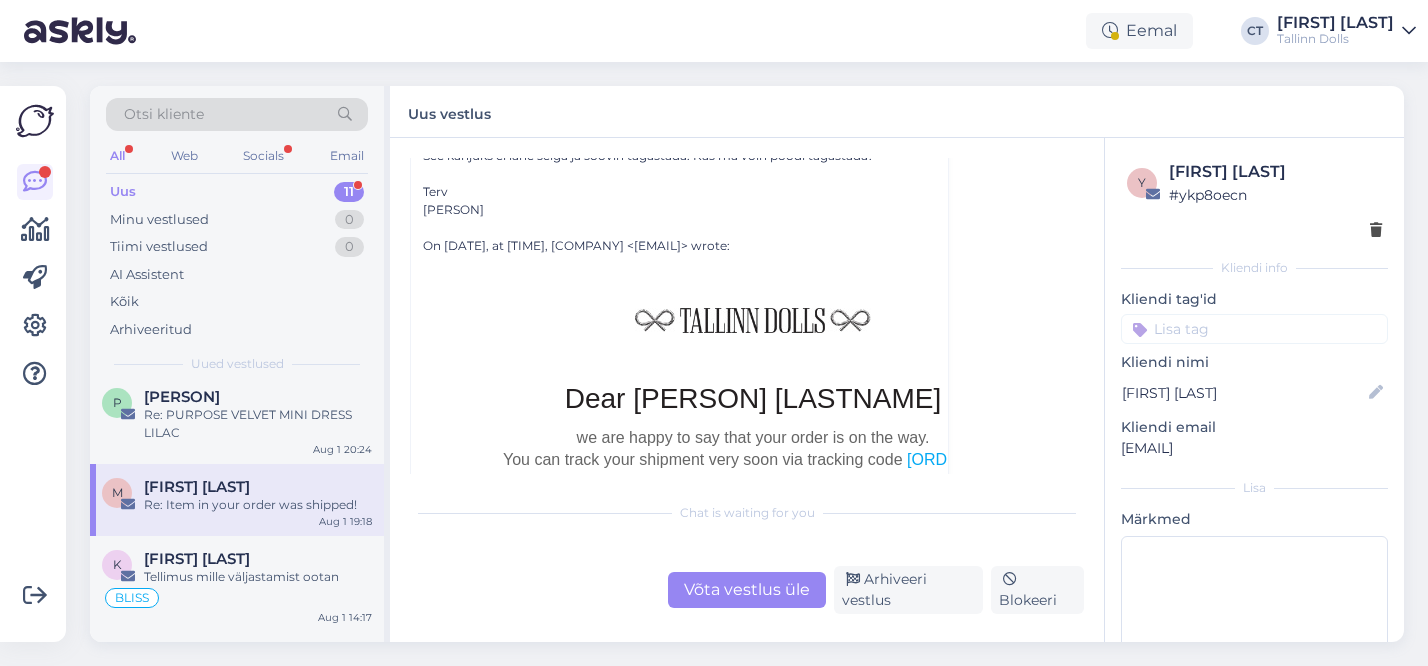scroll, scrollTop: 434, scrollLeft: 0, axis: vertical 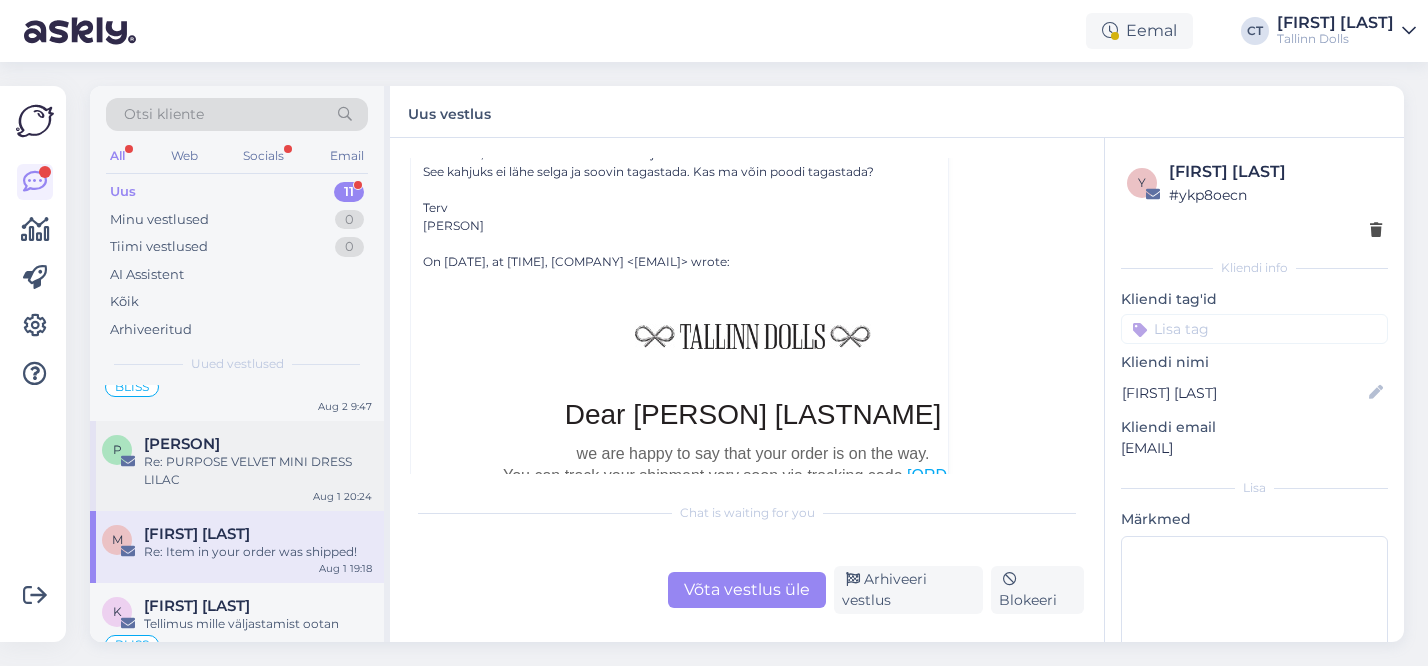 click on "Re: PURPOSE VELVET MINI DRESS LILAC" at bounding box center (258, 471) 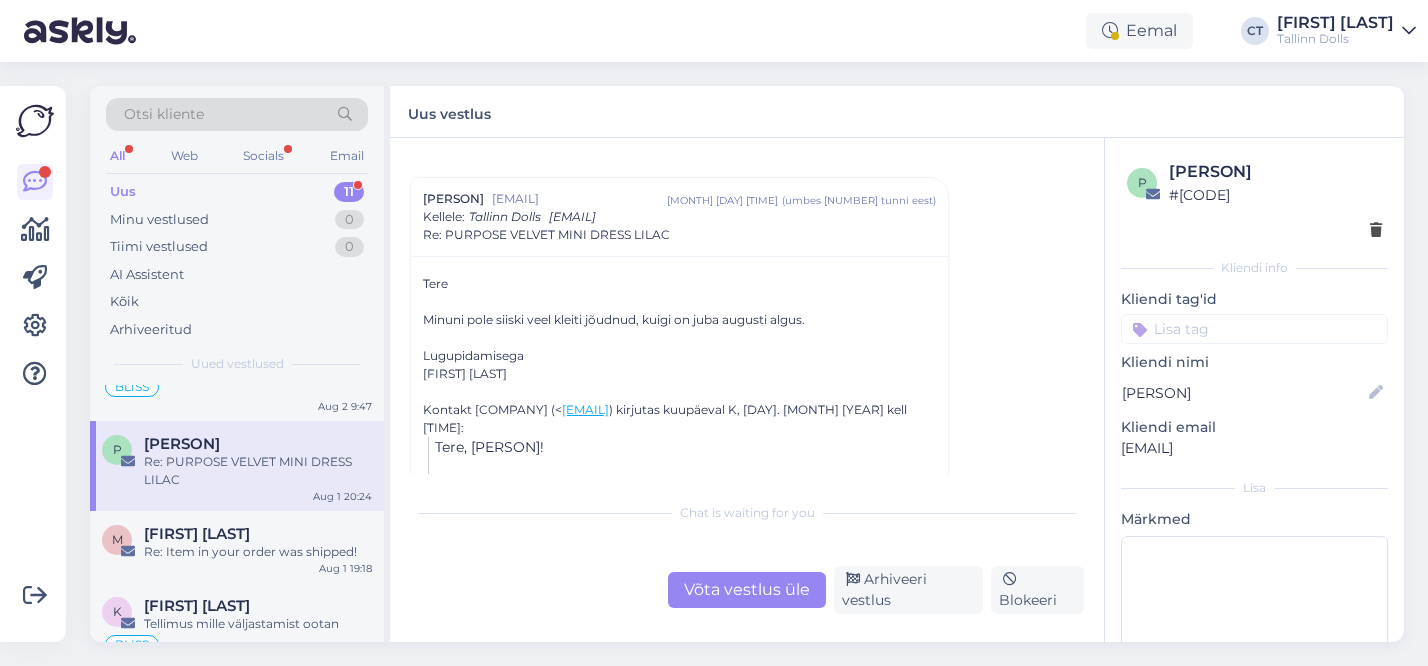 scroll, scrollTop: 190, scrollLeft: 0, axis: vertical 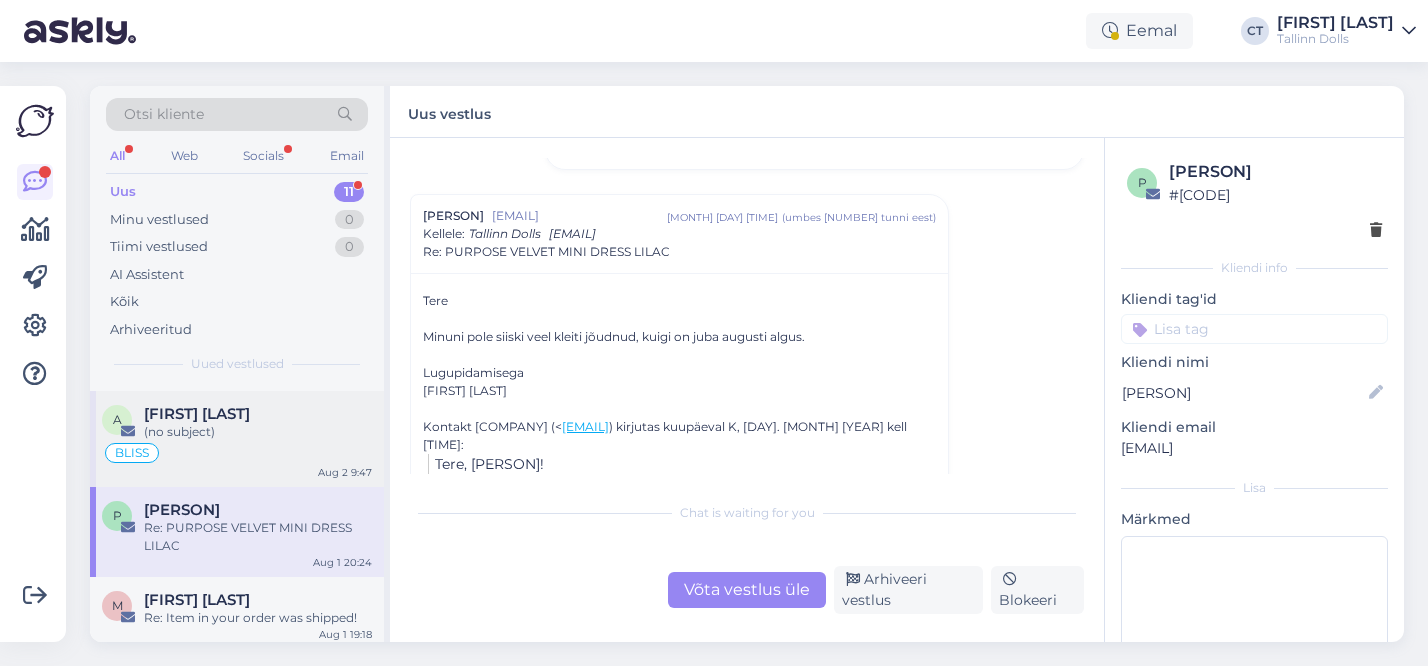click on "[PERSON] [LAST NAME]" at bounding box center (258, 414) 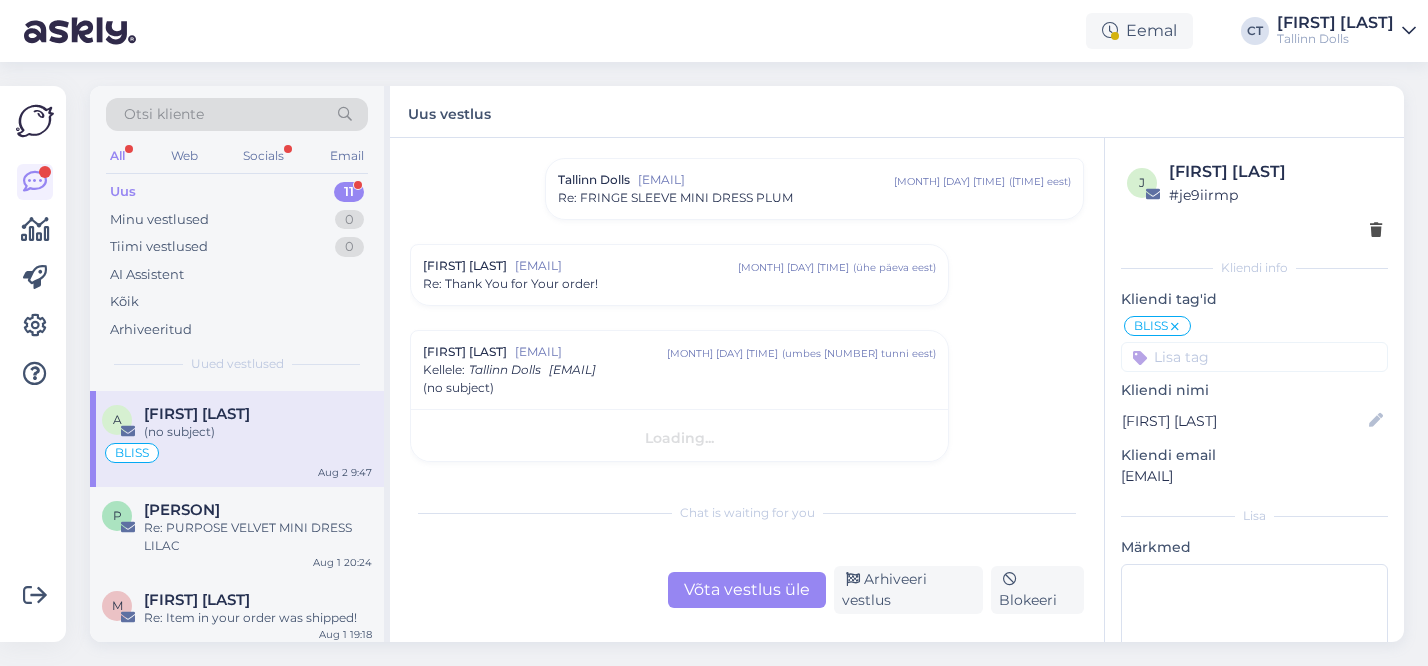 scroll, scrollTop: 137, scrollLeft: 0, axis: vertical 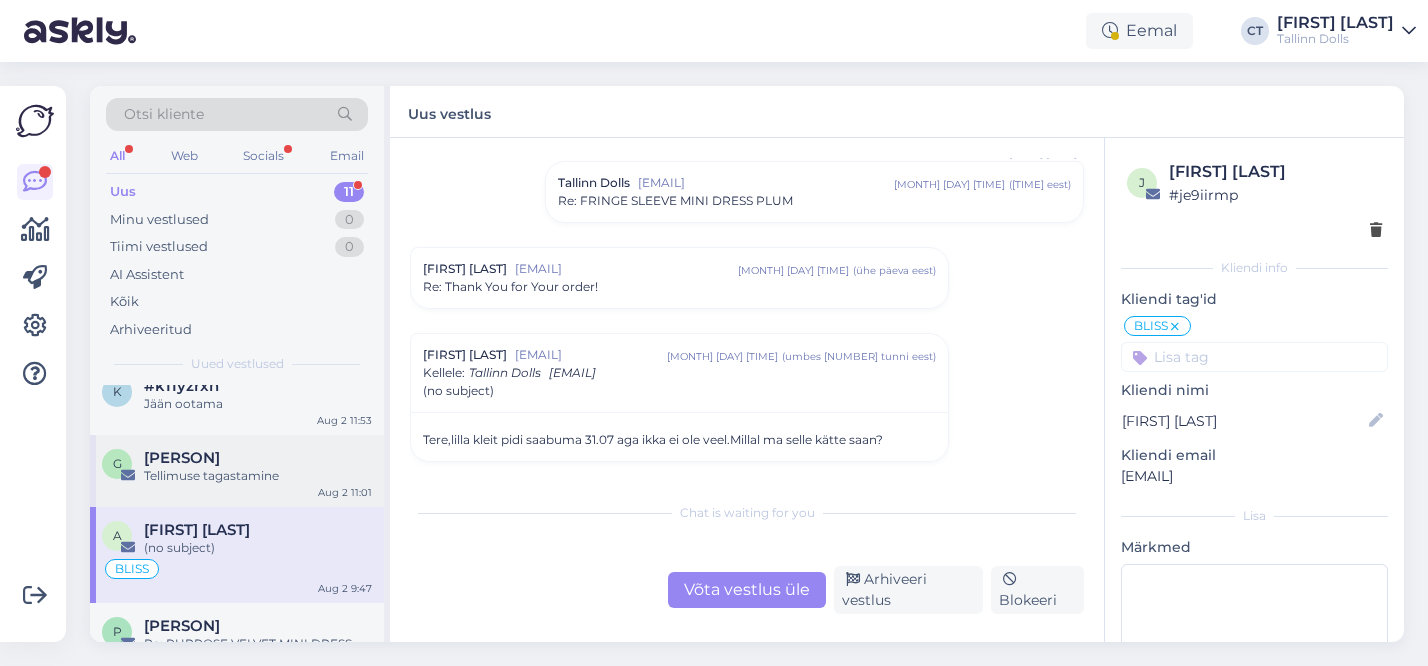 click on "Tellimuse tagastamine" at bounding box center (258, 476) 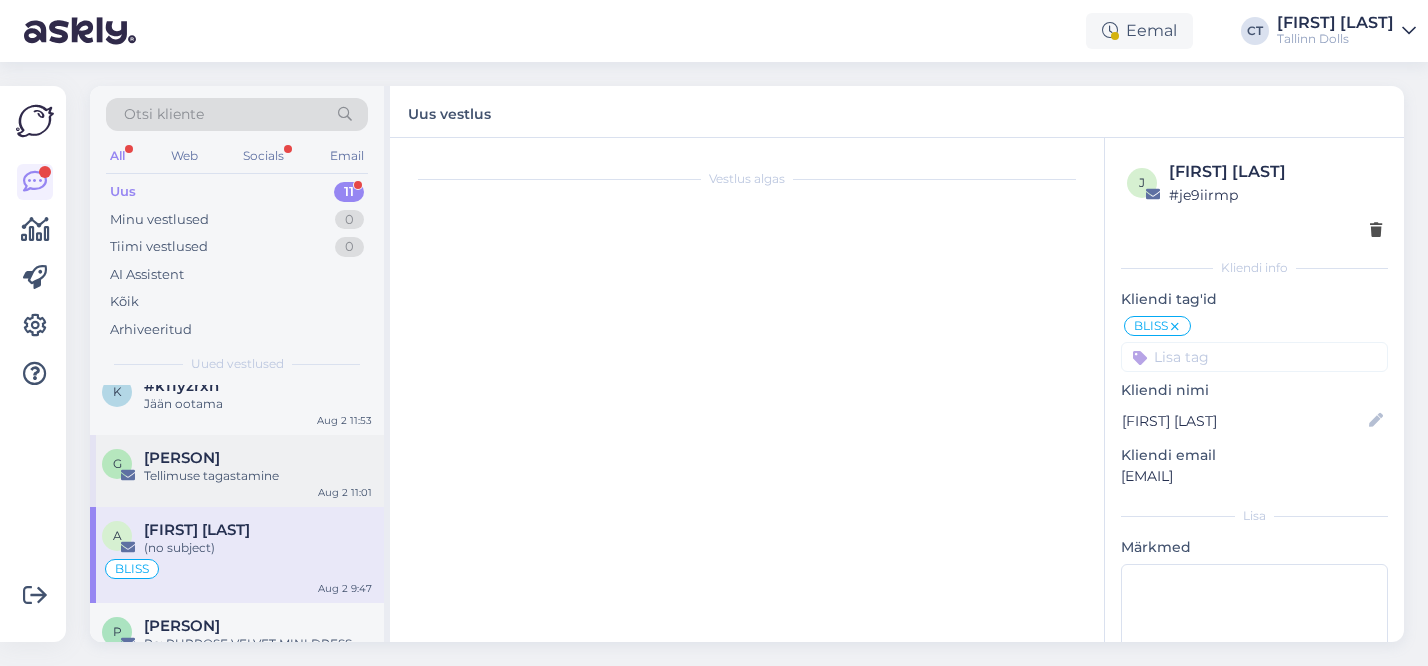 scroll, scrollTop: 0, scrollLeft: 0, axis: both 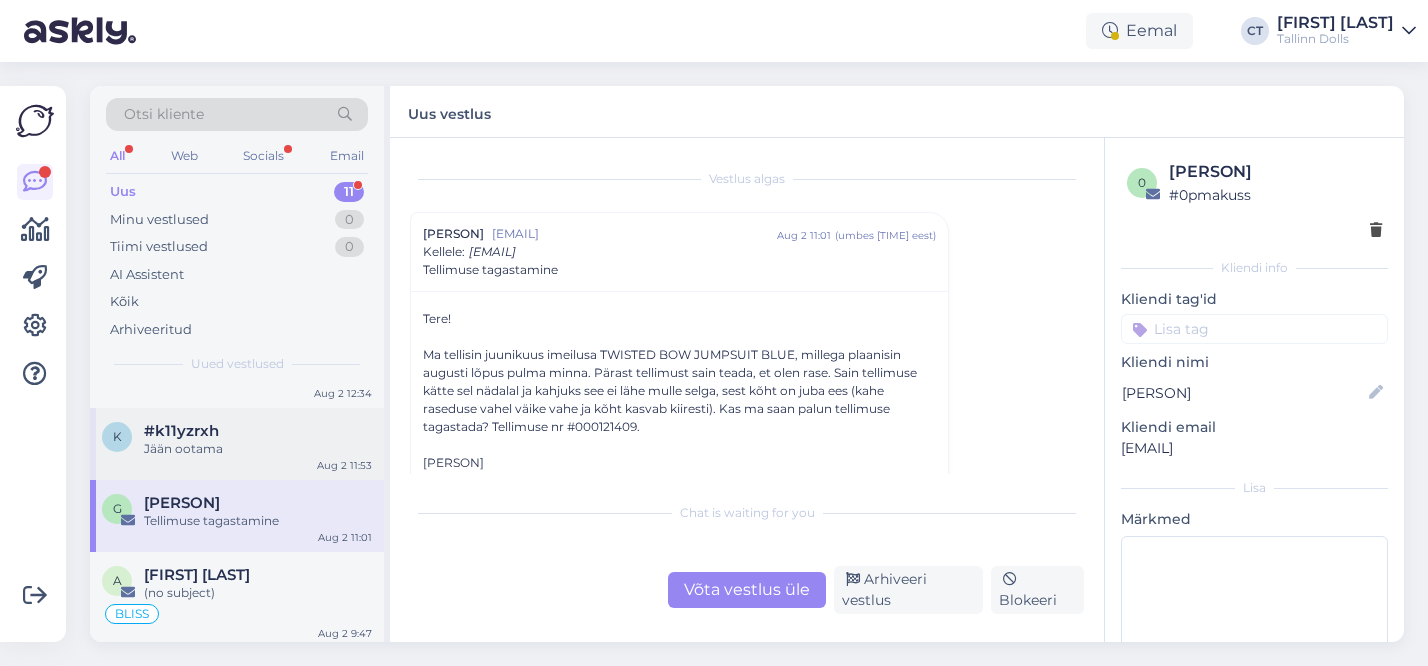 click on "Jään ootama" at bounding box center (258, 449) 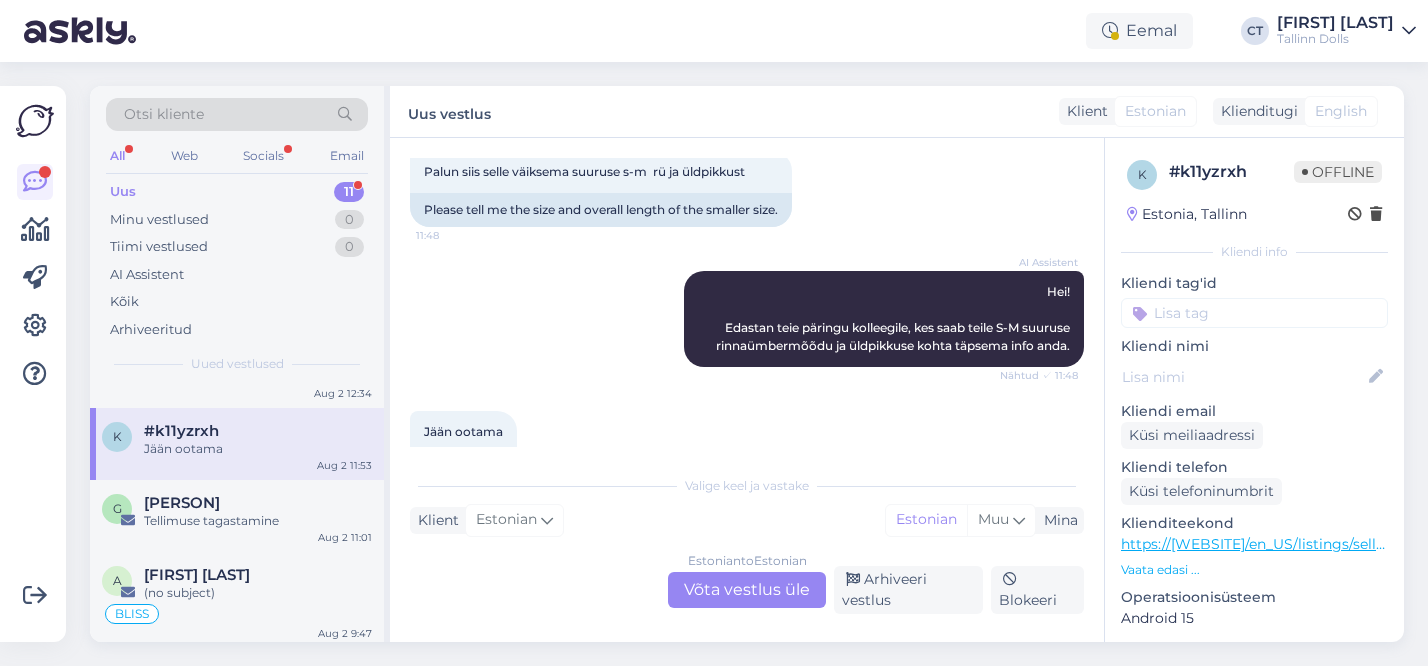 scroll, scrollTop: 2283, scrollLeft: 0, axis: vertical 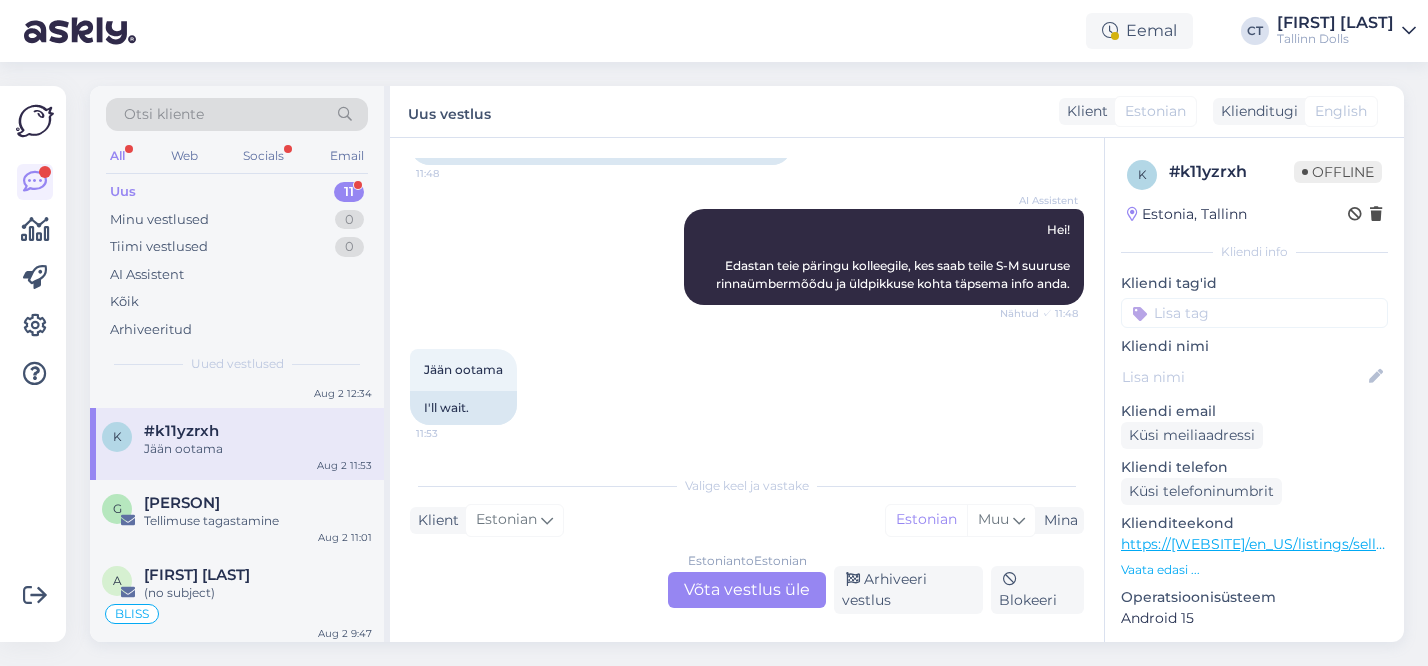 click on "Estonian  to  Estonian Võta vestlus üle" at bounding box center (747, 590) 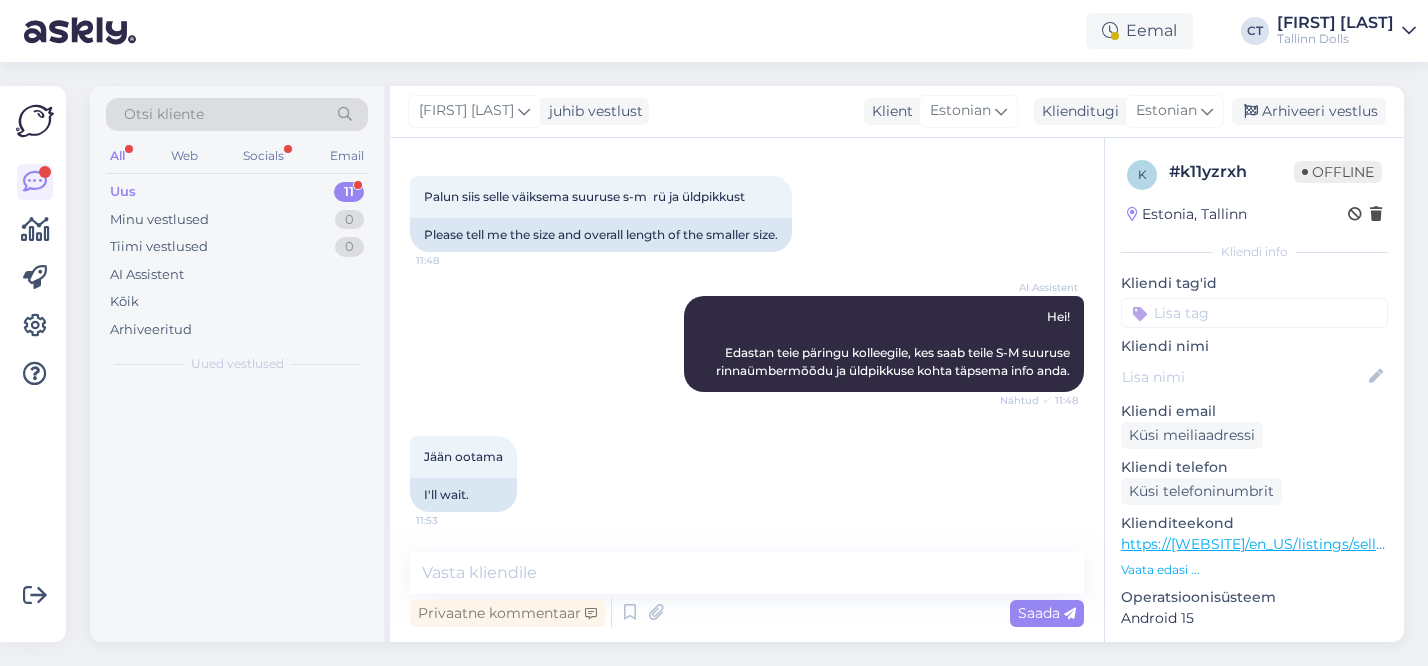 scroll, scrollTop: 2196, scrollLeft: 0, axis: vertical 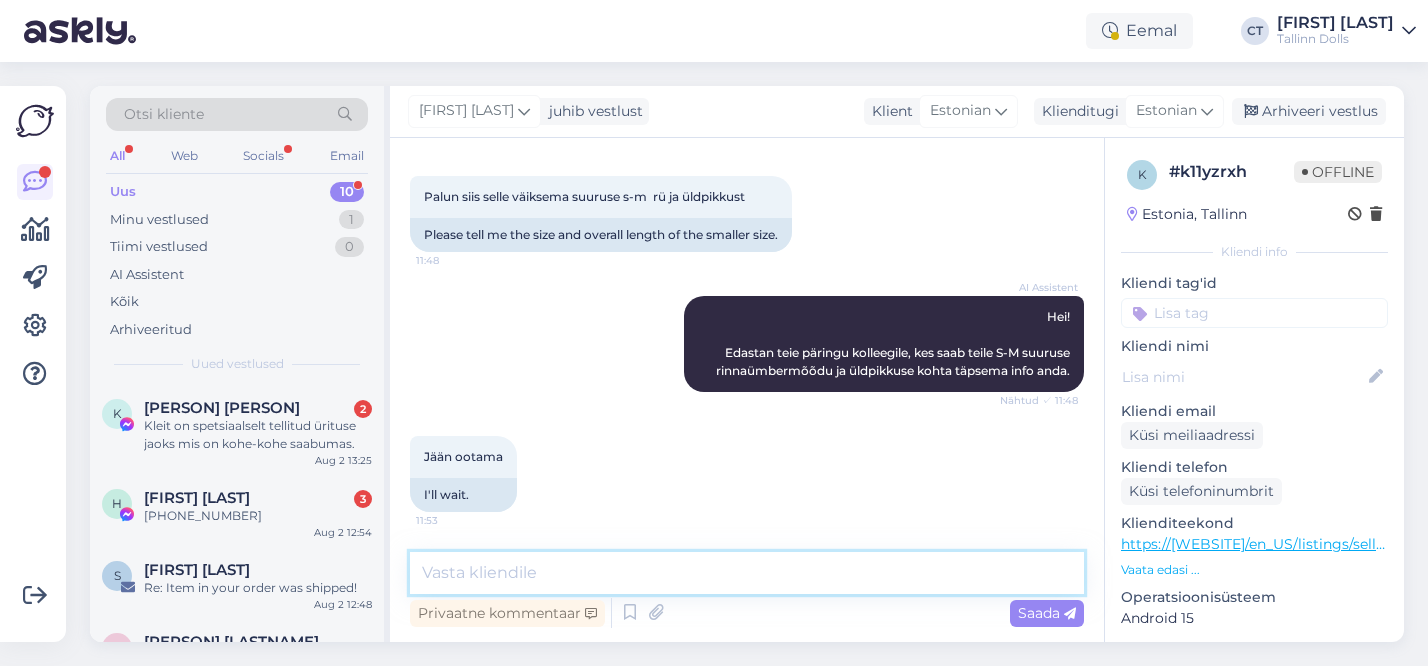 click at bounding box center [747, 573] 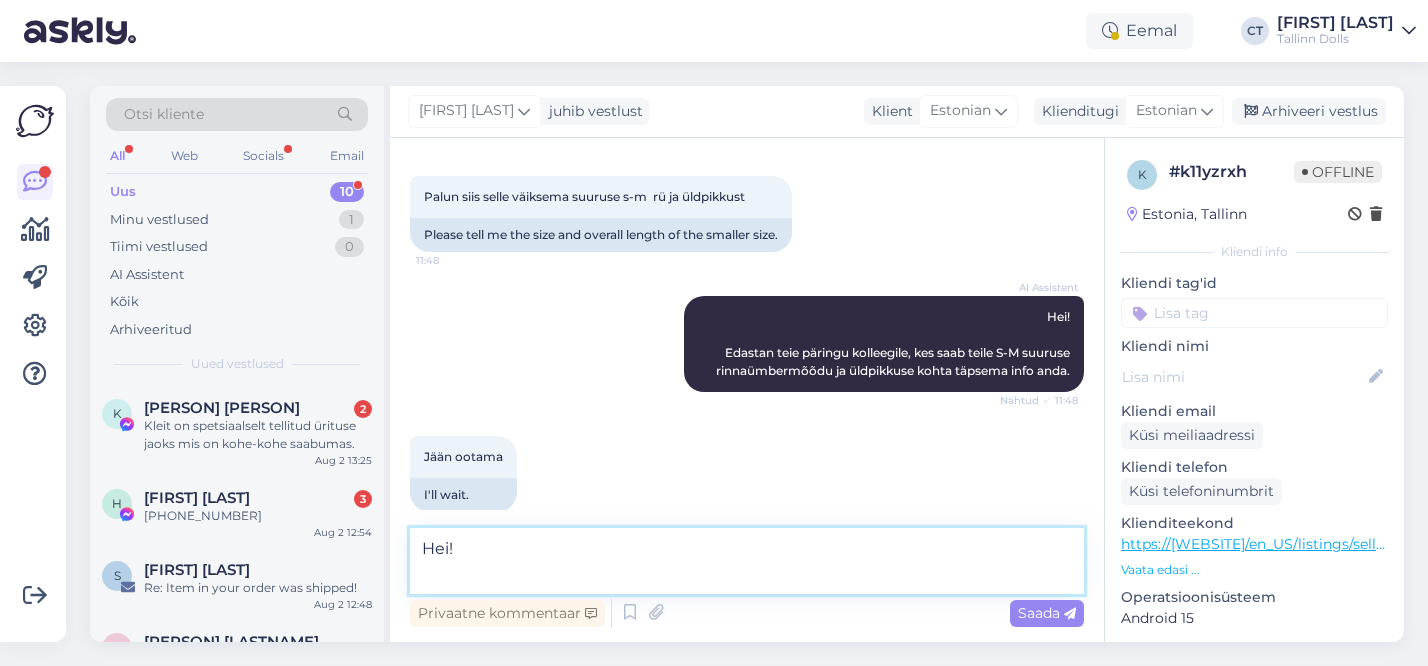 scroll, scrollTop: 2220, scrollLeft: 0, axis: vertical 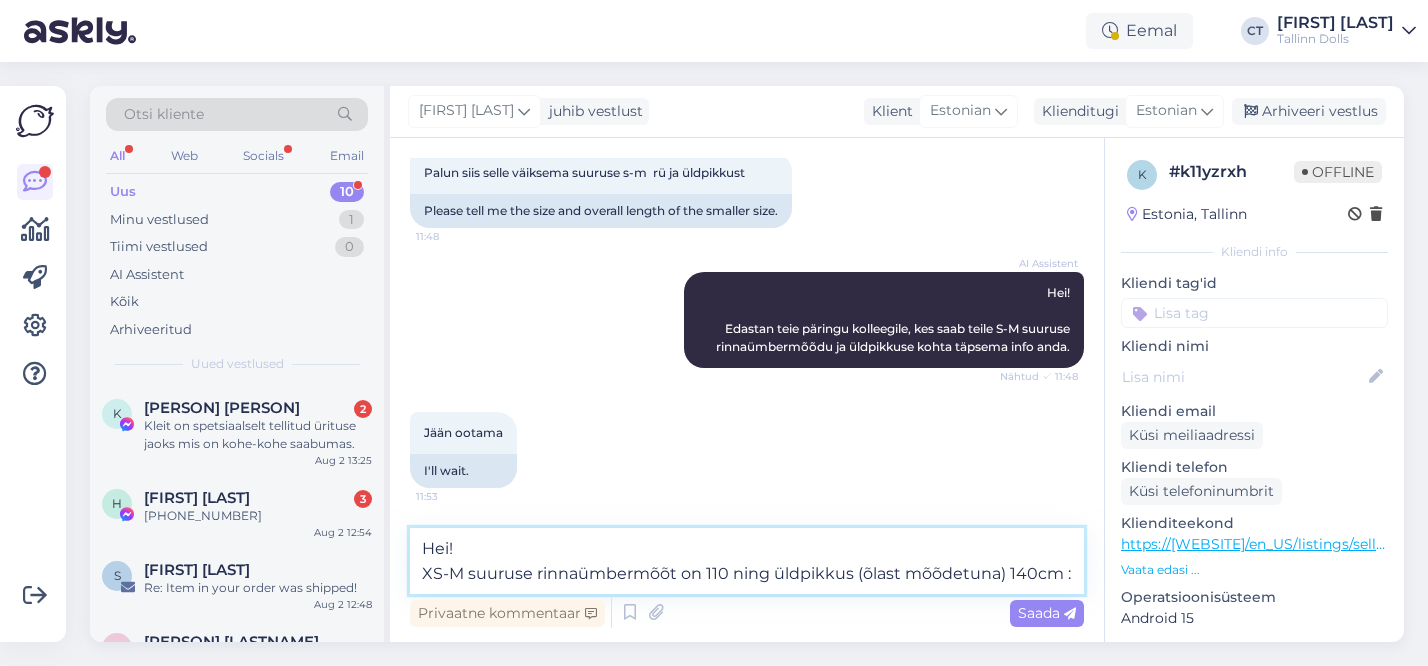 type on "Hei!
XS-M suuruse rinnaümbermõõt on 110 ning üldpikkus (õlast mõõdetuna) 140cm :)" 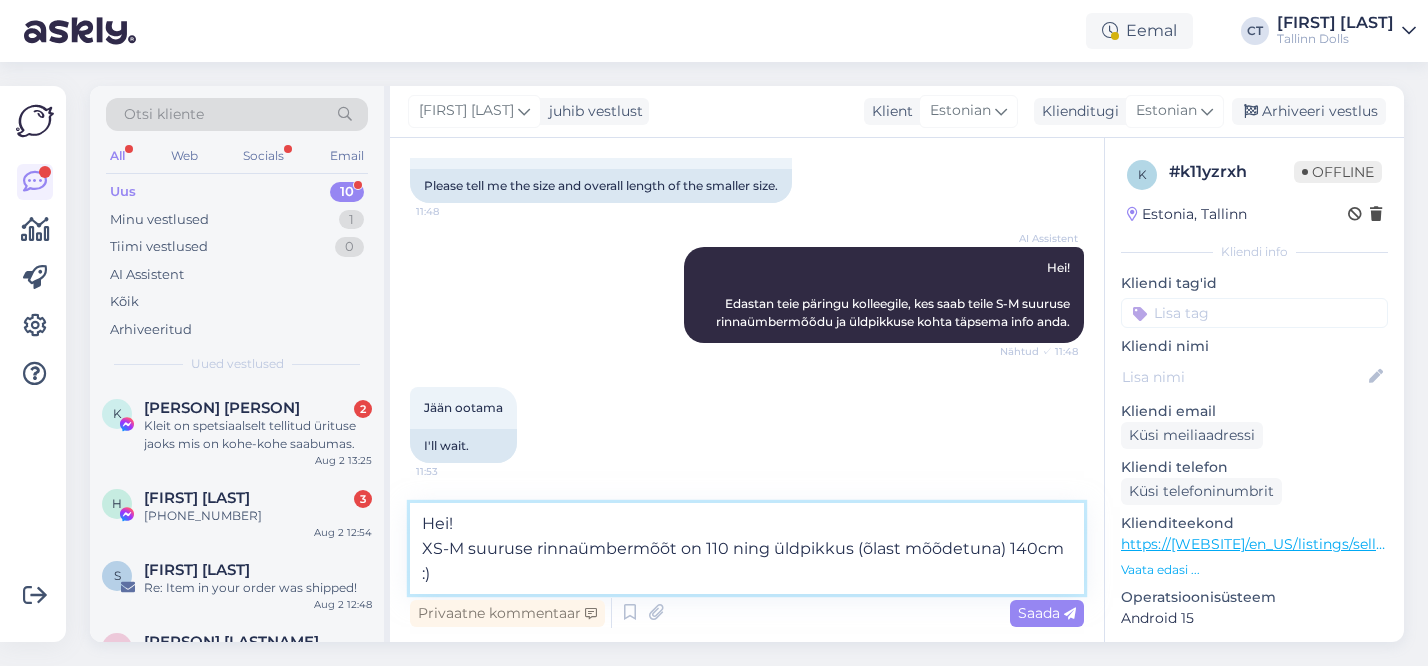 type 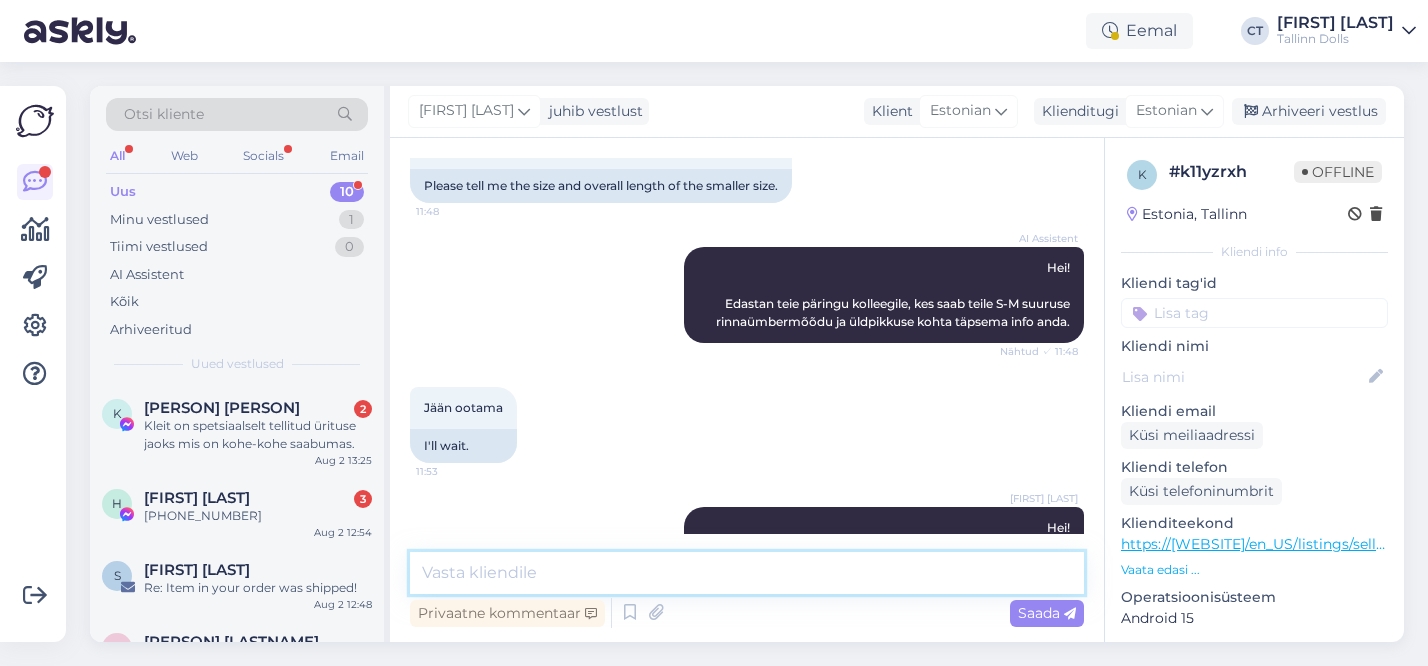 scroll, scrollTop: 2318, scrollLeft: 0, axis: vertical 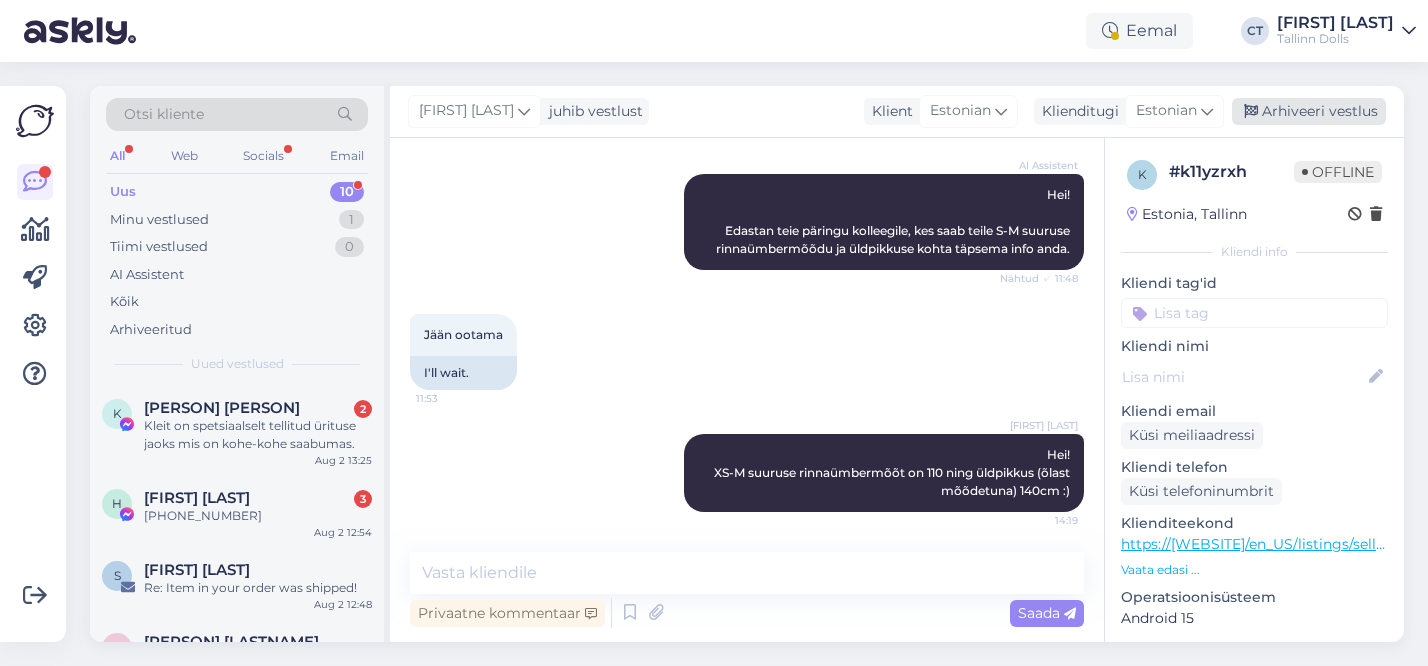click on "Arhiveeri vestlus" at bounding box center (1309, 111) 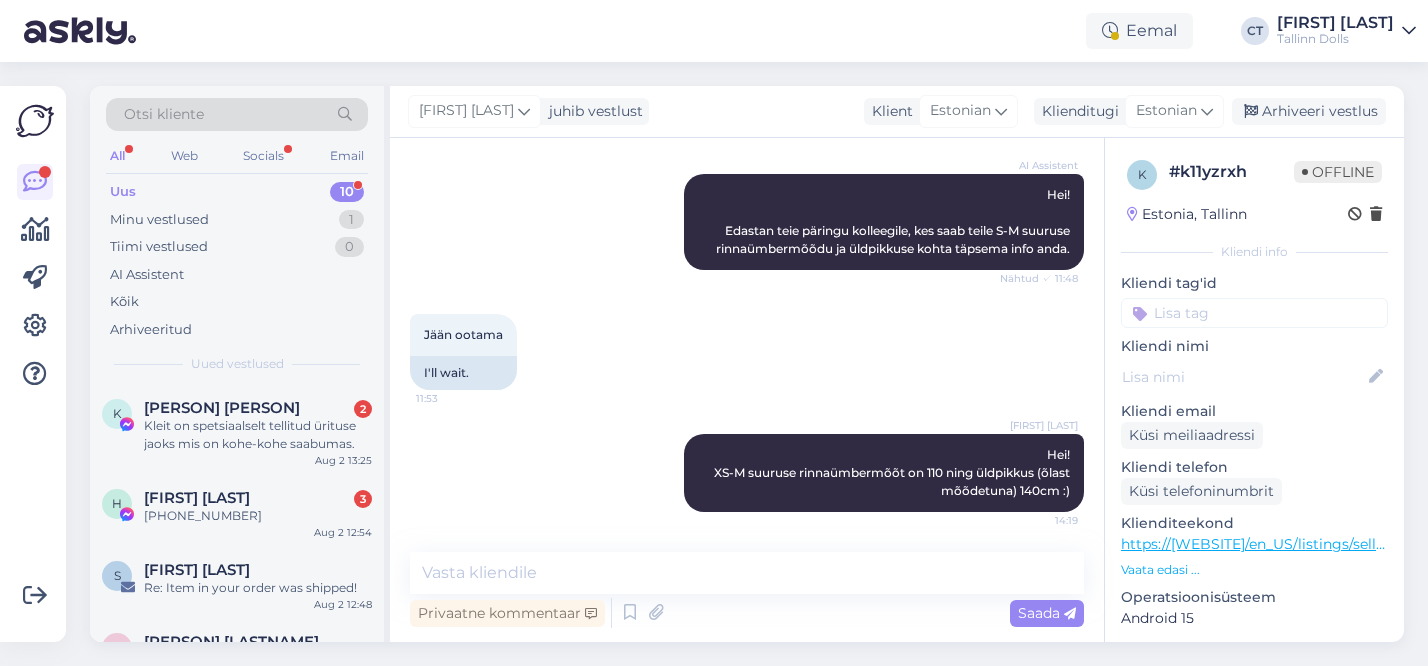scroll, scrollTop: 2325, scrollLeft: 0, axis: vertical 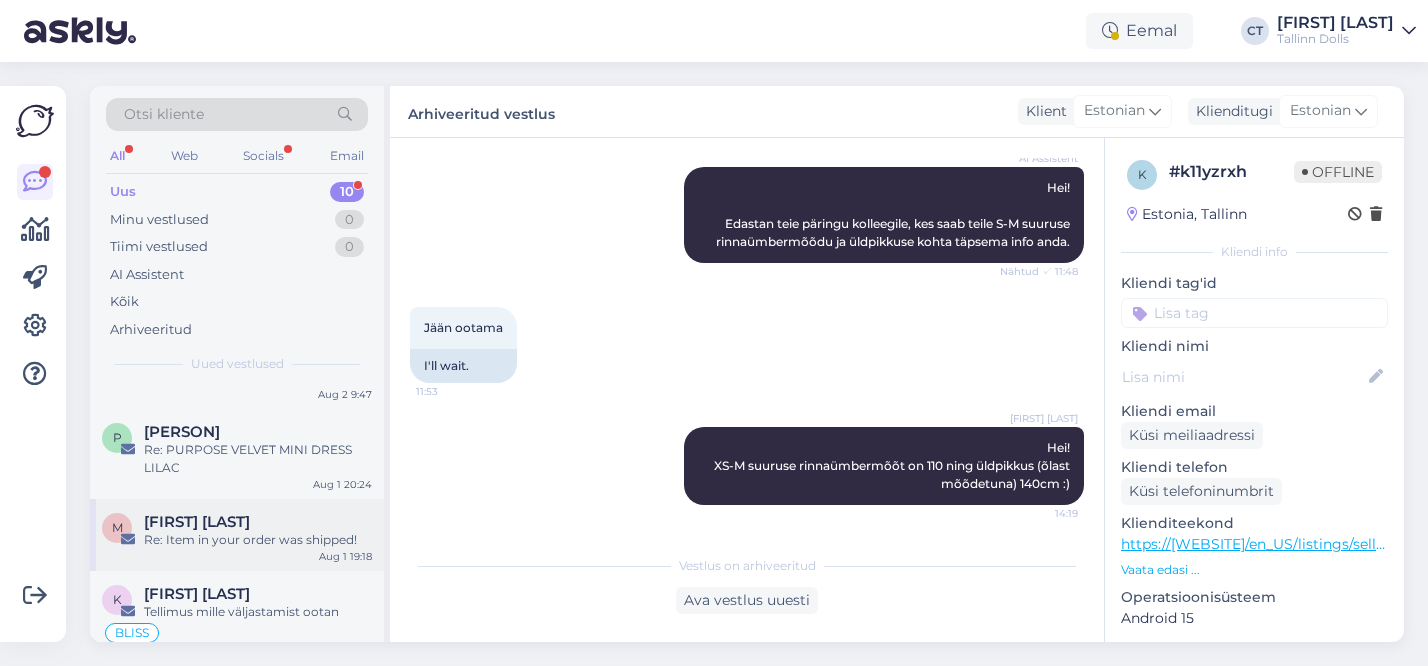 click on "M Marje Salumets Re: Item in your order was shipped! Aug 1 19:18" at bounding box center [237, 535] 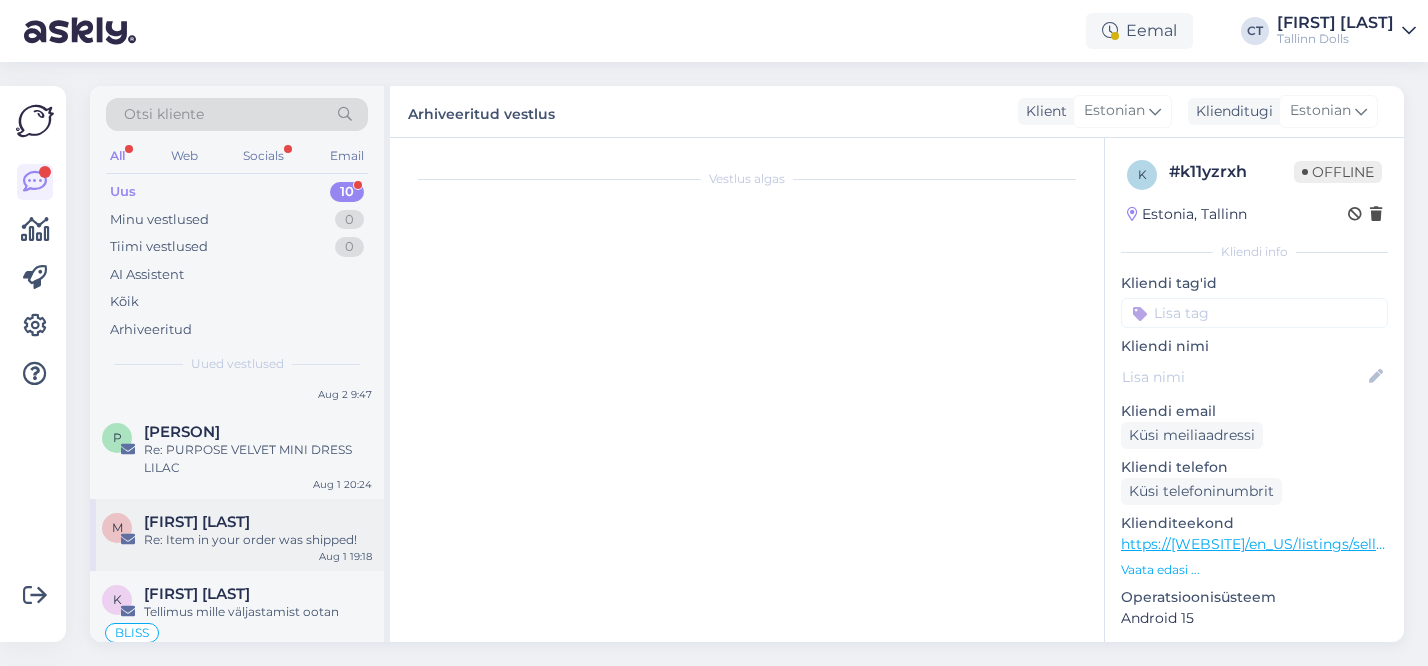 scroll, scrollTop: 97, scrollLeft: 0, axis: vertical 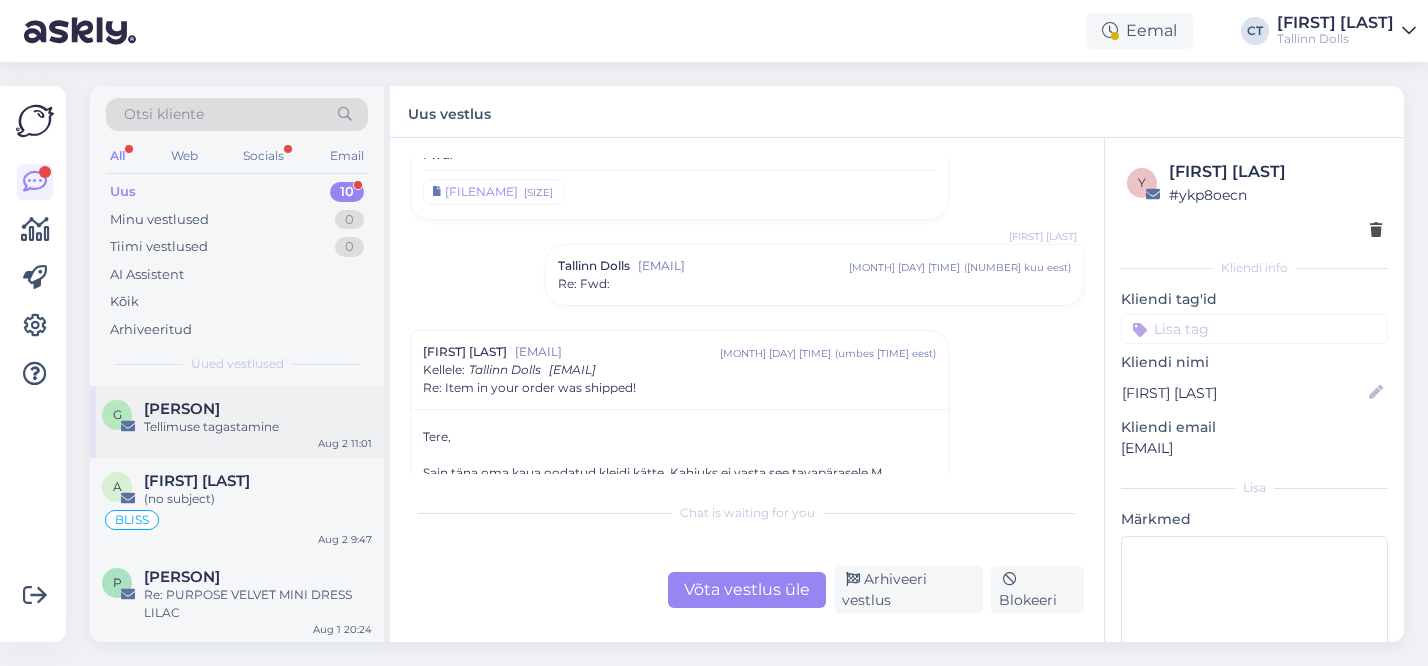 click on "G Gerda Urres Tellimuse tagastamine Aug 2 11:01" at bounding box center [237, 422] 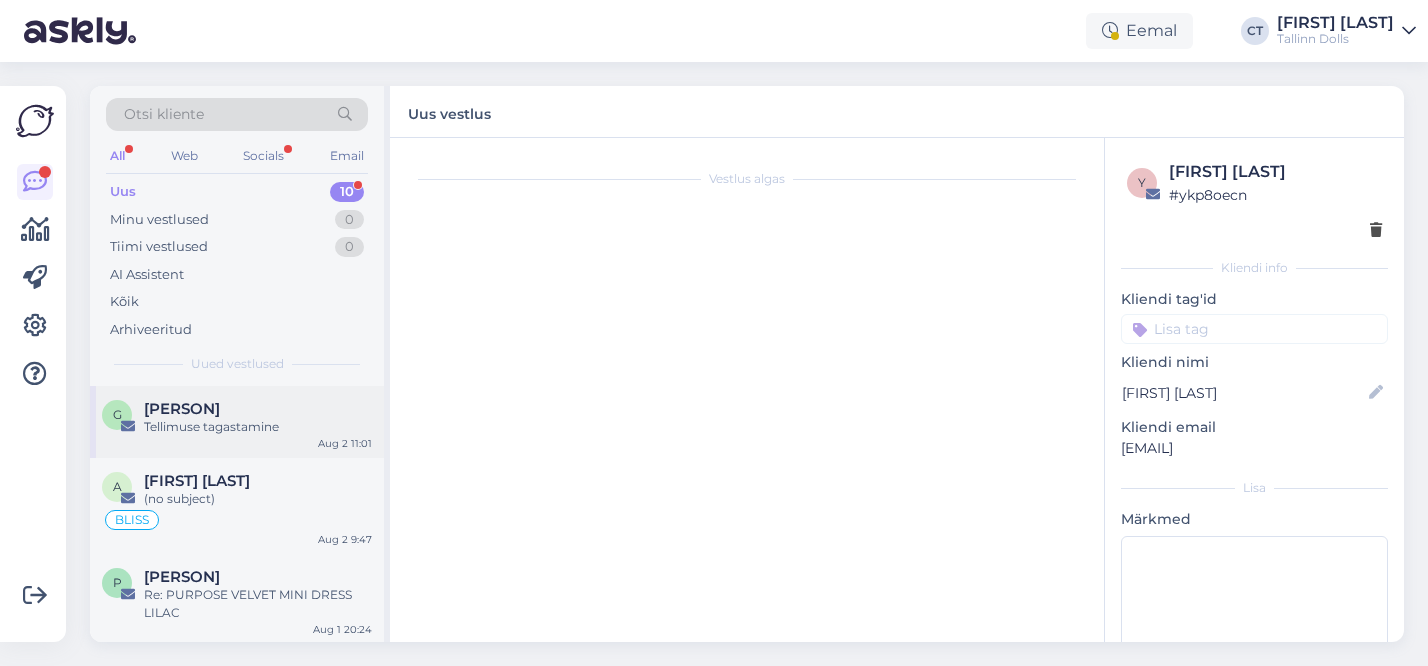scroll, scrollTop: 0, scrollLeft: 0, axis: both 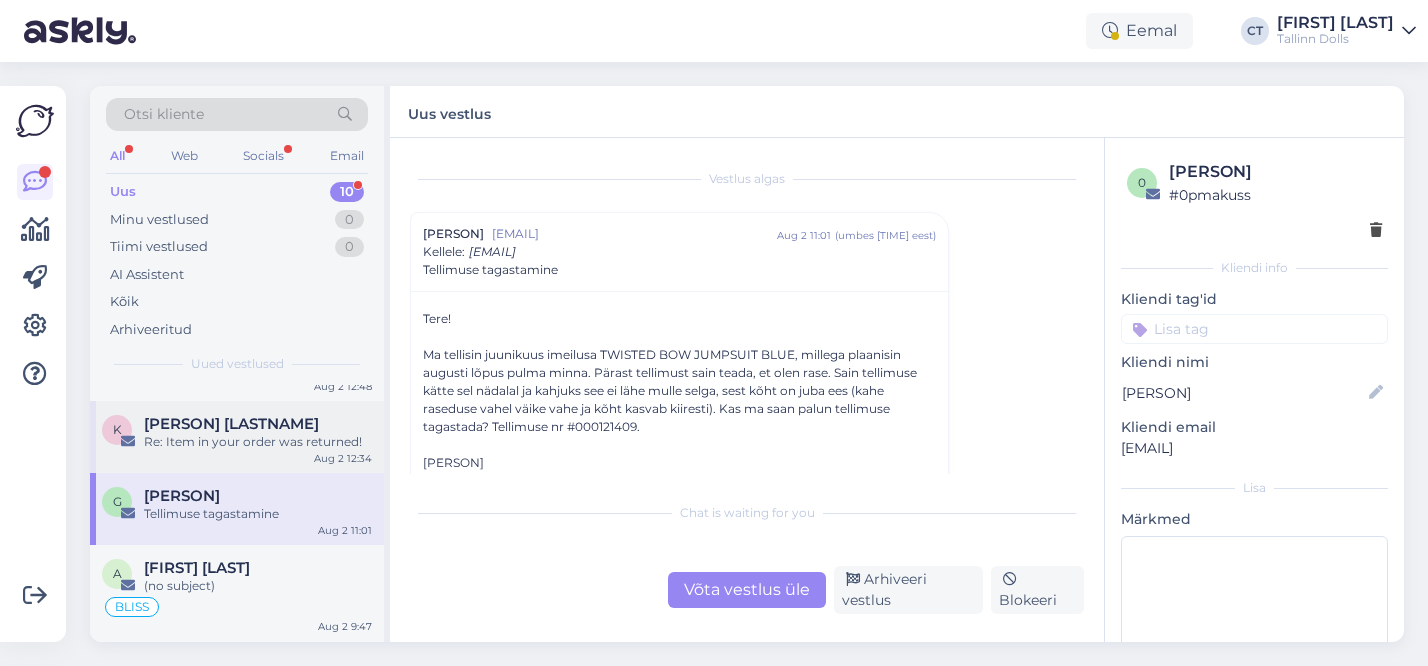 click on "Re: Item in your order was returned!" at bounding box center (258, 442) 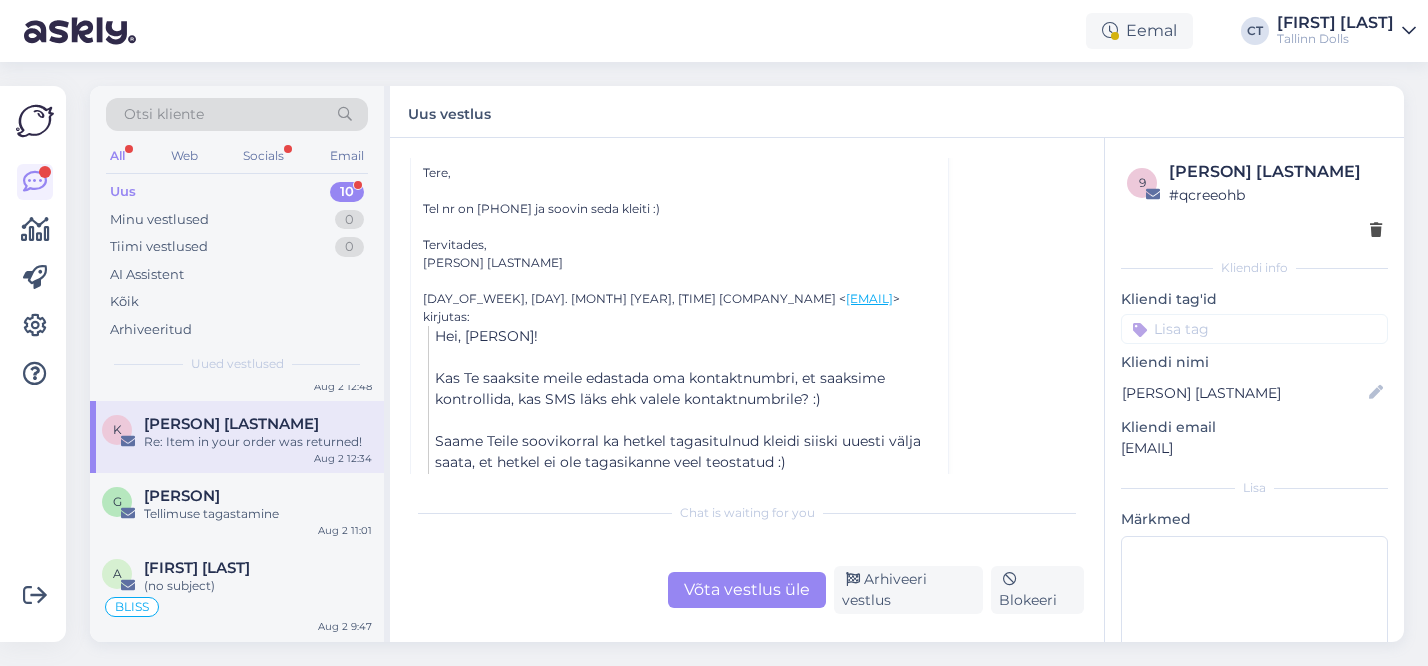 scroll, scrollTop: 324, scrollLeft: 0, axis: vertical 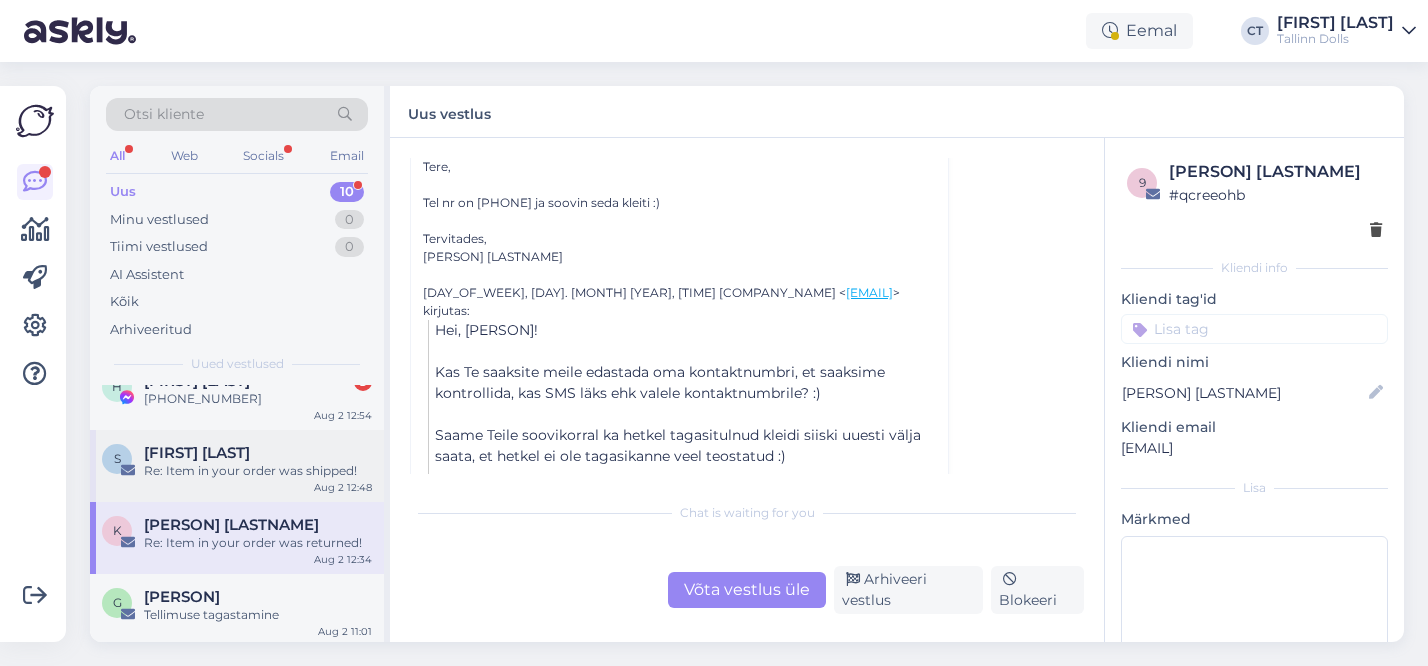 click on "[FIRST] [LAST NAME]" at bounding box center [258, 453] 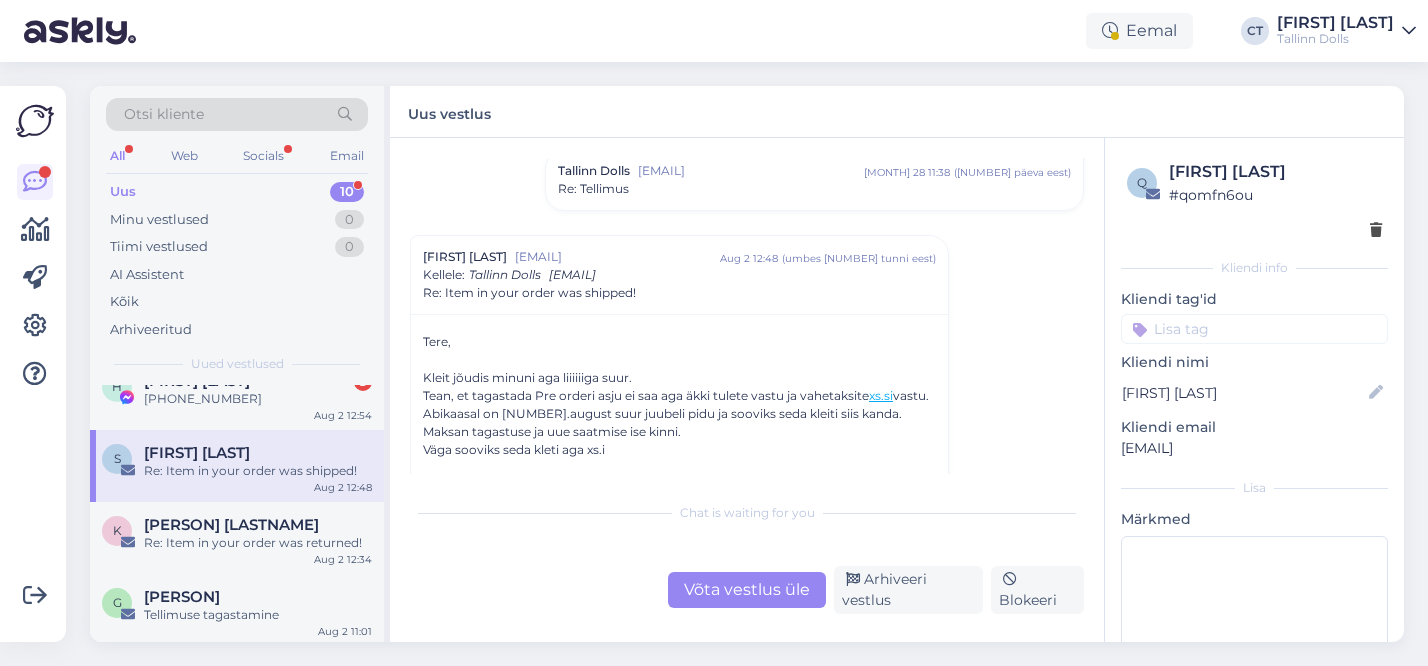 scroll, scrollTop: 172, scrollLeft: 0, axis: vertical 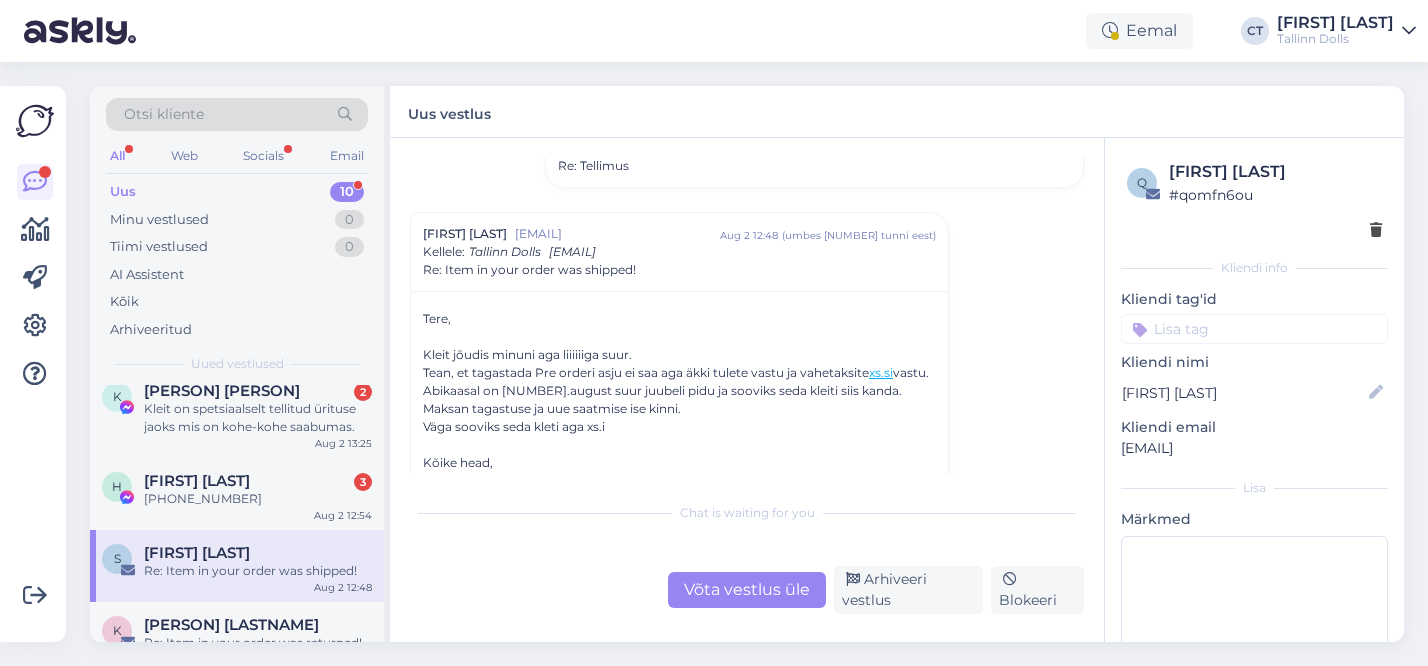 click on "Uus 10" at bounding box center [237, 192] 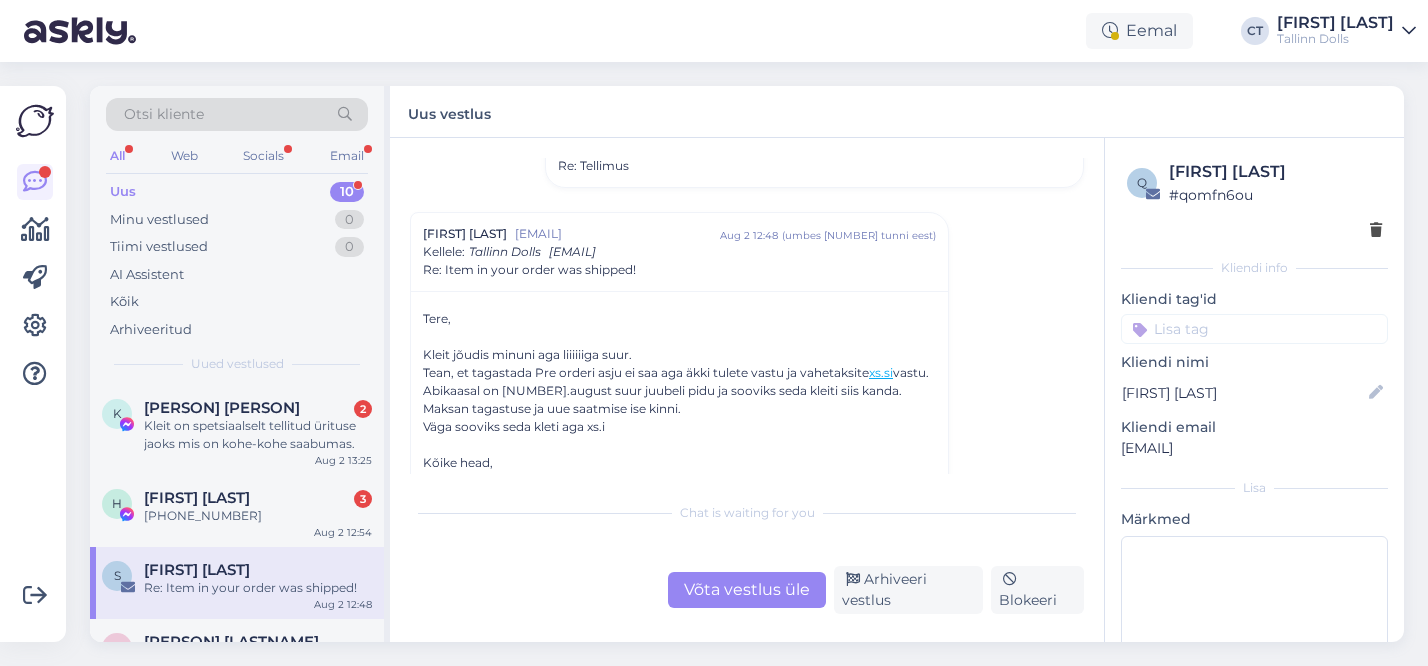click on "Uus 10" at bounding box center (237, 192) 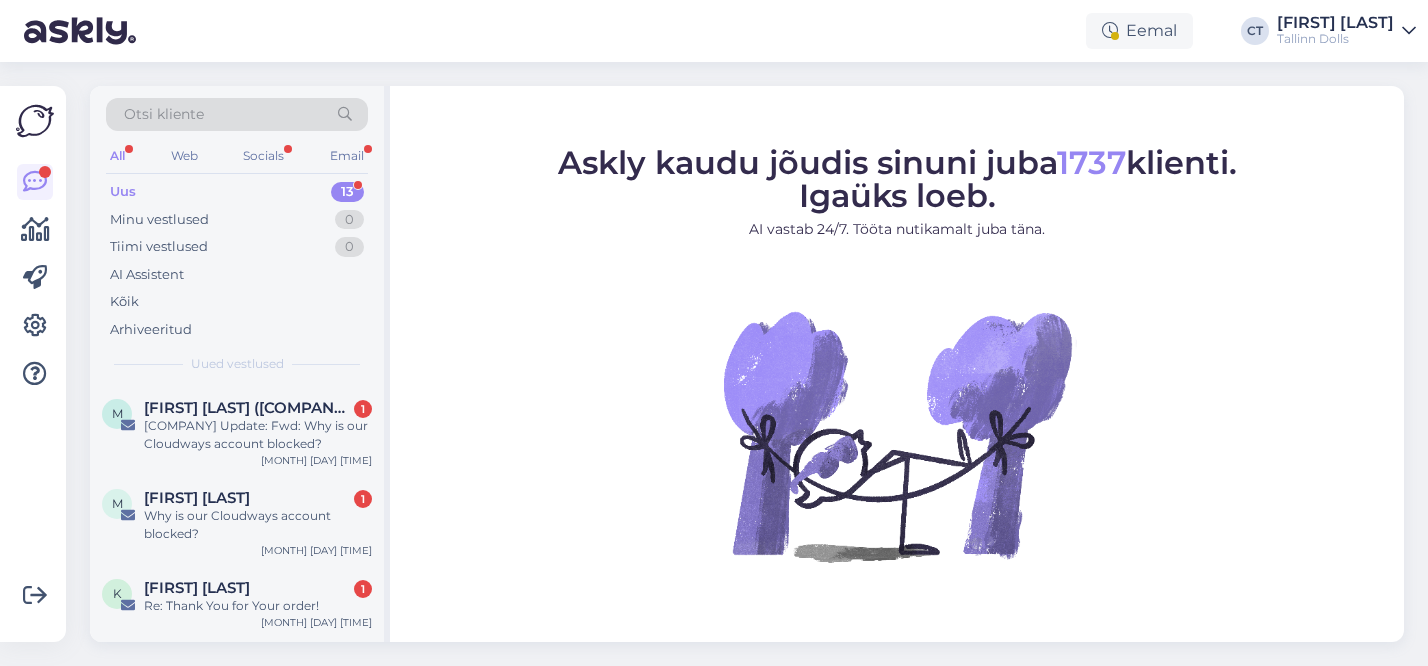 scroll, scrollTop: 0, scrollLeft: 0, axis: both 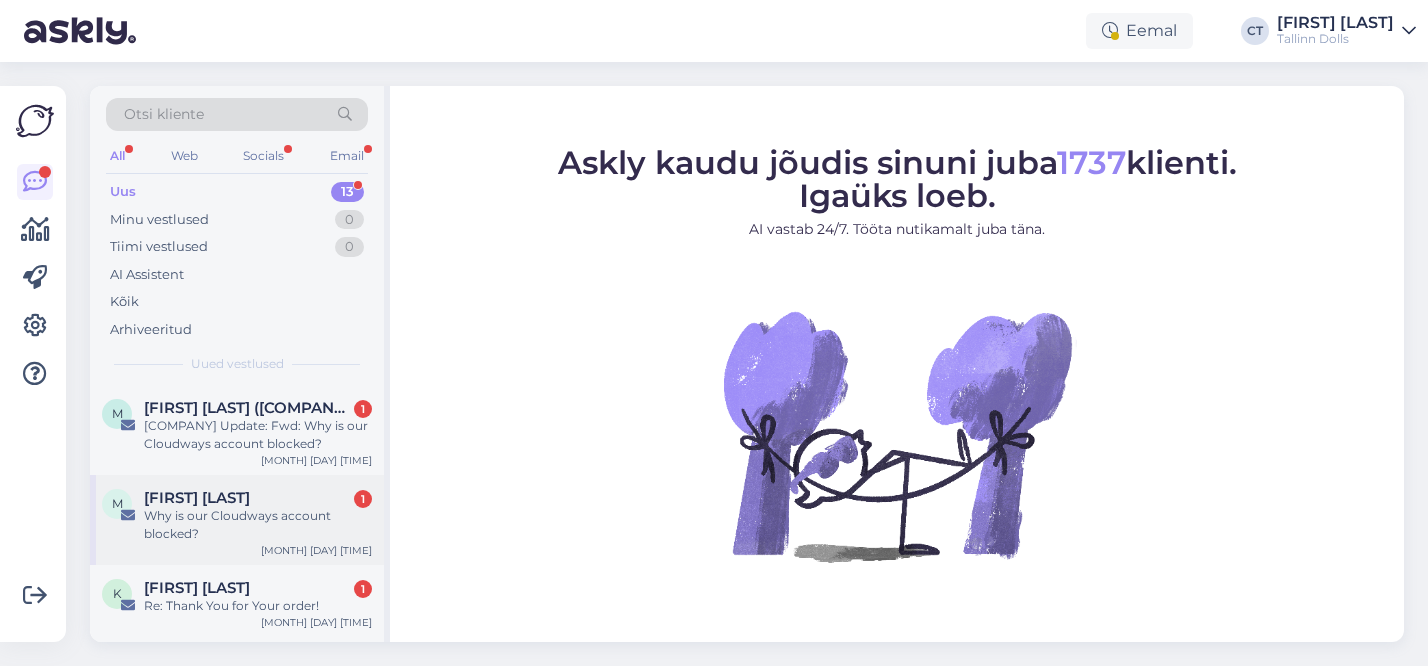 click on "Why is our Cloudways account blocked?" at bounding box center [258, 525] 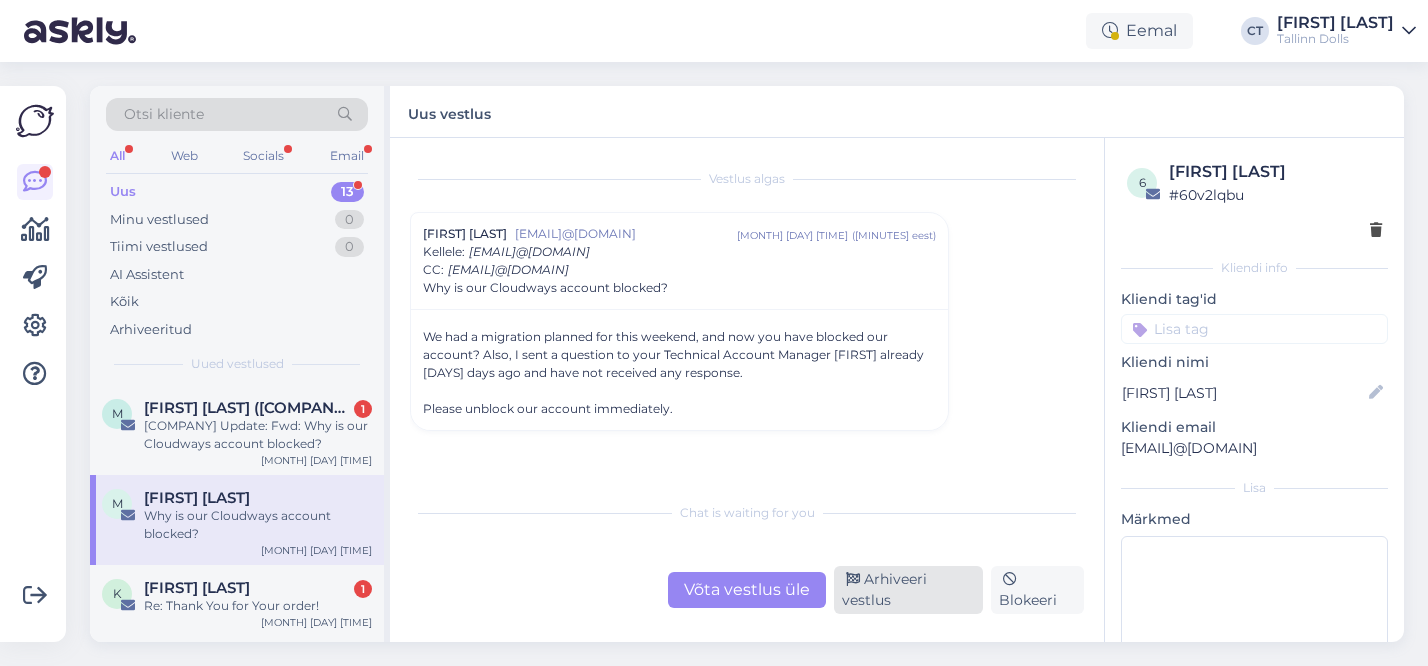 click on "Arhiveeri vestlus" at bounding box center [908, 590] 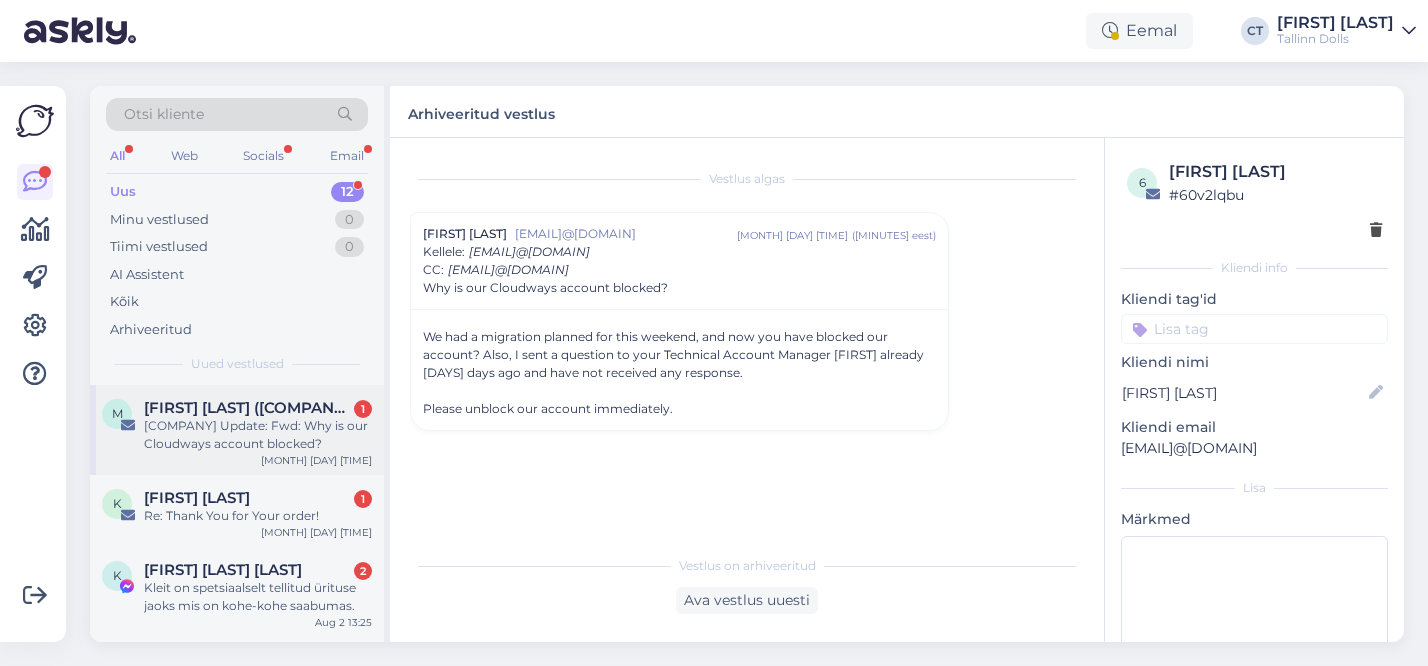 click on "[COMPANY] Update: Fwd: Why is our Cloudways account blocked?" at bounding box center [258, 435] 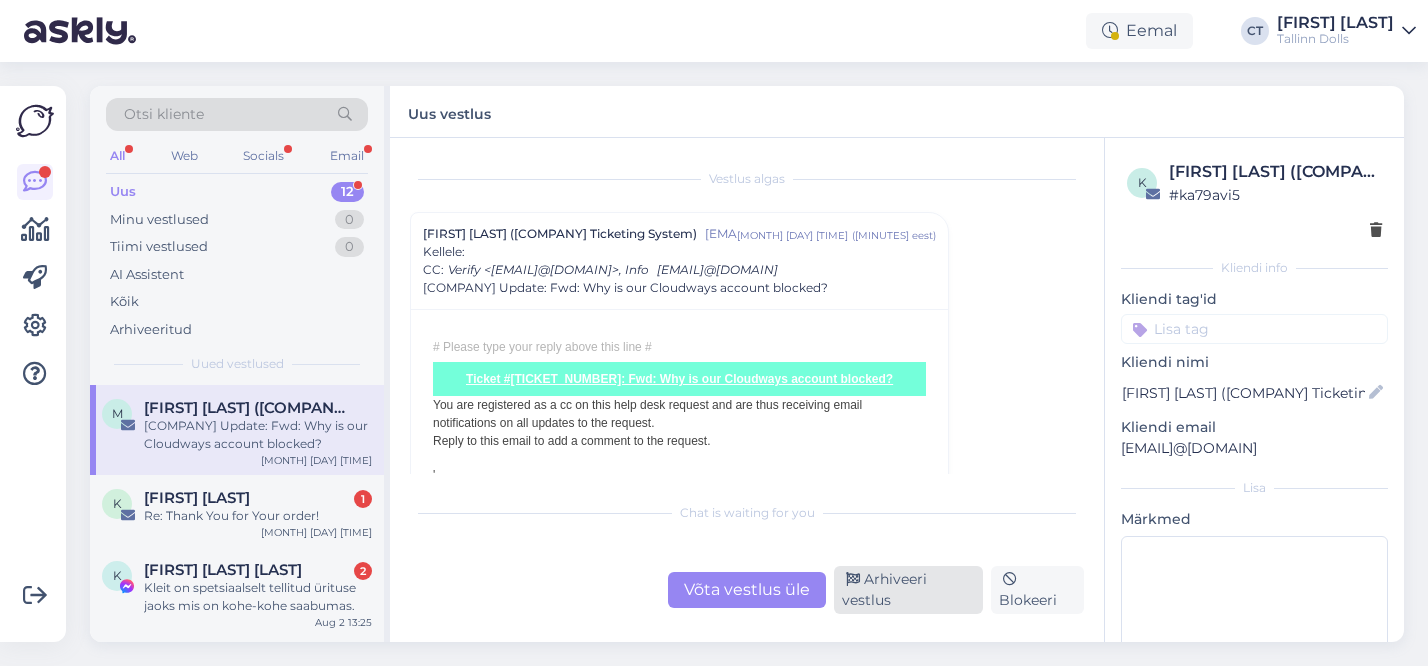 click on "Arhiveeri vestlus" at bounding box center (908, 590) 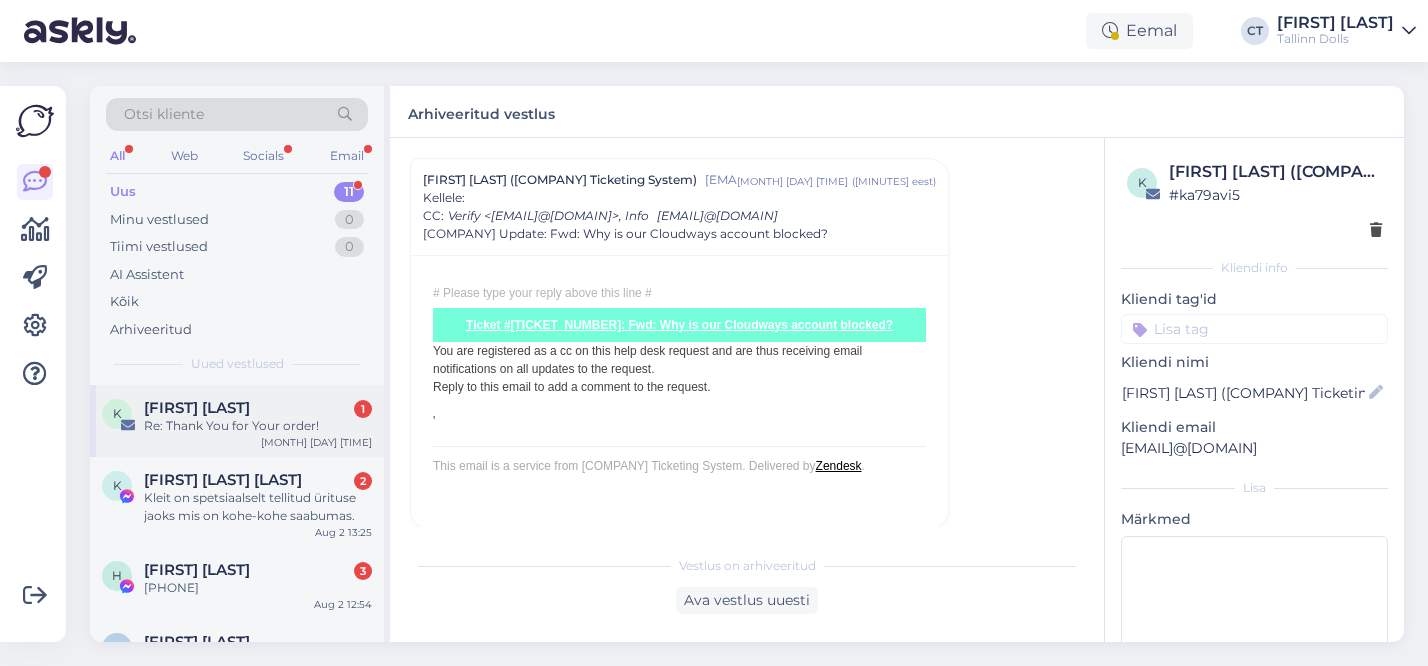 click on "Re: Thank You for Your order!" at bounding box center (258, 426) 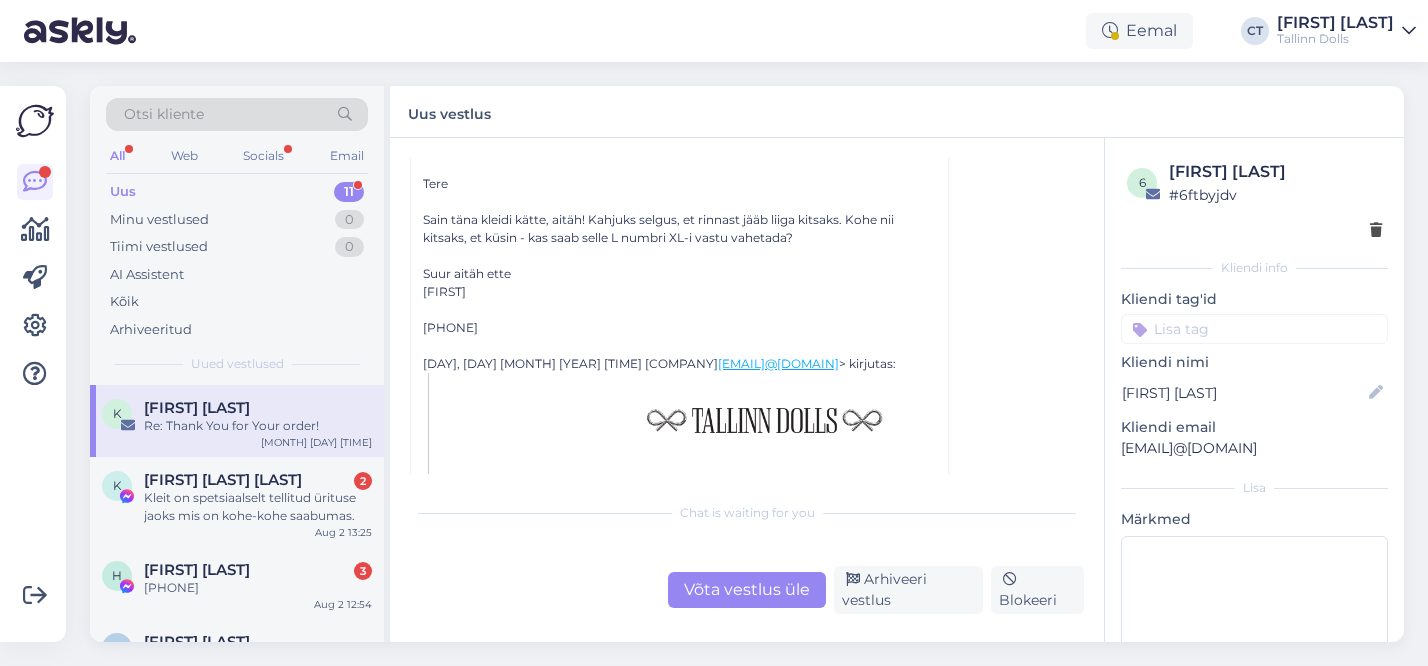 scroll, scrollTop: 304, scrollLeft: 0, axis: vertical 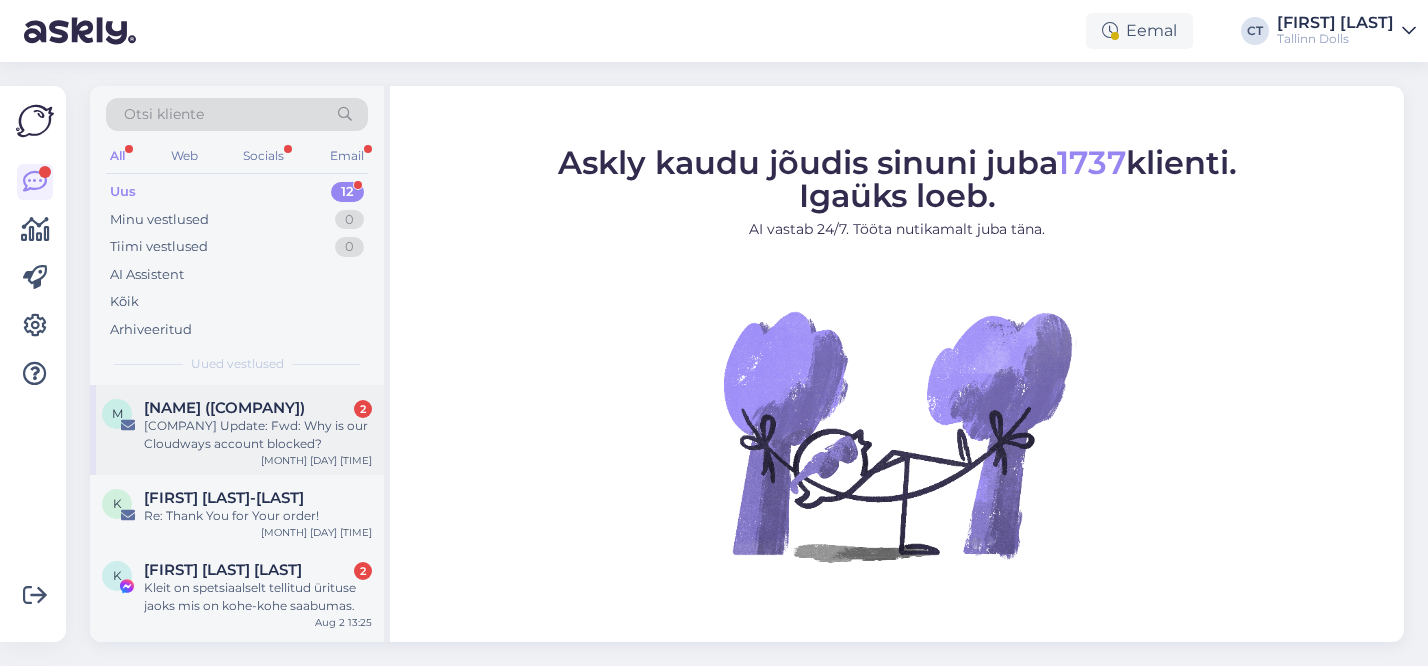 click on "[COMPANY] [NAME] ([COMPANY]) [NUMBER] [COMPANY] Update: Fwd: Why is our Cloudways account blocked? [MONTH] [DAY] [TIME]" at bounding box center (237, 430) 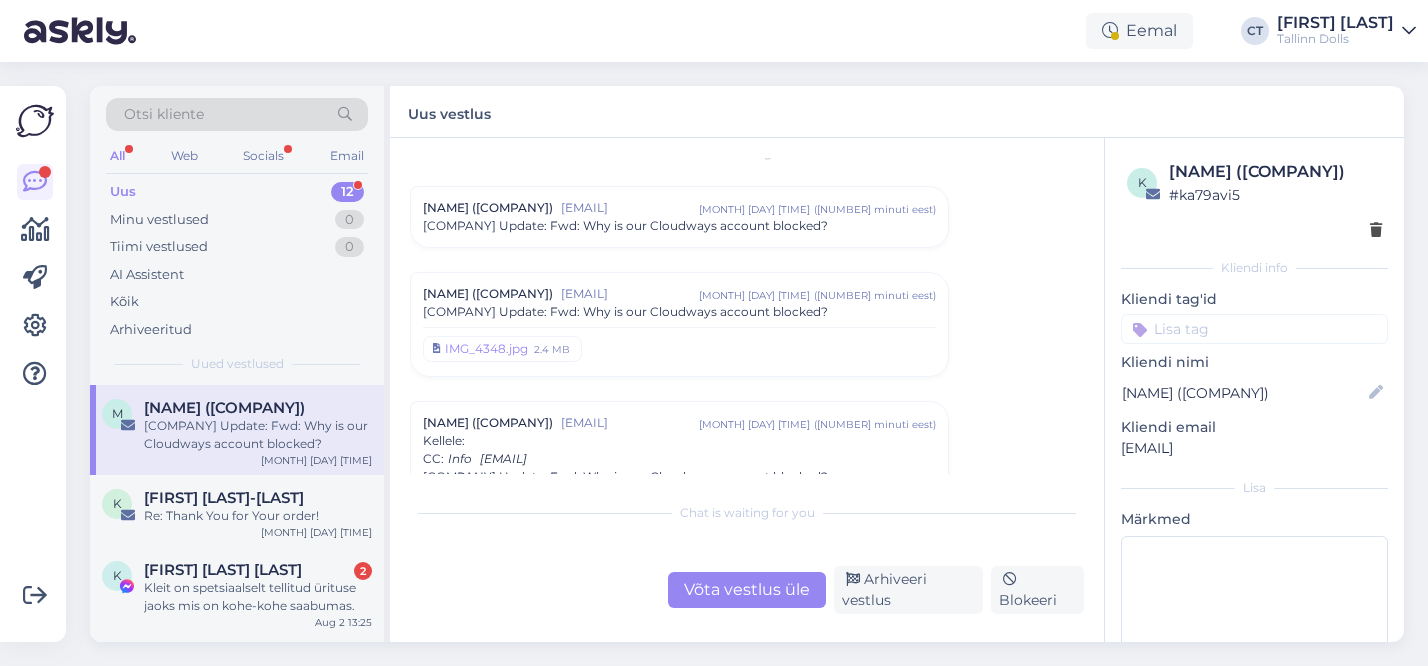 scroll, scrollTop: 25, scrollLeft: 0, axis: vertical 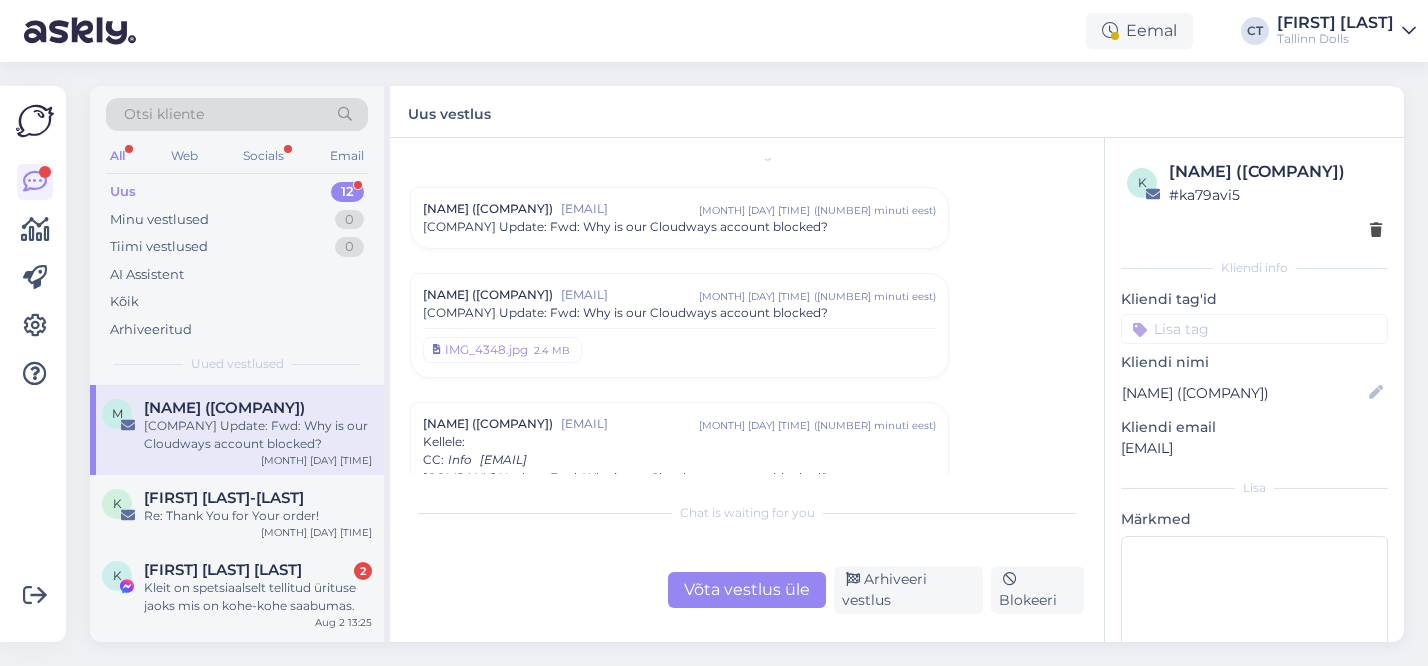 click on "[COMPANY] Update: Fwd: Why is our Cloudways account blocked?" at bounding box center [625, 227] 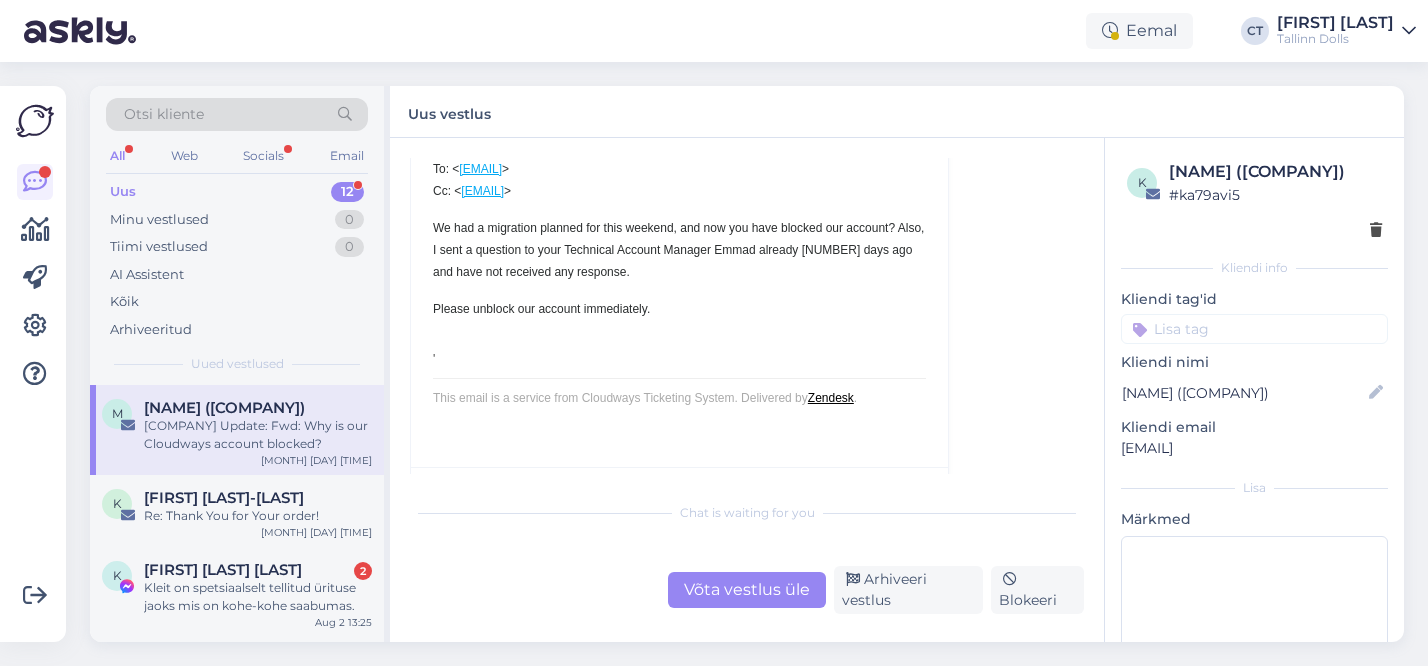 scroll, scrollTop: 1338, scrollLeft: 0, axis: vertical 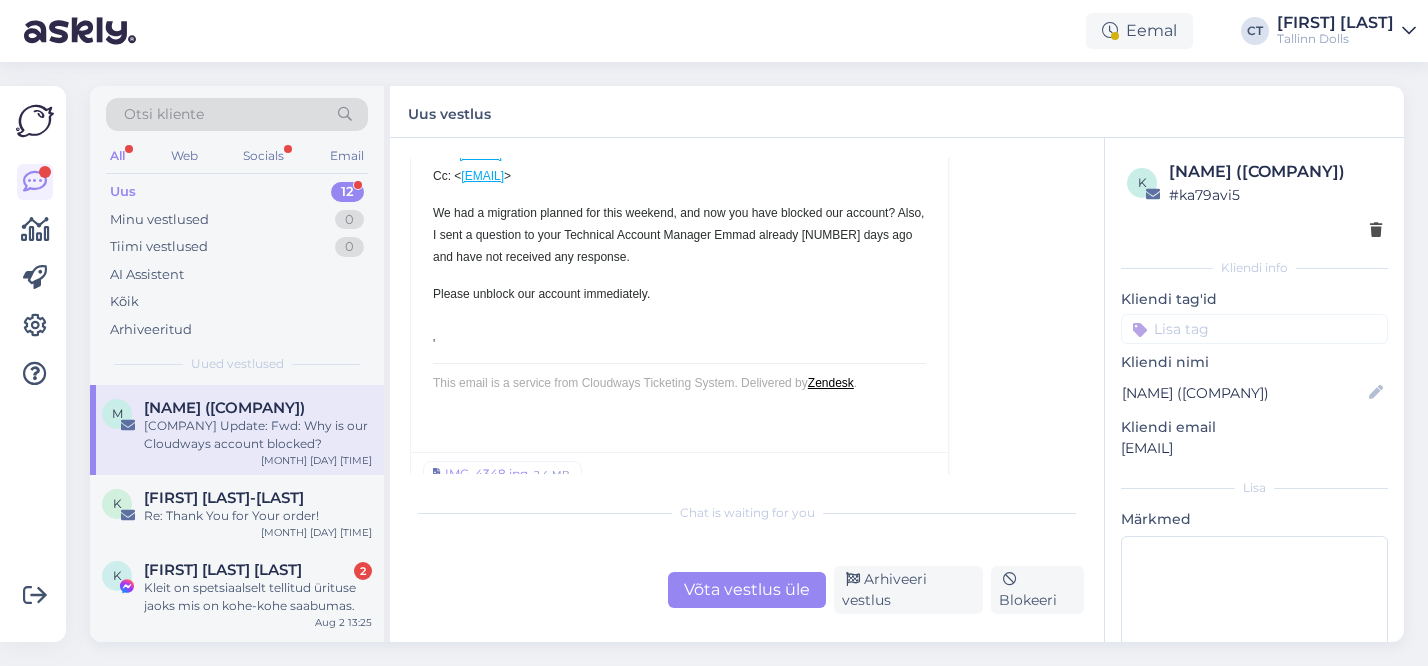 click on "Uus [NUMBER]" at bounding box center [237, 192] 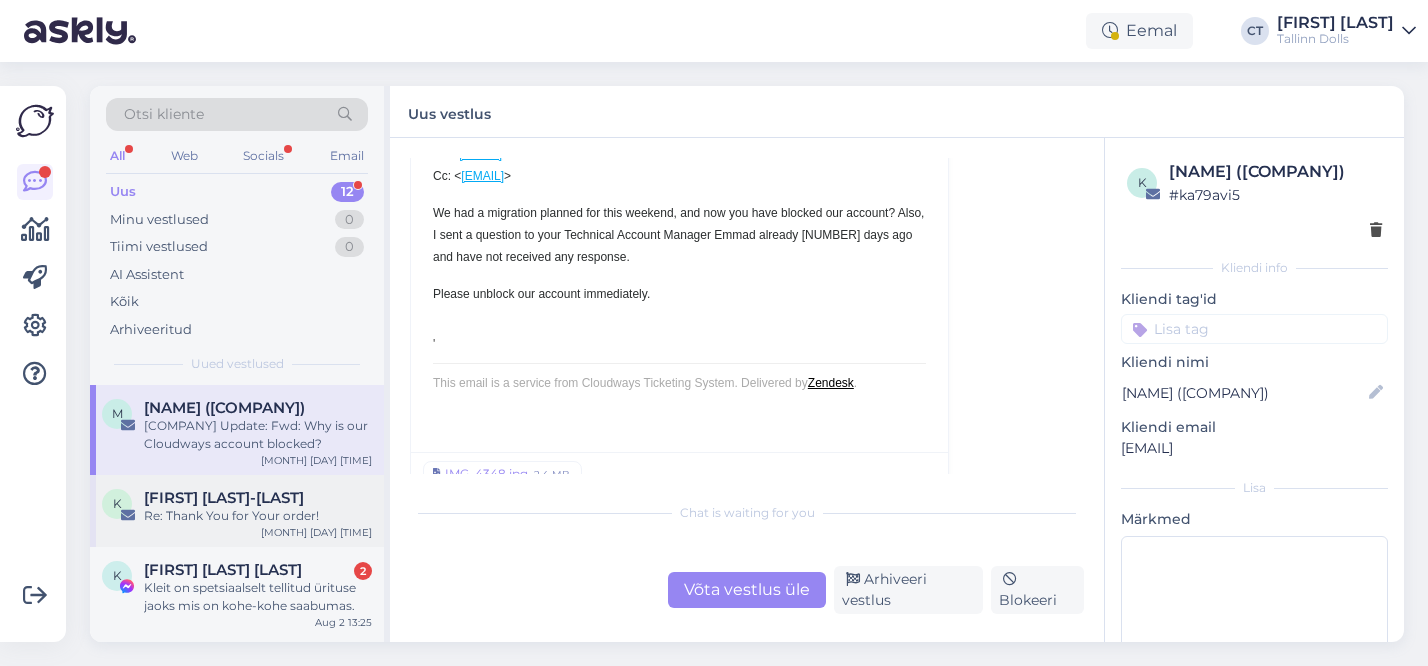click on "[FIRST] [LAST]-[LAST]" at bounding box center [224, 498] 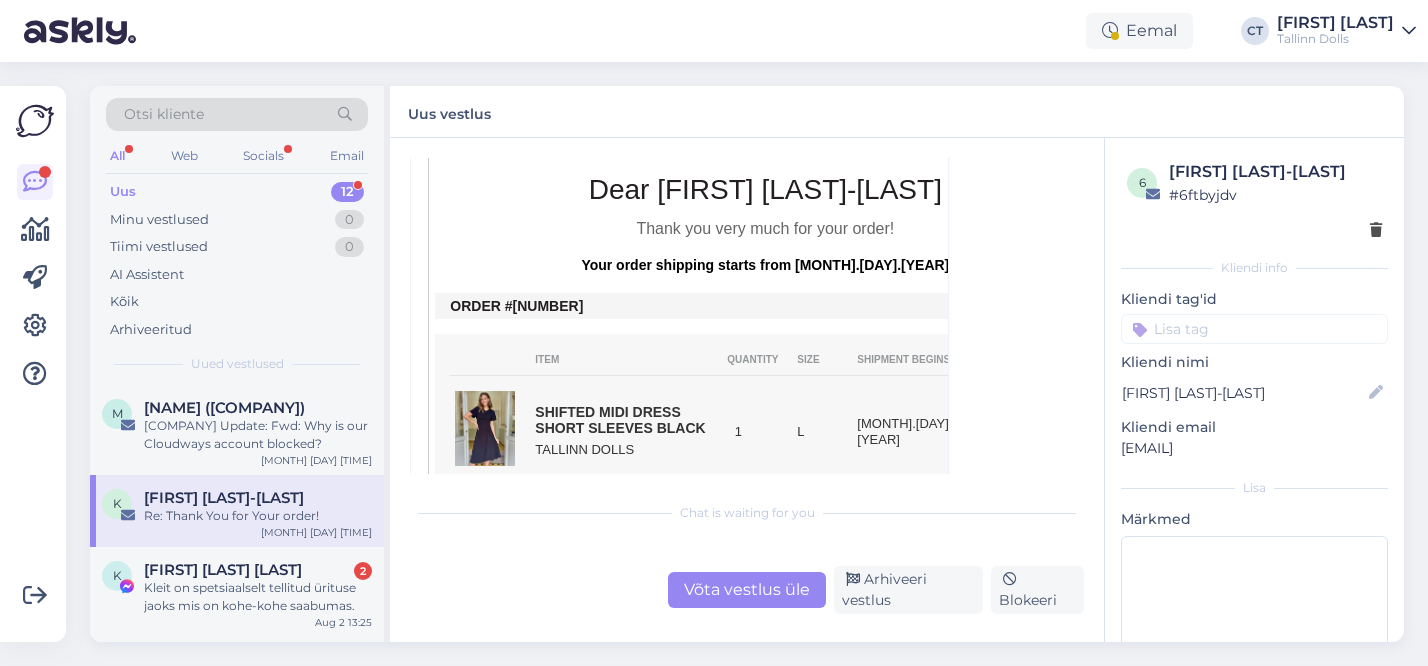 scroll, scrollTop: 677, scrollLeft: 0, axis: vertical 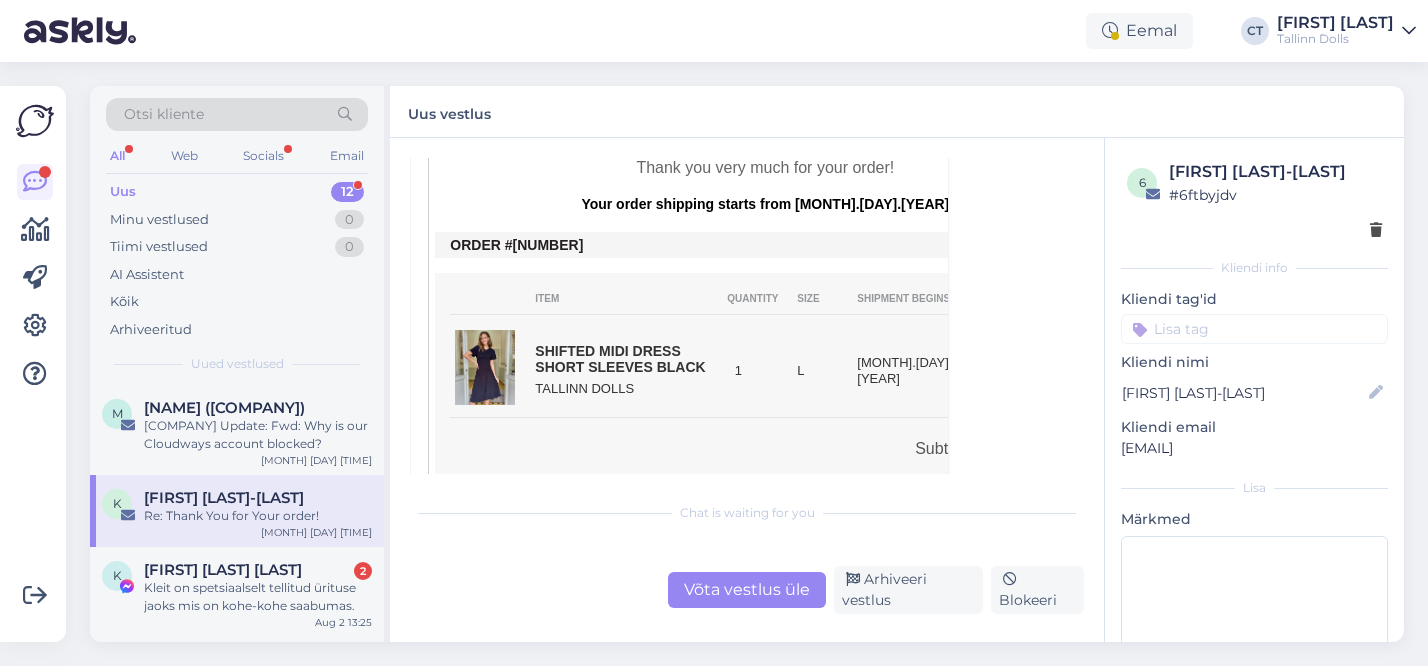 drag, startPoint x: 590, startPoint y: 243, endPoint x: 536, endPoint y: 243, distance: 54 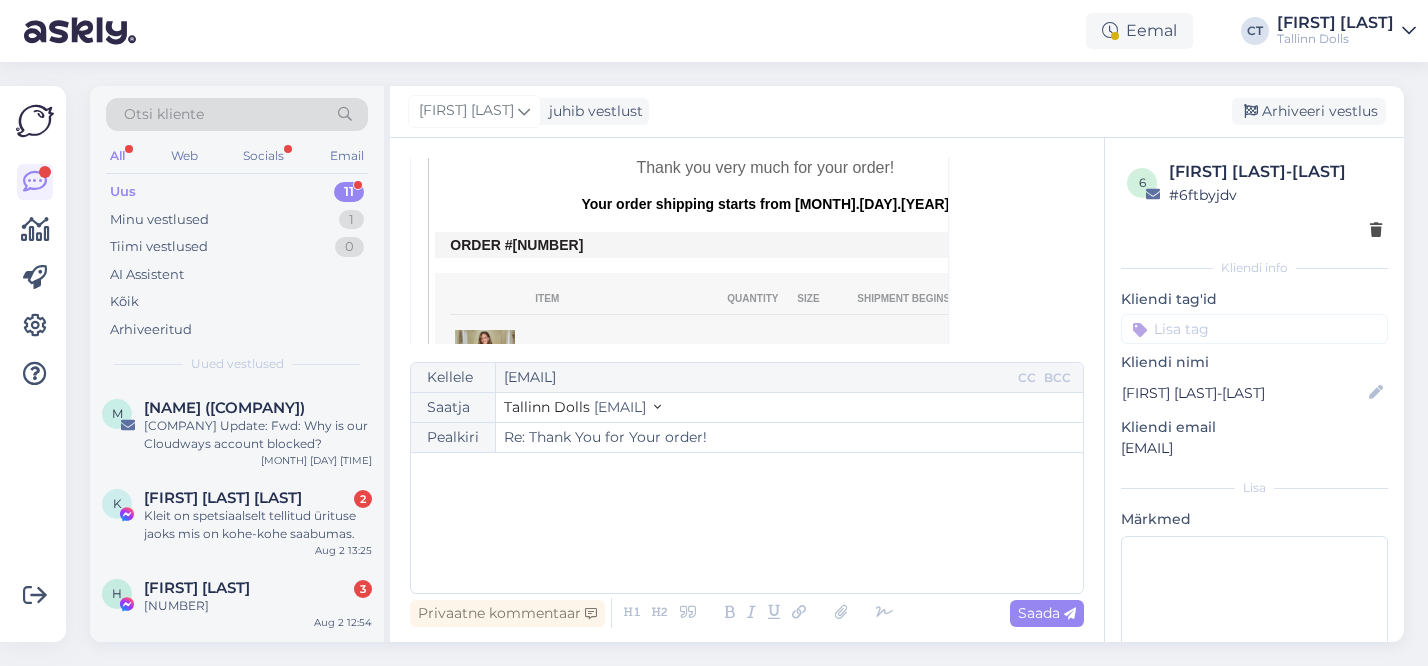 scroll, scrollTop: 226, scrollLeft: 0, axis: vertical 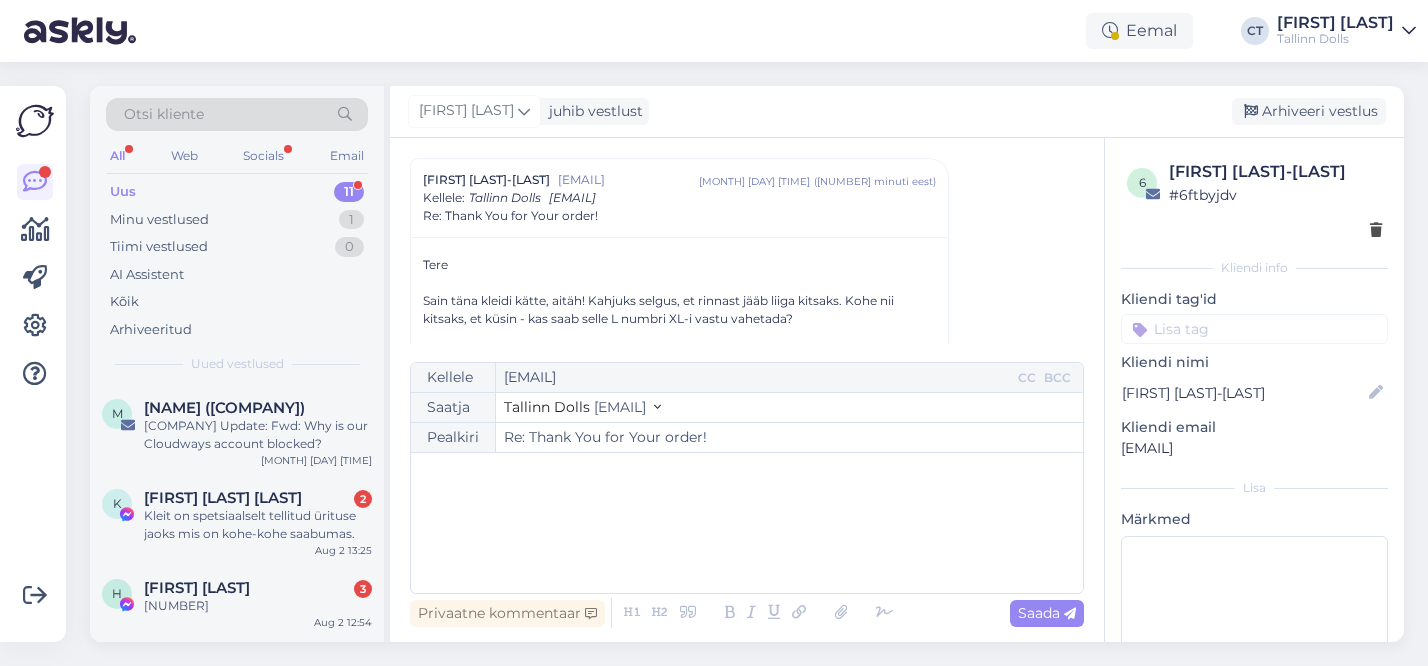 click on "﻿" at bounding box center (747, 523) 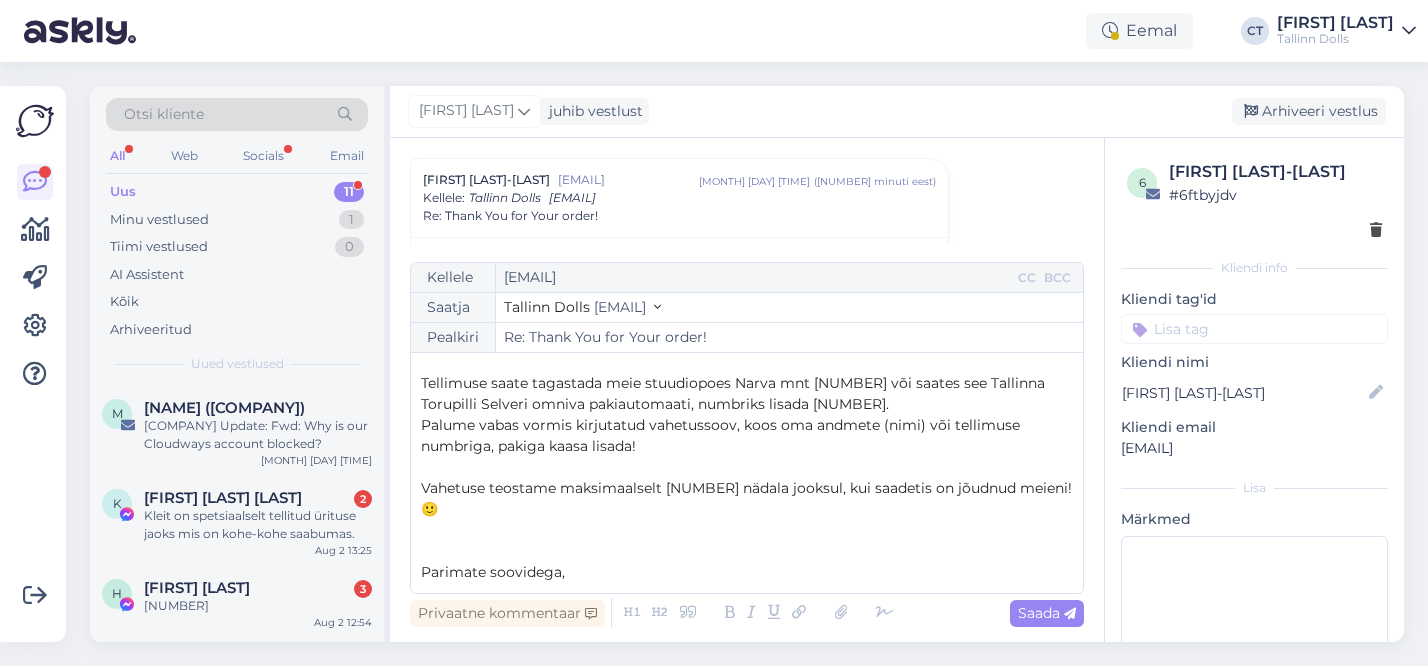 scroll, scrollTop: 0, scrollLeft: 0, axis: both 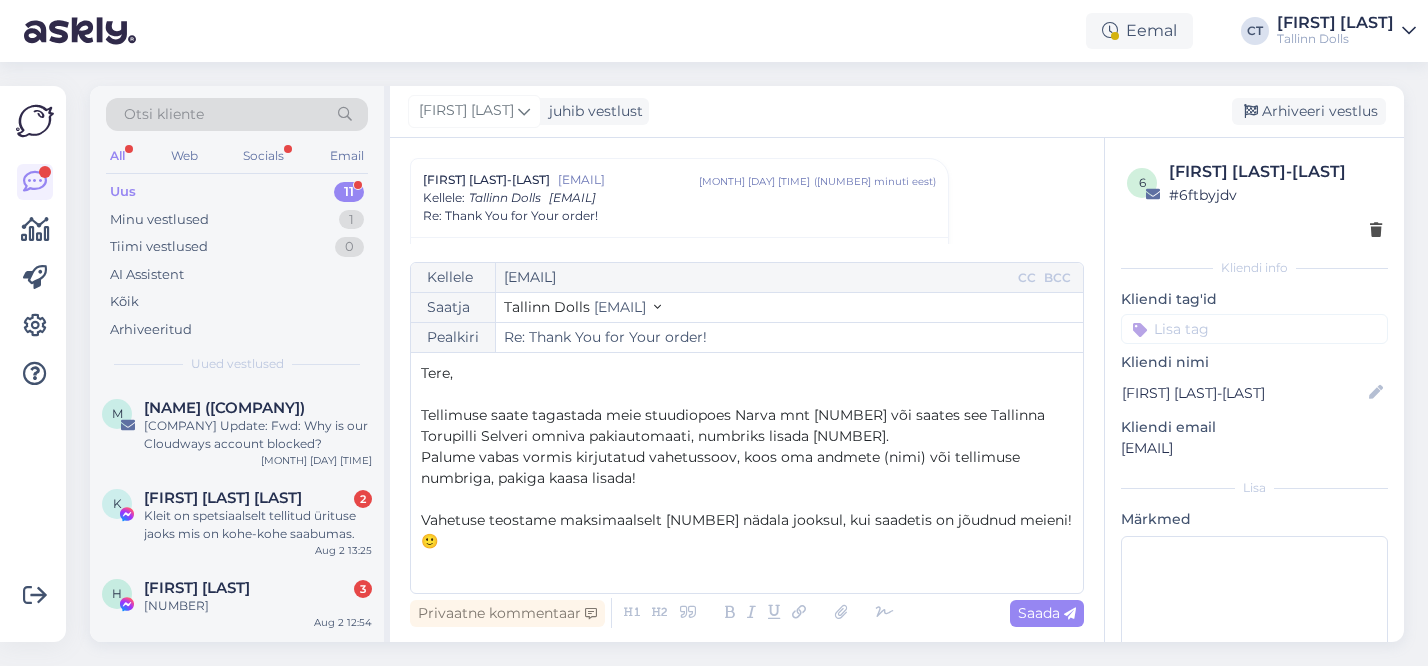 click on "Tere," at bounding box center [747, 373] 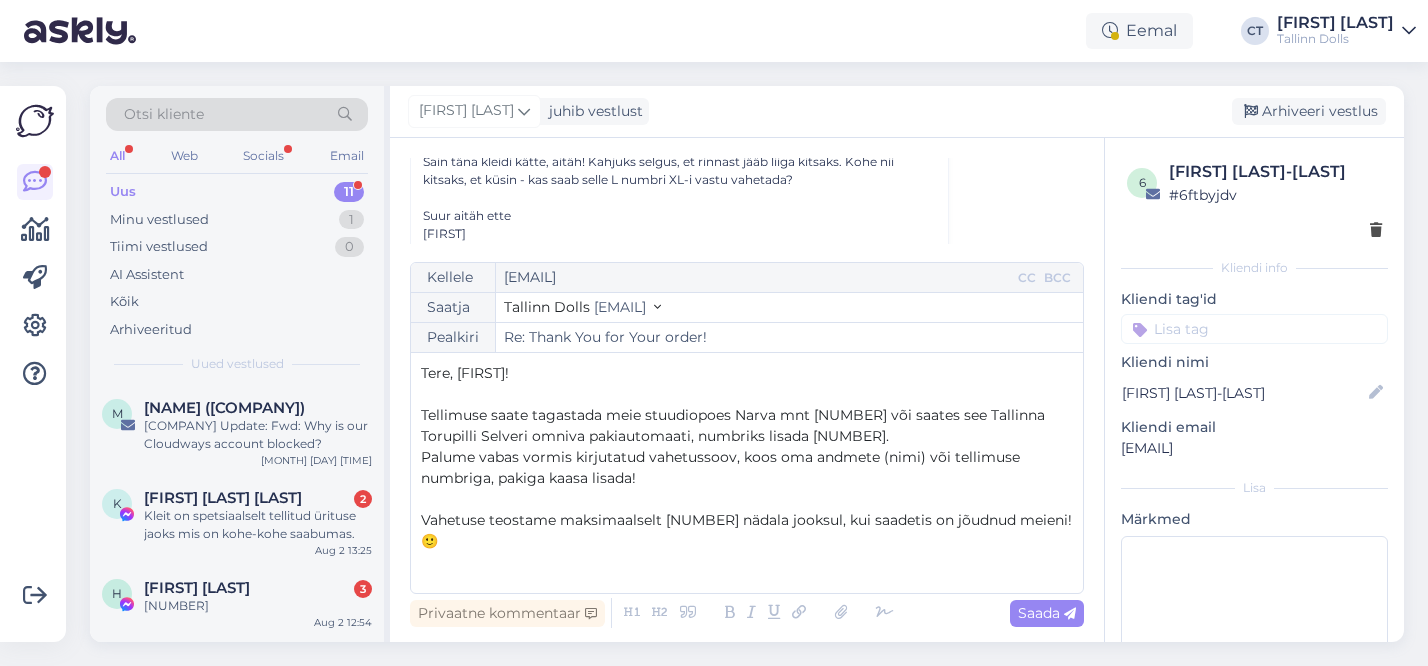 scroll, scrollTop: 357, scrollLeft: 0, axis: vertical 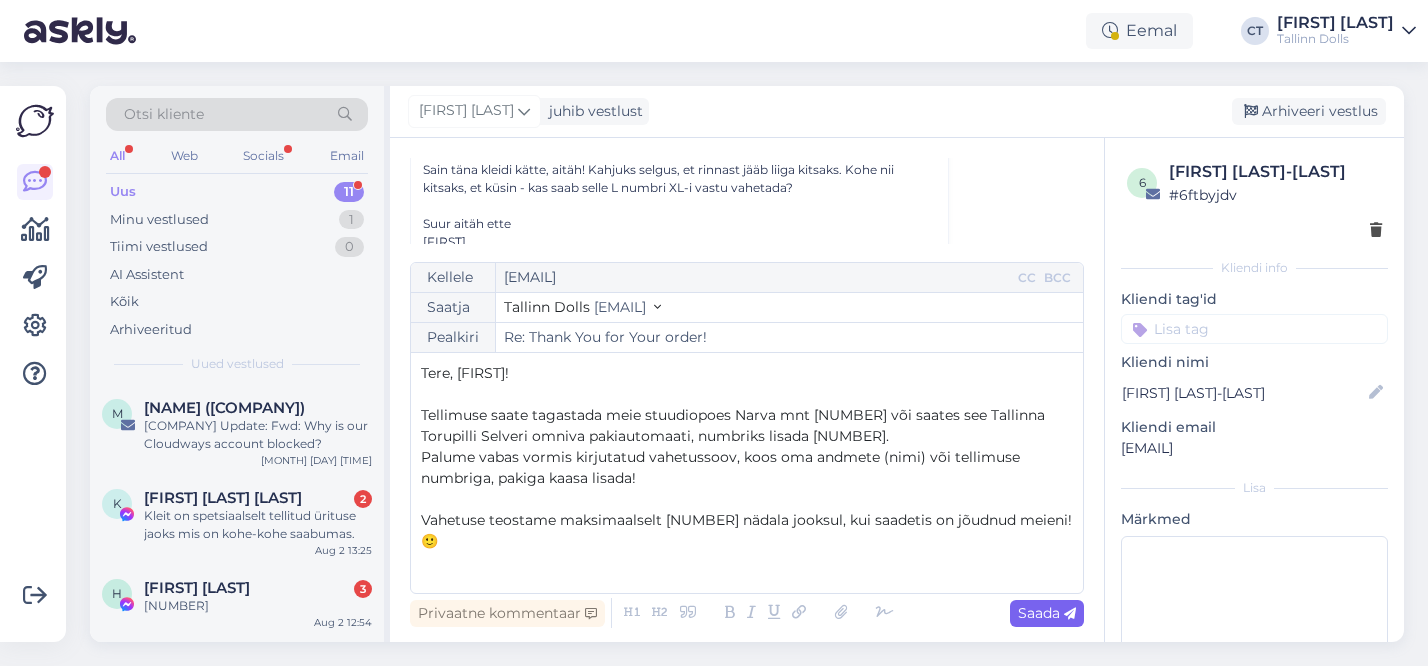 click at bounding box center [1070, 614] 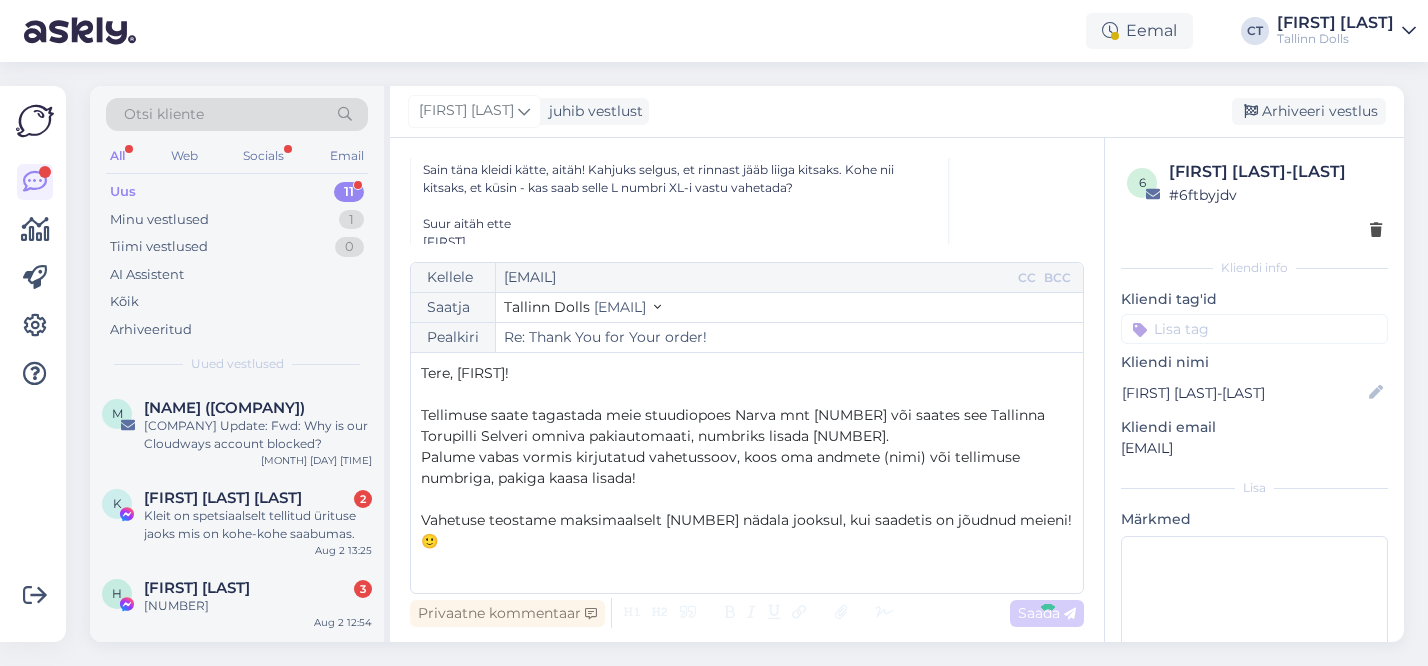 type on "Re: Re: Thank You for Your order!" 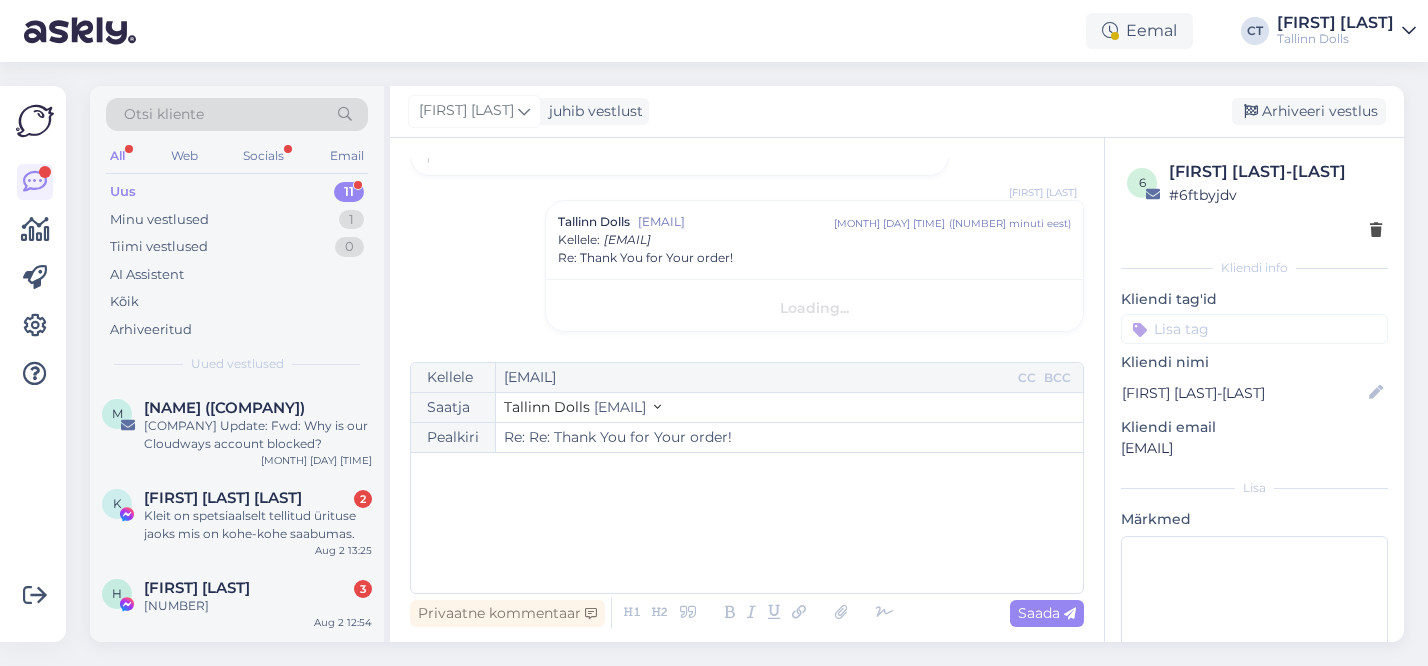 scroll, scrollTop: 1509, scrollLeft: 0, axis: vertical 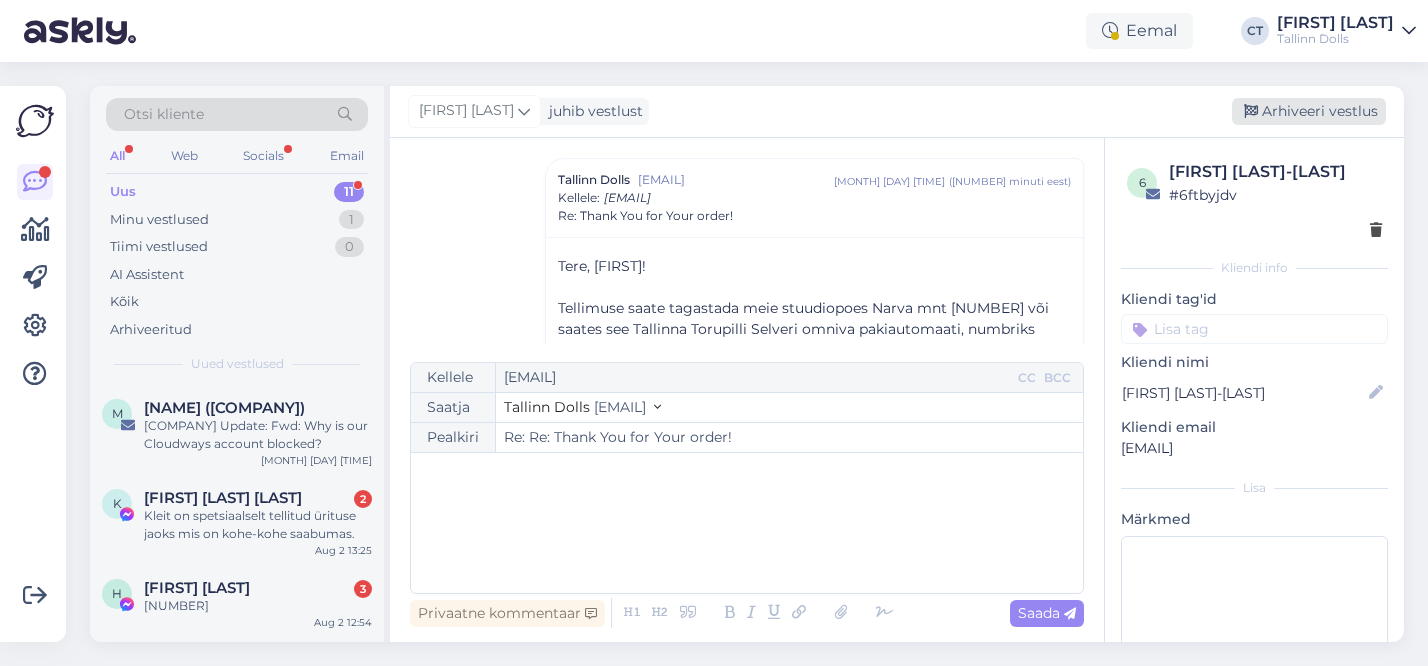 click on "Arhiveeri vestlus" at bounding box center (1309, 111) 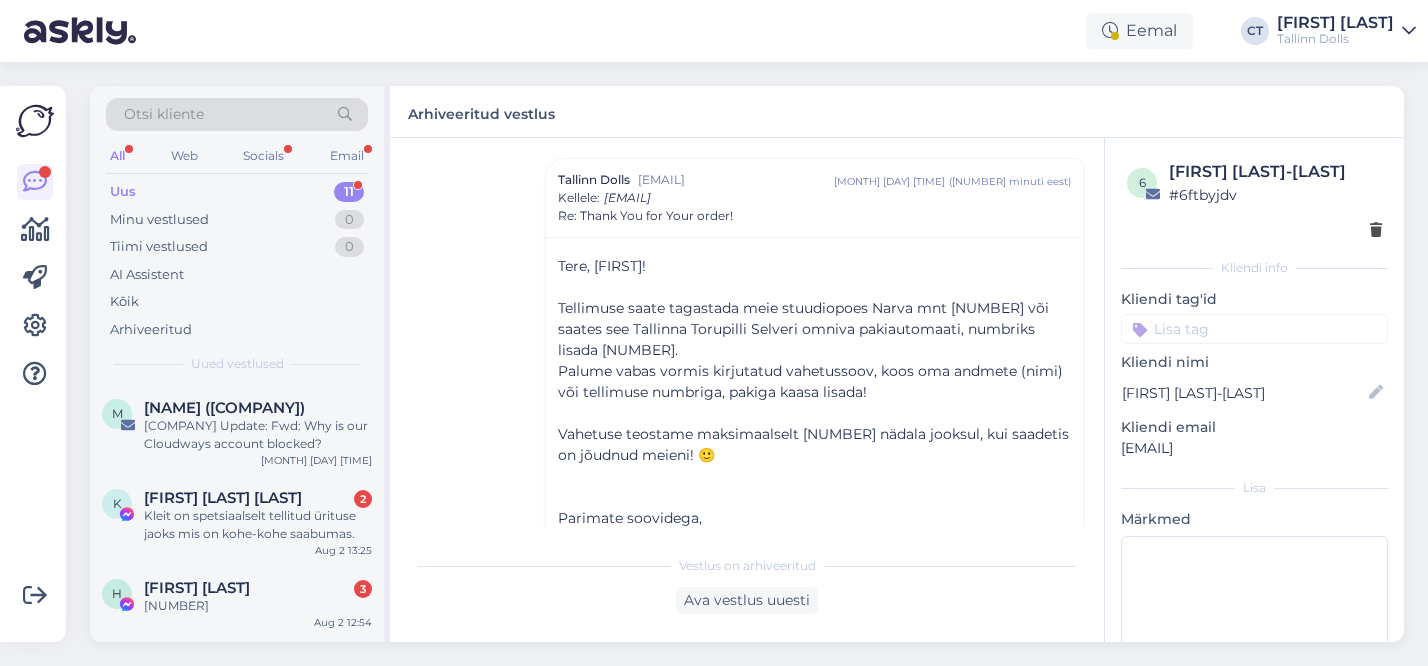 click on "Uus [NUMBER]" at bounding box center (237, 192) 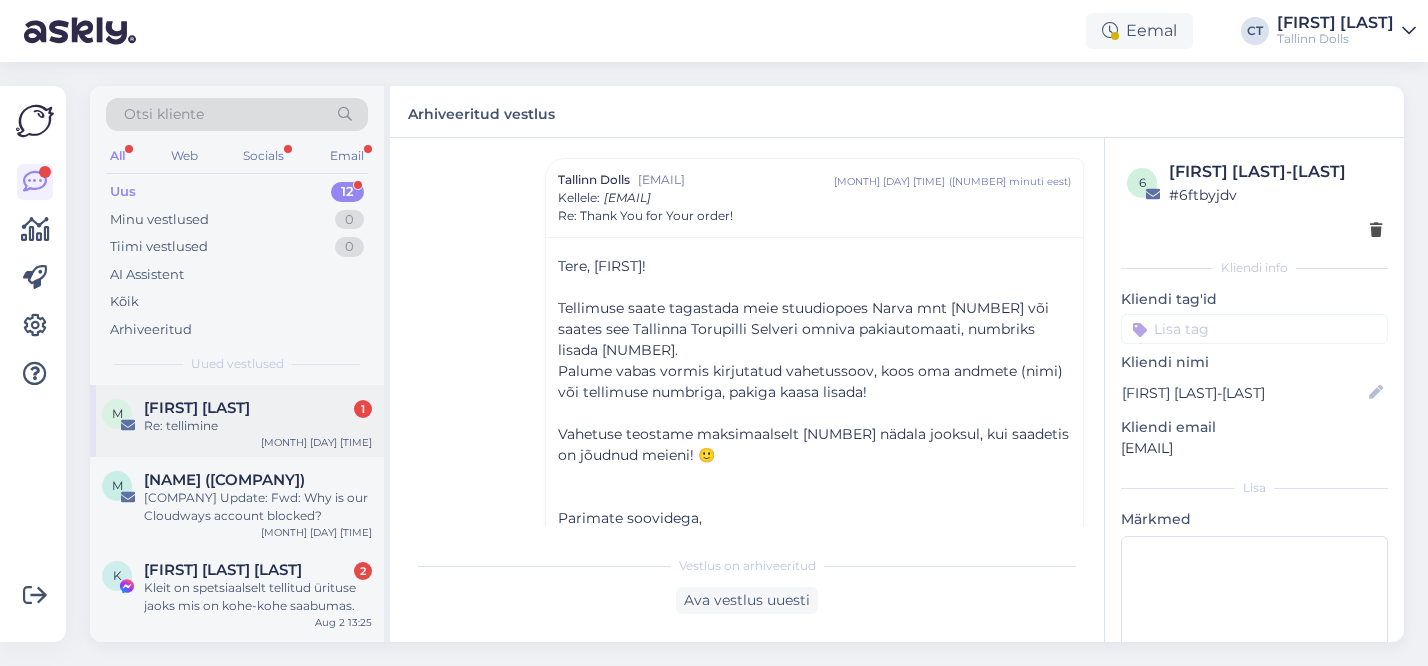 click on "[COMPANY] [NAME] [NAME] [COMPANY] [MONTH] [DAY] [TIME]" at bounding box center [237, 421] 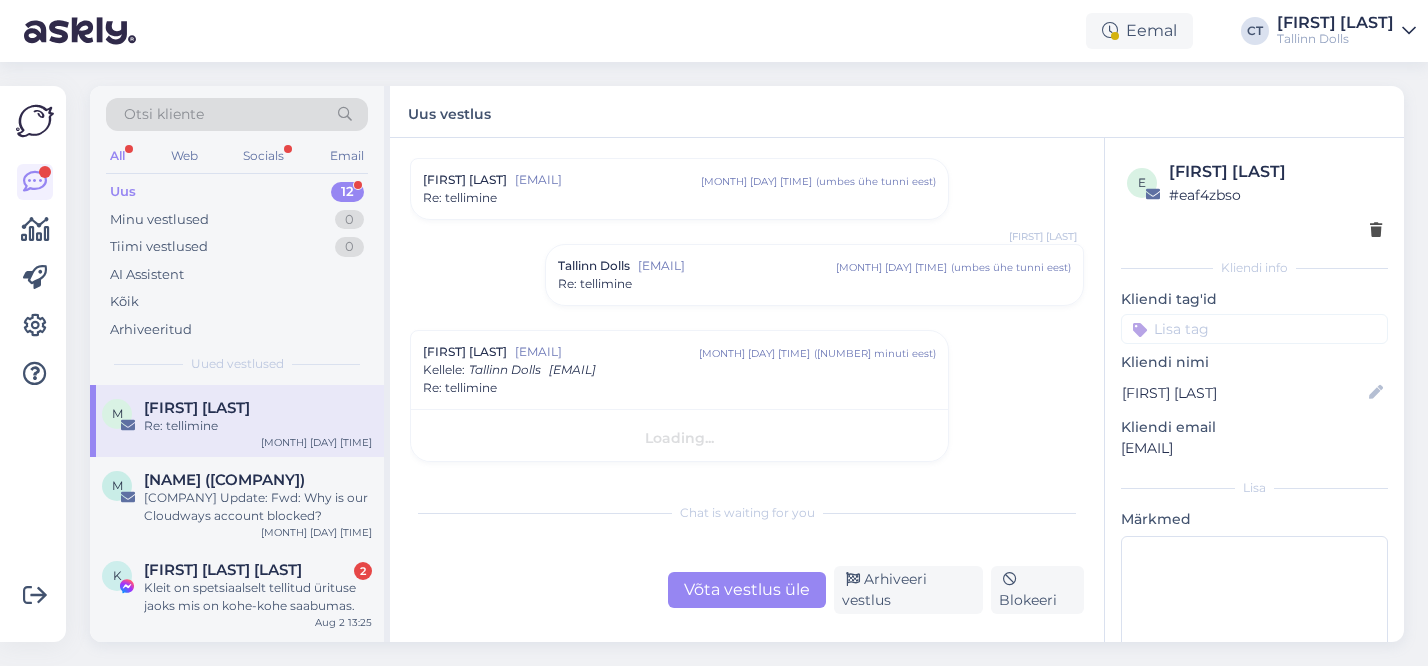 scroll, scrollTop: 656, scrollLeft: 0, axis: vertical 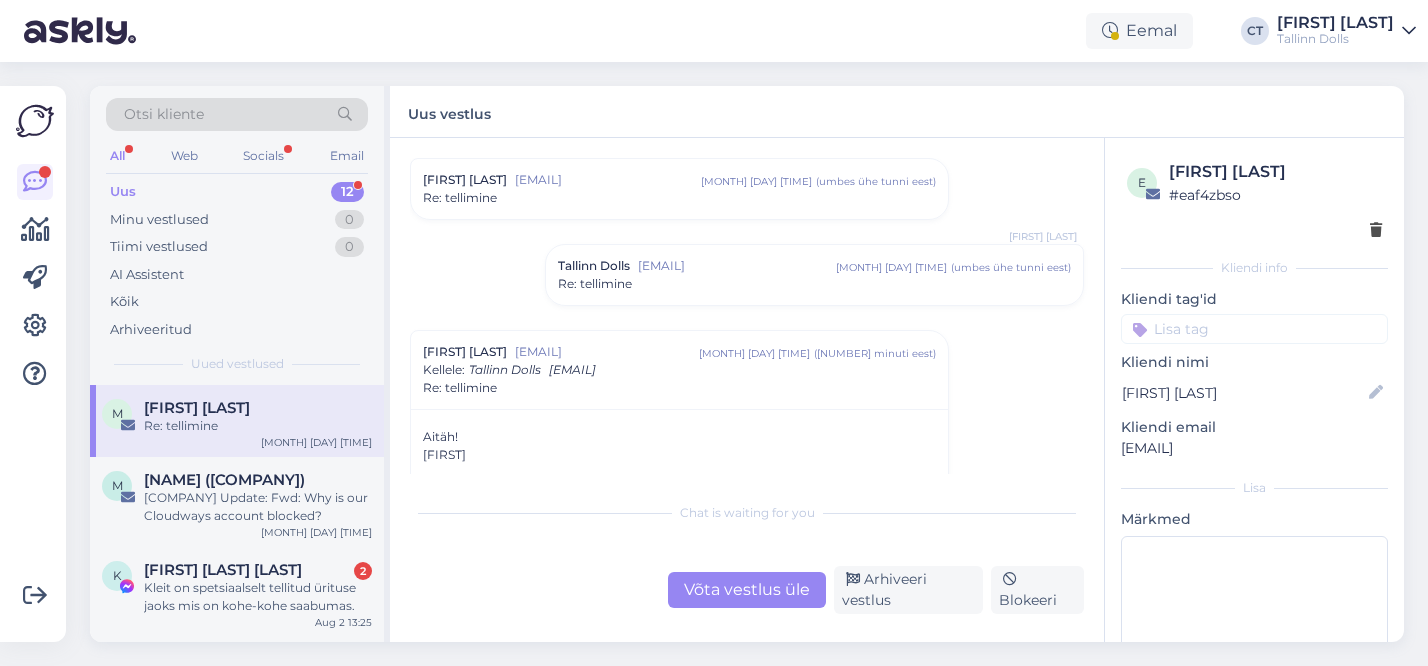 click on "[COMPANY] [EMAIL] [MONTH] [DAY] [TIME] ( umbes [NUMBER] tunni eest ) Re: tellimine" at bounding box center (814, 275) 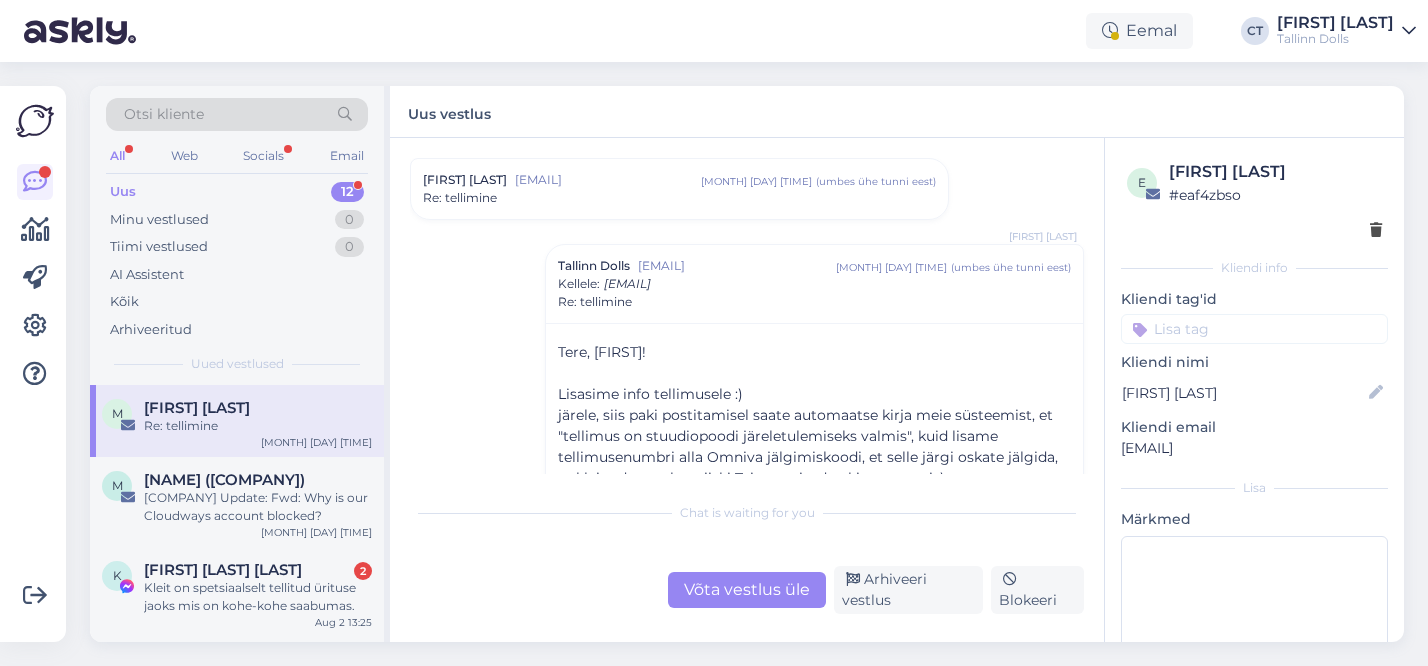 click on "Uus [NUMBER]" at bounding box center [237, 192] 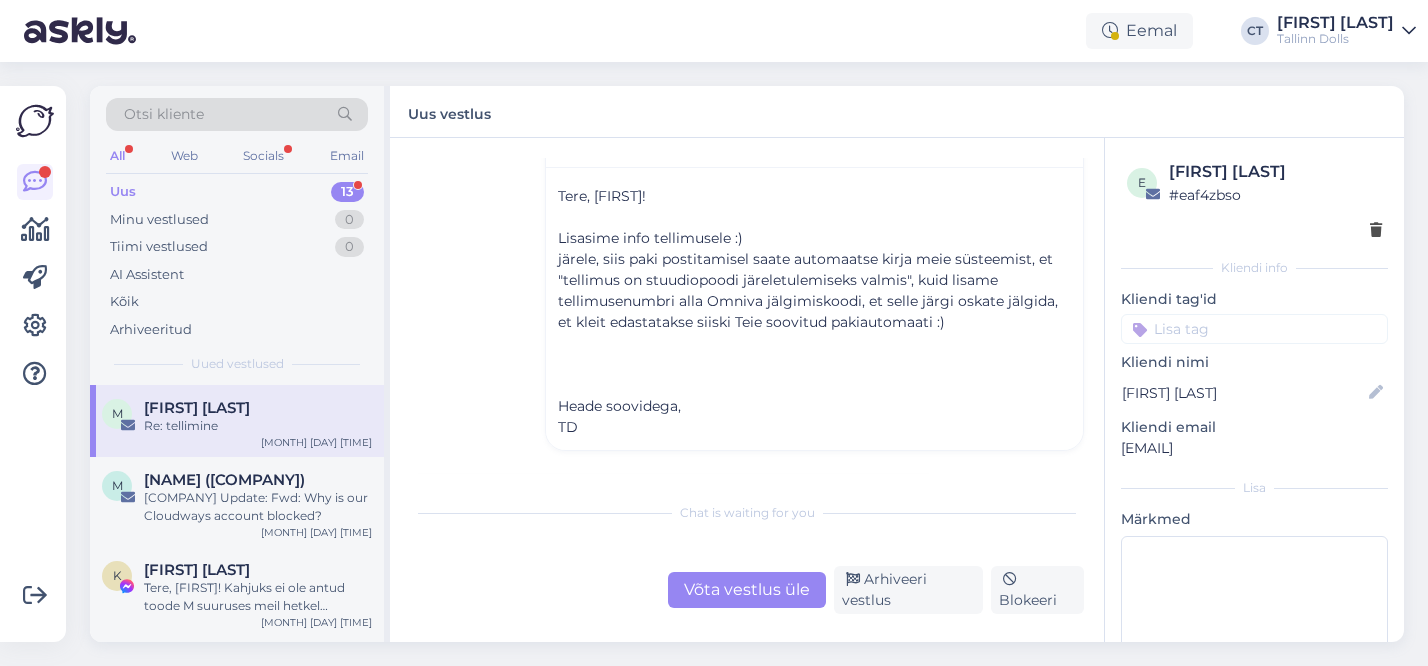 scroll, scrollTop: 811, scrollLeft: 0, axis: vertical 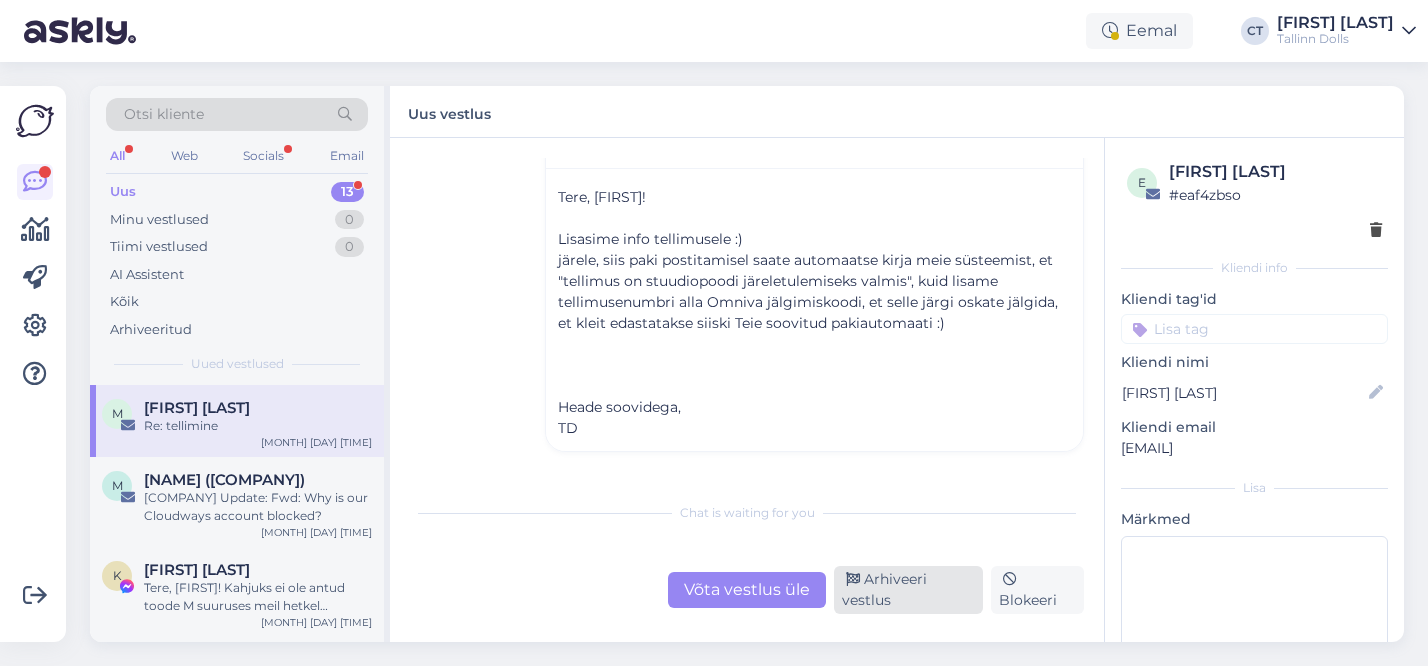 click on "Arhiveeri vestlus" at bounding box center [908, 590] 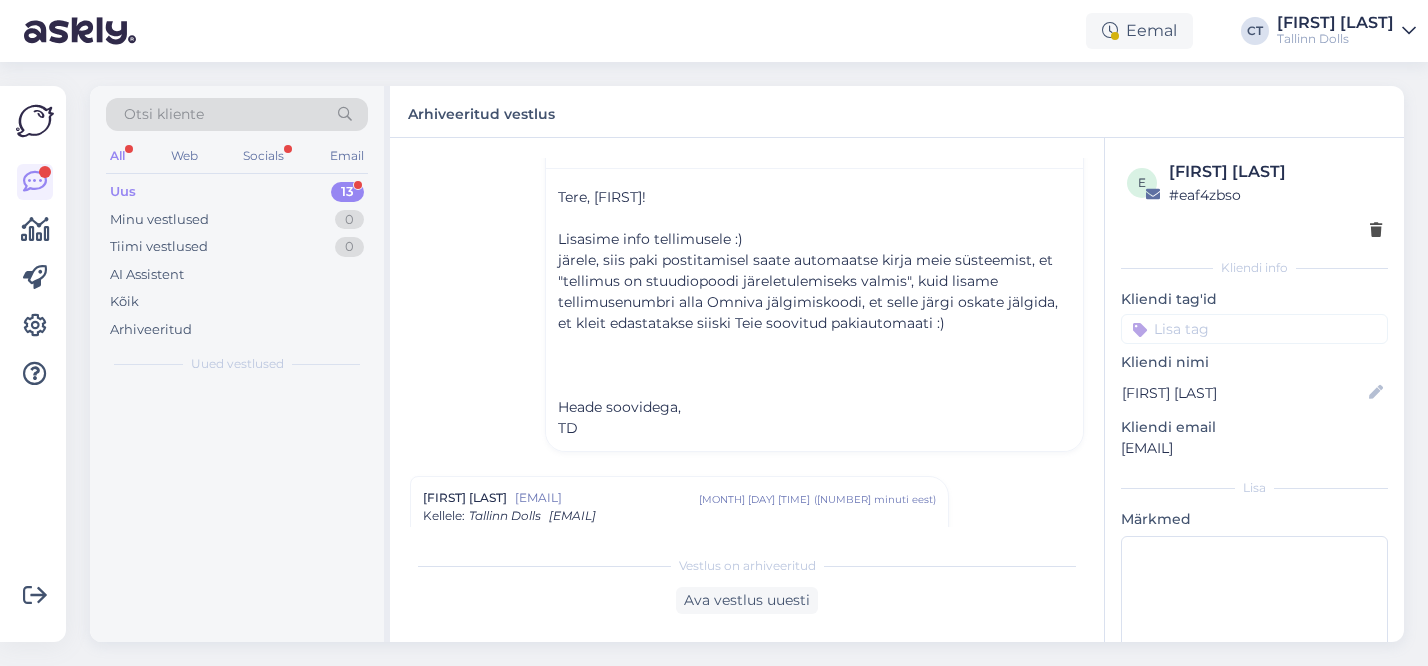scroll, scrollTop: 1150, scrollLeft: 0, axis: vertical 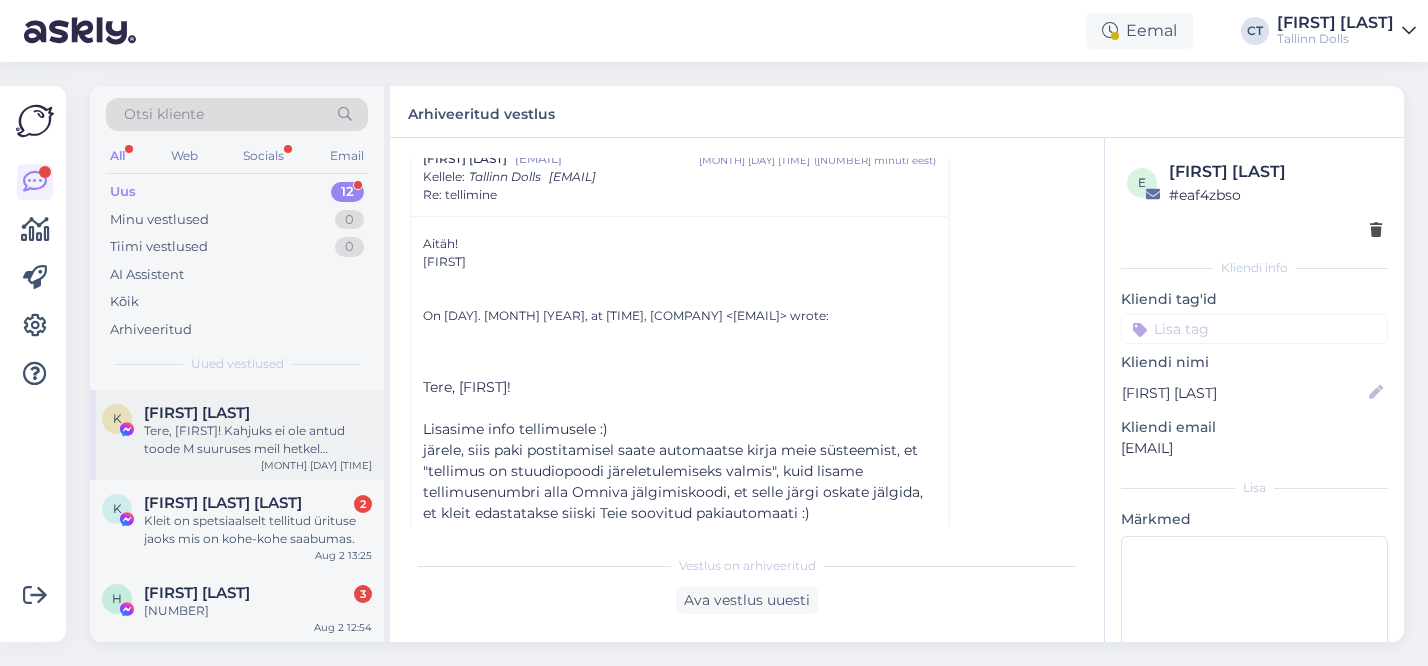click on "K Kerli Kaing Tere, Kerli!
Kahjuks ei ole antud toode M suuruses meil hetkel kohapeal saadaval, kuid ütleme pakkijatele edasi, et Teie tellimus postitataks esmaspäeval :)
Kas nõnda võiks sobida? :) Aug 2 14:11" at bounding box center [237, 435] 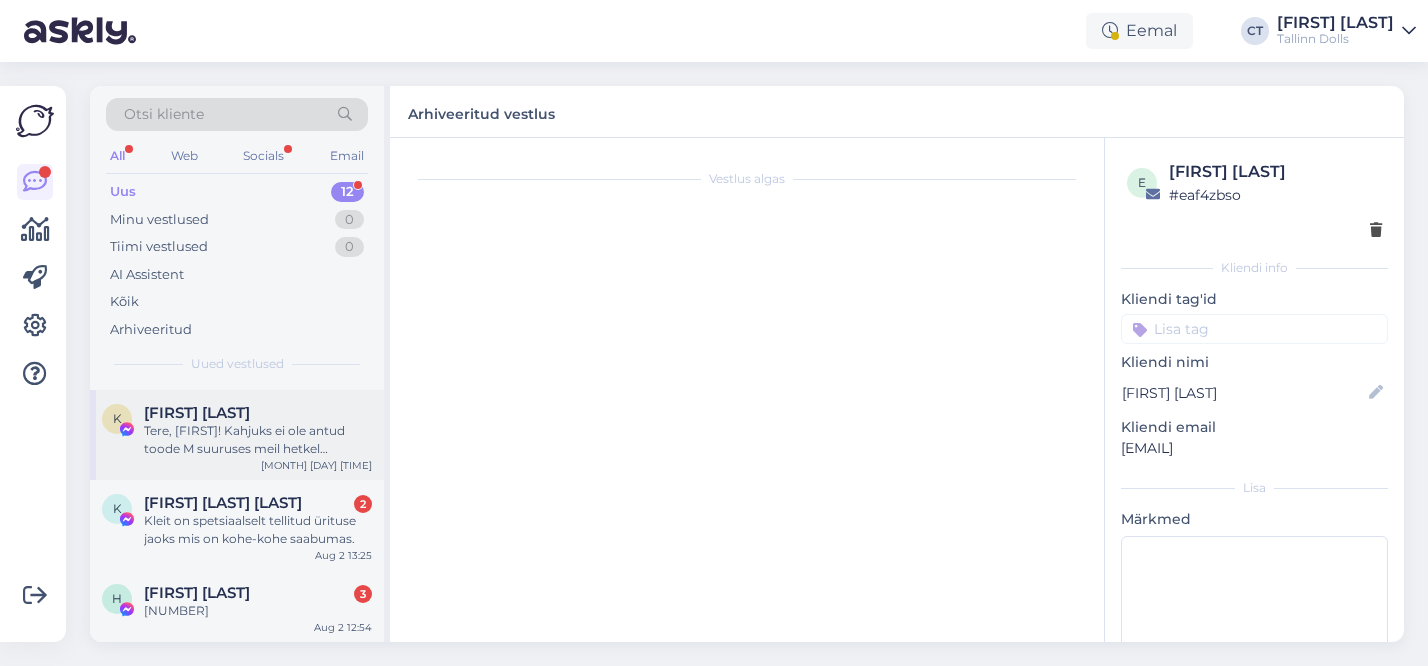 scroll, scrollTop: 493, scrollLeft: 0, axis: vertical 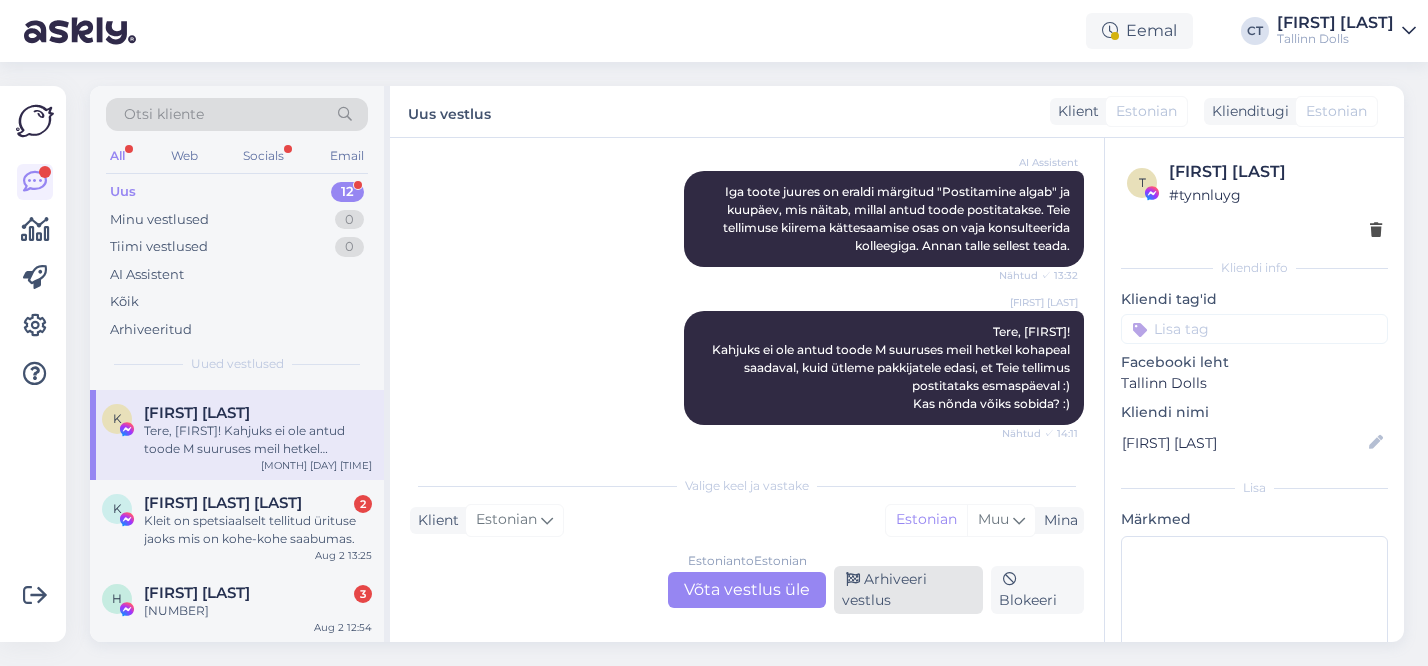 click on "Arhiveeri vestlus" at bounding box center (908, 590) 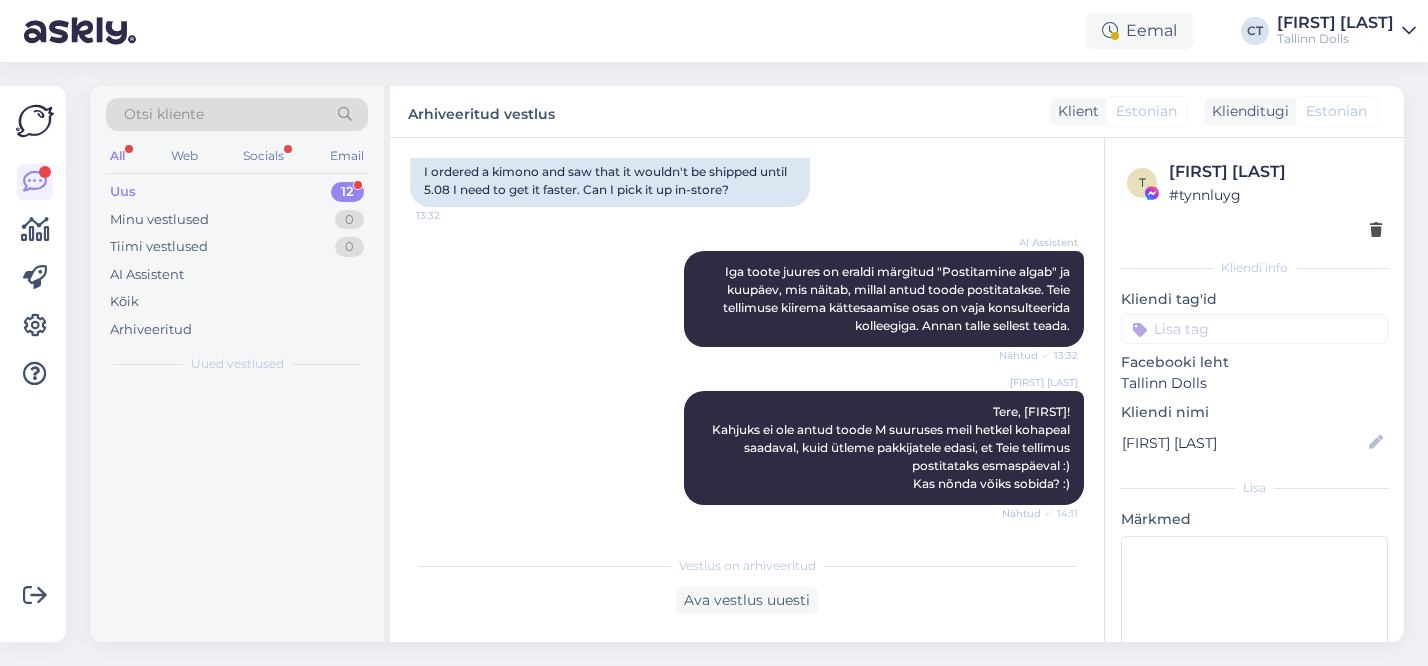 scroll, scrollTop: 0, scrollLeft: 0, axis: both 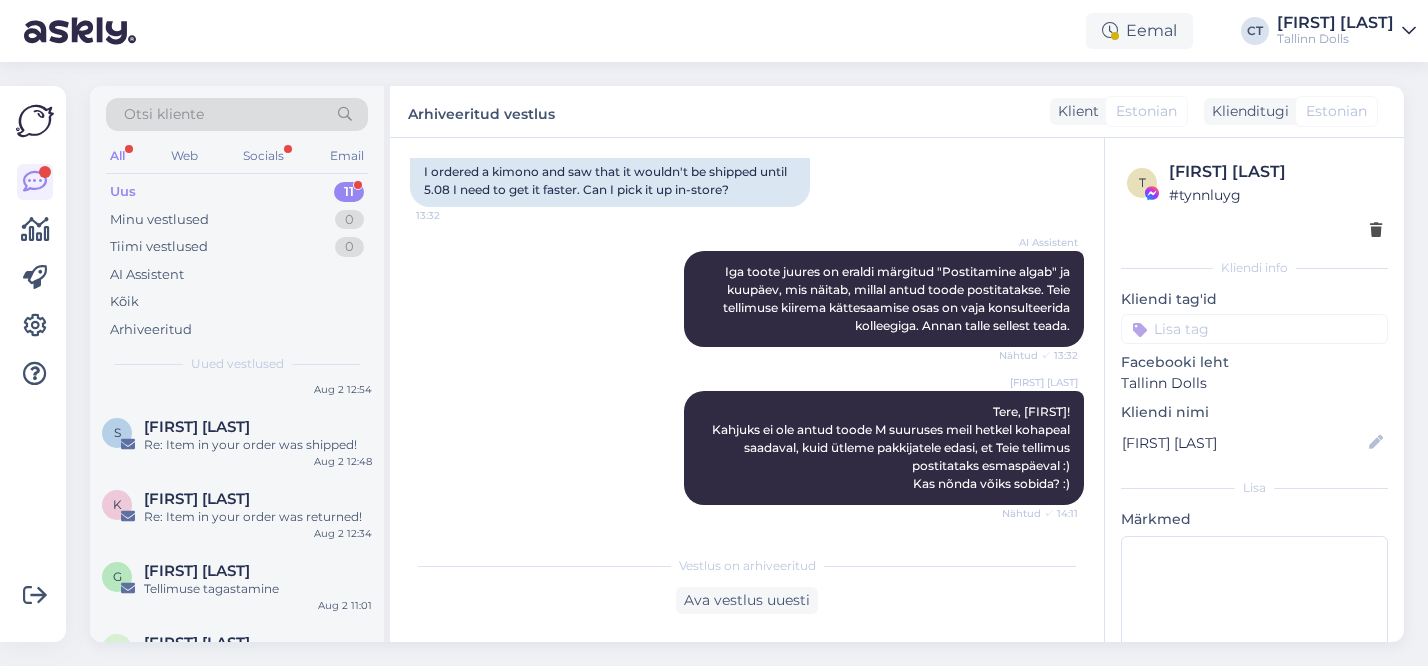 click on "Re: Item in your order was returned!" at bounding box center [258, 517] 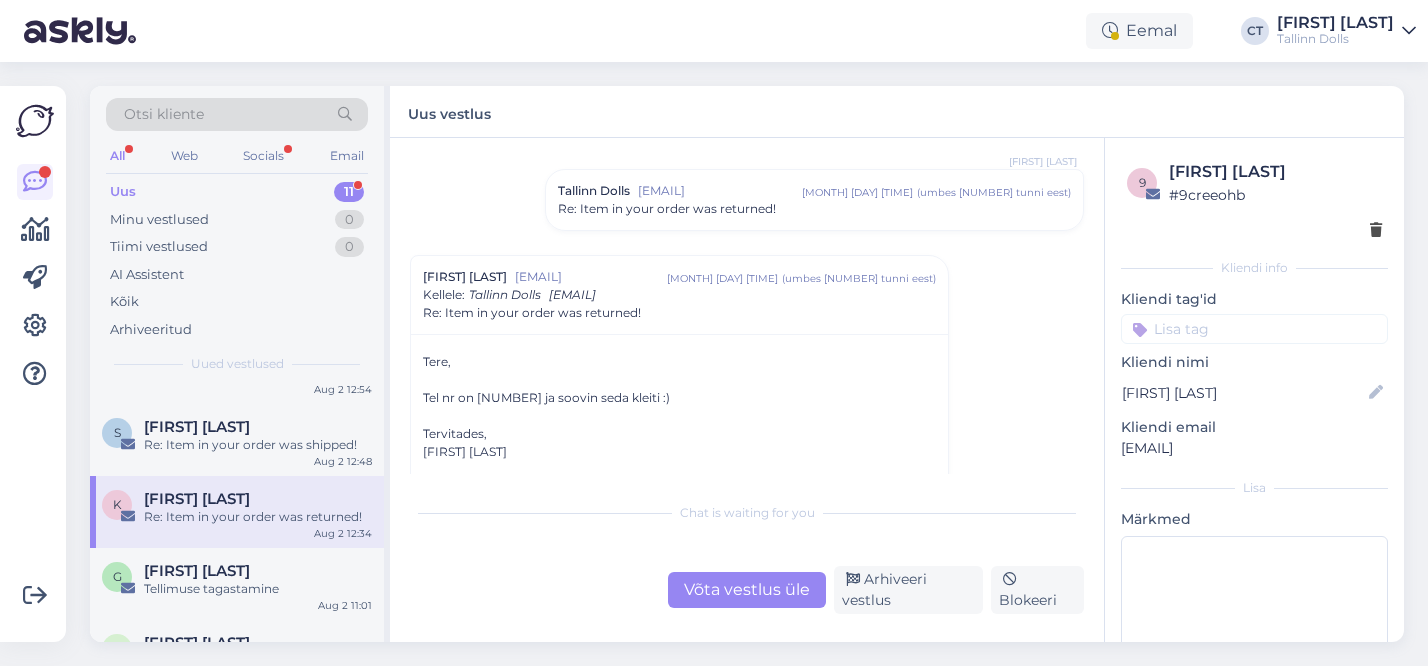scroll, scrollTop: 105, scrollLeft: 0, axis: vertical 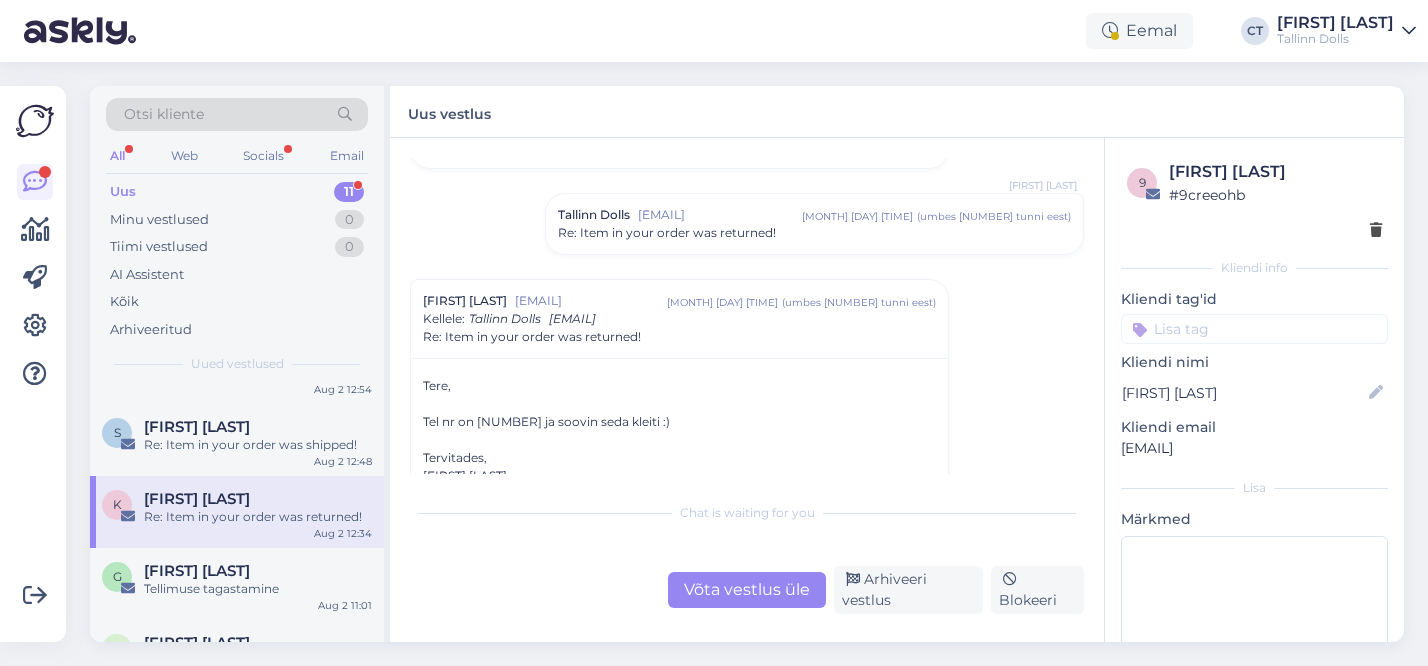click on "Tallinn Dolls info@tallinndolls.com aug 2 12:18 ( umbes 3 tunni eest ) Re: Item in your order was returned!" at bounding box center (814, 224) 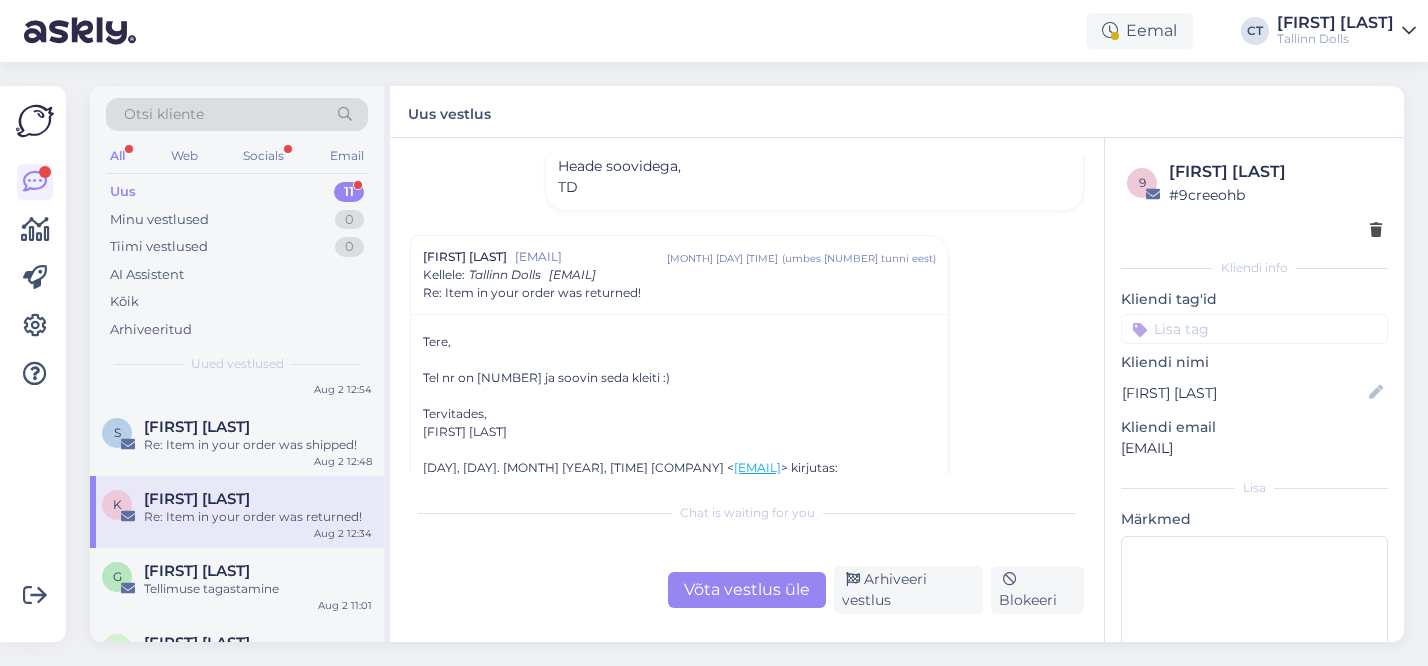 scroll, scrollTop: 444, scrollLeft: 0, axis: vertical 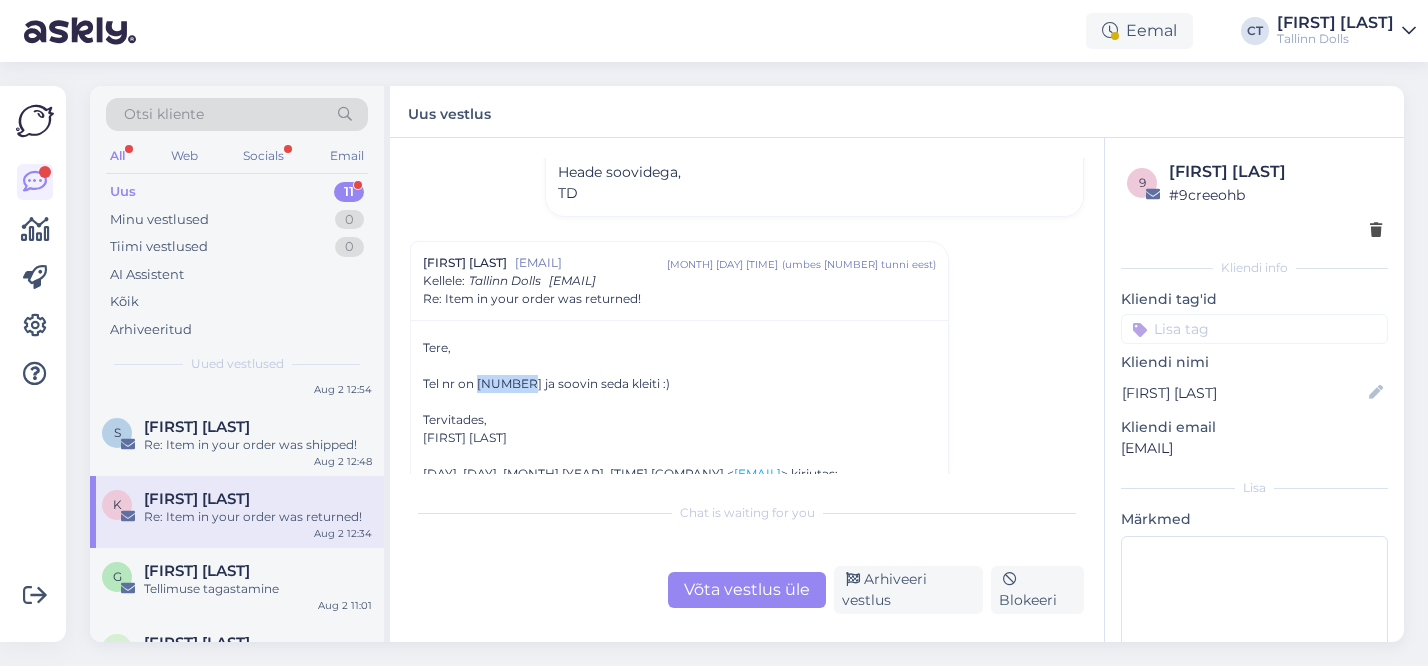 drag, startPoint x: 524, startPoint y: 384, endPoint x: 479, endPoint y: 385, distance: 45.01111 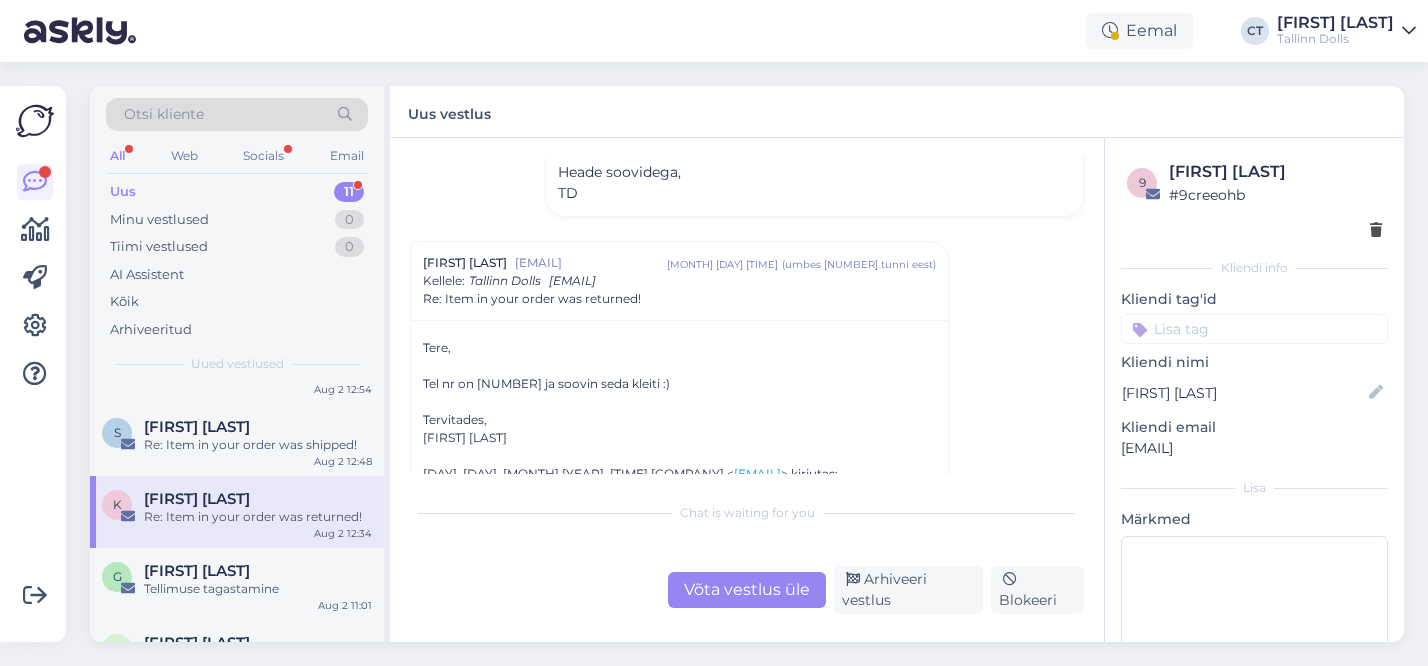 click on "Võta vestlus üle" at bounding box center [747, 590] 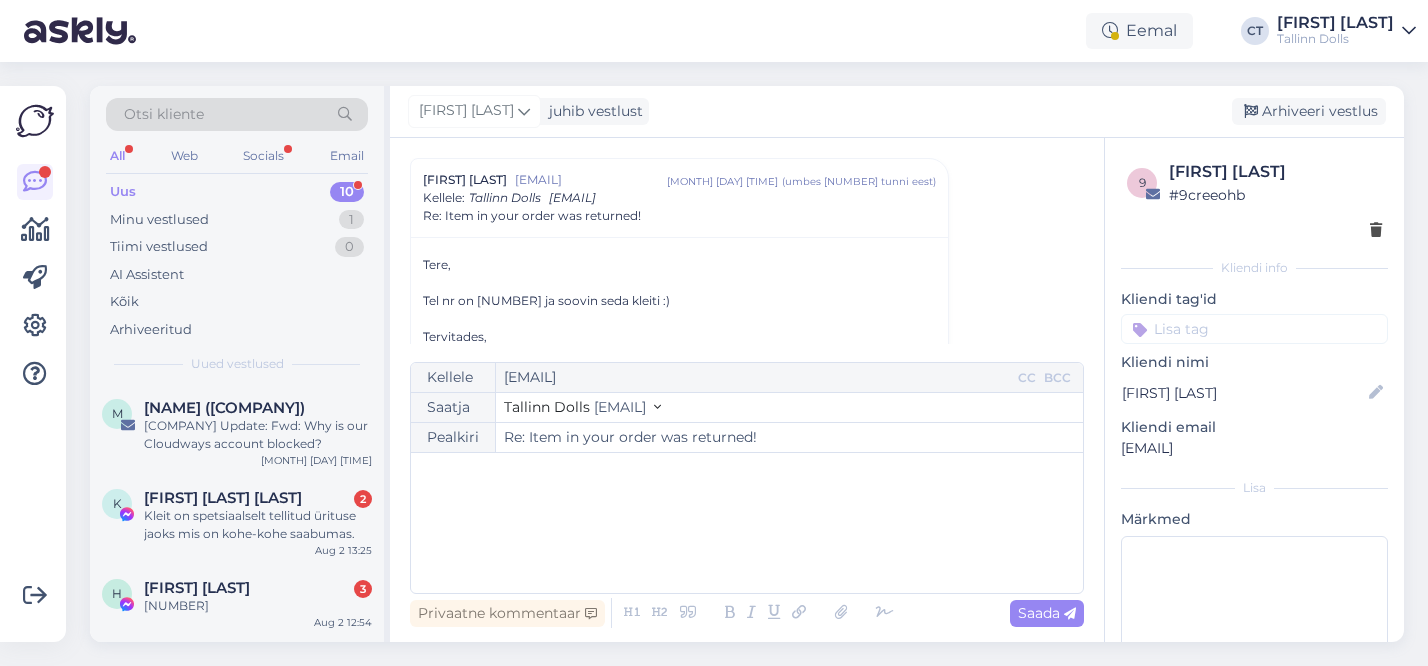 click on "﻿" at bounding box center [747, 523] 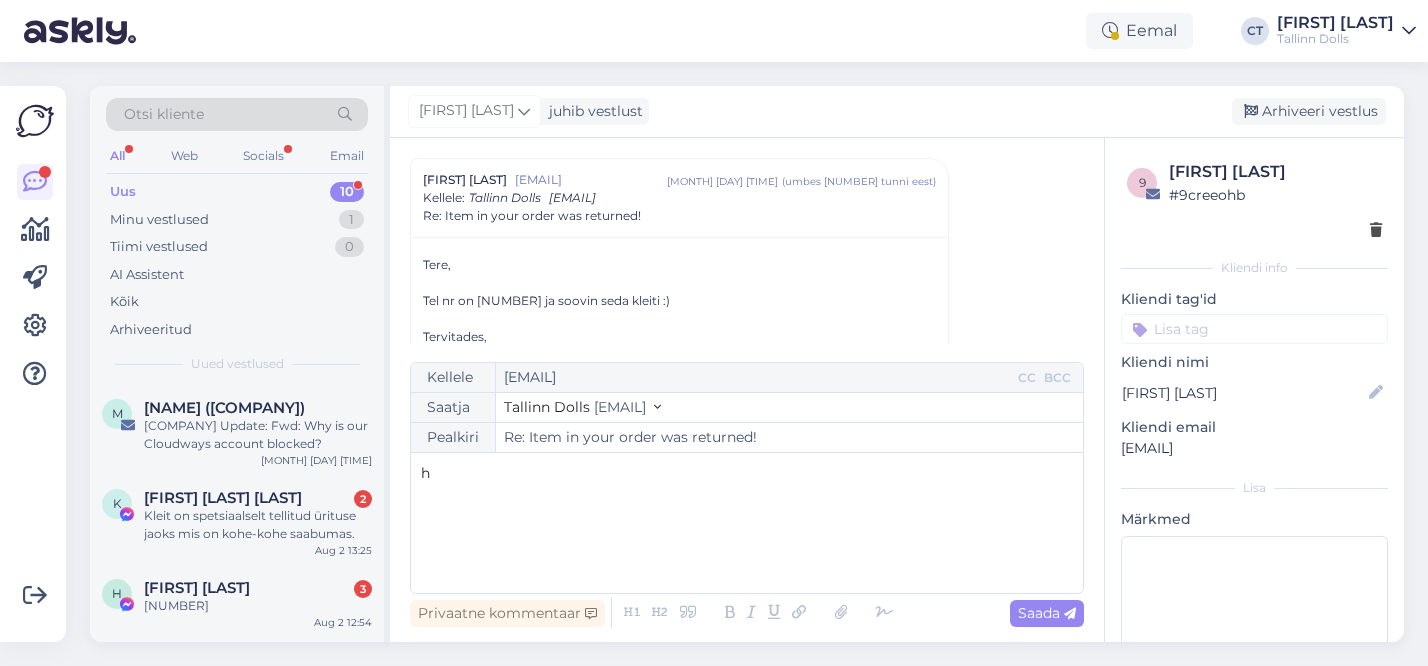 type 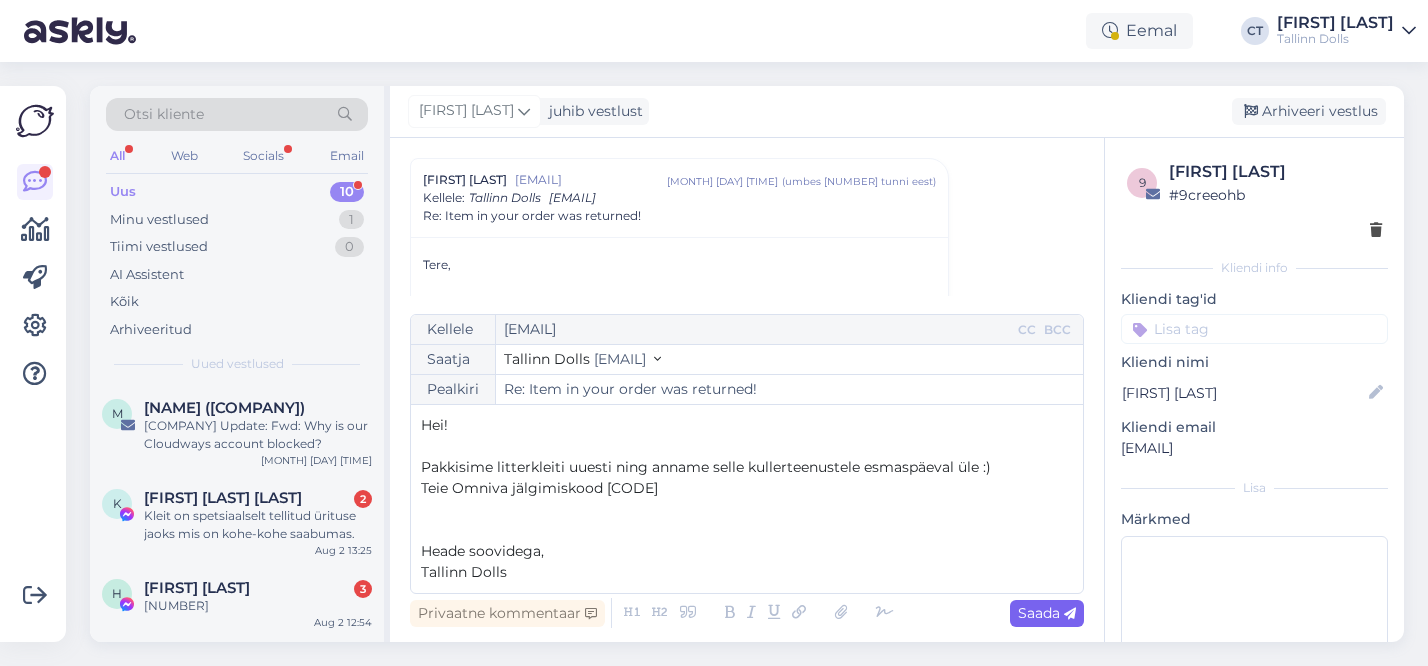 click on "Saada" at bounding box center [1047, 613] 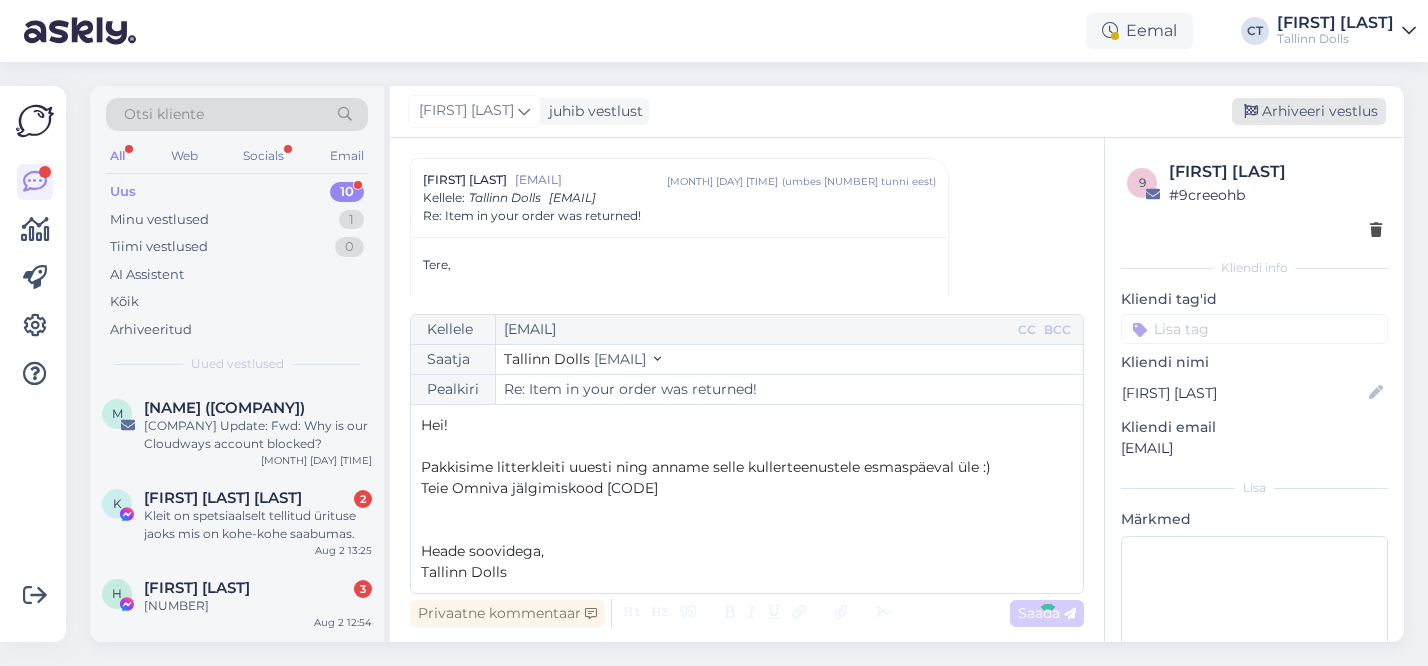 type on "Re: Re: Item in your order was returned!" 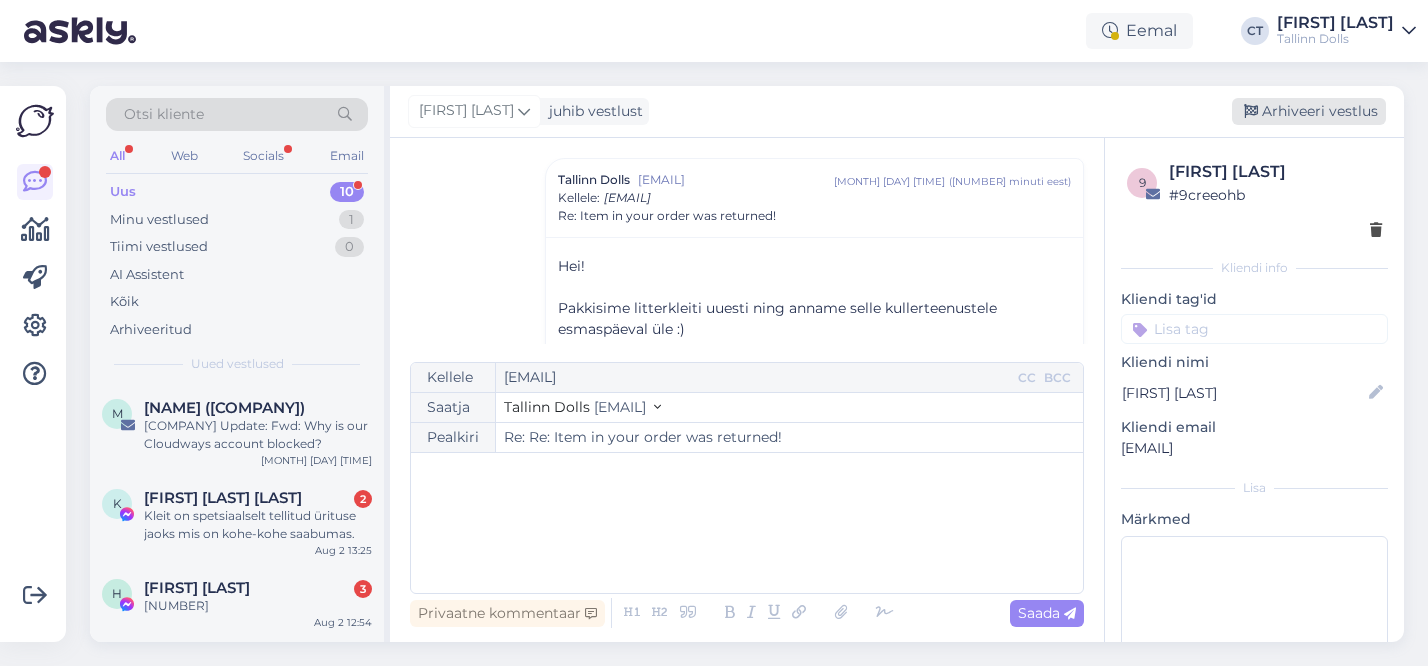click on "Arhiveeri vestlus" at bounding box center (1309, 111) 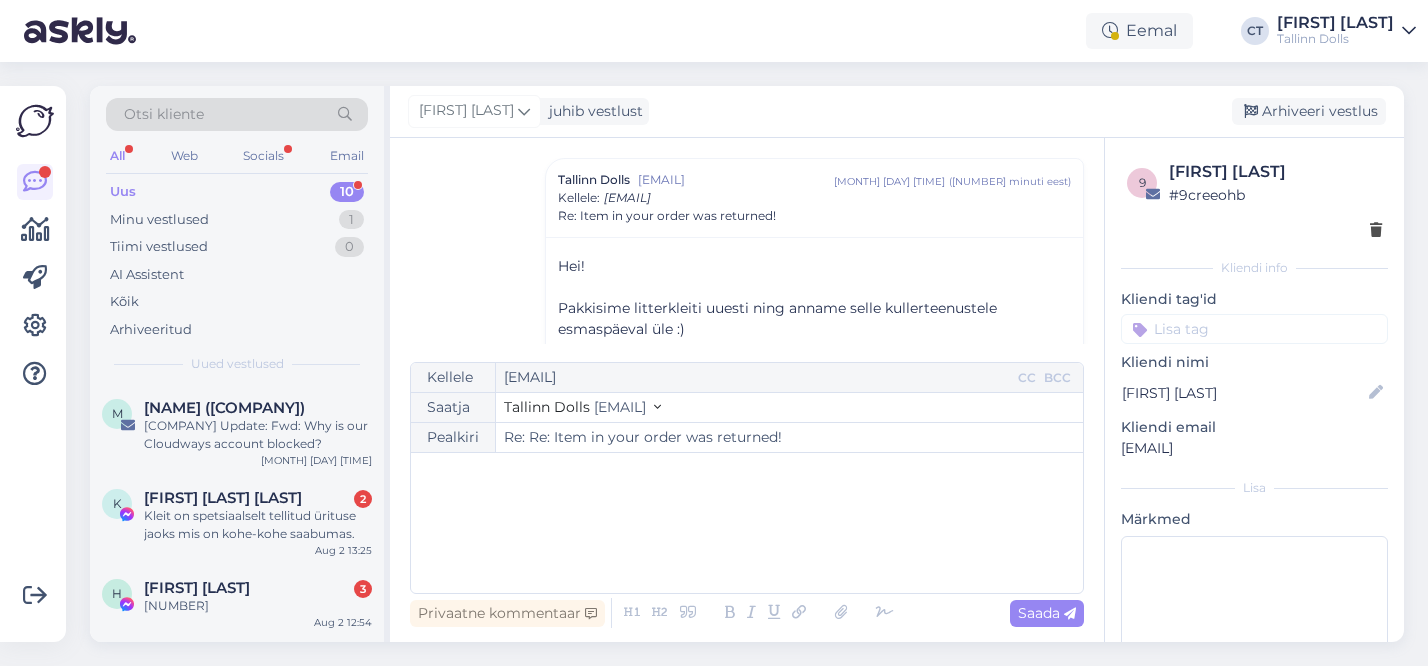 scroll, scrollTop: 1001, scrollLeft: 0, axis: vertical 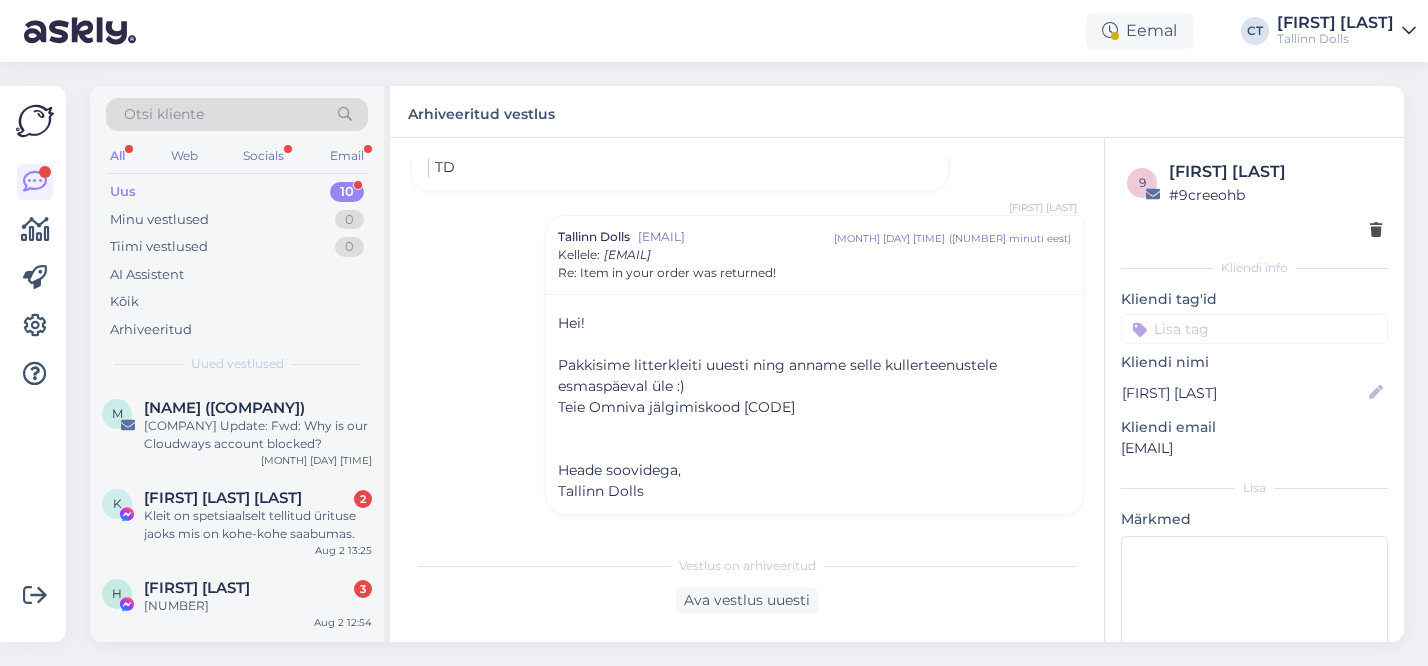 click on "Uus 10" at bounding box center (237, 192) 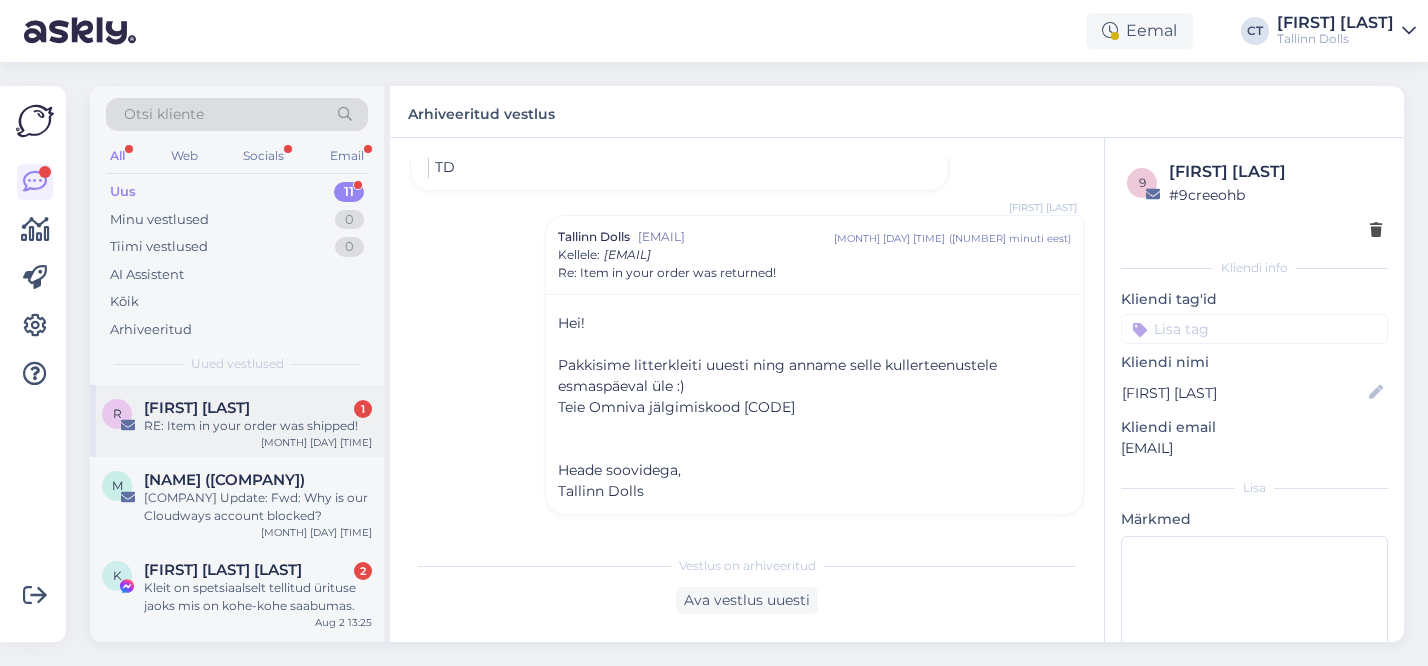 click on "Reti Väärt 1" at bounding box center (258, 408) 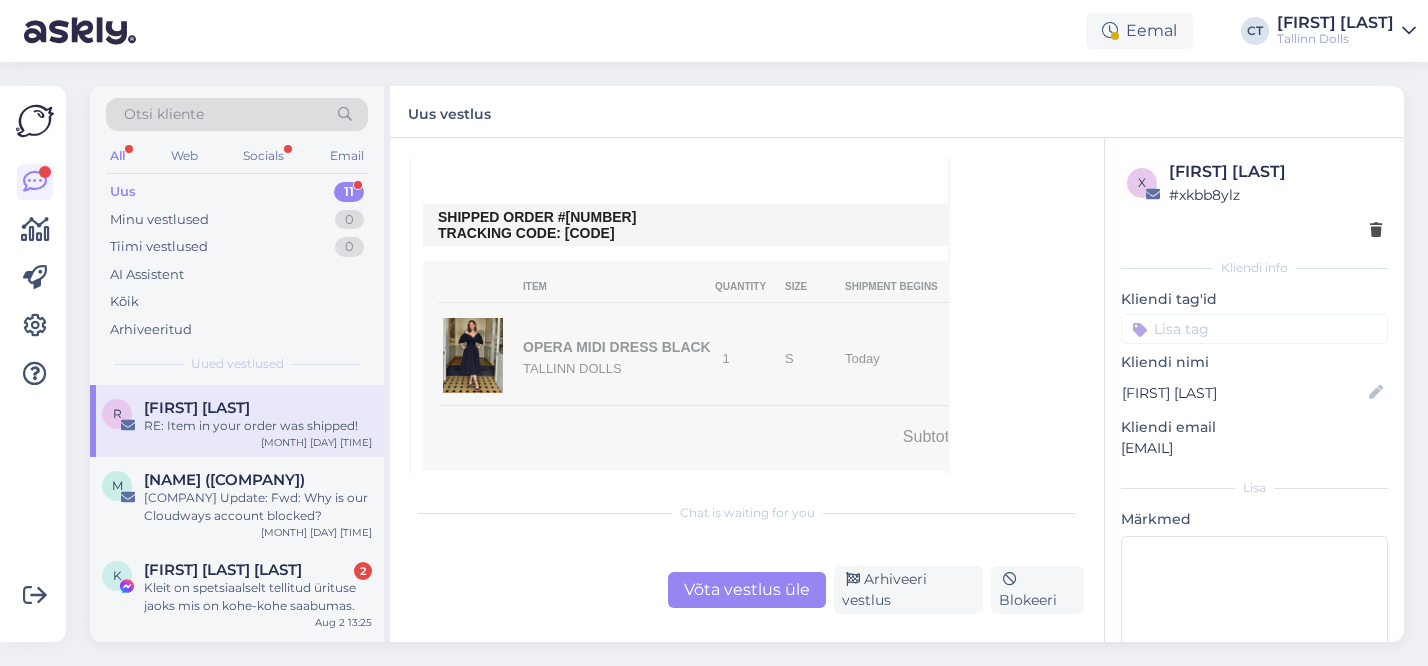 scroll, scrollTop: 824, scrollLeft: 0, axis: vertical 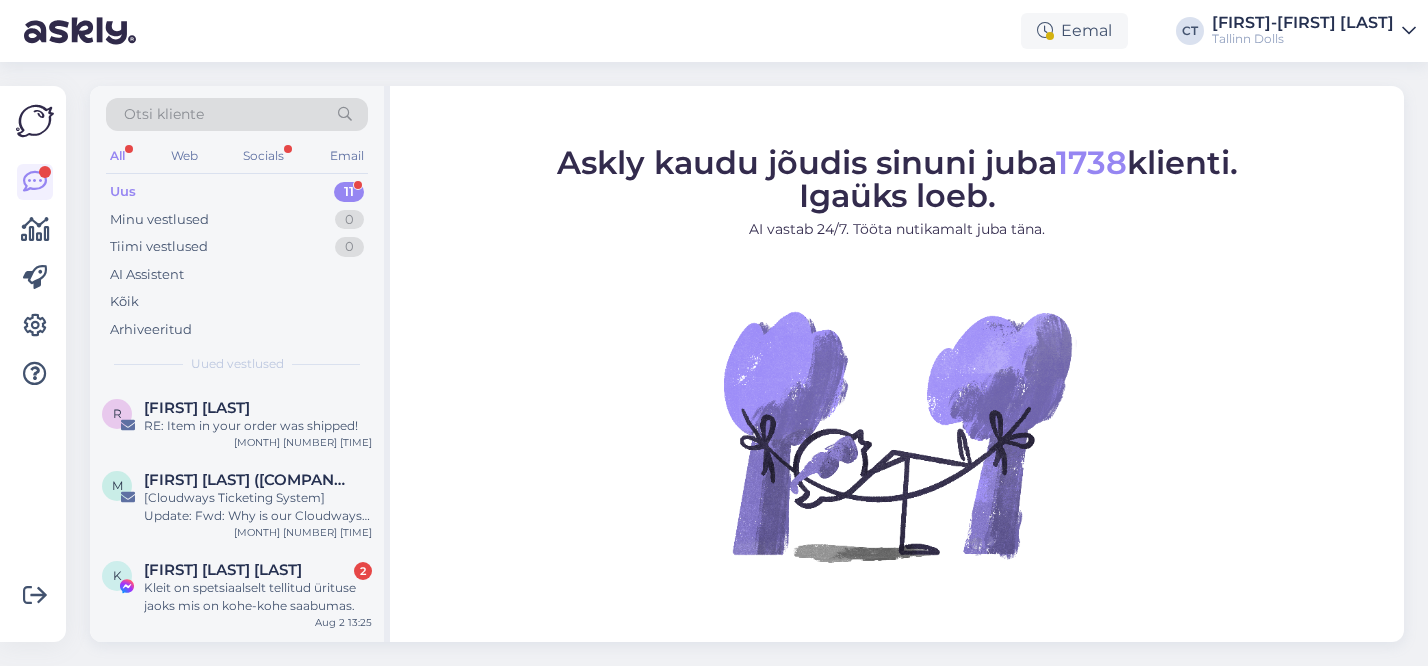 click on "[NUMBER]" at bounding box center (237, 192) 